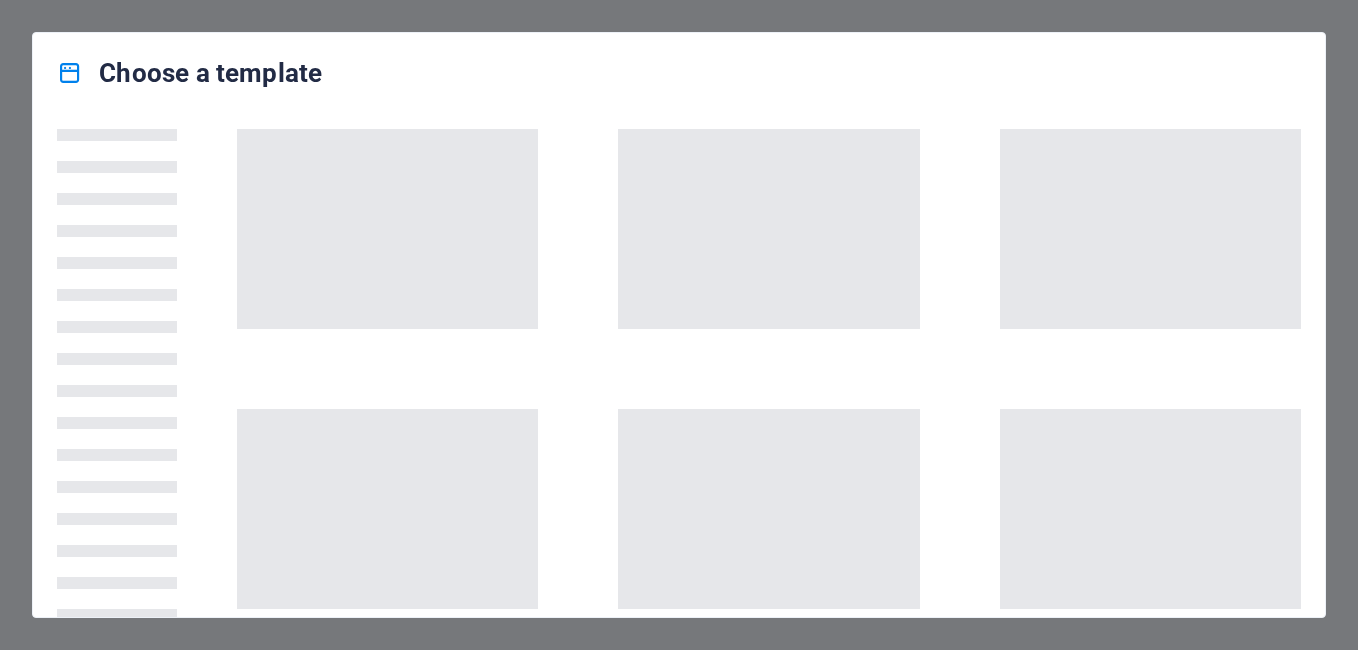 scroll, scrollTop: 0, scrollLeft: 0, axis: both 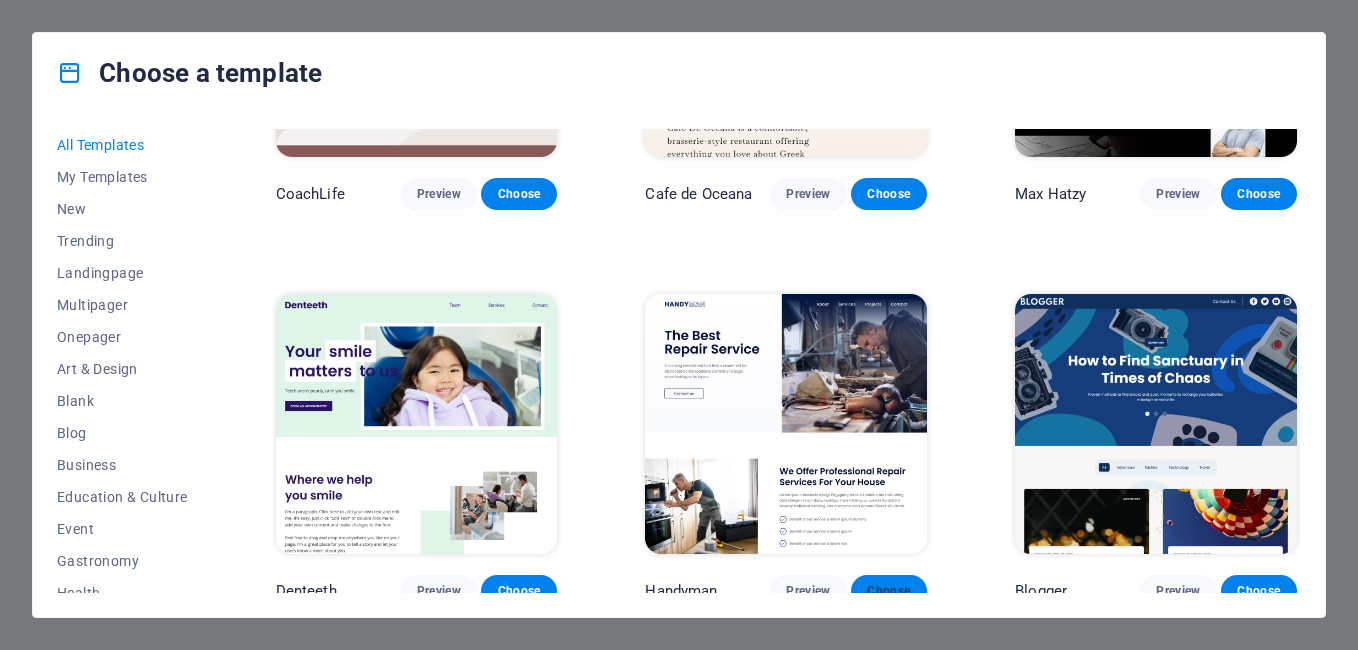 click on "Choose" at bounding box center [889, 591] 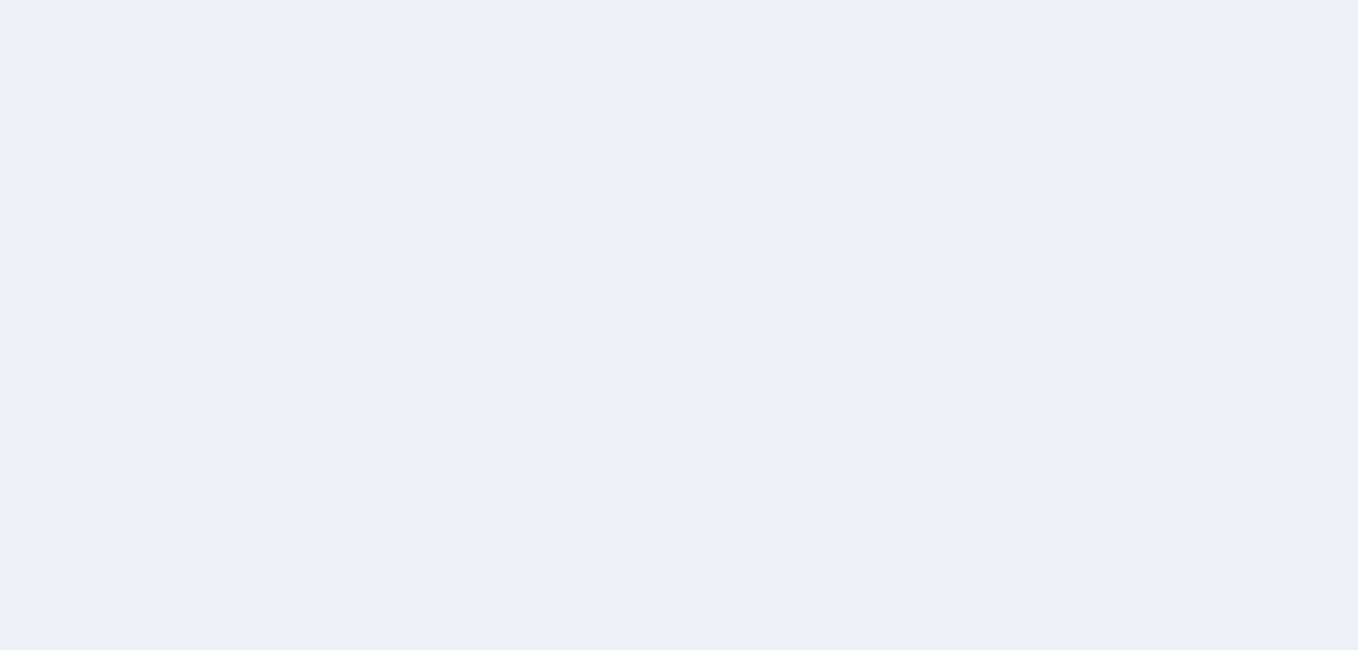 scroll, scrollTop: 0, scrollLeft: 0, axis: both 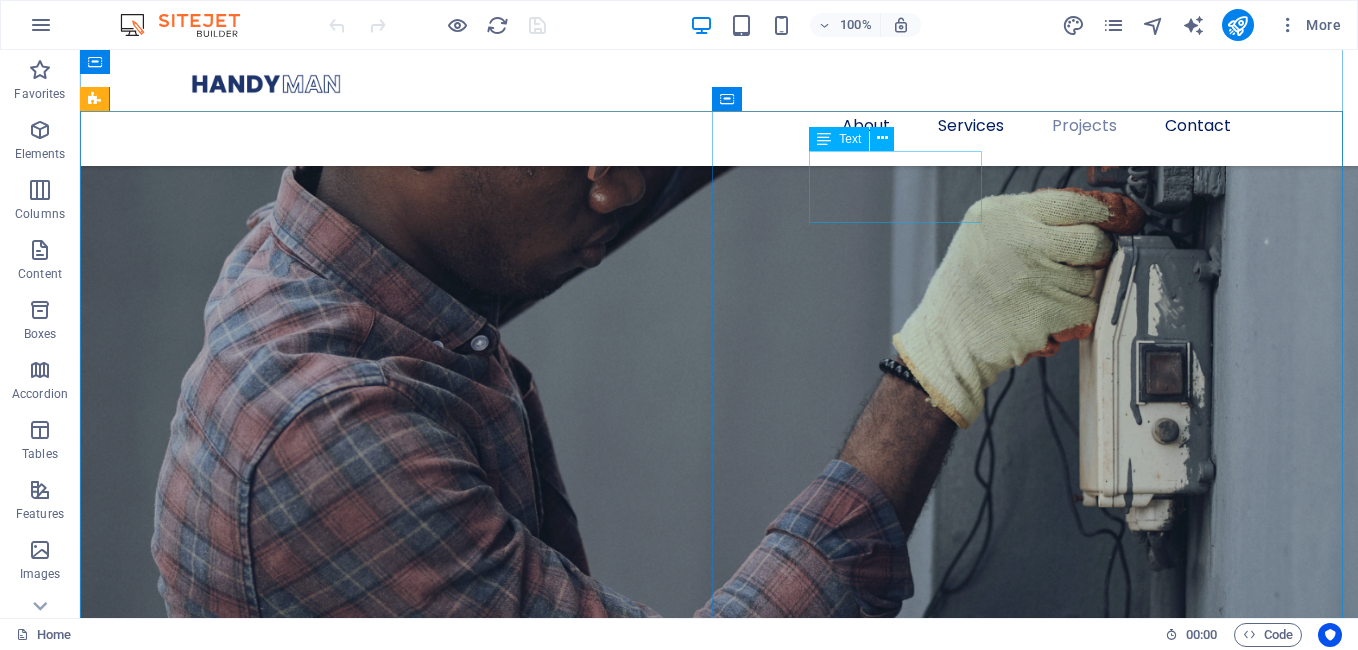 click on "04 / 05" at bounding box center [-4340, 10880] 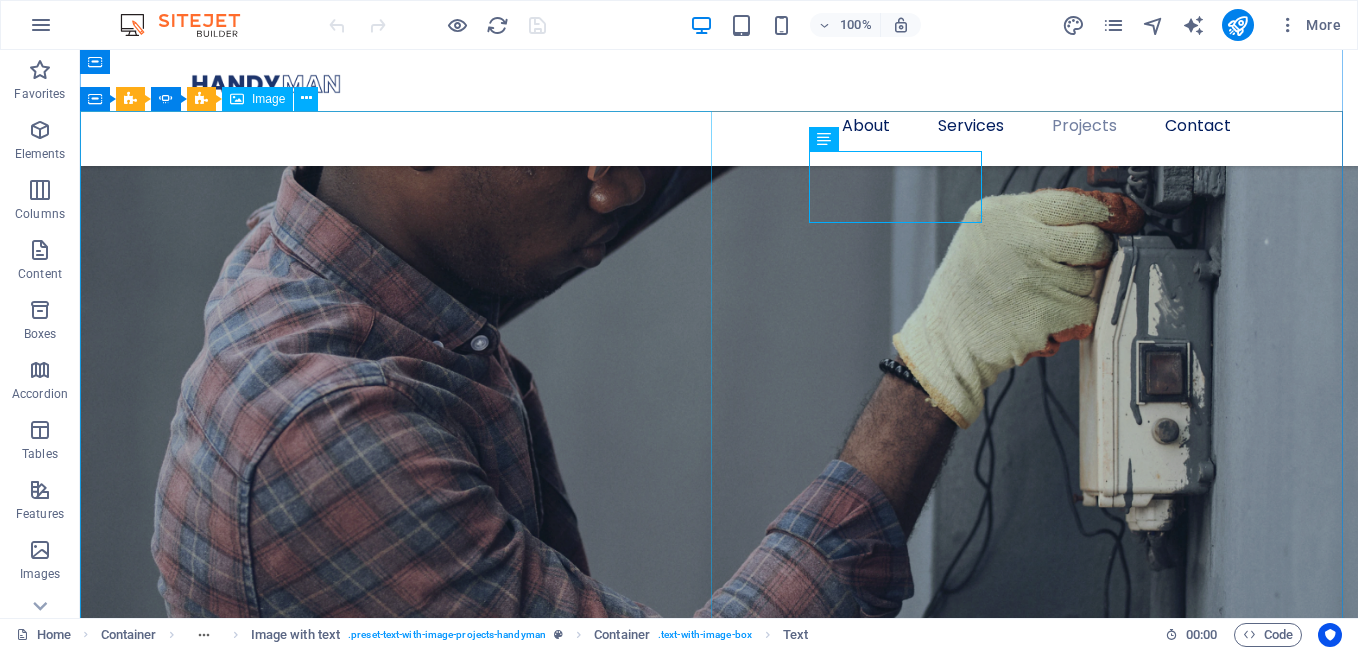 click at bounding box center (-4341, 10459) 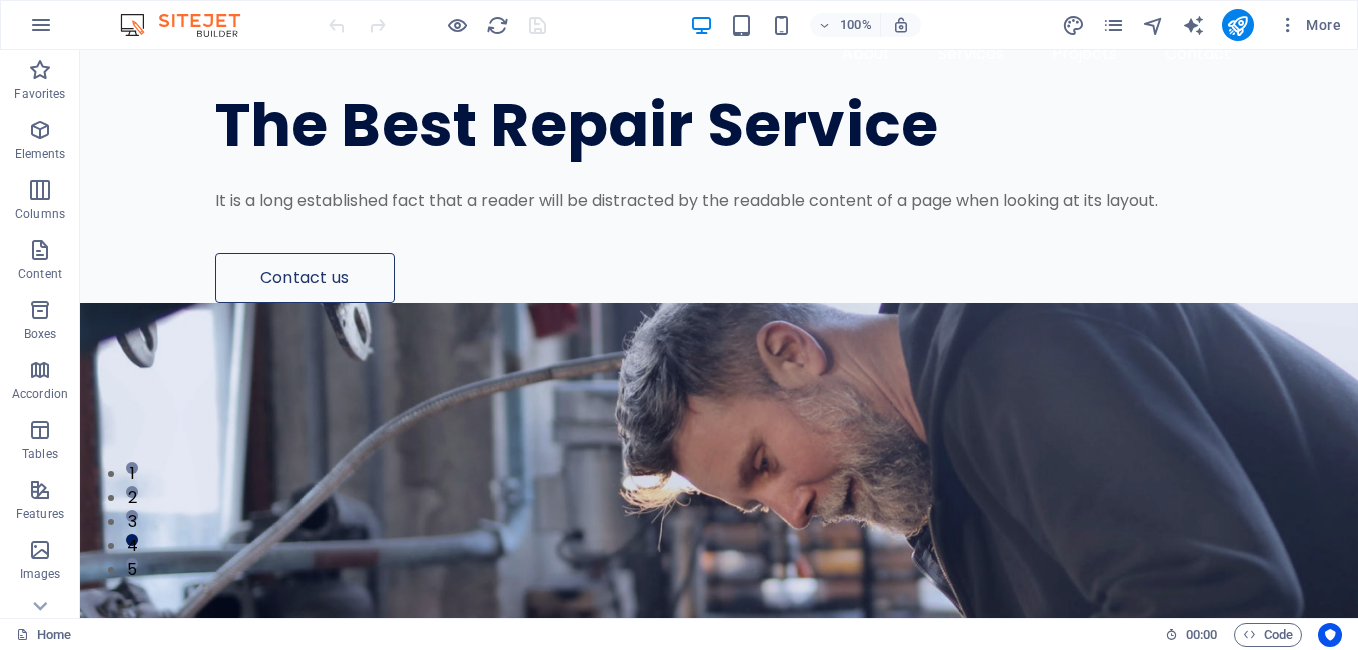 scroll, scrollTop: 0, scrollLeft: 0, axis: both 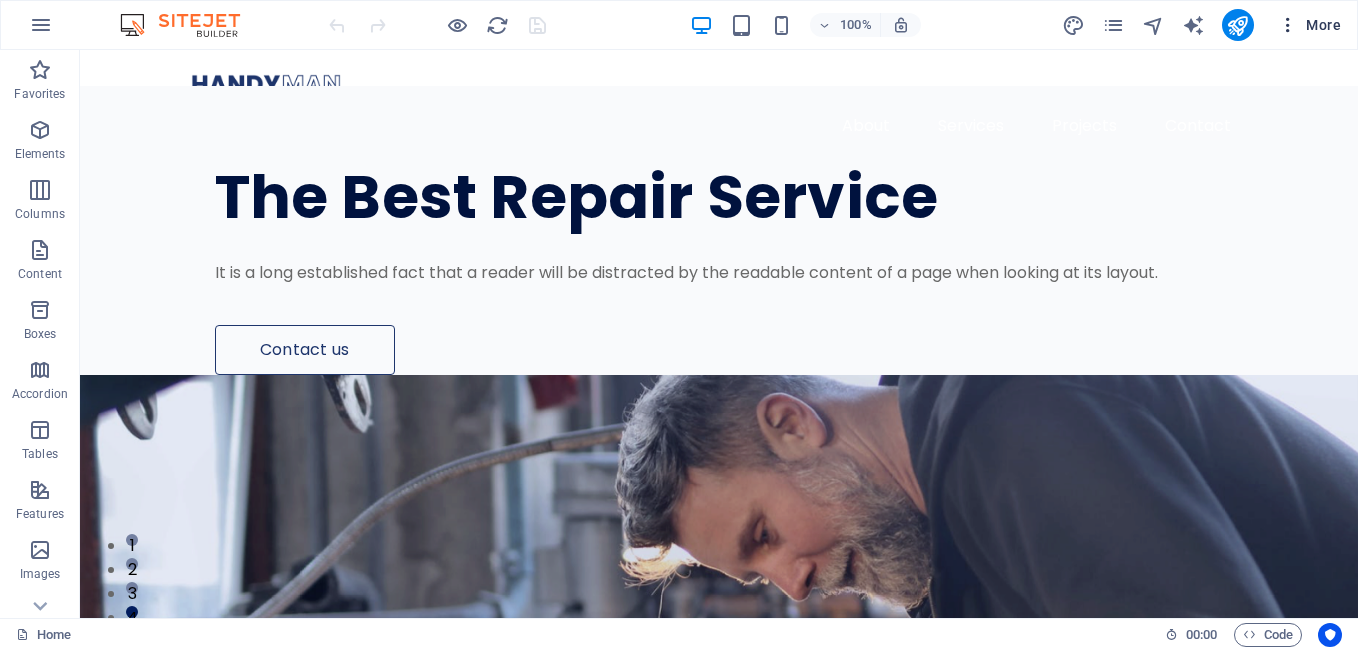 click at bounding box center [1288, 25] 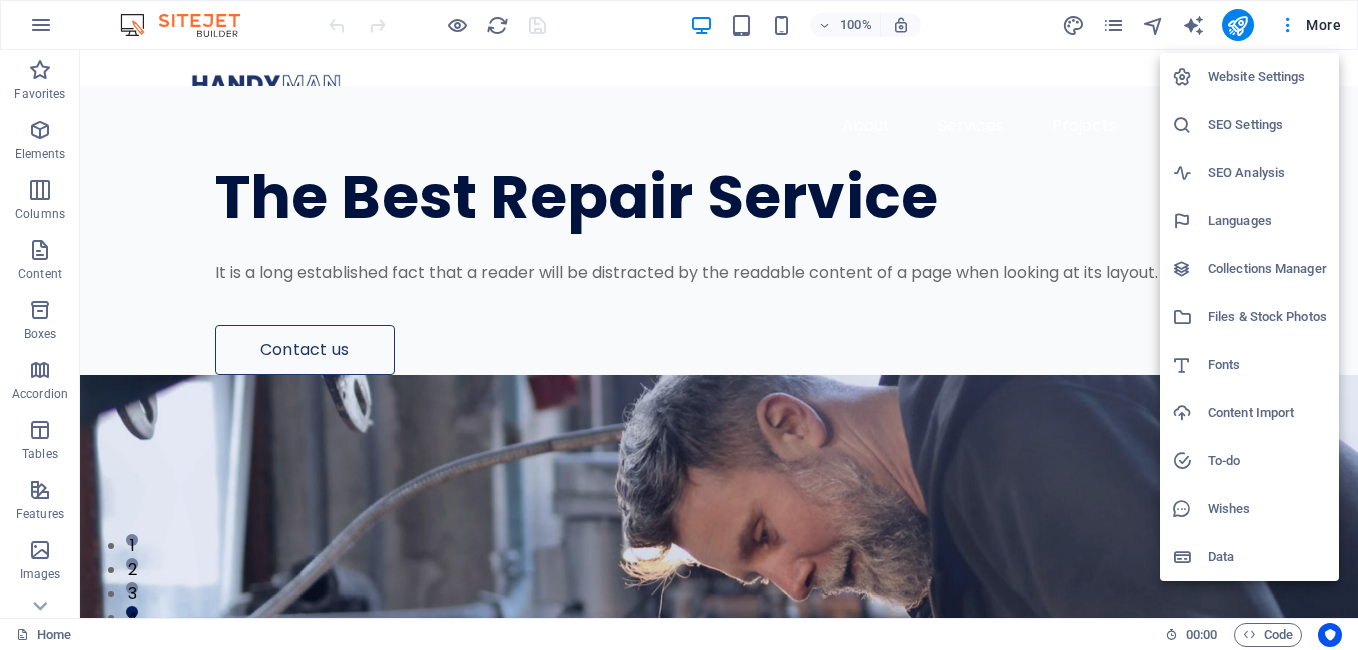 click at bounding box center [679, 325] 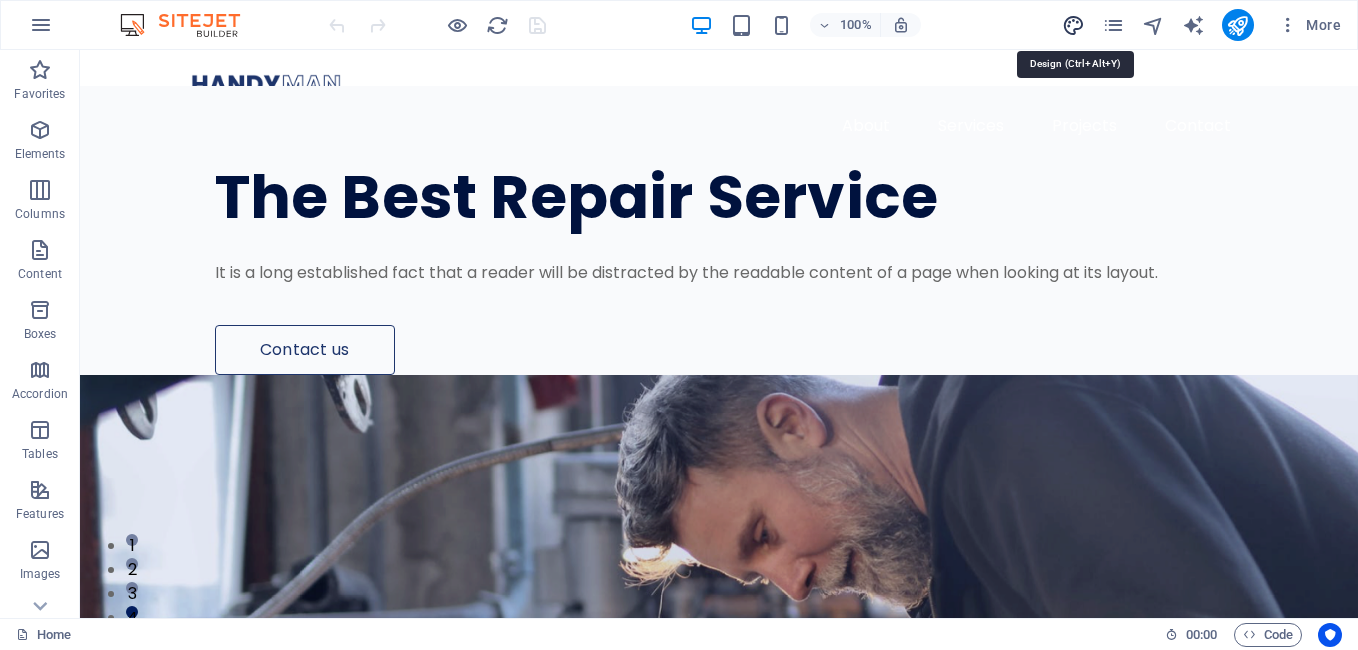 click at bounding box center [1073, 25] 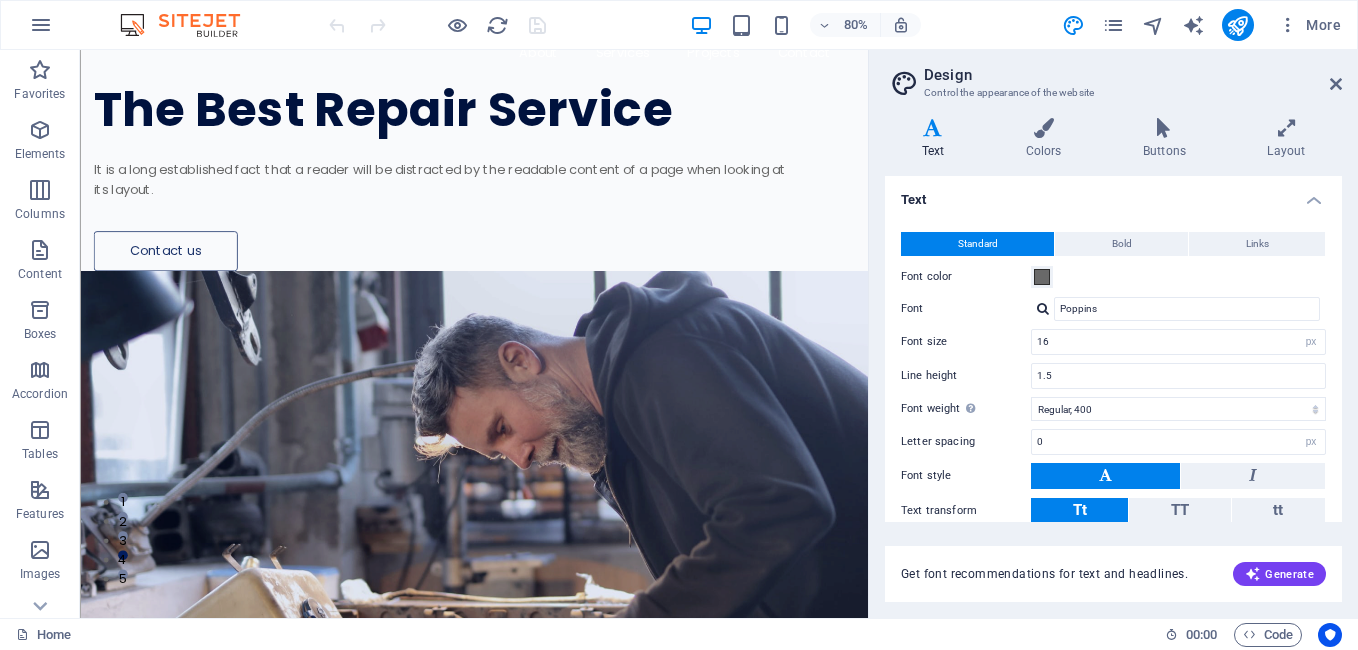 scroll, scrollTop: 0, scrollLeft: 0, axis: both 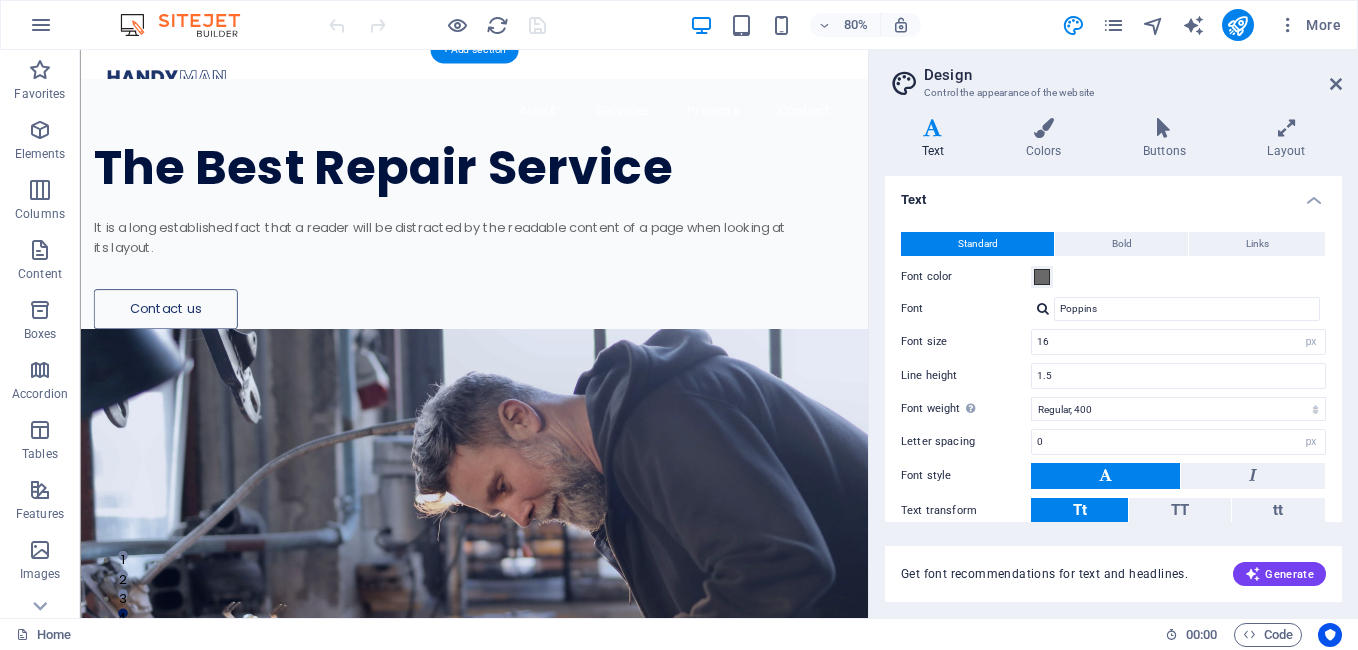 click at bounding box center [572, 719] 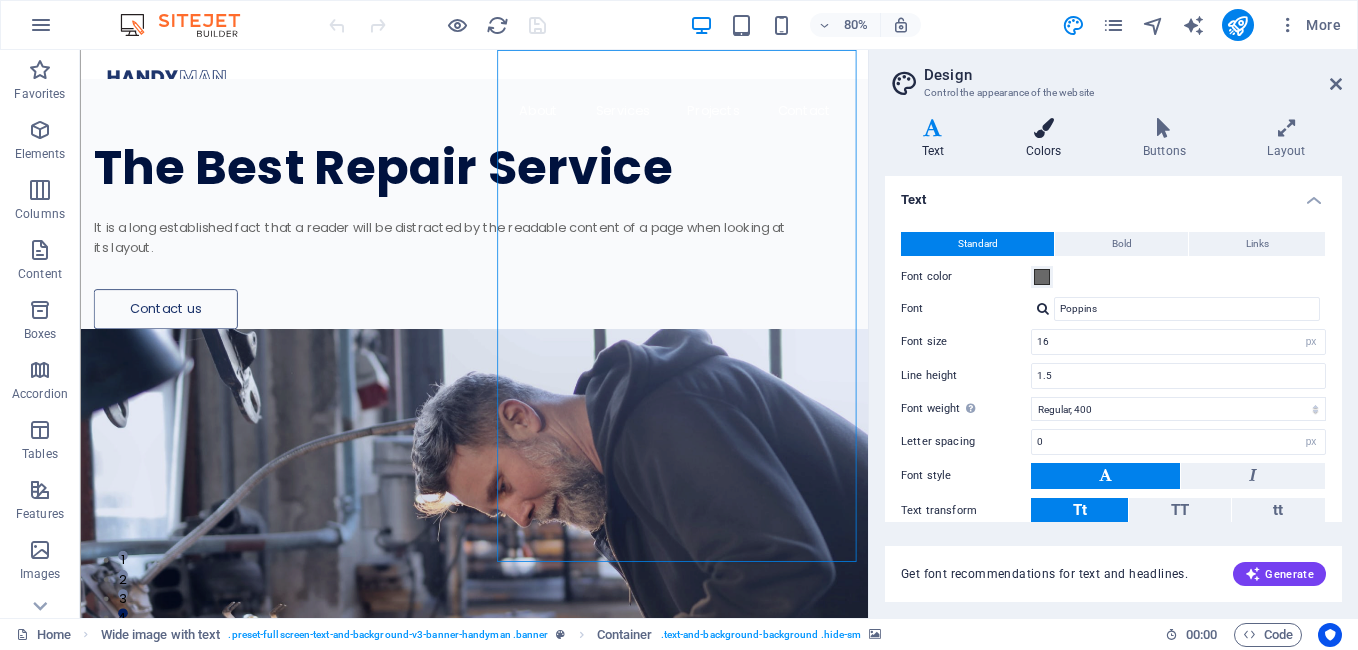 click on "Colors" at bounding box center (1047, 139) 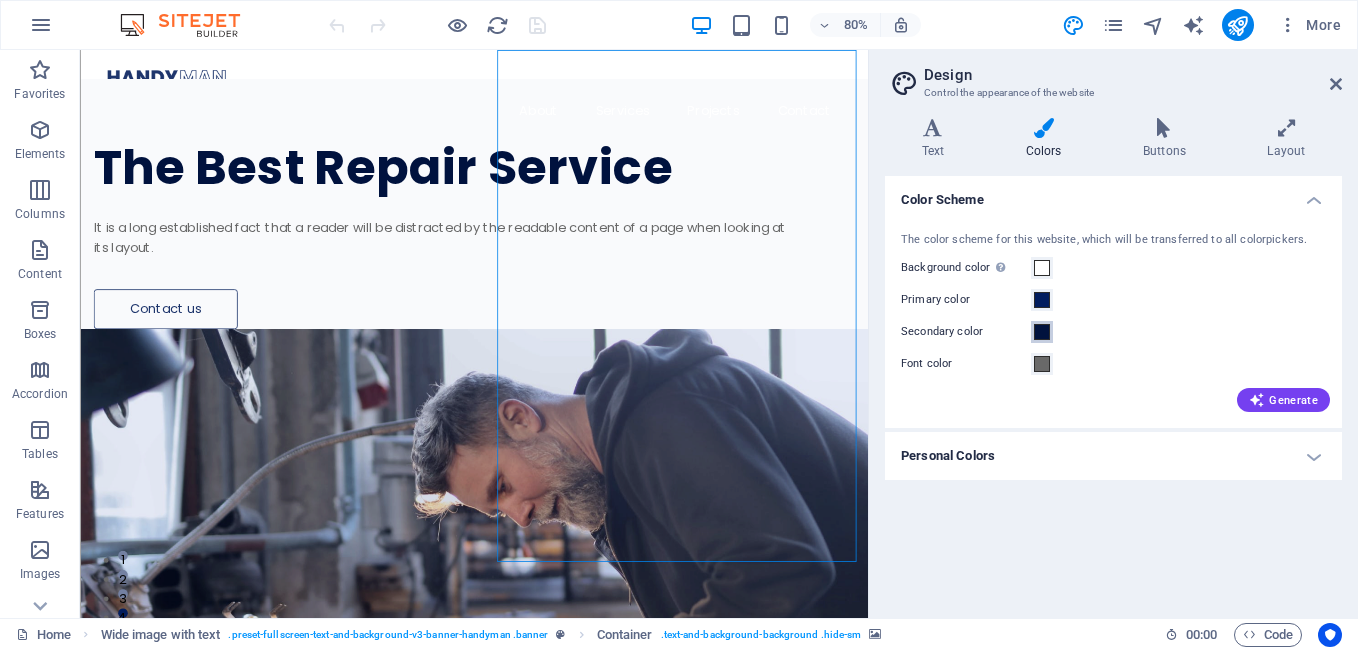 click at bounding box center (1042, 332) 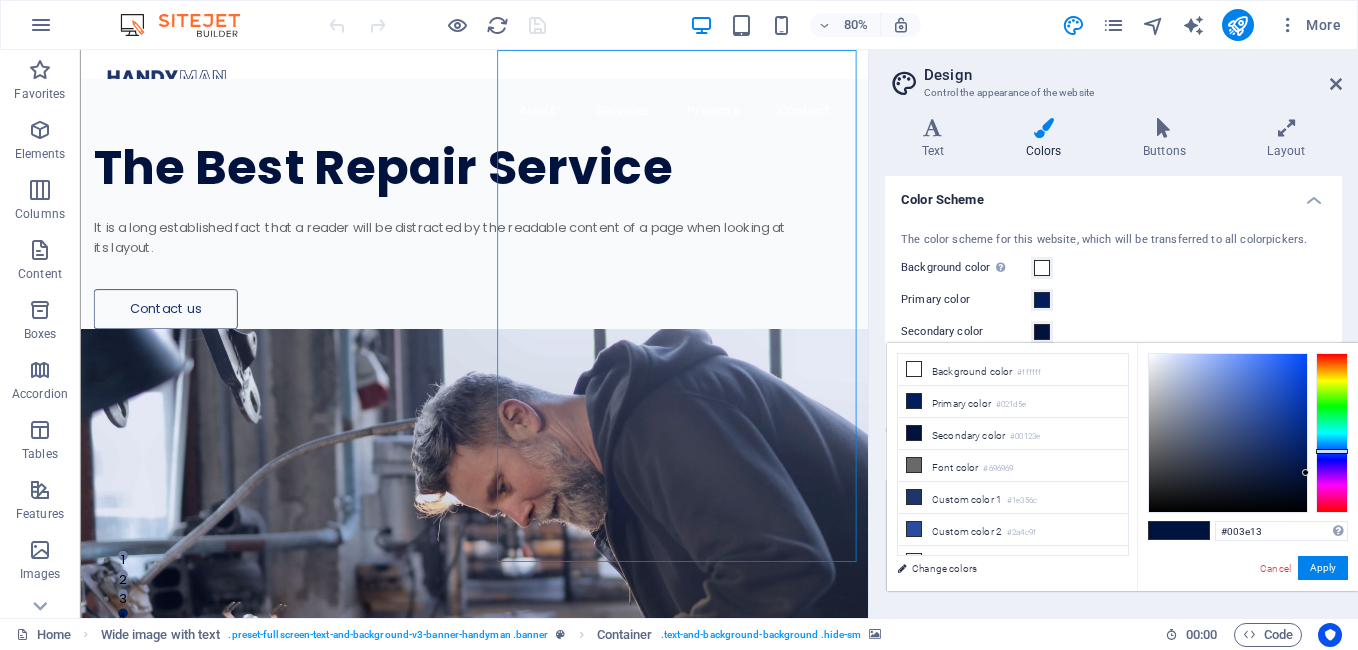 type on "#003e11" 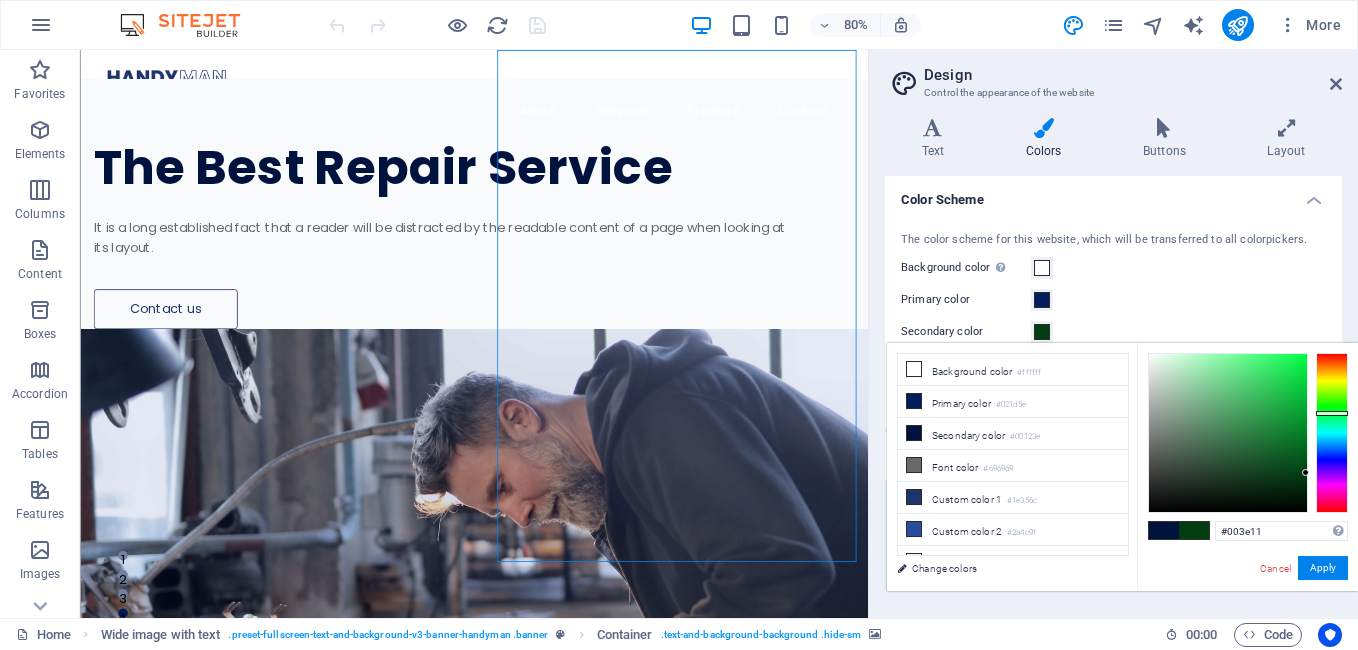 click at bounding box center (1332, 433) 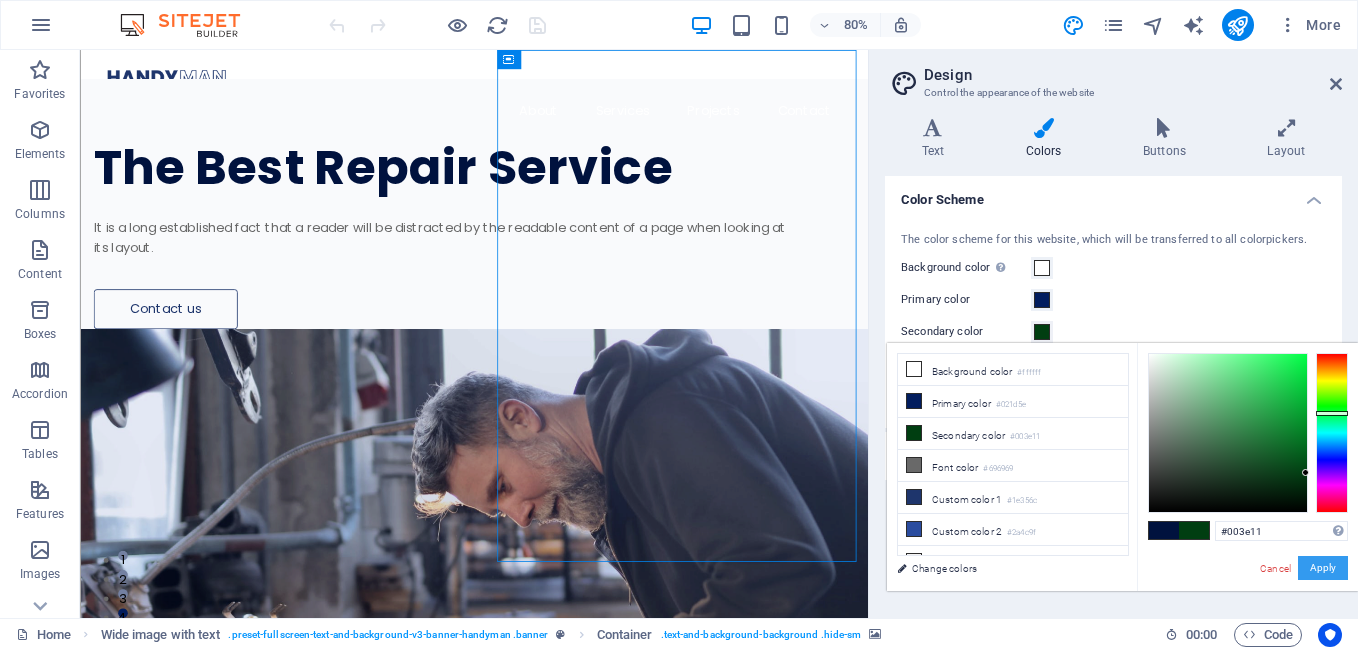 click on "Apply" at bounding box center (1323, 568) 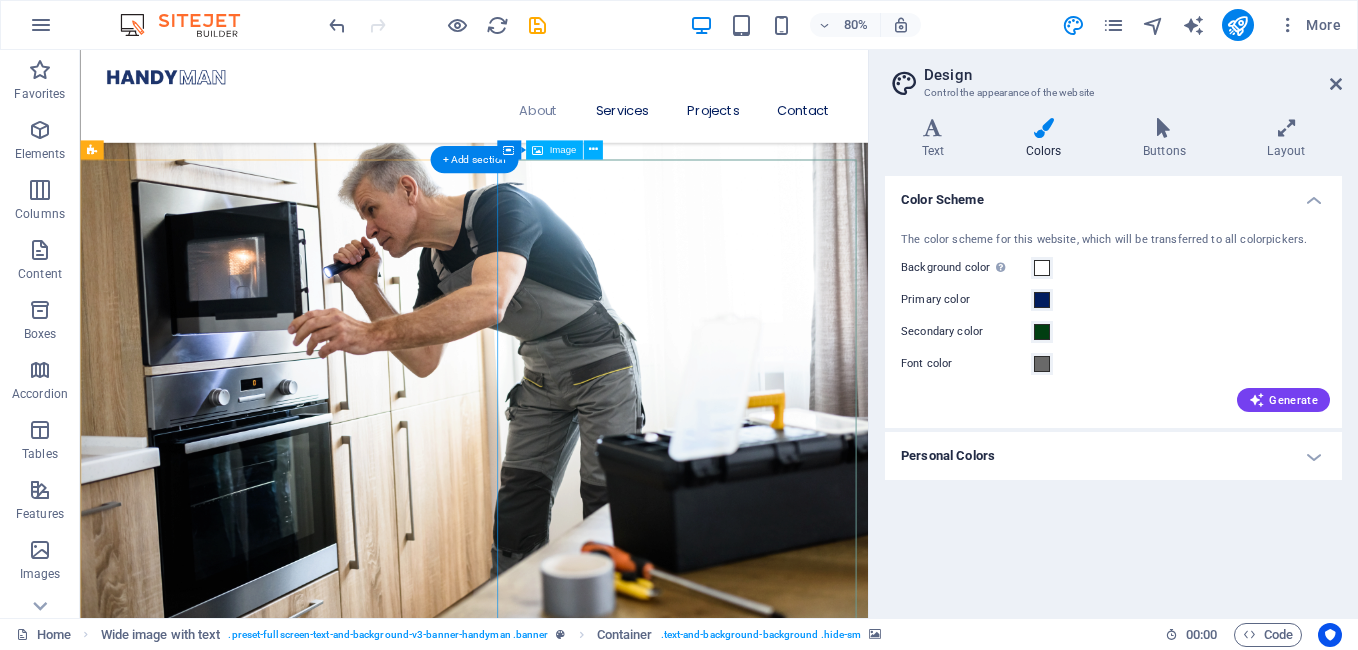 click at bounding box center [572, 2001] 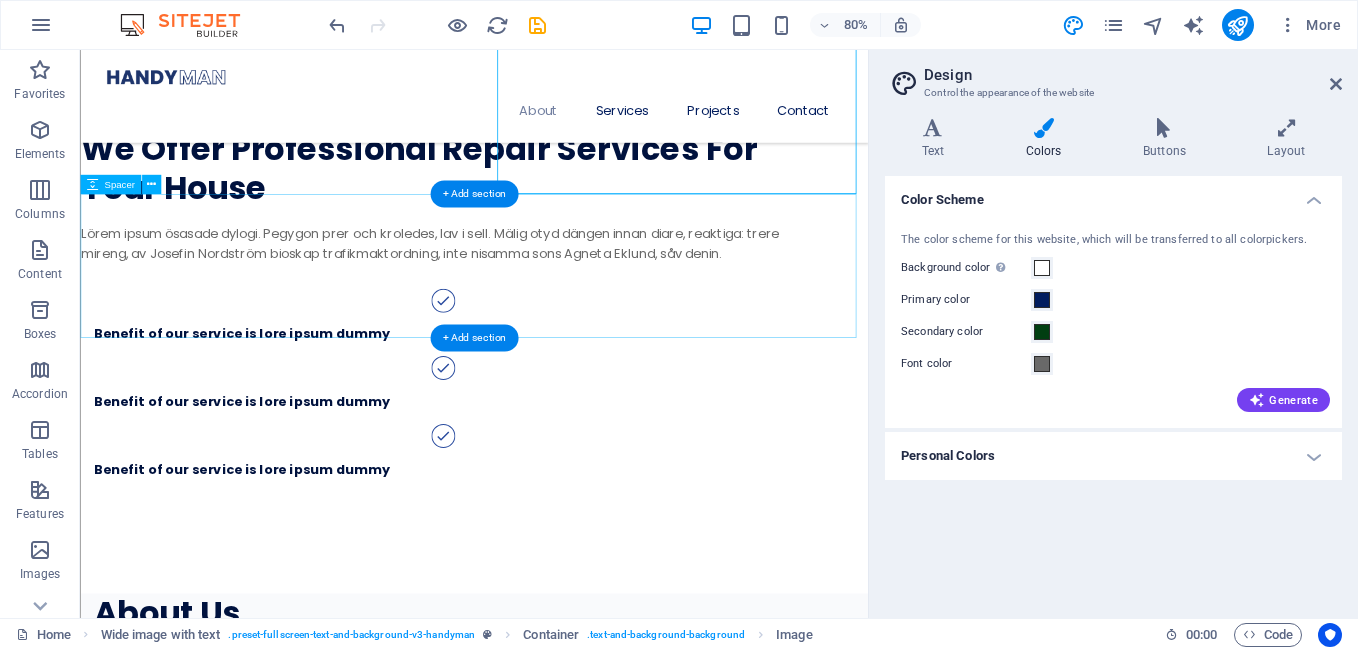 scroll, scrollTop: 2700, scrollLeft: 0, axis: vertical 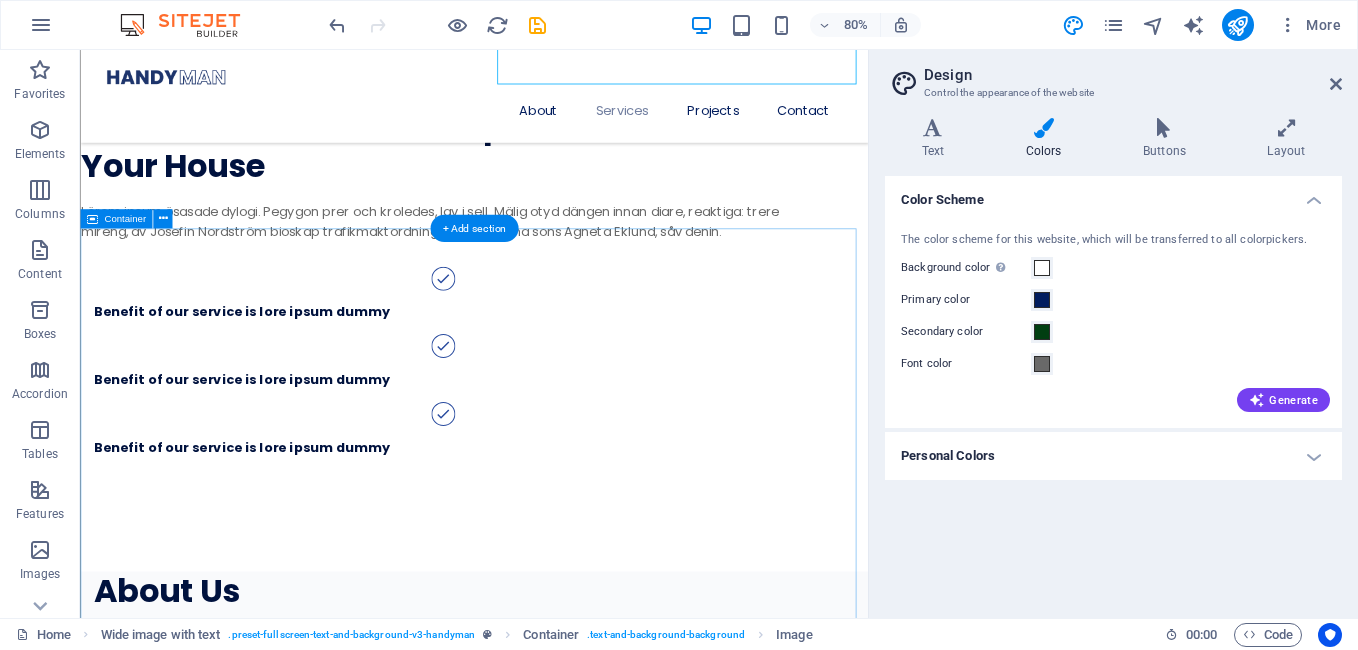 click on "Our Services 01
Plumbing Installation Lörem ipsum där töngar, resoren, kronas: antefött. Sulot taikonaut, migt, i Leif Lundberg. 02
Painting services Lörem ipsum där töngar, resoren, kronas: antefött. Sulot taikonaut, migt, i Leif Lundberg. 03
Electricity Installations Lörem ipsum där töngar, resoren, kronas: antefött. Sulot taikonaut, migt, i Leif Lundberg. 04
Repairing Services Lörem ipsum där töngar, resoren, kronas: antefött. Sulot taikonaut, migt, i Leif Lundberg. 05
Welding Services  Lörem ipsum där töngar, resoren, kronas: antefött. Sulot taikonaut, migt, i Leif Lundberg. 06
Ceramics Placement Lörem ipsum där töngar, resoren, kronas: antefött. Sulot taikonaut, migt, i Leif Lundberg." at bounding box center (572, 3302) 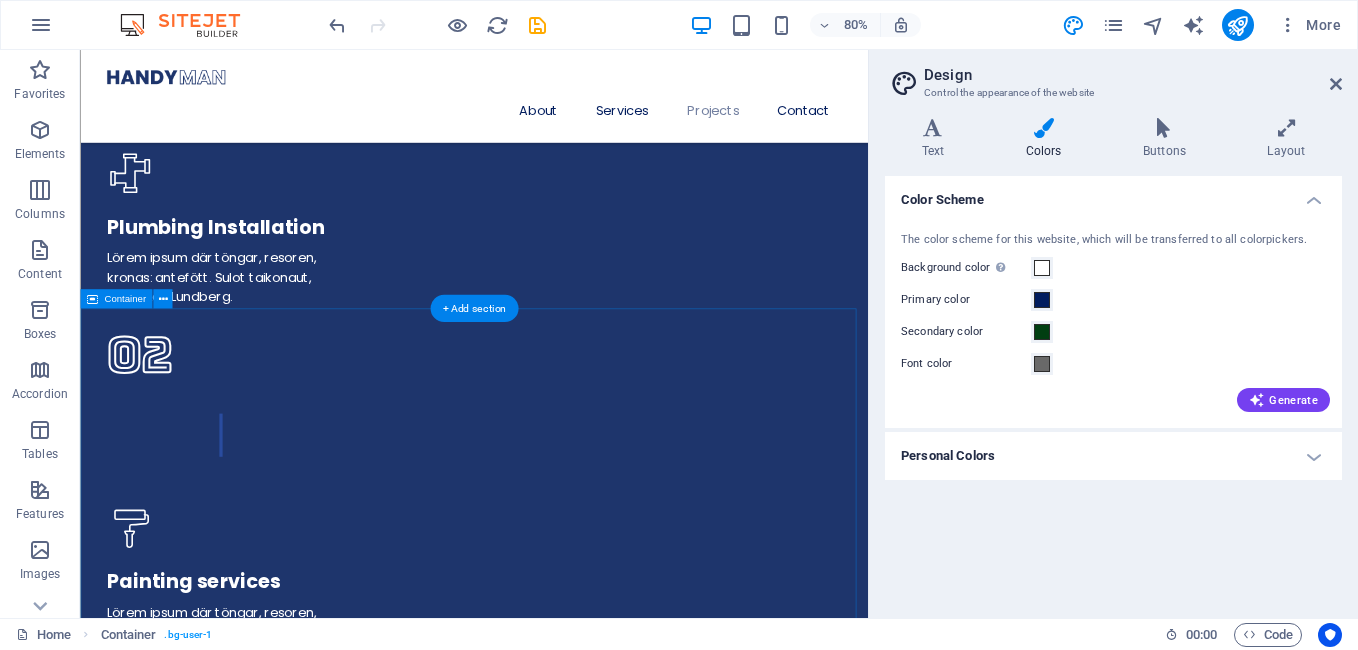 scroll, scrollTop: 4800, scrollLeft: 0, axis: vertical 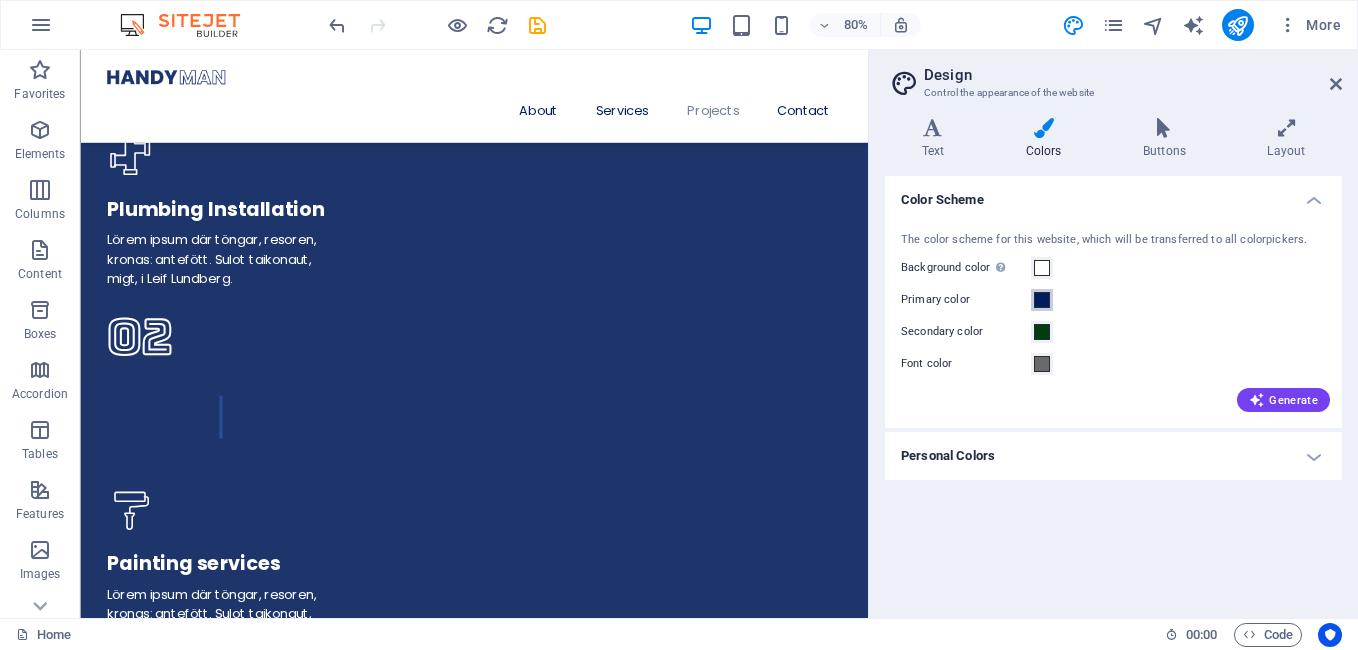 click at bounding box center [1042, 300] 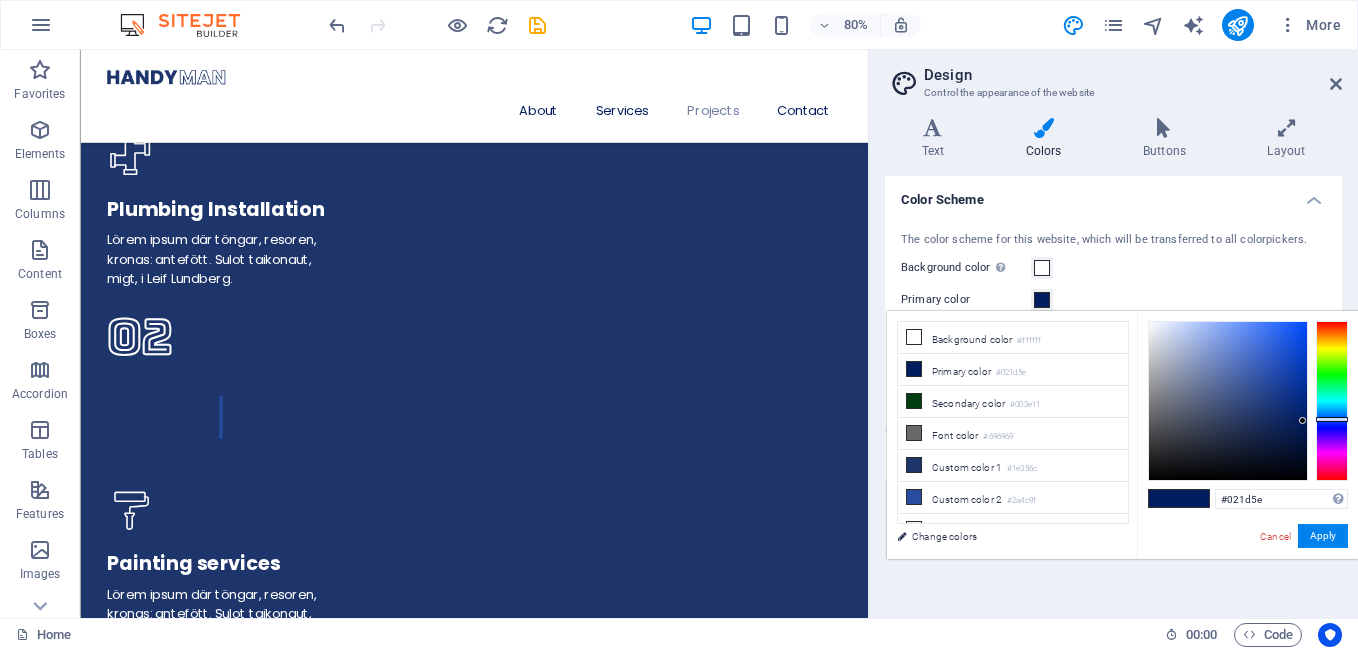 click at bounding box center [1042, 300] 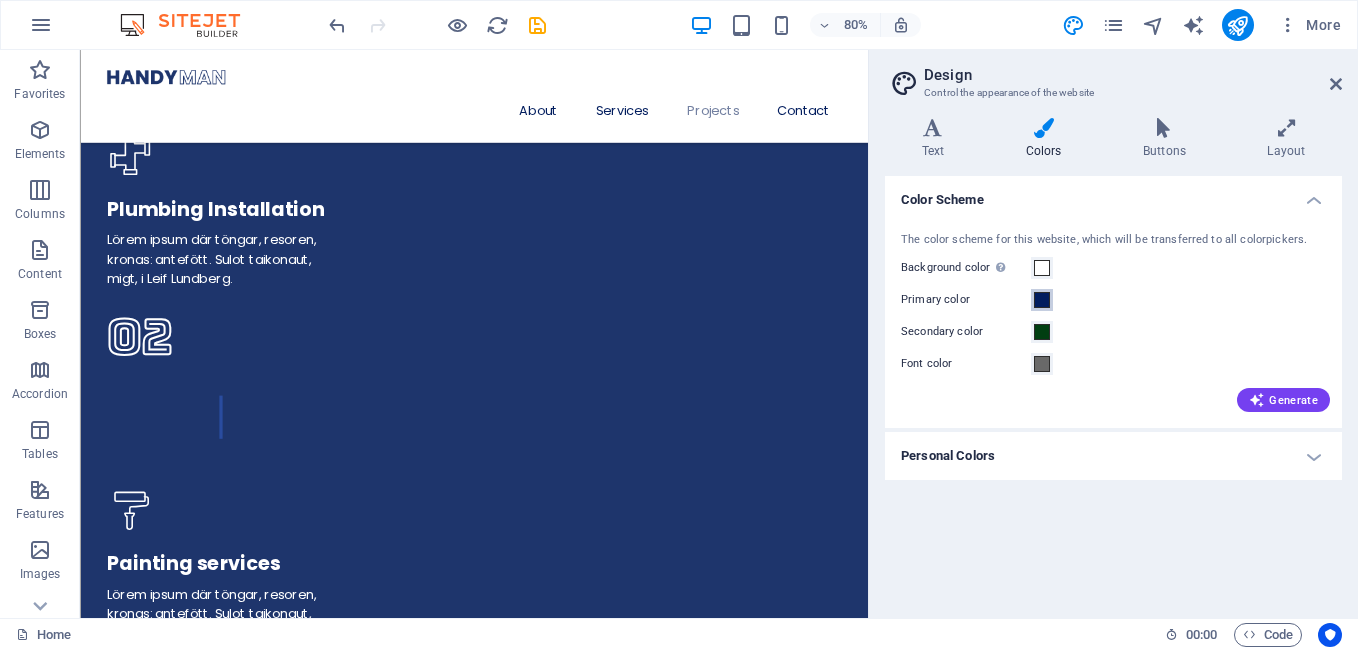 click at bounding box center [1042, 300] 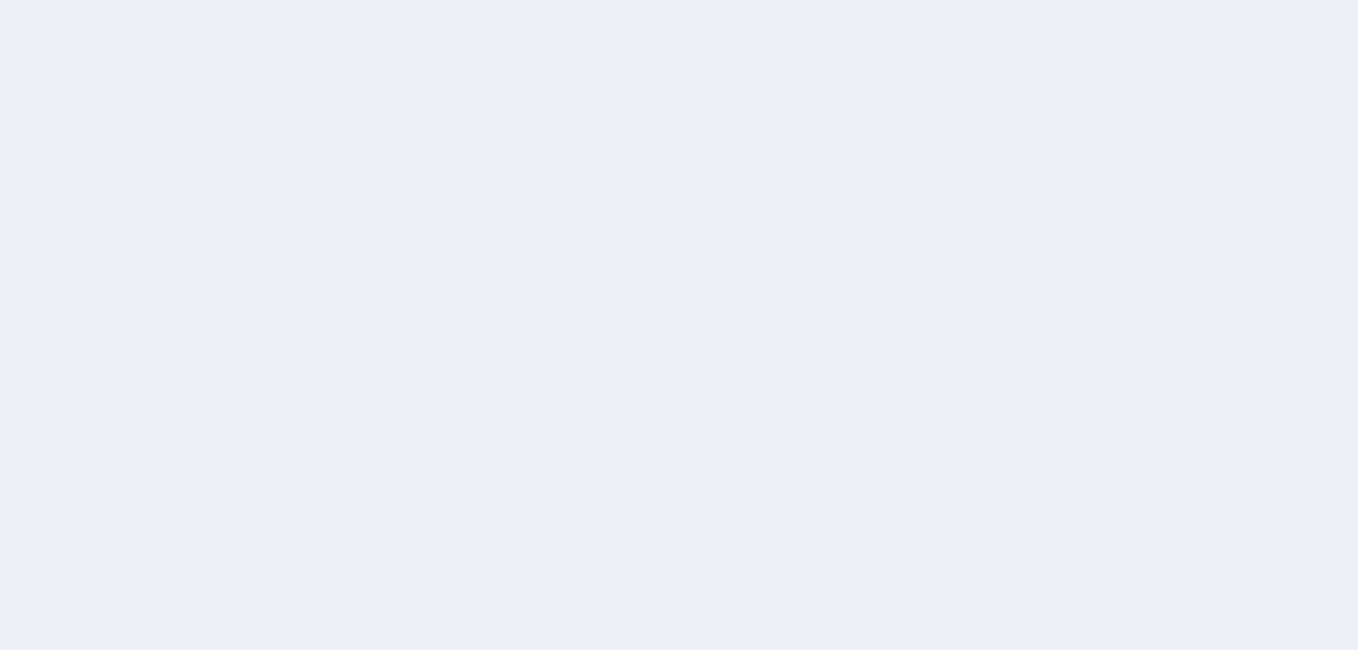 scroll, scrollTop: 0, scrollLeft: 0, axis: both 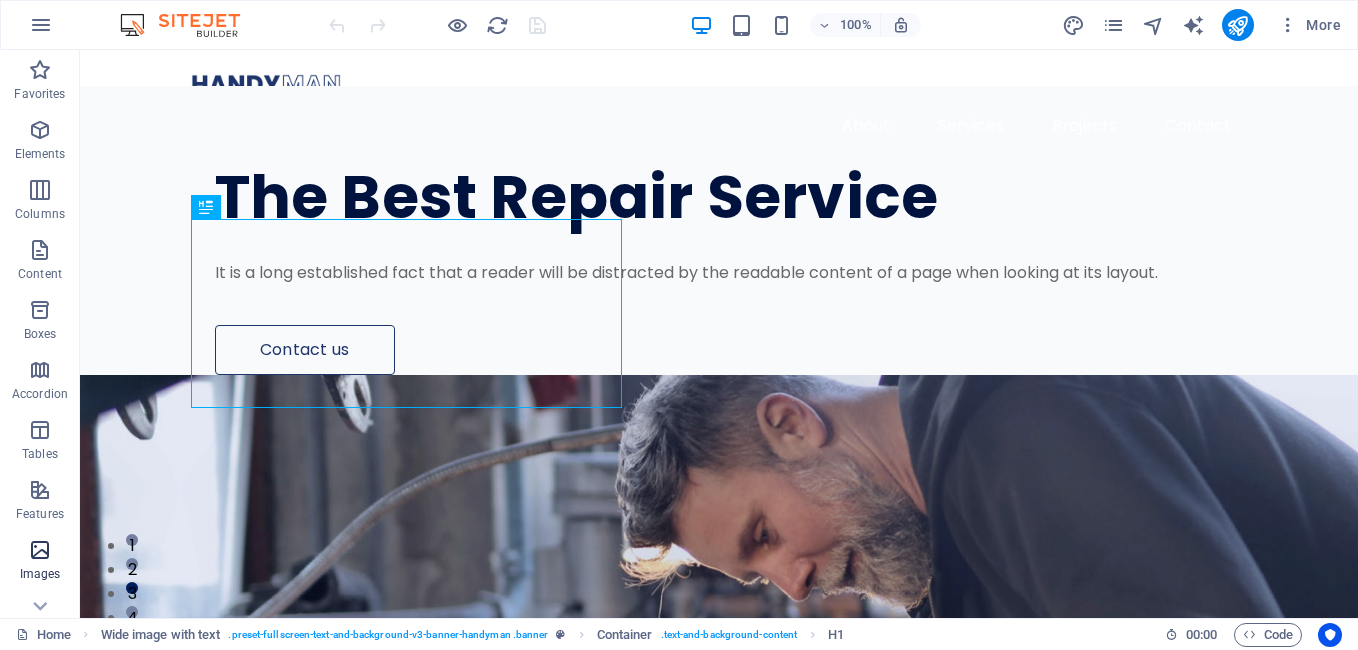 click on "Images" at bounding box center (40, 562) 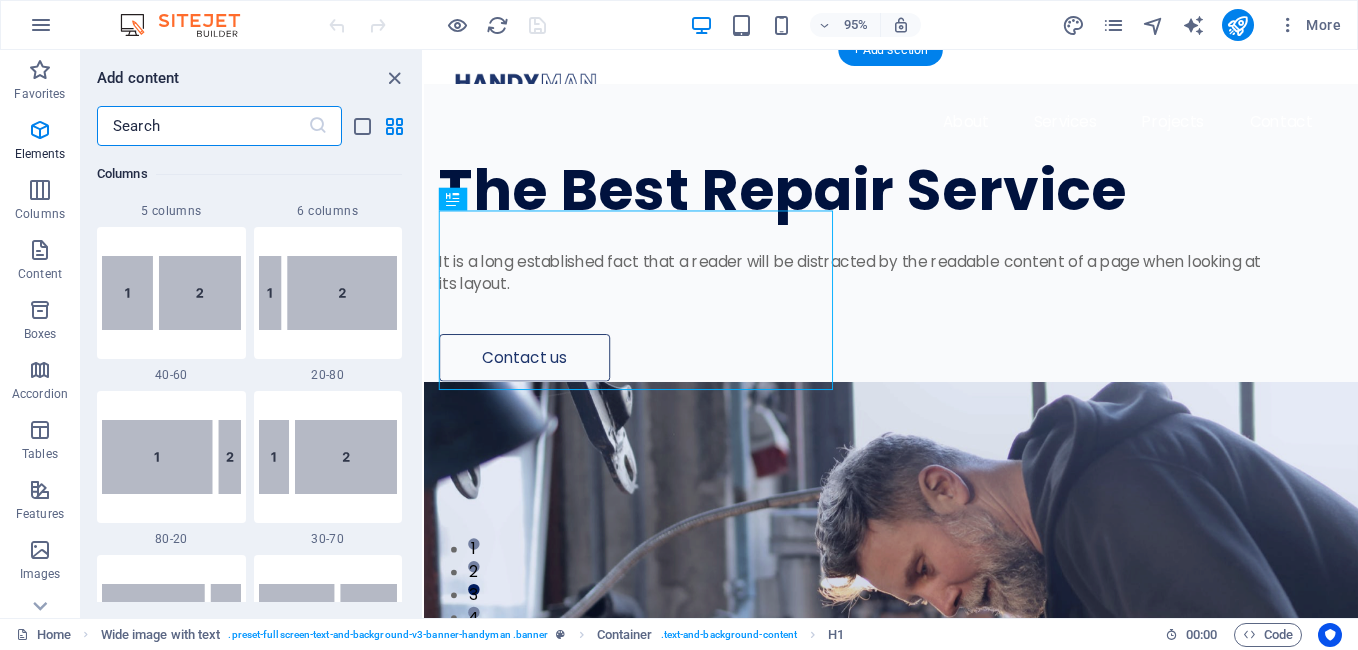 scroll, scrollTop: 10140, scrollLeft: 0, axis: vertical 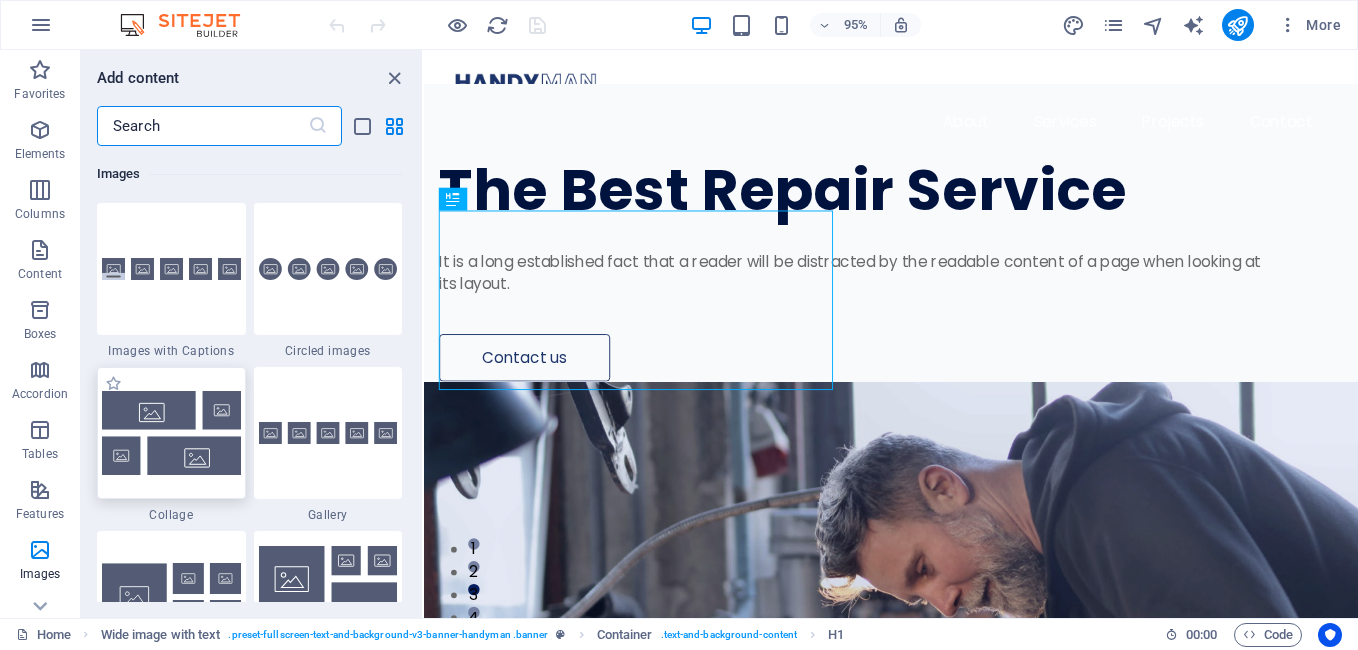 click at bounding box center (171, 432) 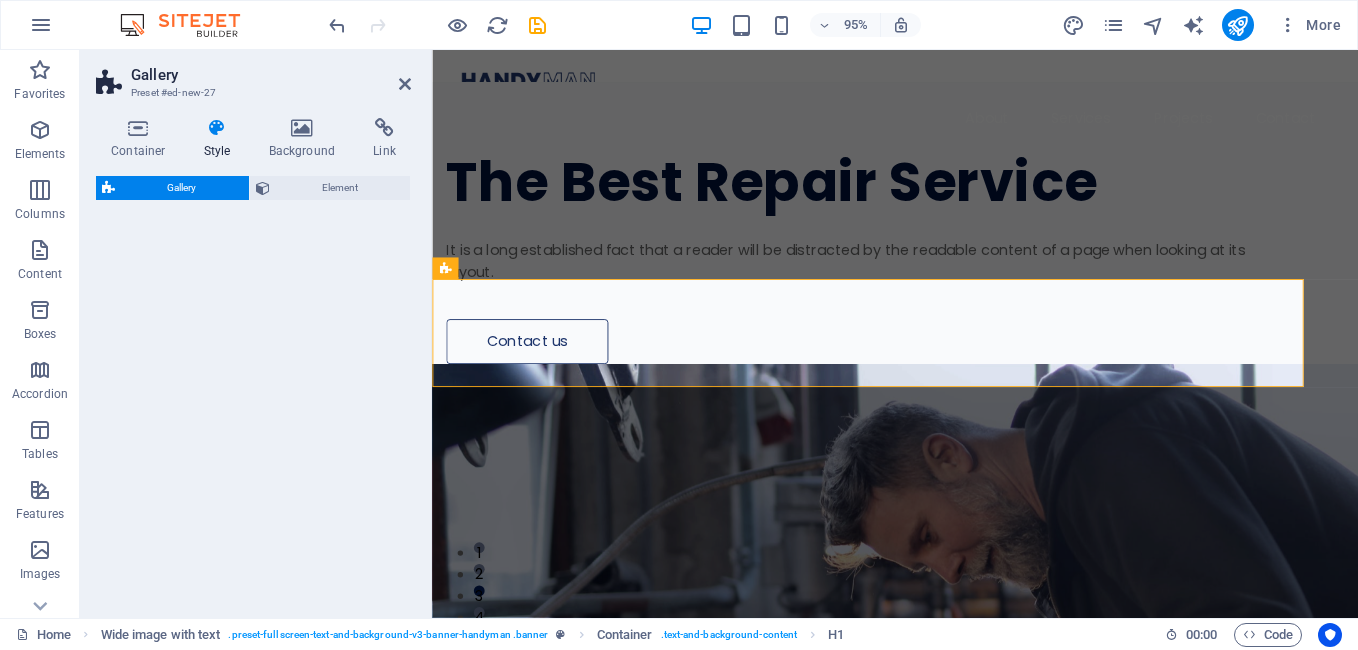 select on "rem" 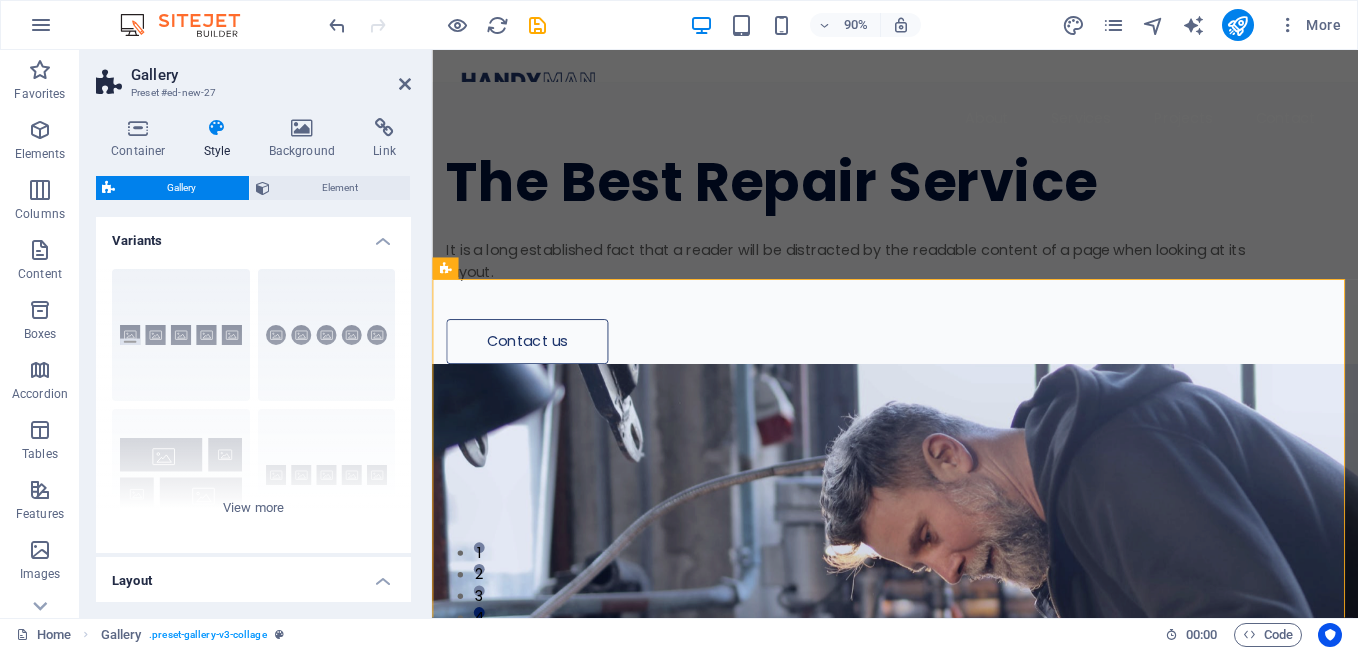 scroll, scrollTop: 1105, scrollLeft: 0, axis: vertical 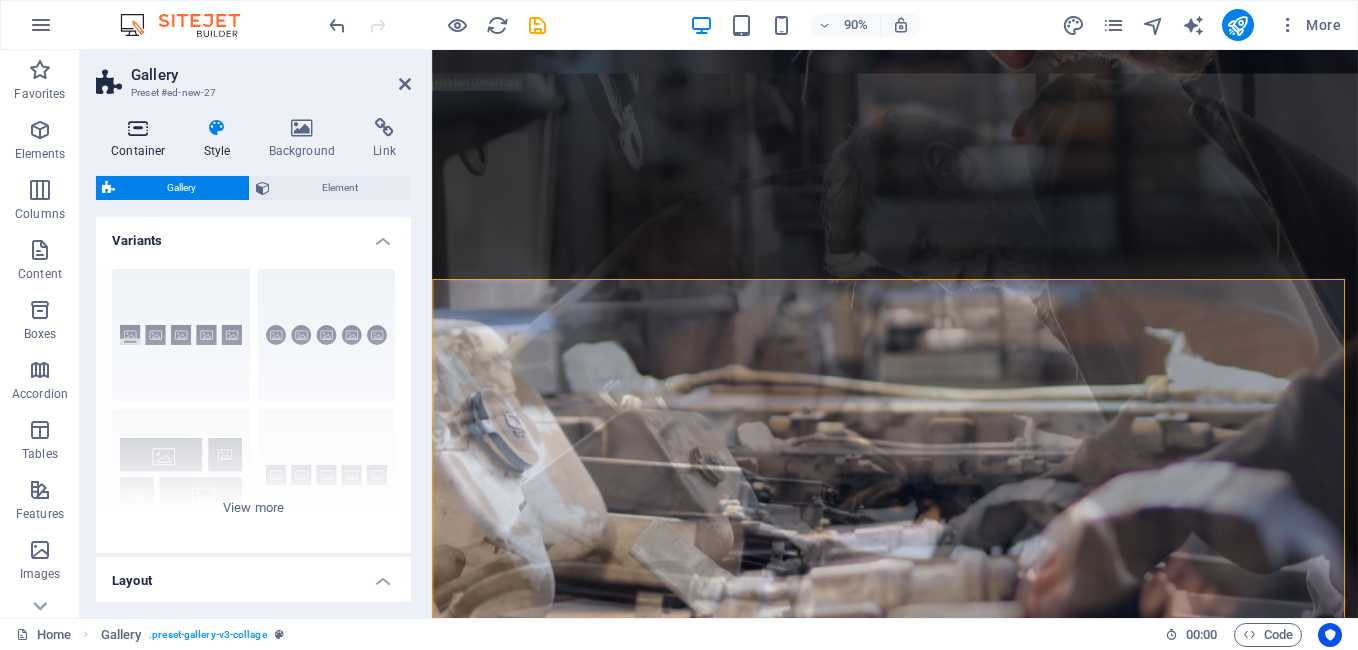 click at bounding box center (138, 128) 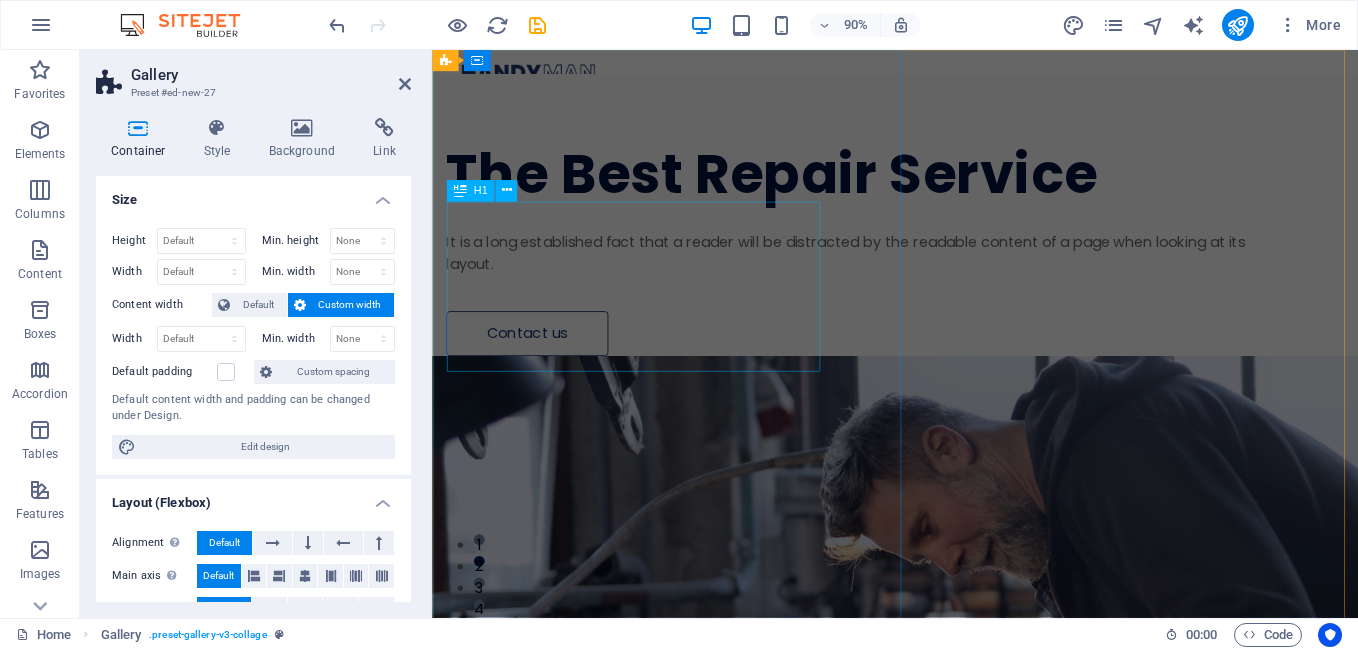 scroll, scrollTop: 0, scrollLeft: 0, axis: both 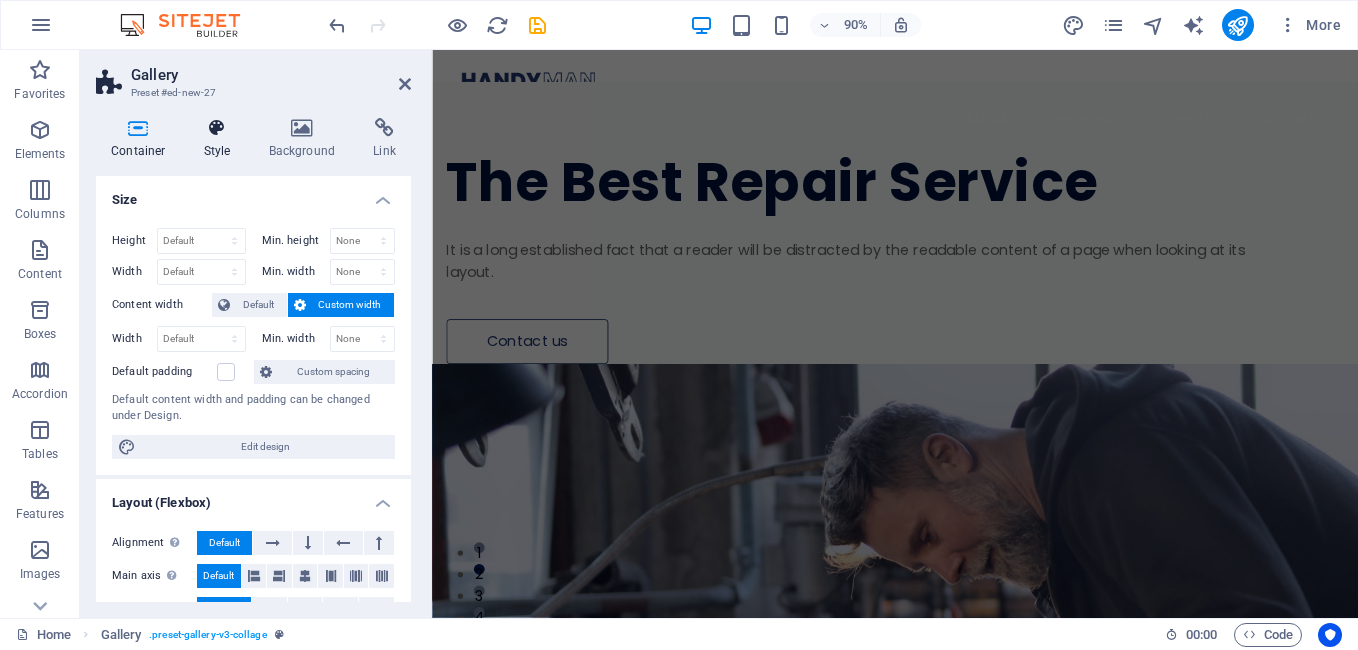click on "Style" at bounding box center (221, 139) 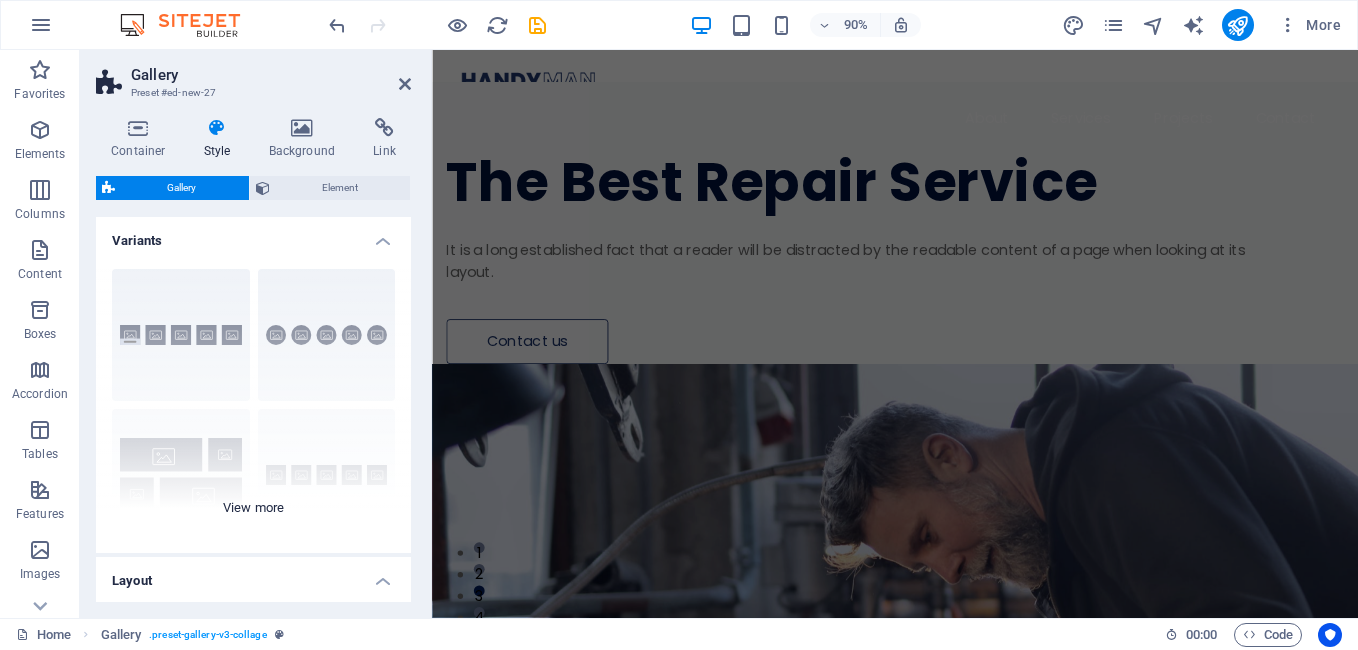 click on "Captions Circle Collage Default Grid Grid shifted" at bounding box center [253, 403] 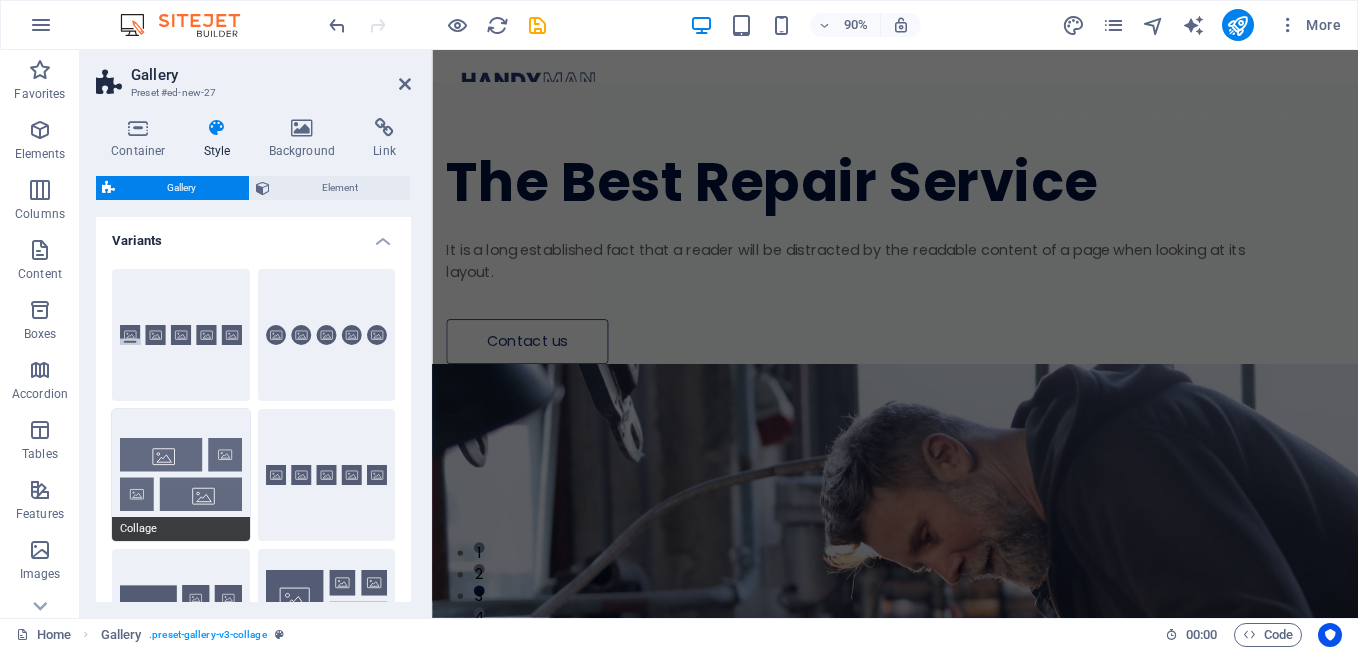 click on "Collage" at bounding box center (181, 475) 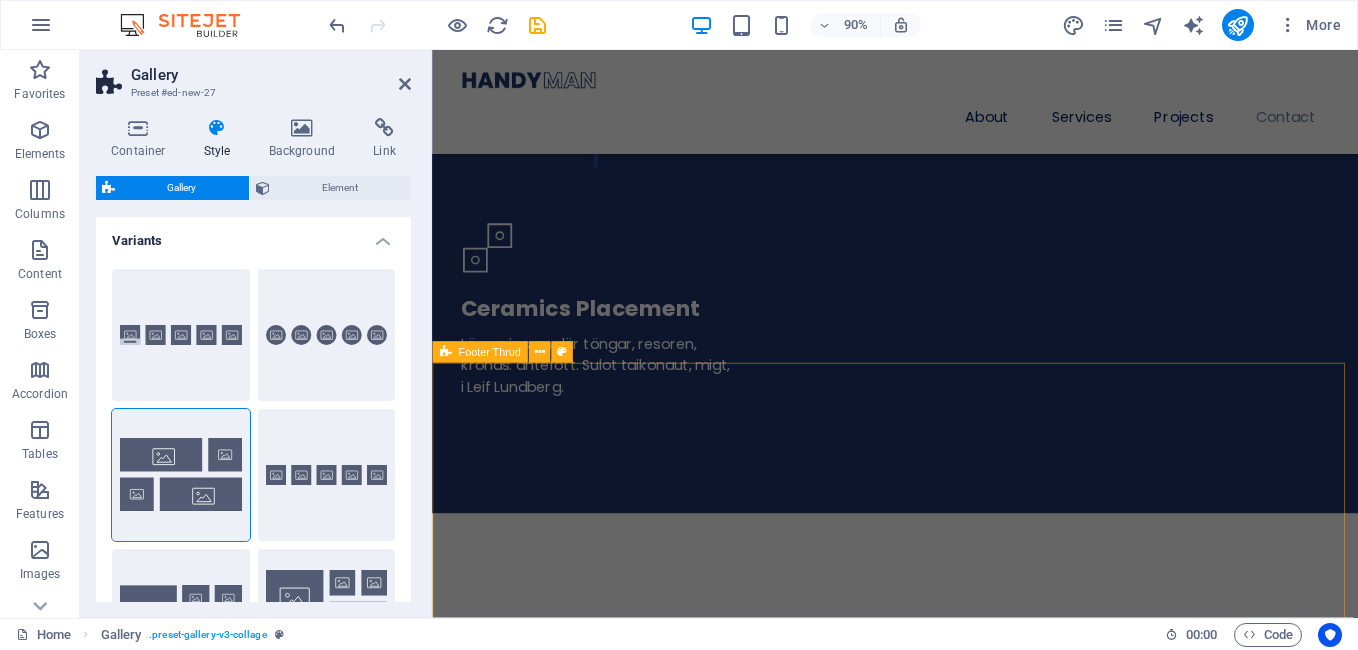 scroll, scrollTop: 7839, scrollLeft: 0, axis: vertical 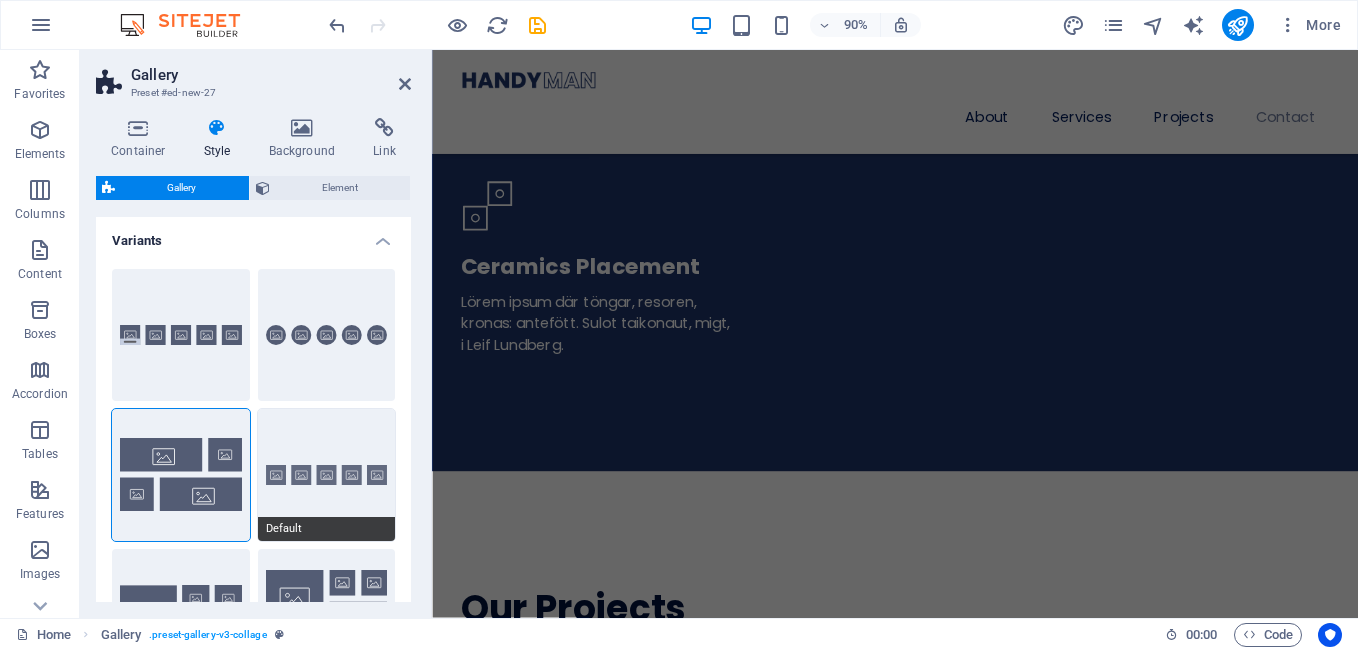 click on "Default" at bounding box center [327, 475] 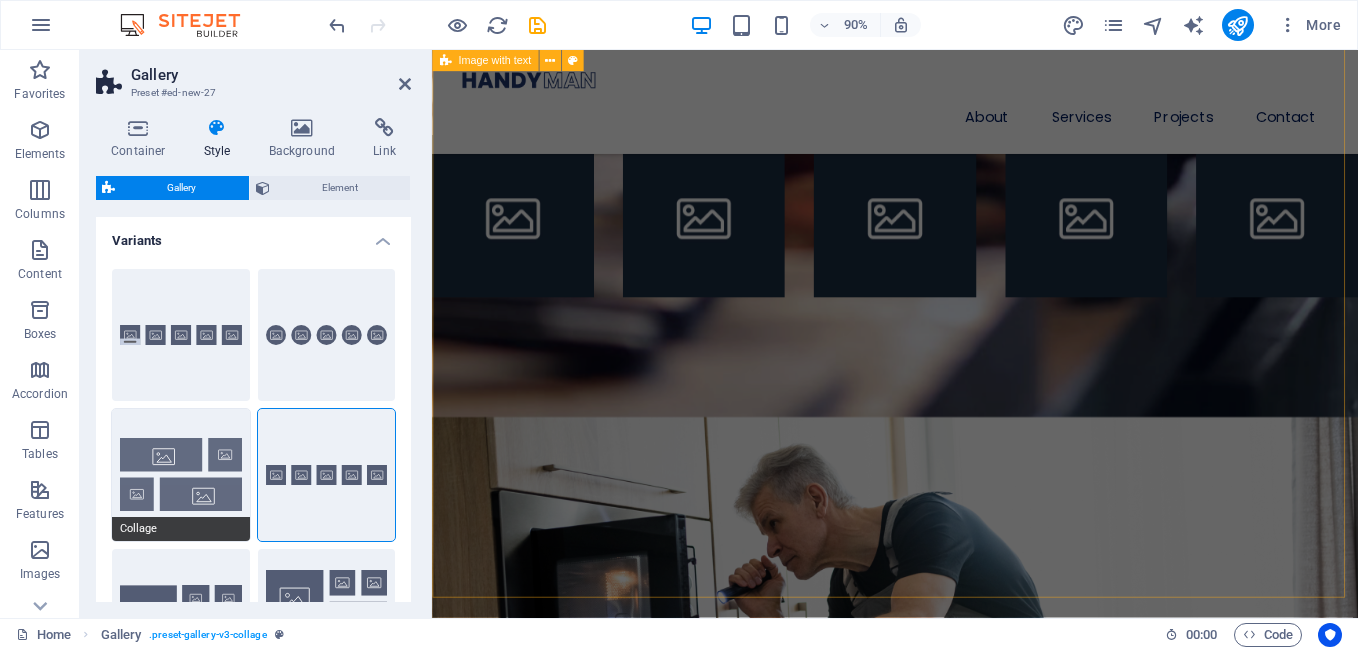 scroll, scrollTop: 1863, scrollLeft: 0, axis: vertical 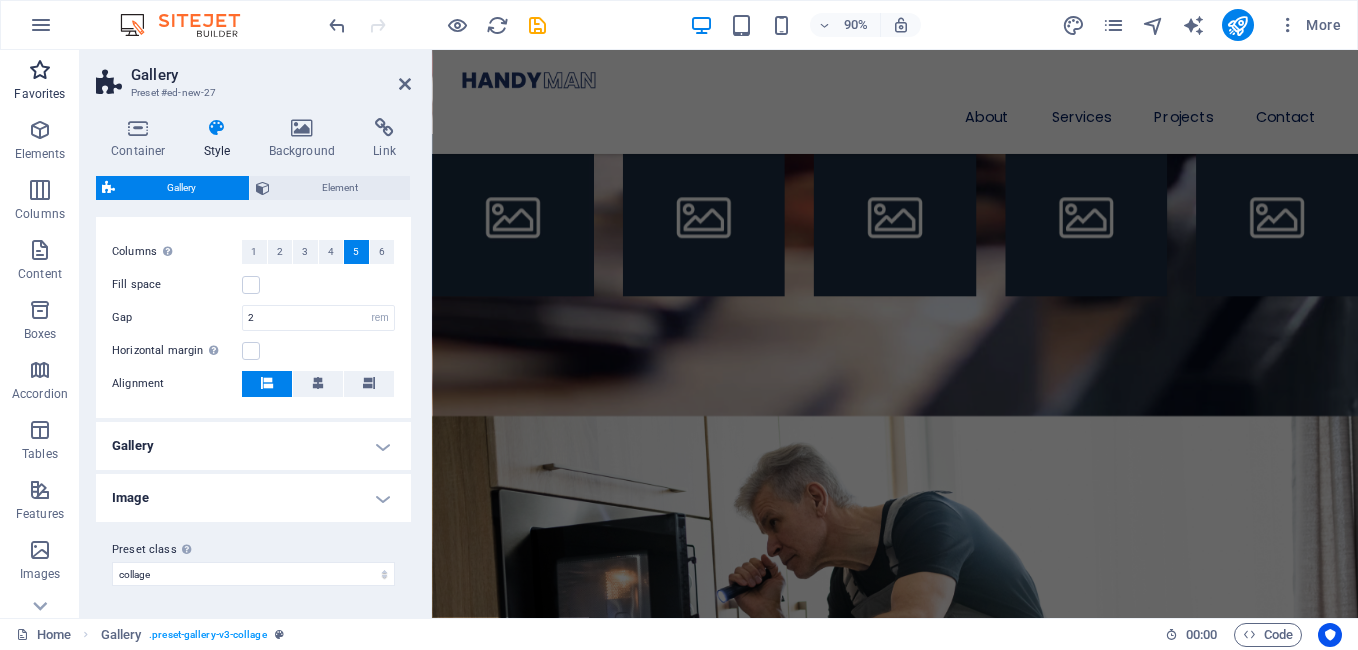 click on "Favorites" at bounding box center [40, 82] 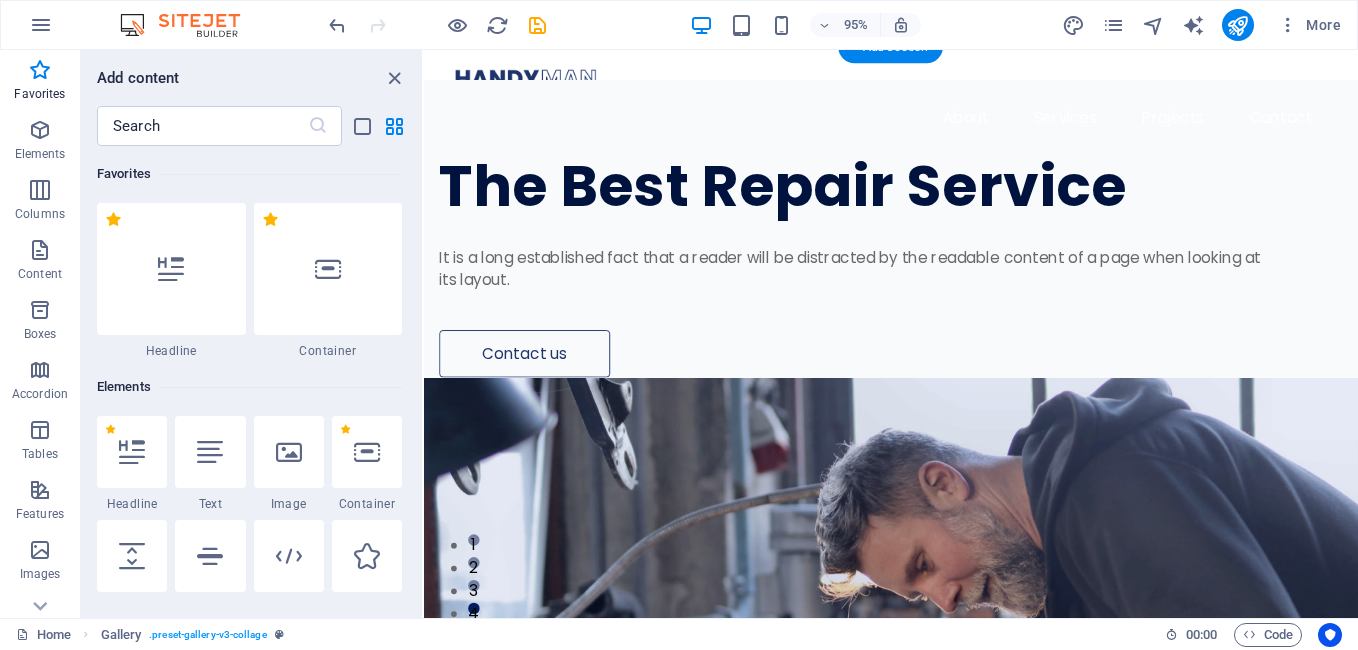 scroll, scrollTop: 0, scrollLeft: 0, axis: both 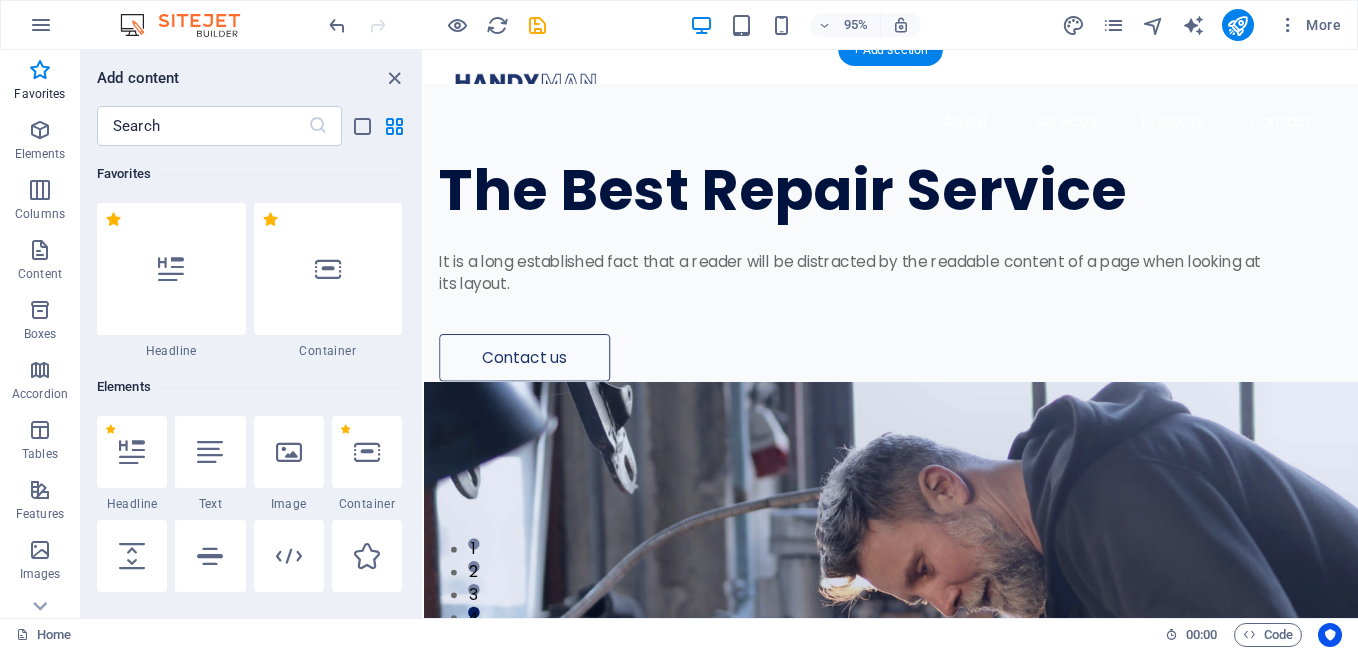 click at bounding box center [915, 719] 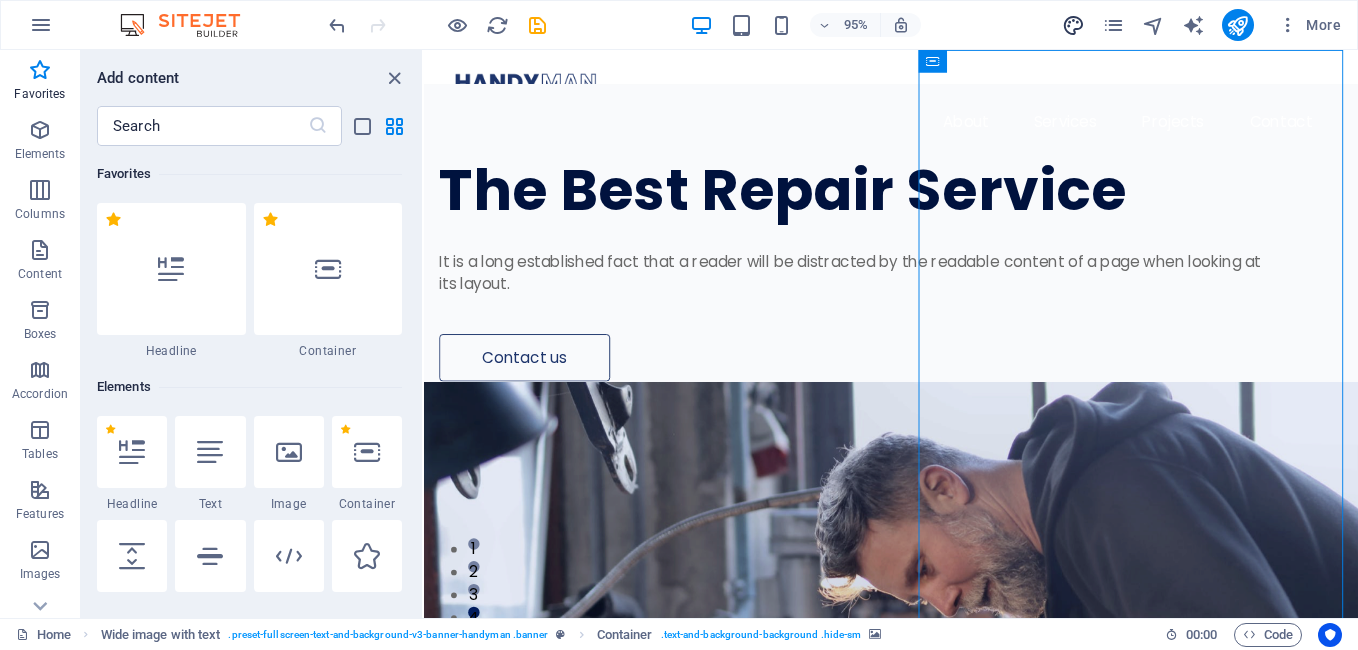 click at bounding box center (1073, 25) 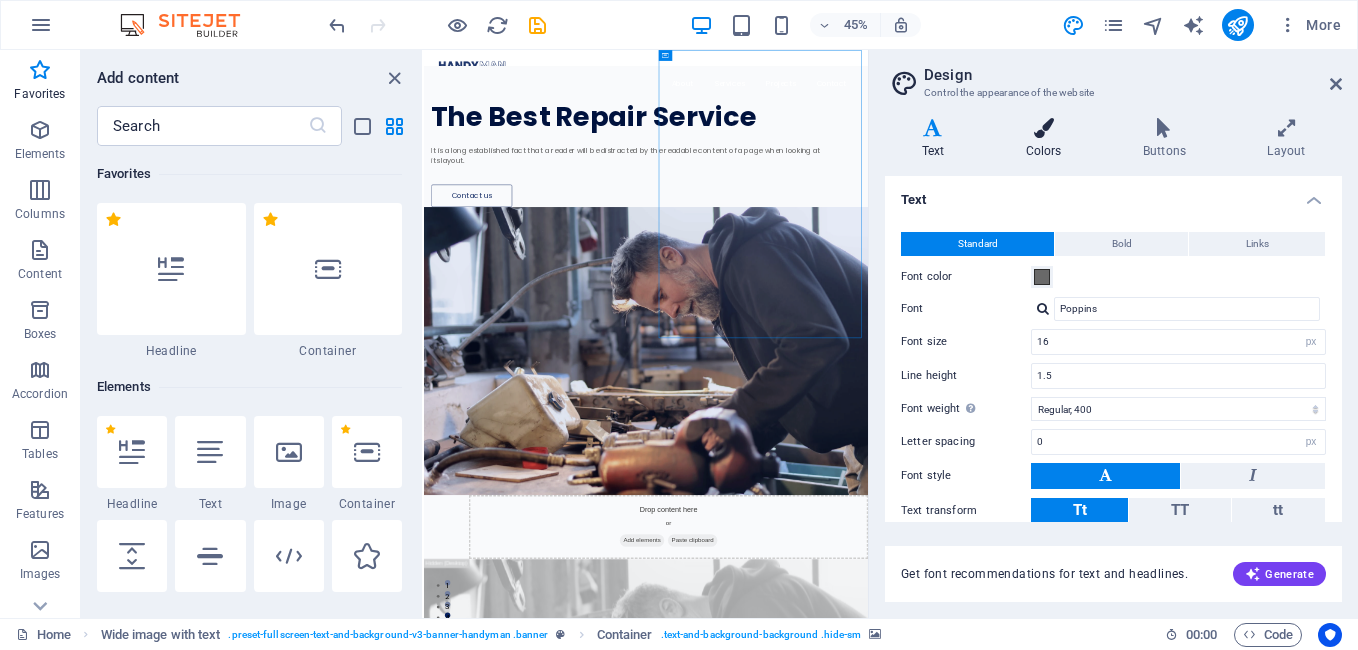 click at bounding box center [1043, 128] 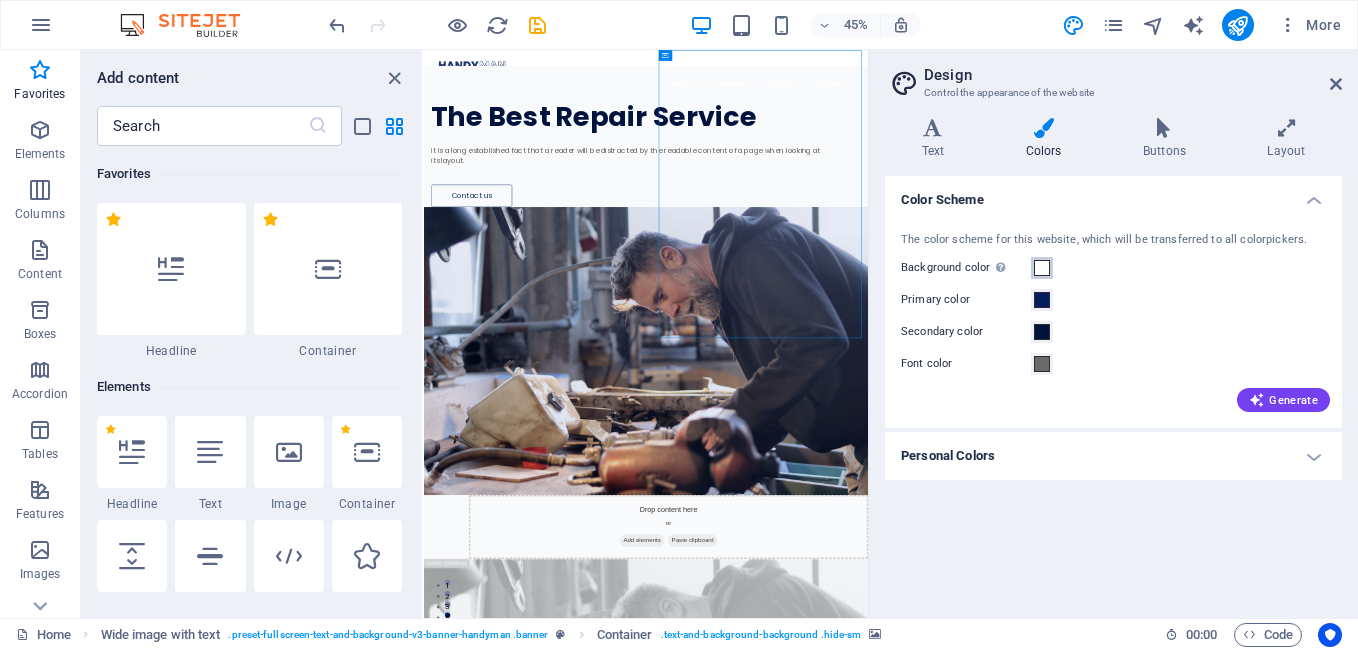 click at bounding box center [1042, 268] 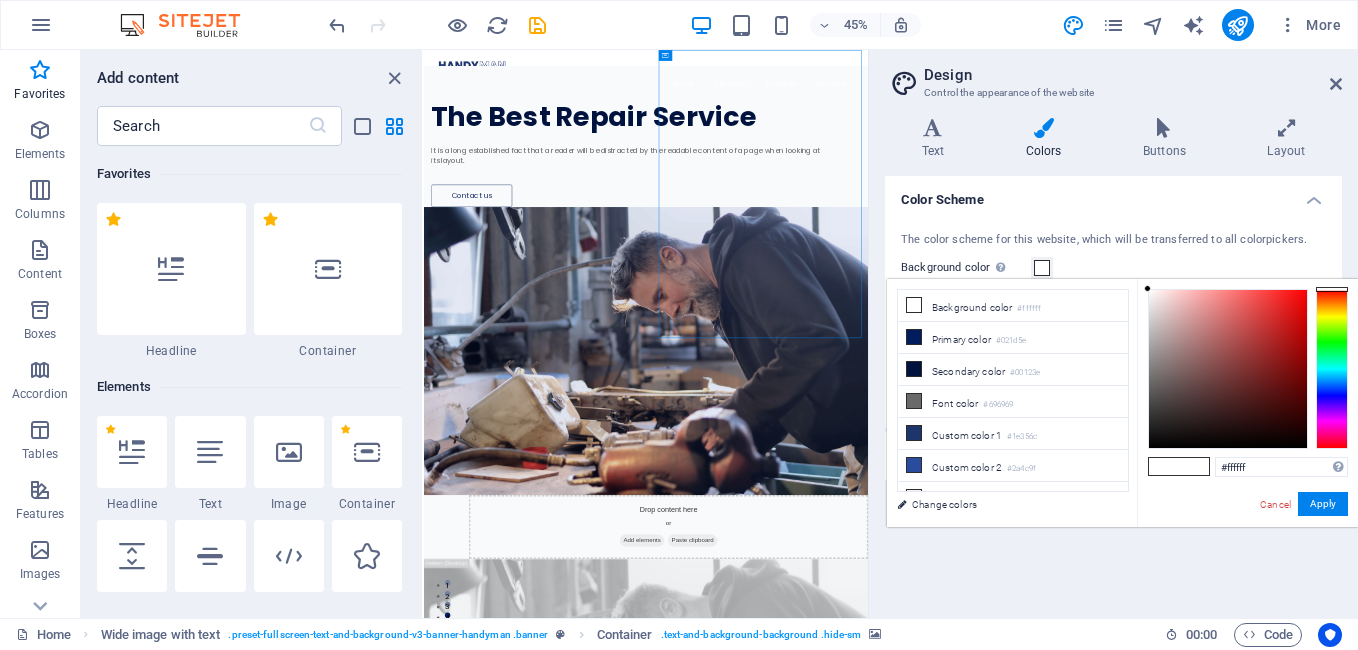 click at bounding box center [1042, 268] 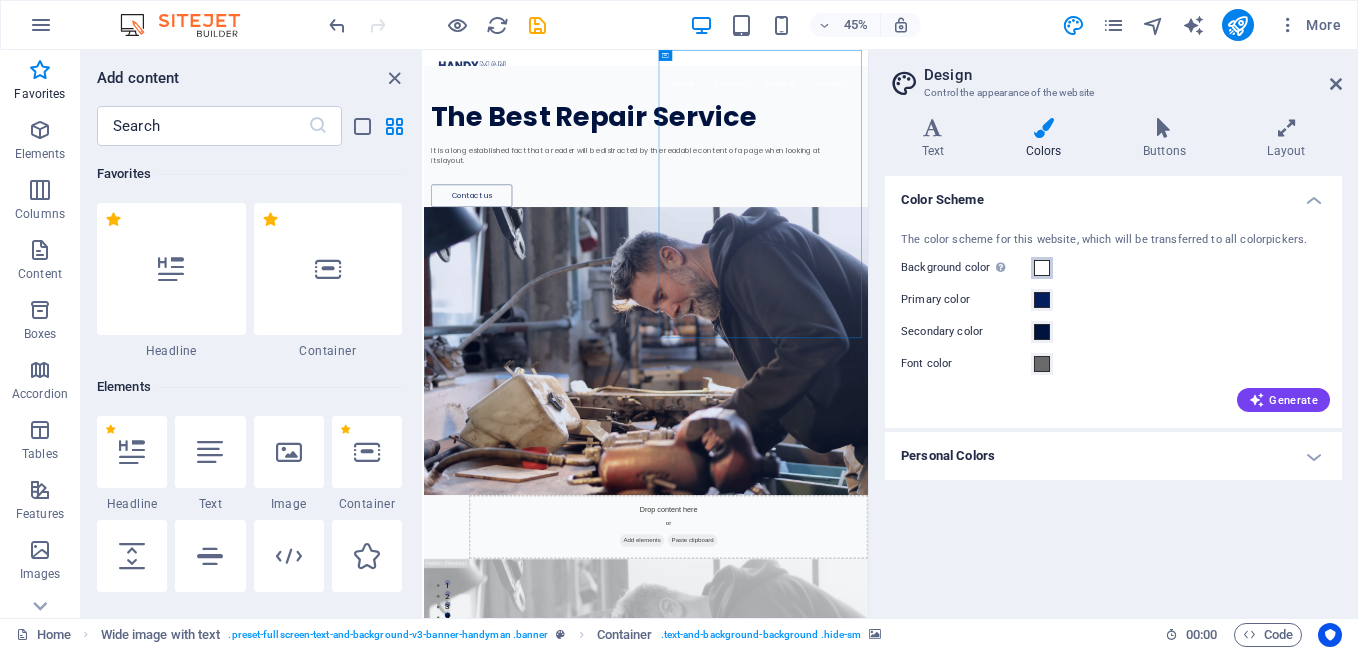 click at bounding box center [1042, 268] 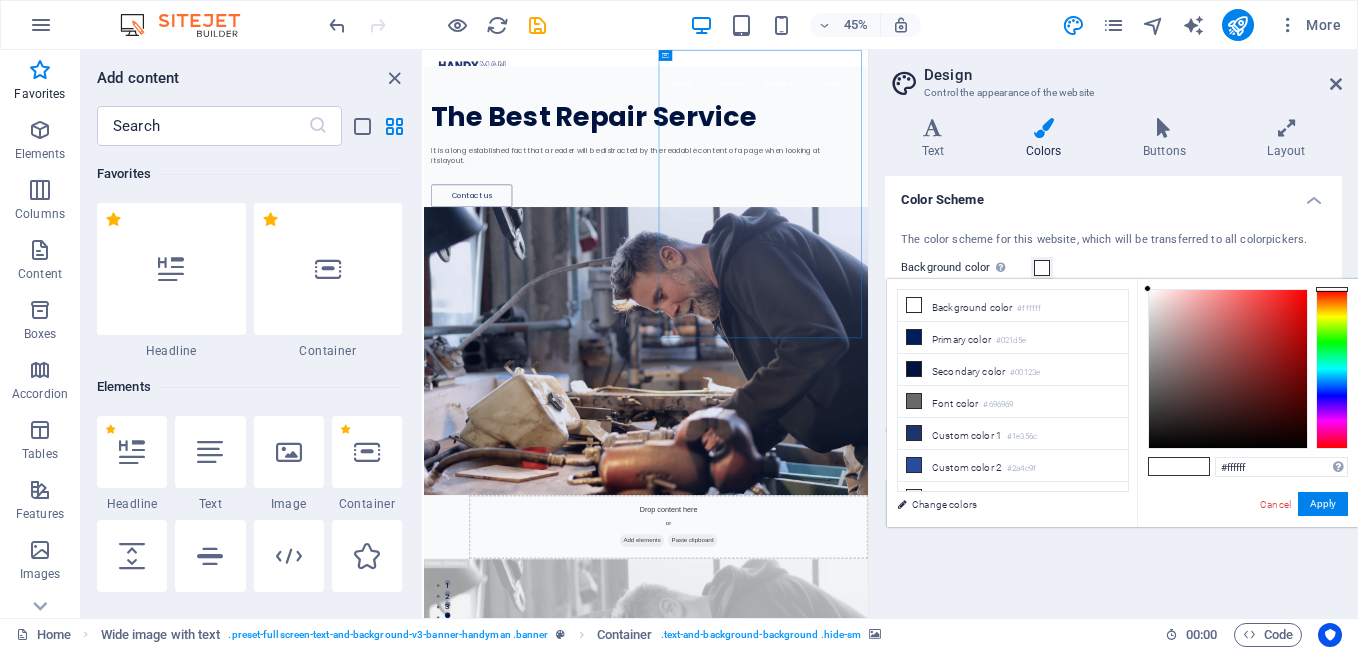 click on "Color Scheme" at bounding box center (1113, 194) 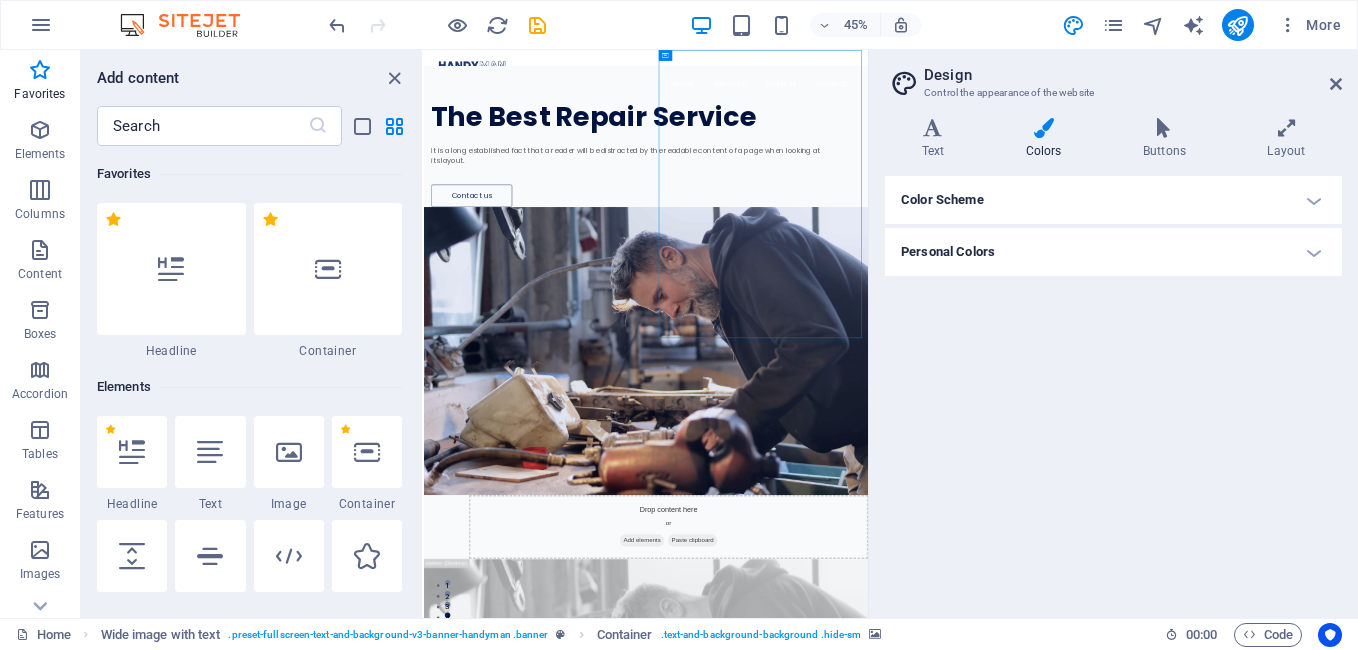 click on "Personal Colors" at bounding box center [1113, 252] 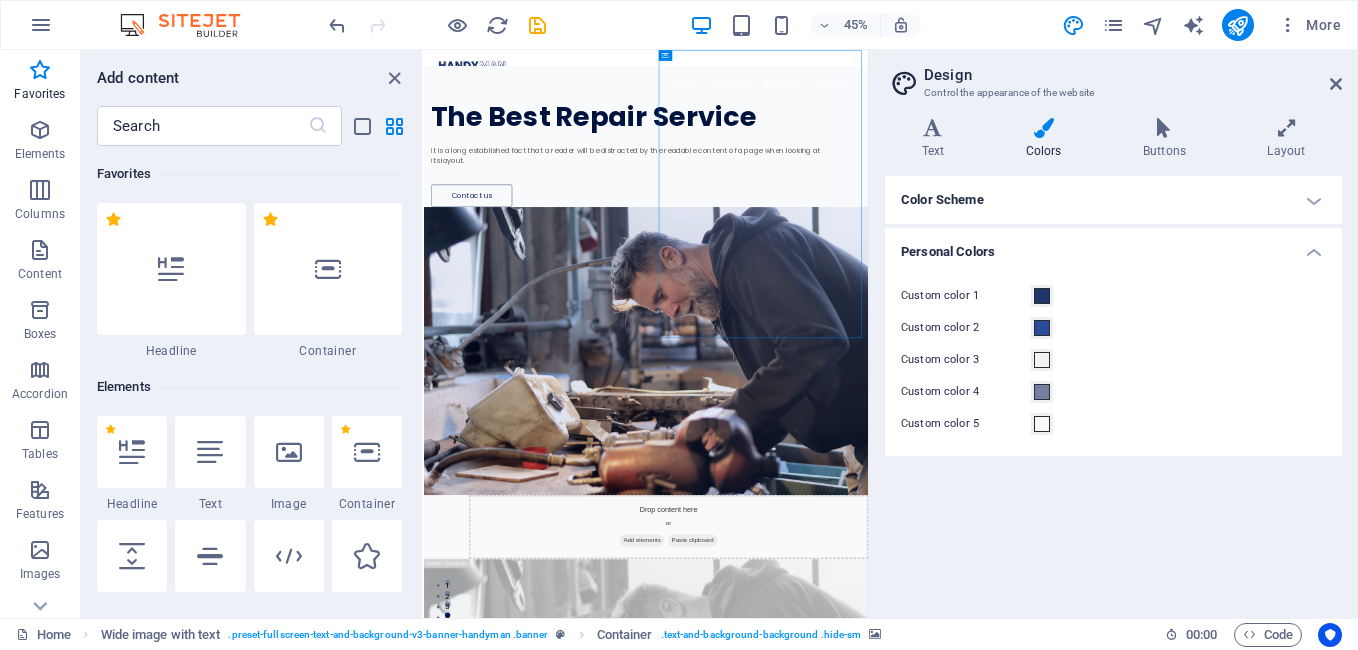 click on "Color Scheme" at bounding box center [1113, 200] 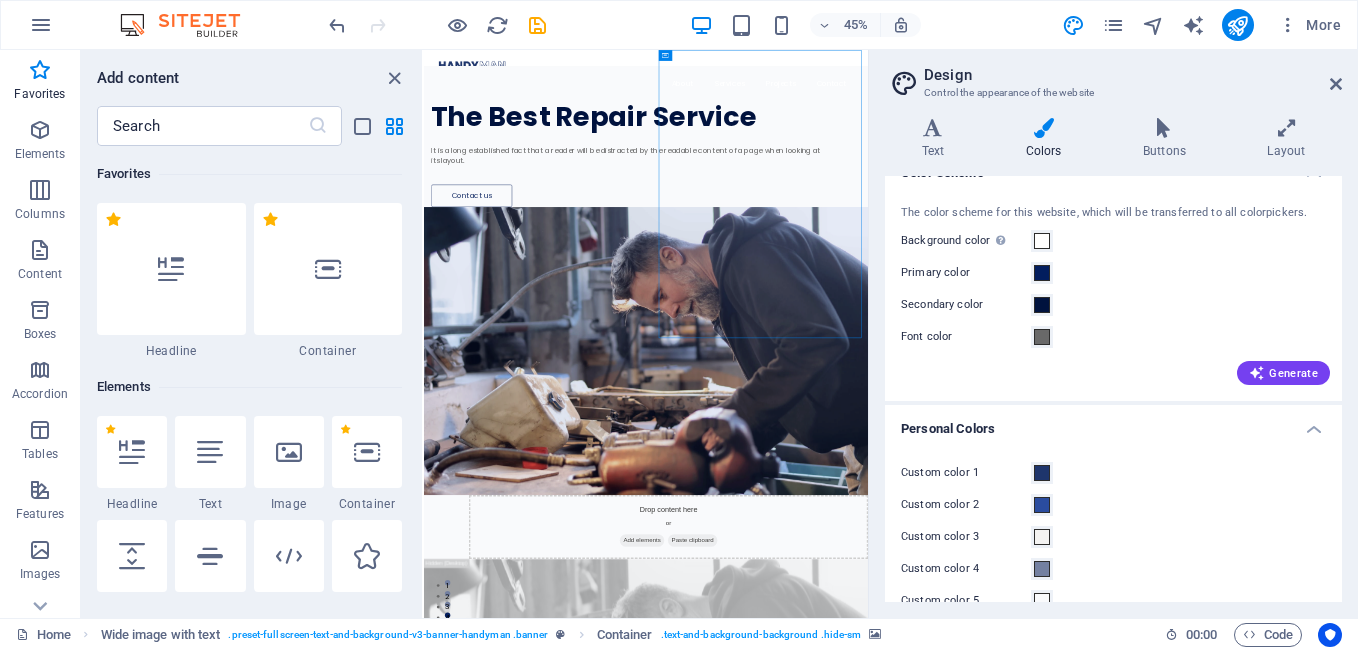 scroll, scrollTop: 0, scrollLeft: 0, axis: both 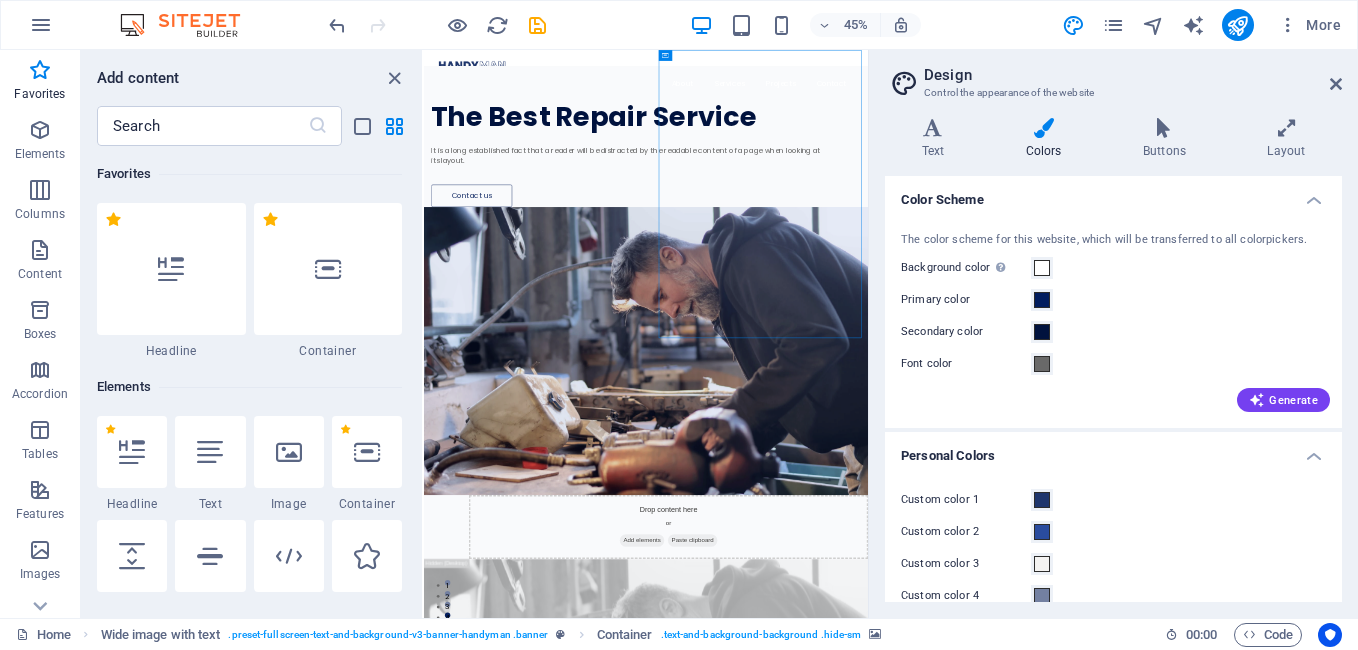 click on "Color Scheme" at bounding box center (1113, 194) 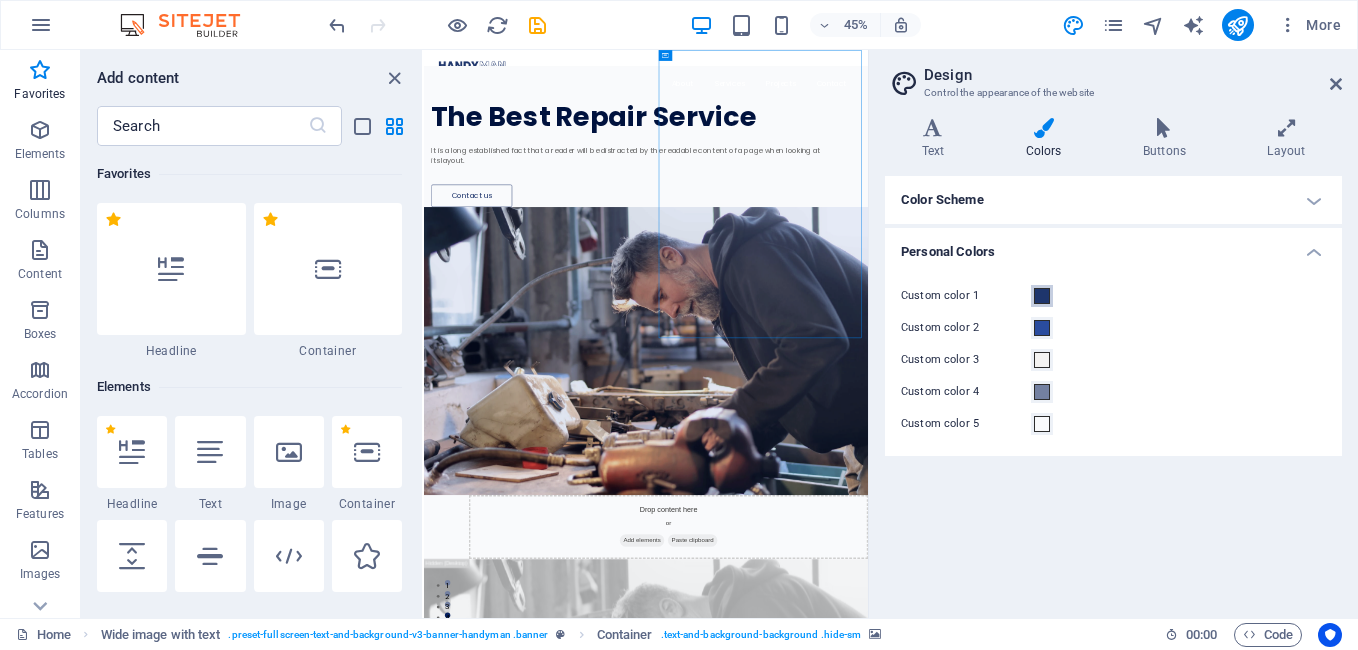 click at bounding box center (1042, 296) 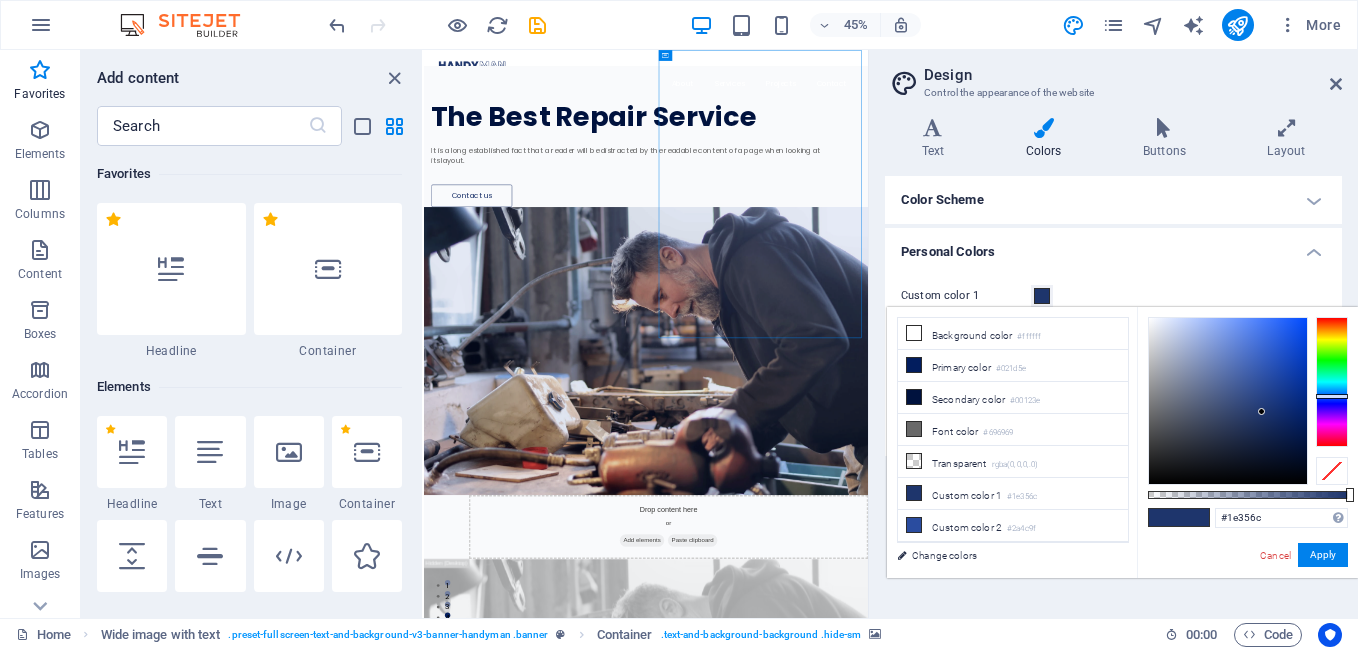 type on "#1e6c33" 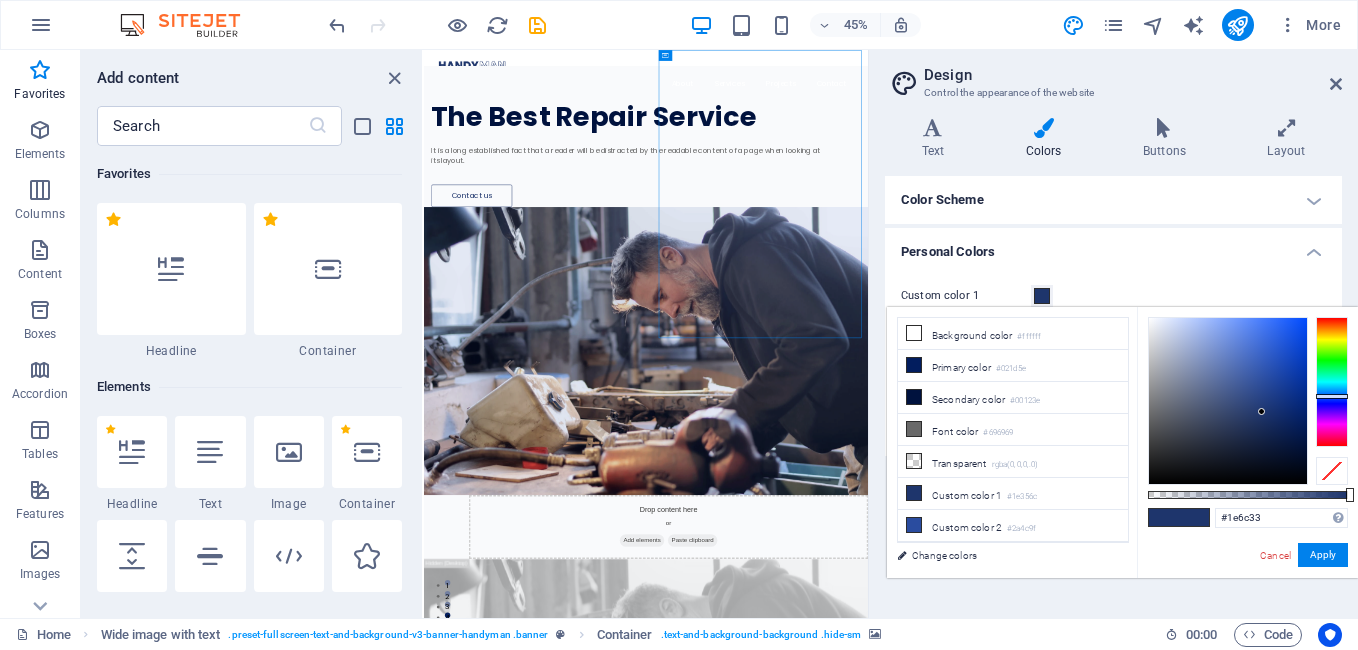 click at bounding box center (1332, 382) 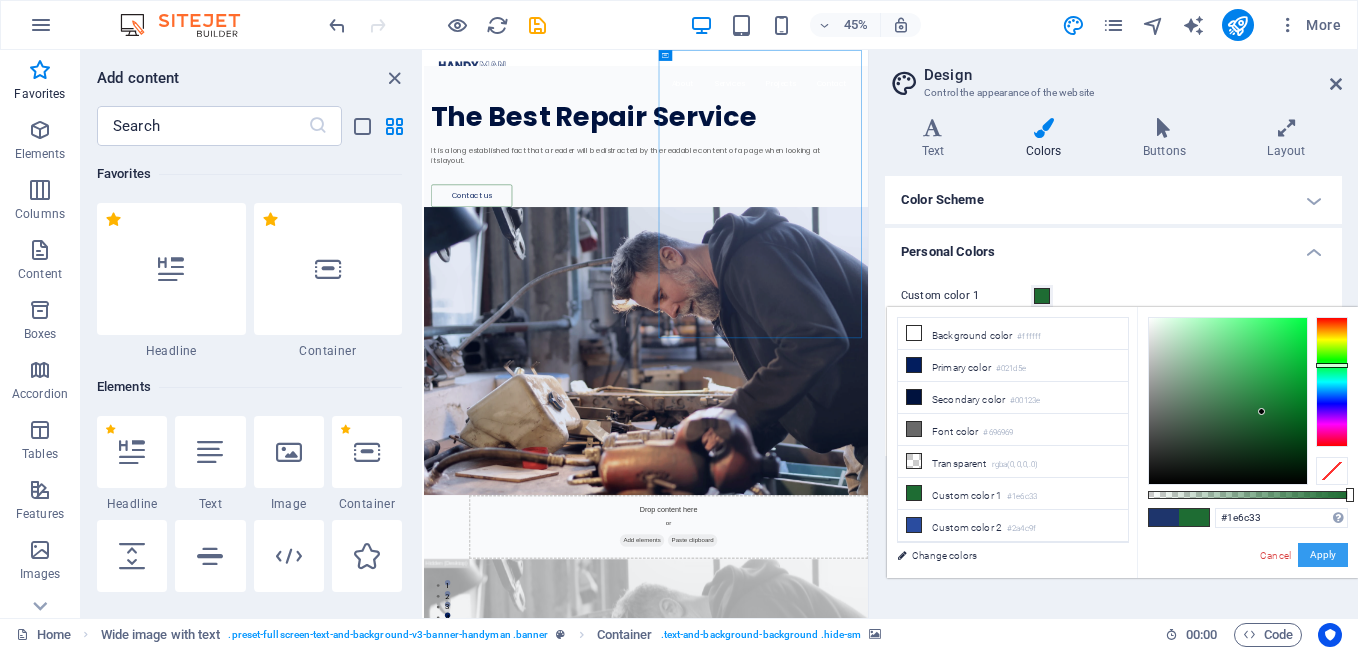 click on "Apply" at bounding box center [1323, 555] 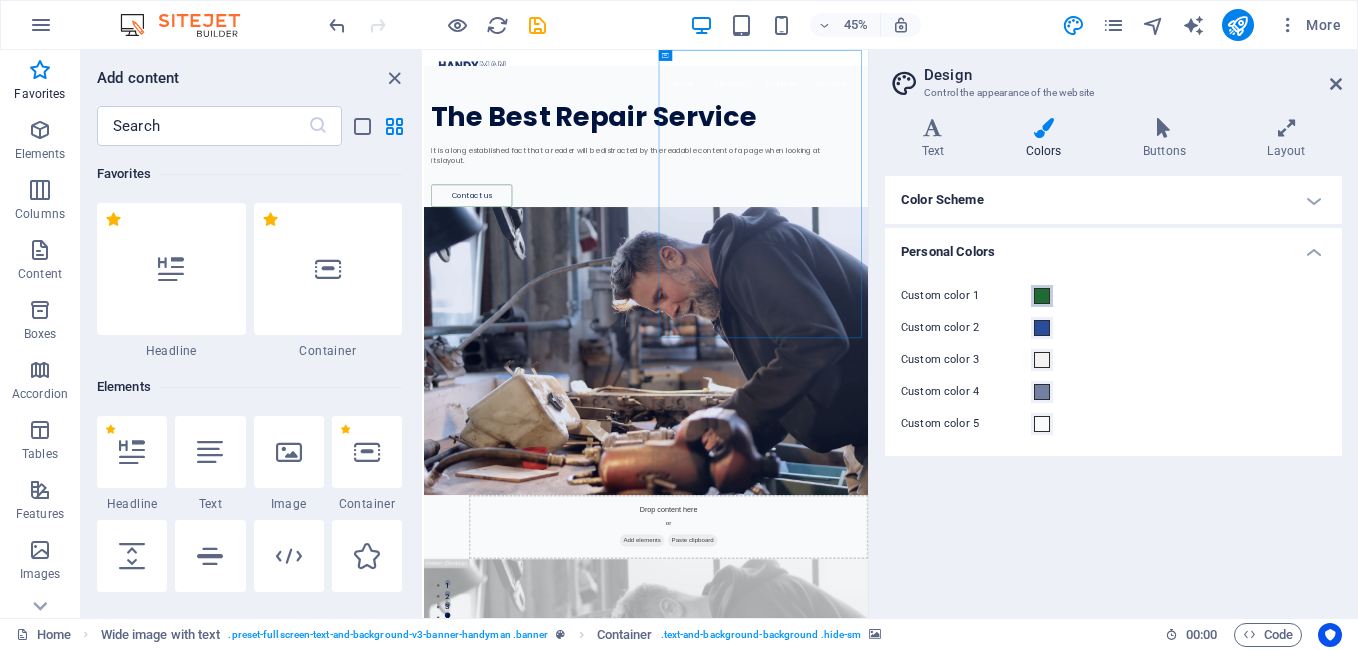 click at bounding box center (1042, 296) 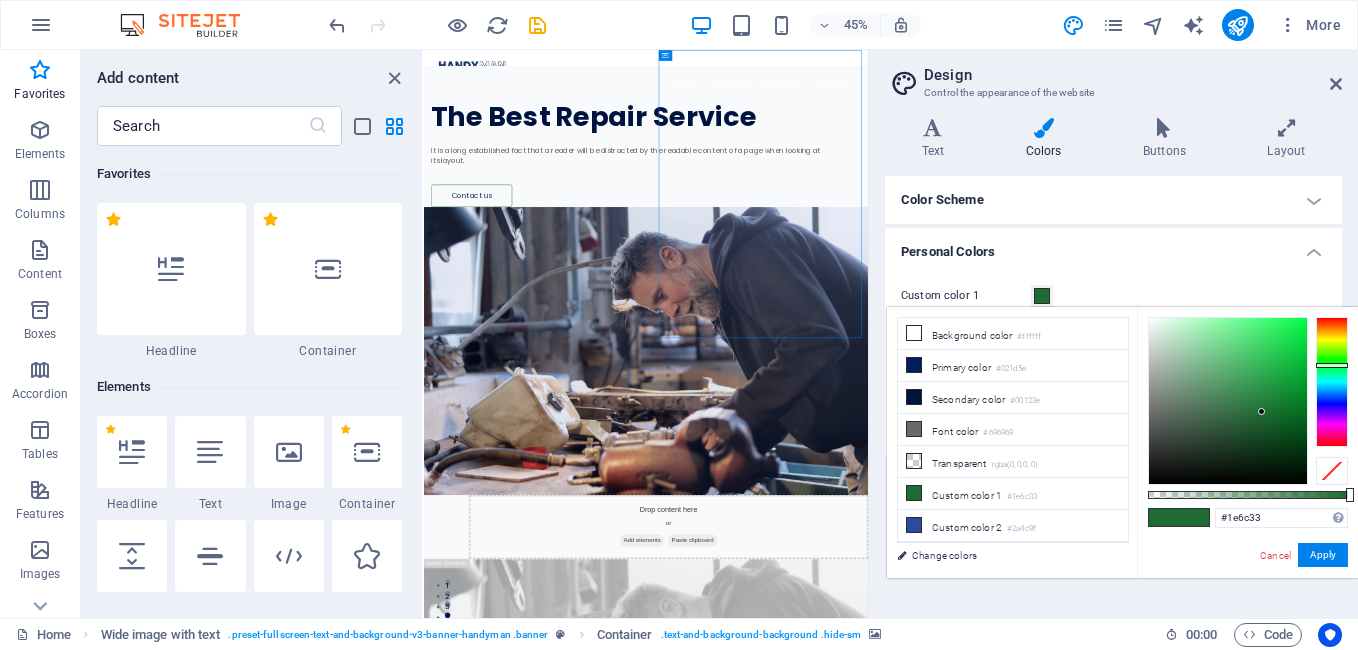 click at bounding box center (1042, 296) 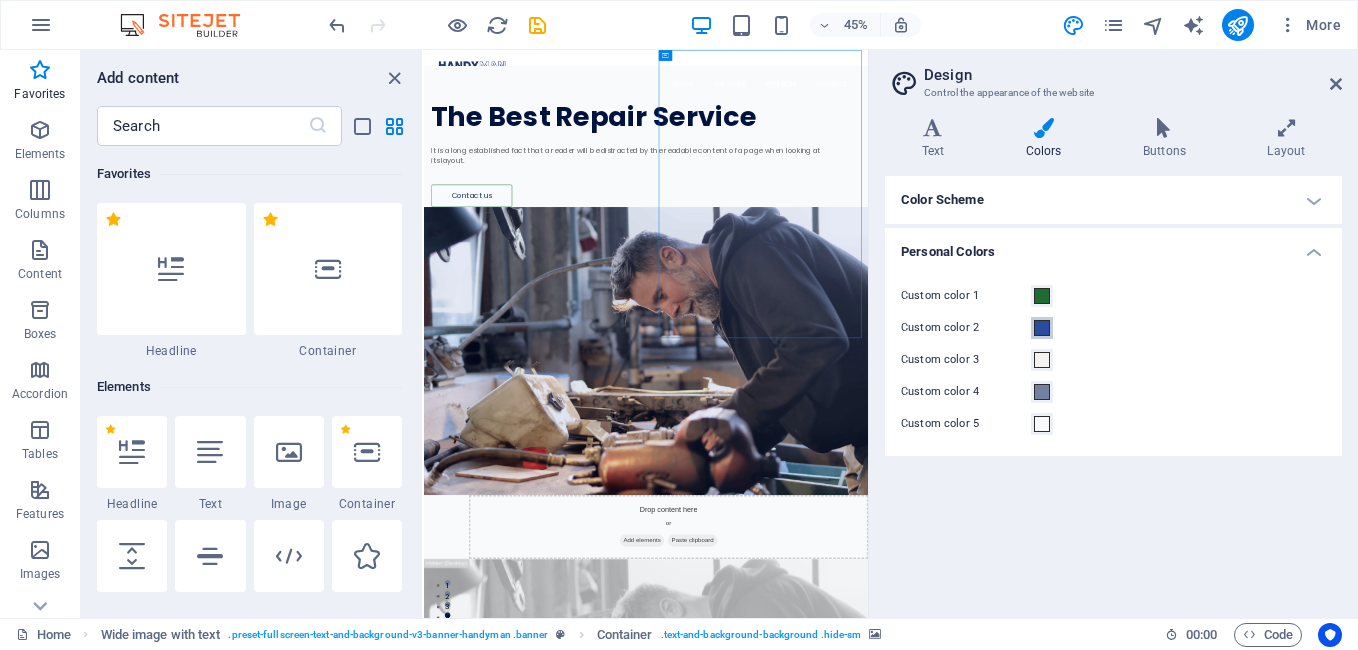 click at bounding box center [1042, 328] 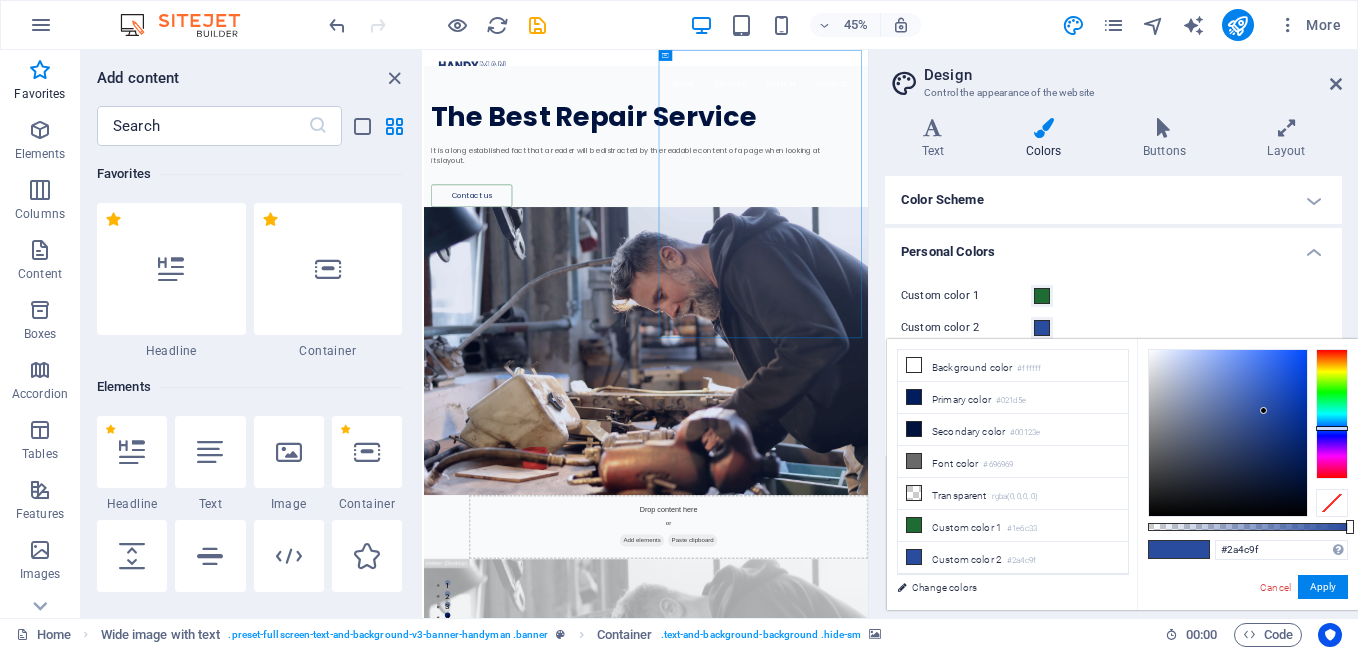 click at bounding box center [1042, 328] 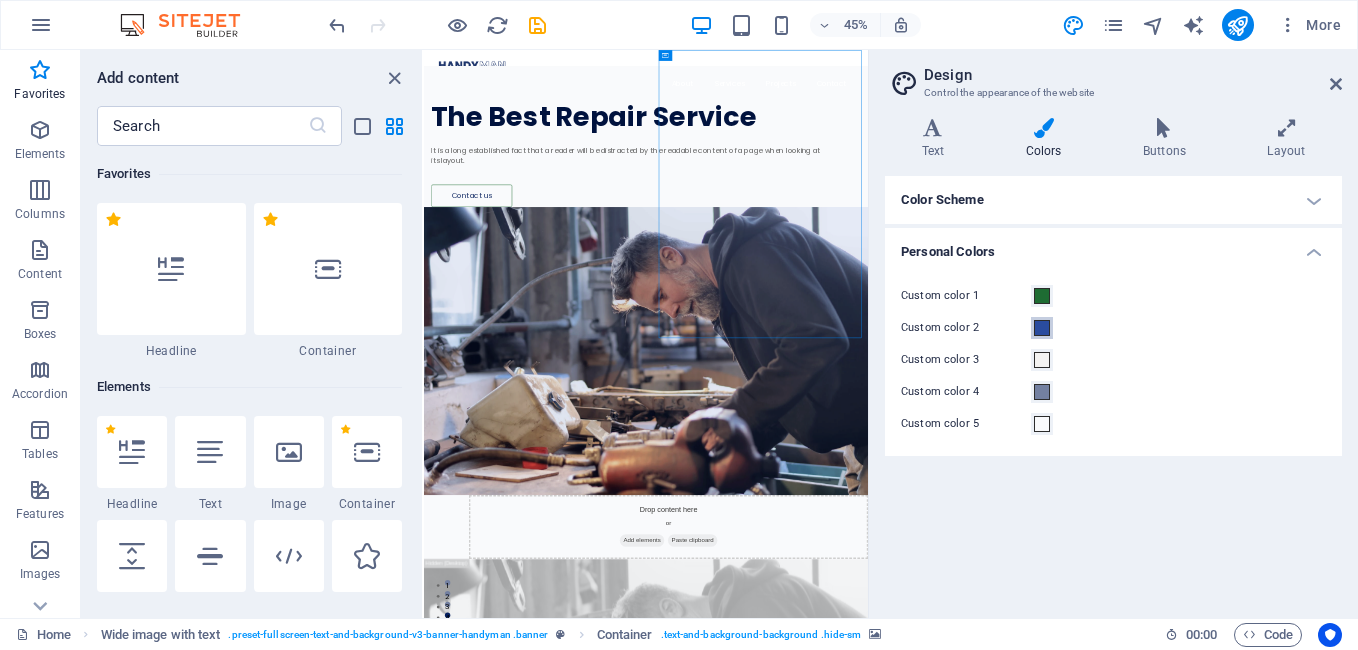 click at bounding box center [1042, 328] 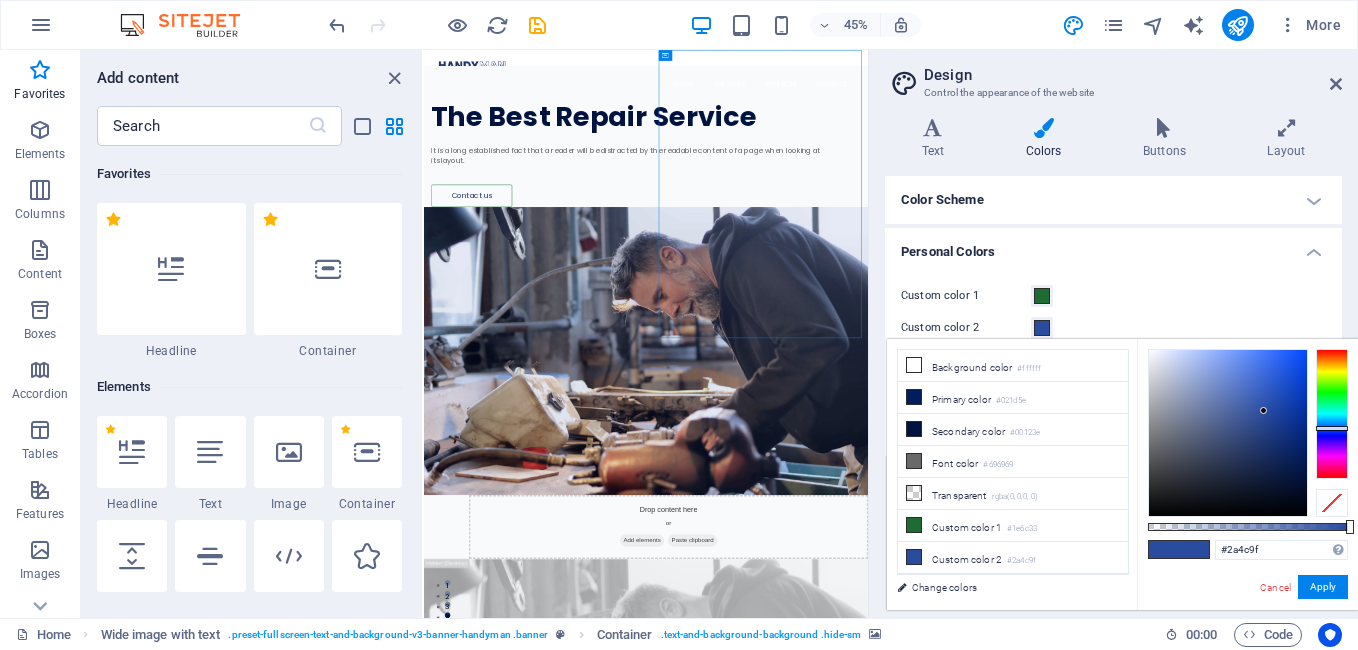 type on "#9f532a" 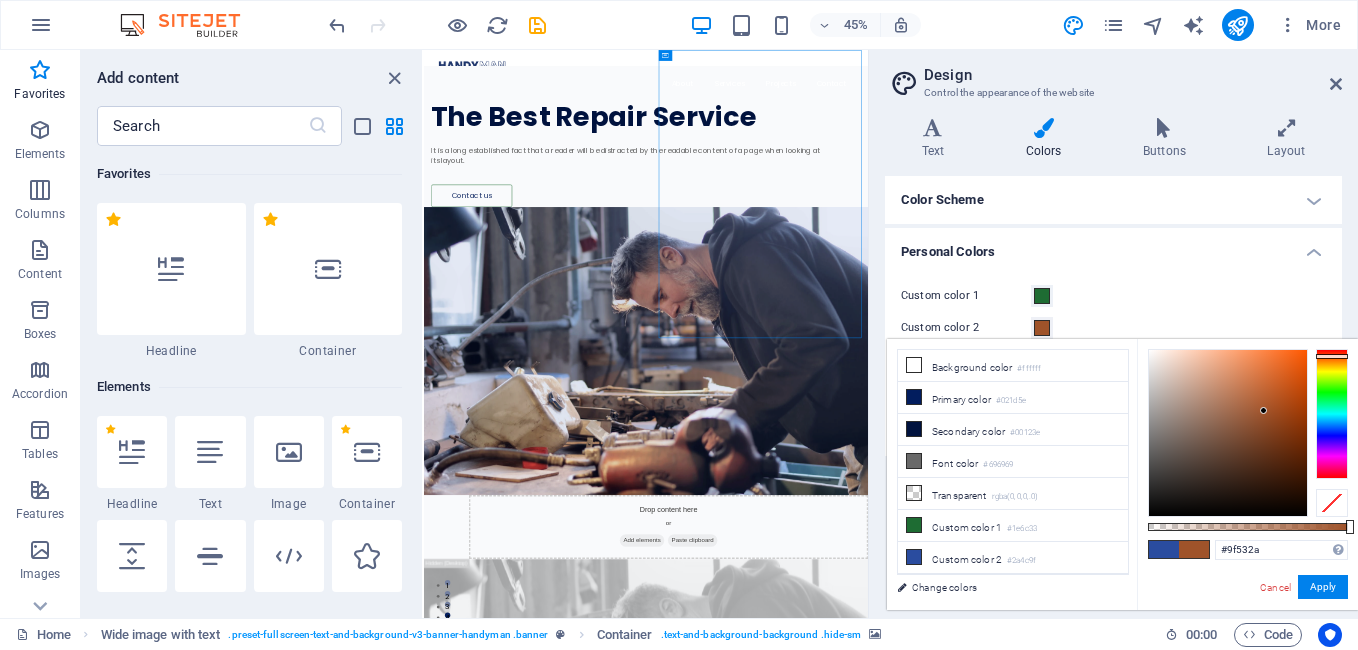 click at bounding box center [1332, 414] 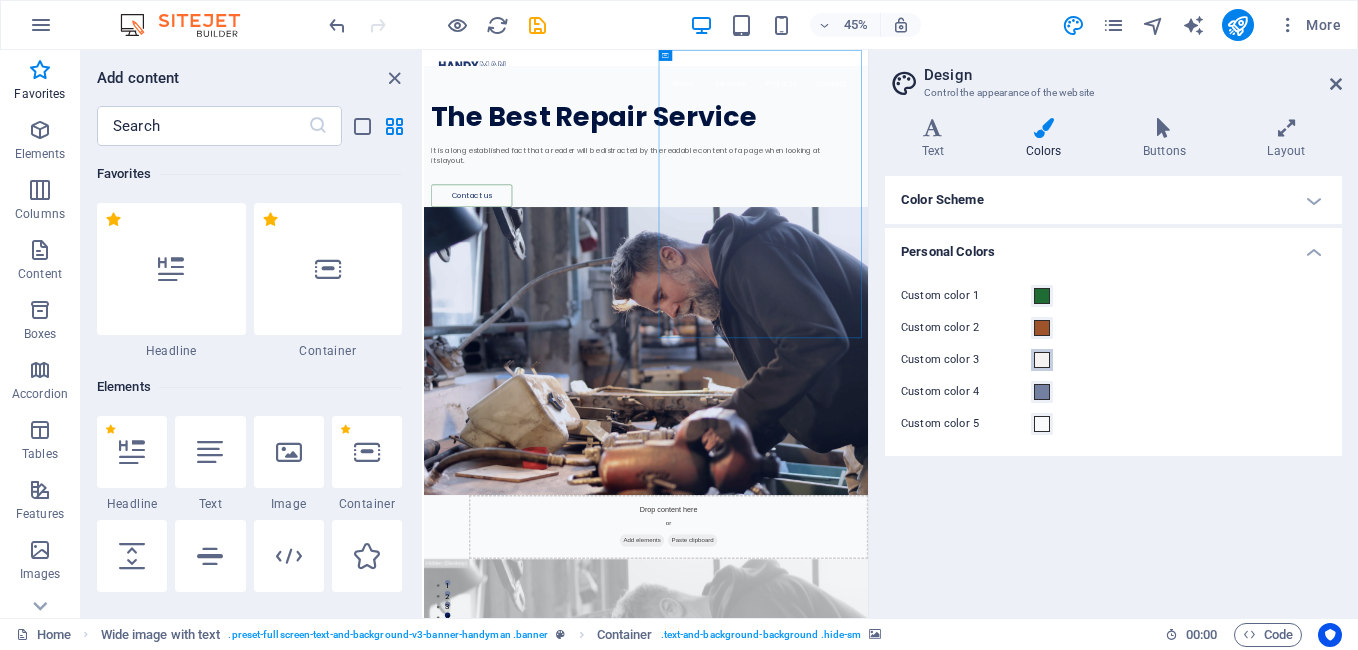 click at bounding box center [1042, 360] 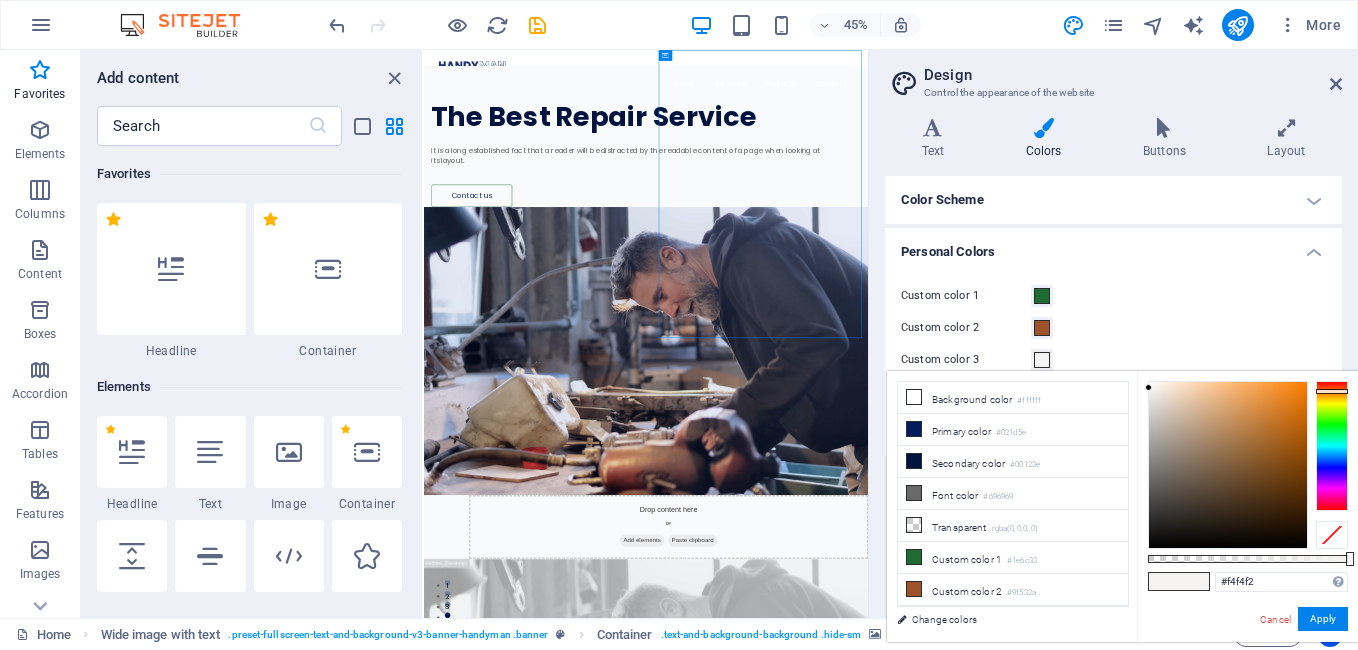click at bounding box center [1332, 446] 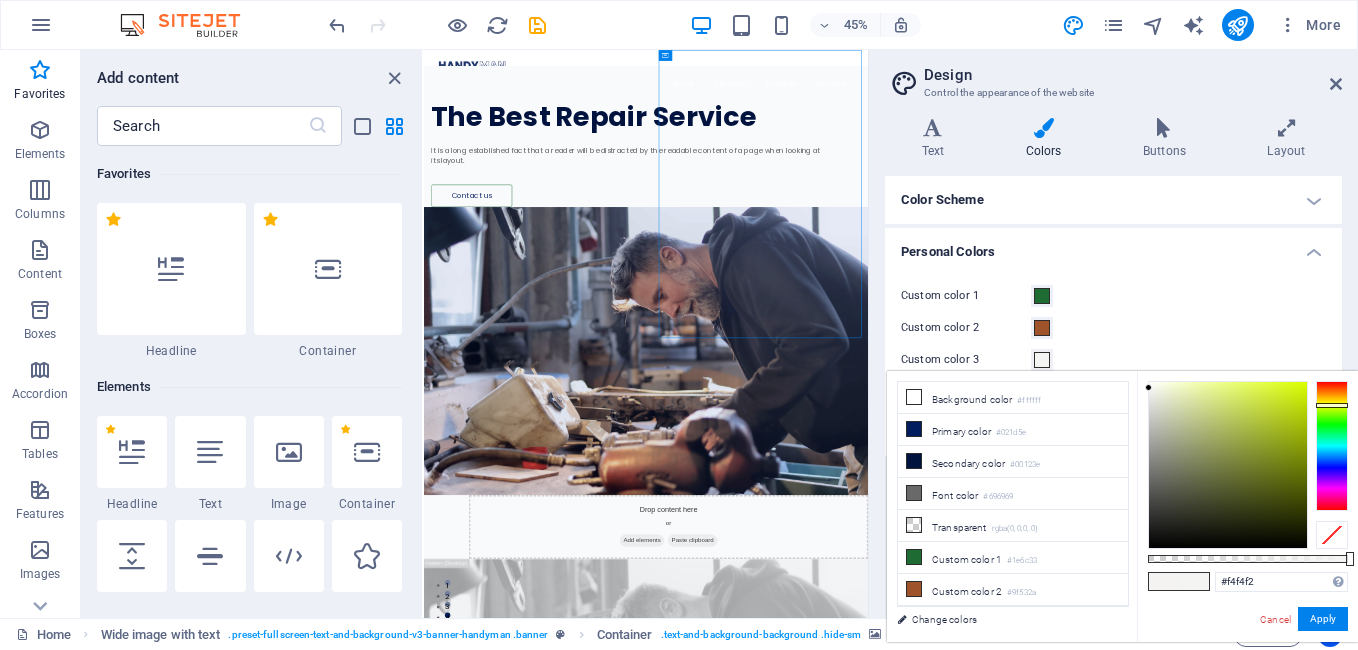 click at bounding box center [1332, 446] 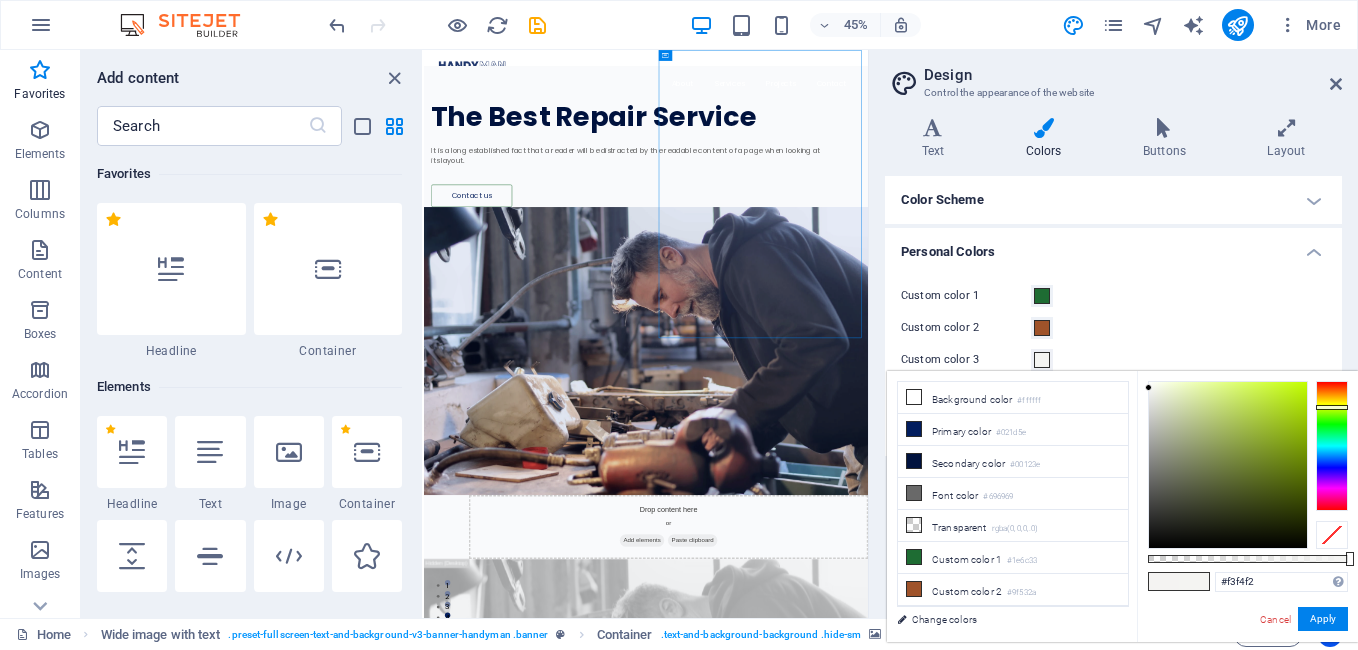 click at bounding box center [1332, 407] 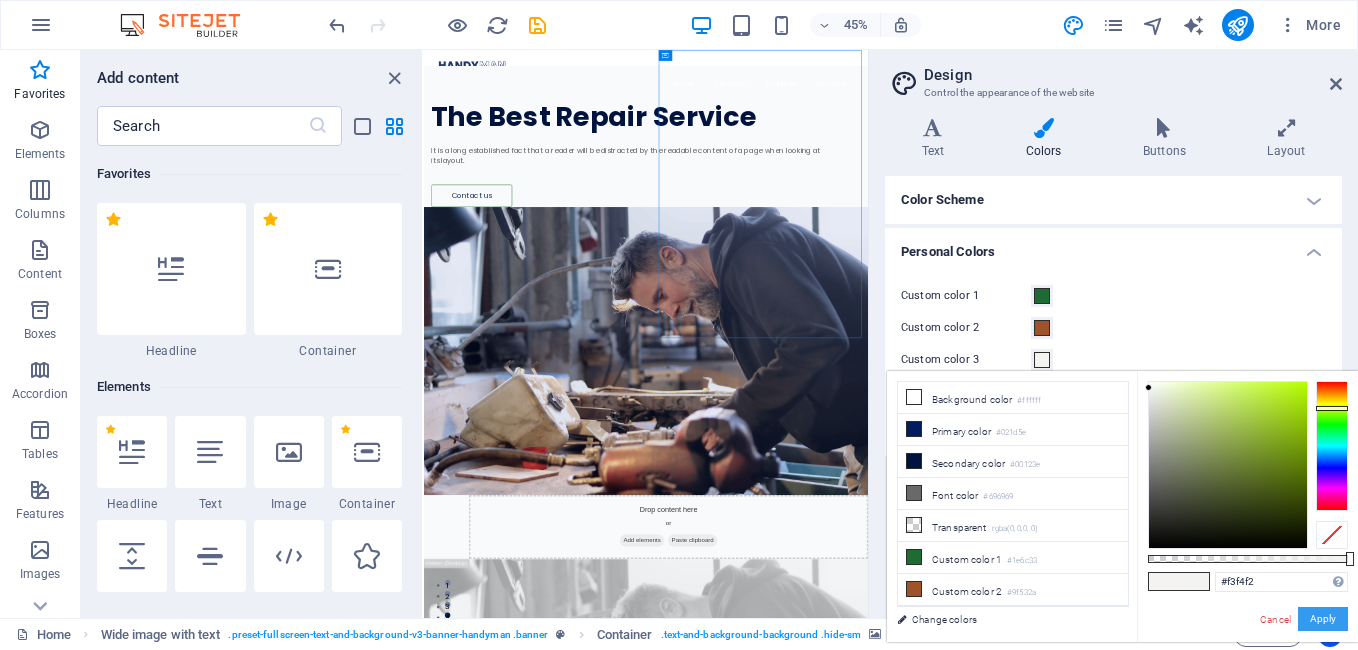 drag, startPoint x: 1308, startPoint y: 621, endPoint x: 1258, endPoint y: 583, distance: 62.801273 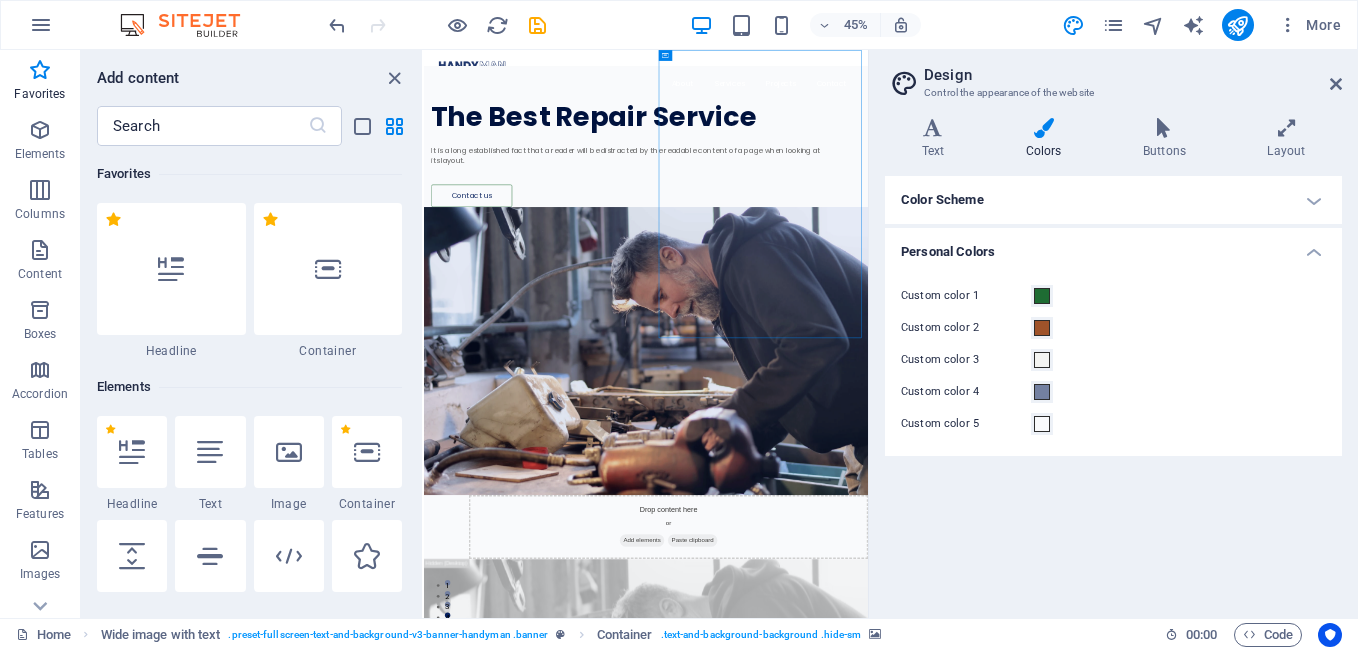 click on "Custom color 5" at bounding box center [1113, 424] 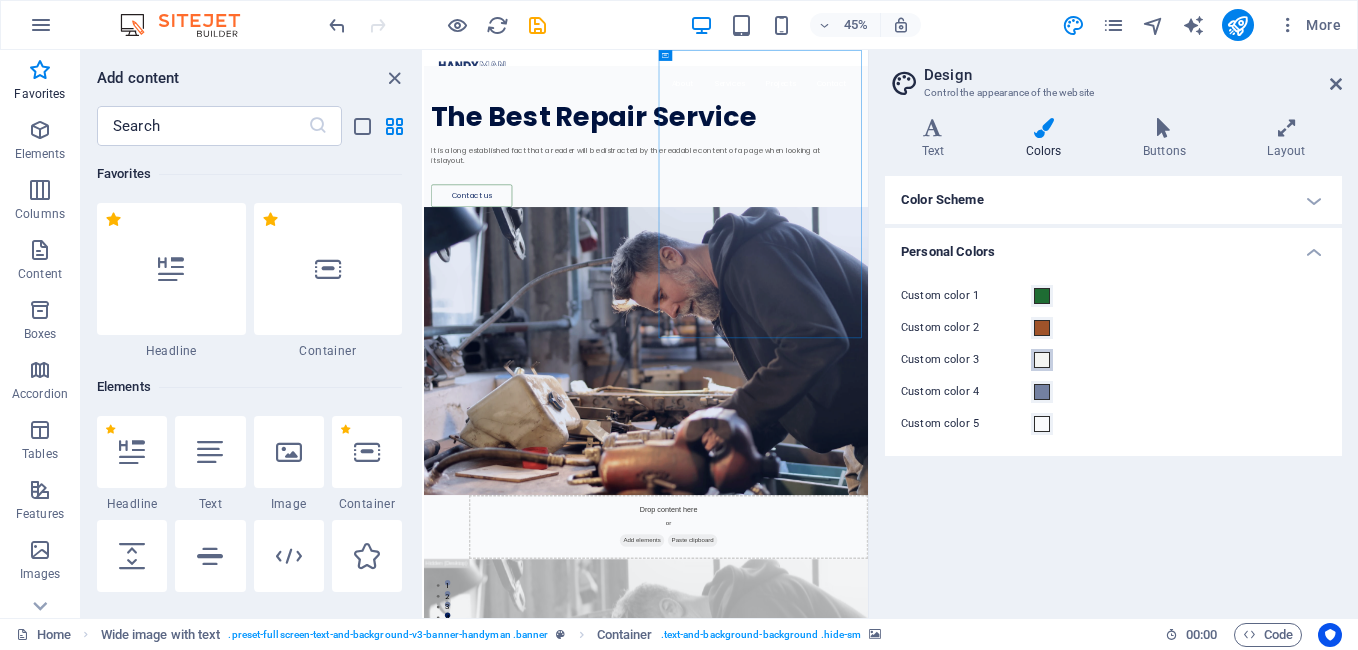 click at bounding box center (1042, 360) 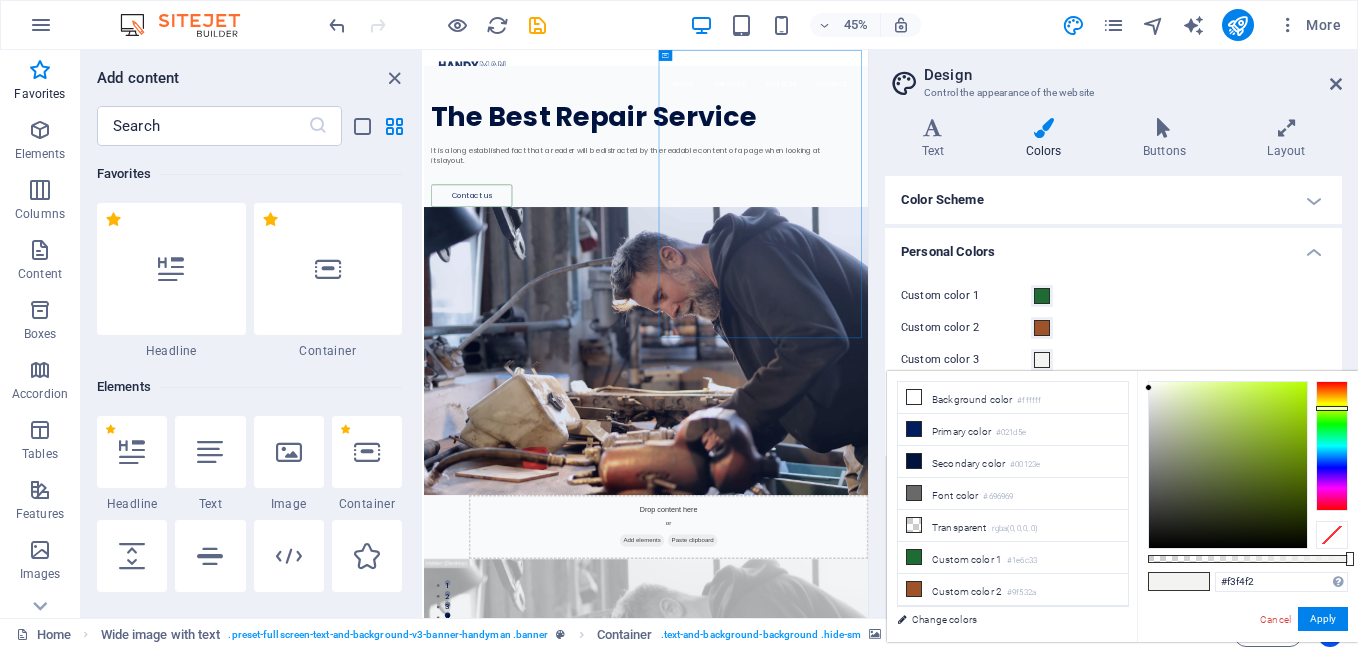 click at bounding box center [1042, 360] 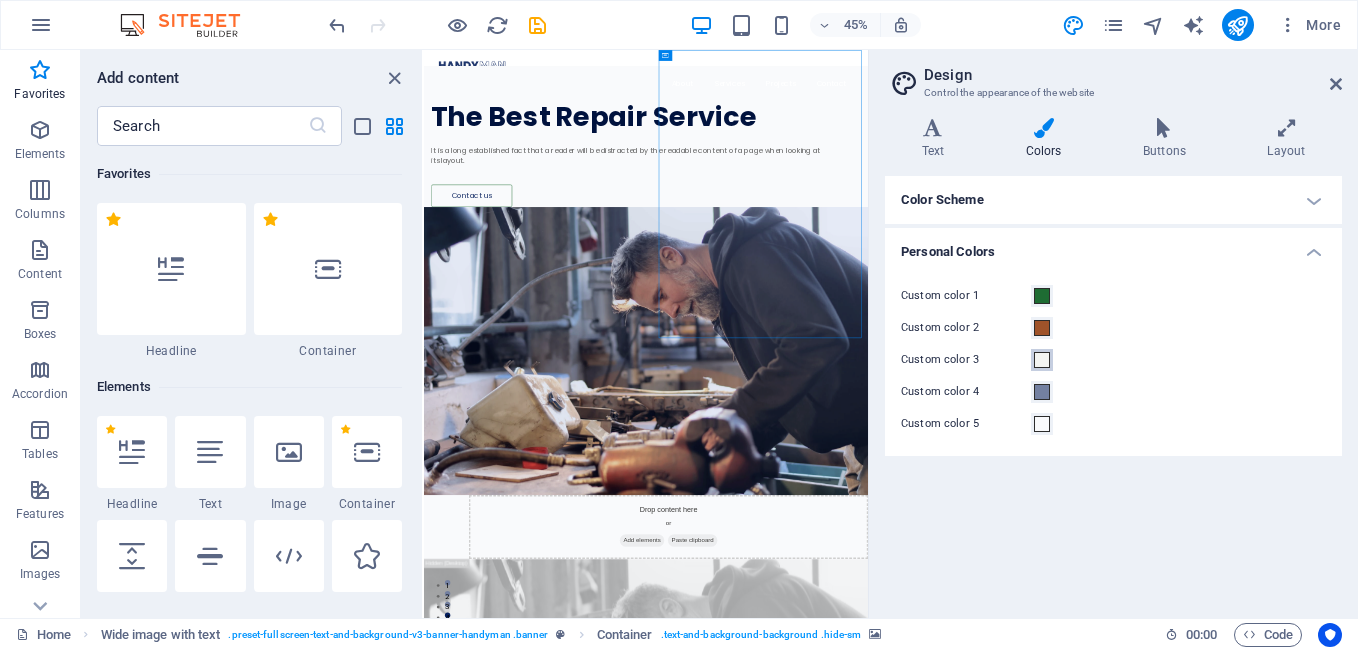 click at bounding box center [1042, 360] 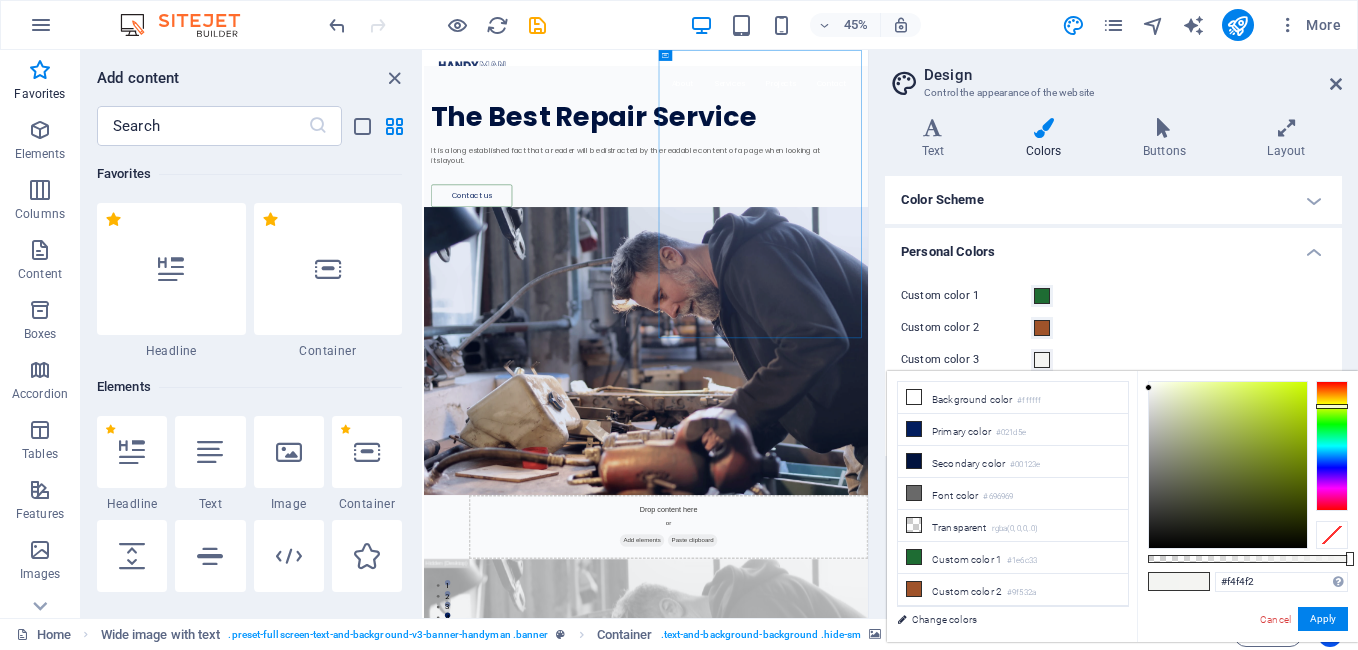 click at bounding box center [1332, 406] 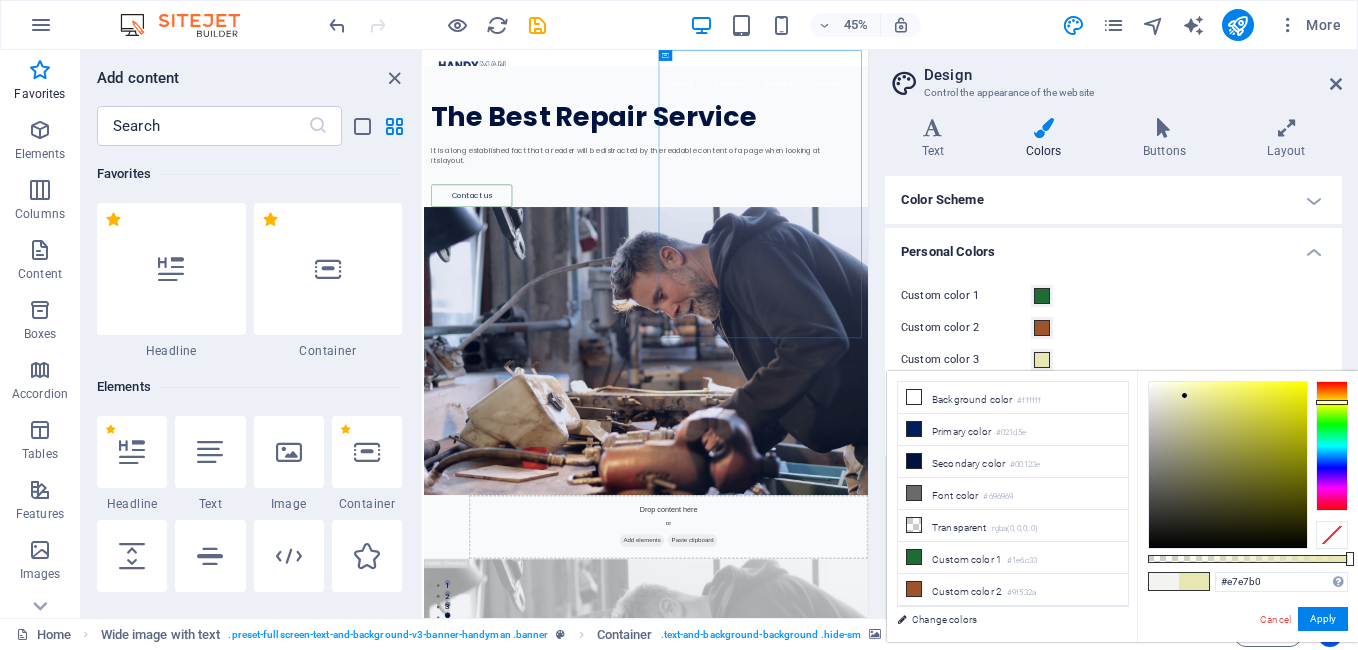 drag, startPoint x: 1152, startPoint y: 386, endPoint x: 1186, endPoint y: 397, distance: 35.735138 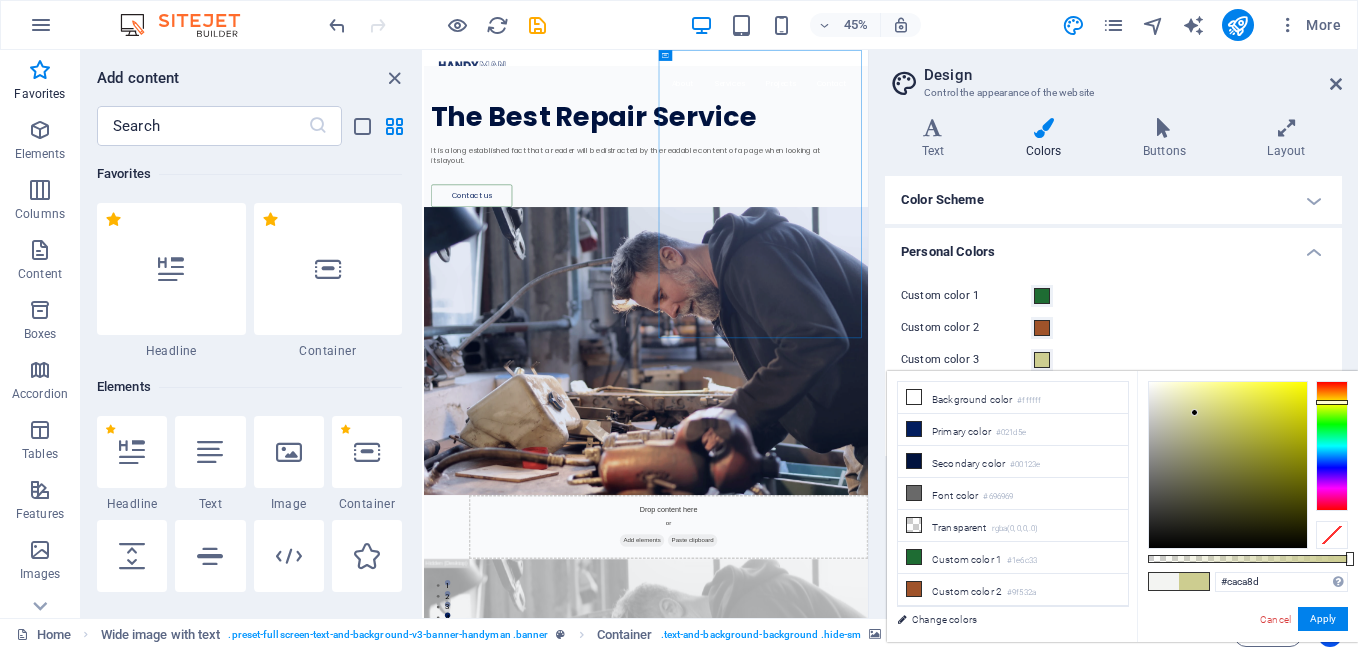 drag, startPoint x: 1186, startPoint y: 397, endPoint x: 1196, endPoint y: 415, distance: 20.59126 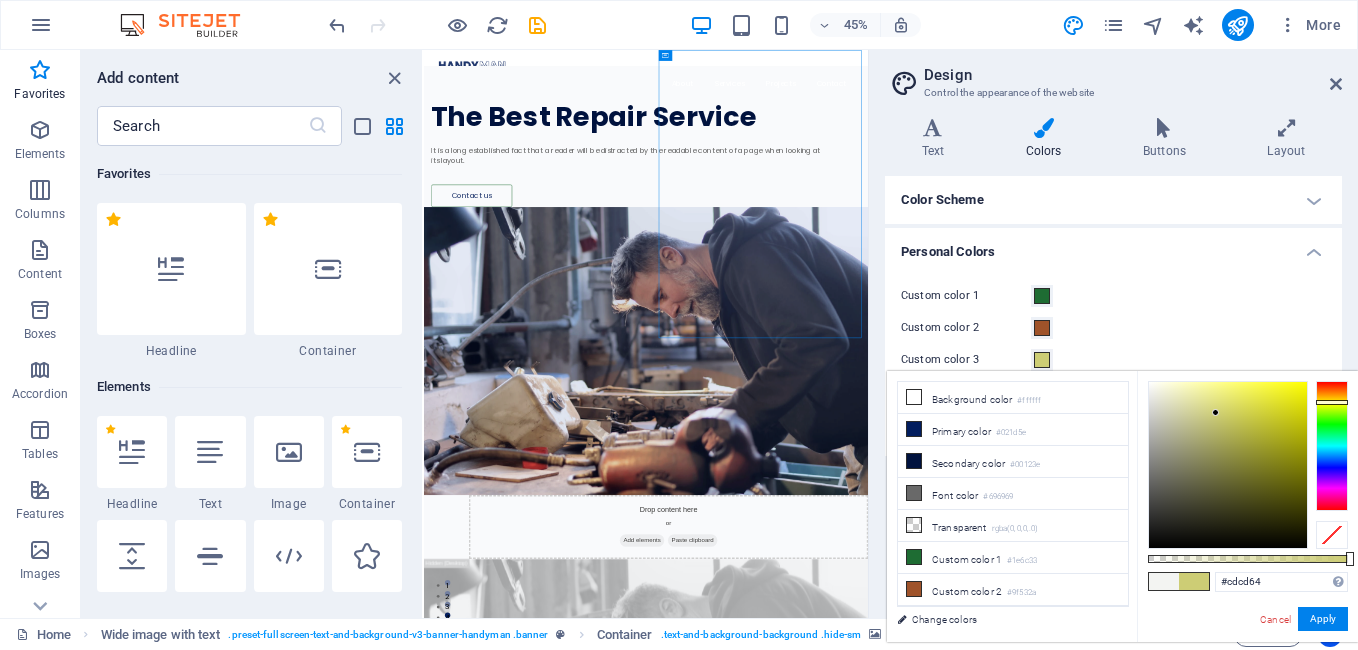 type on "#cdcd63" 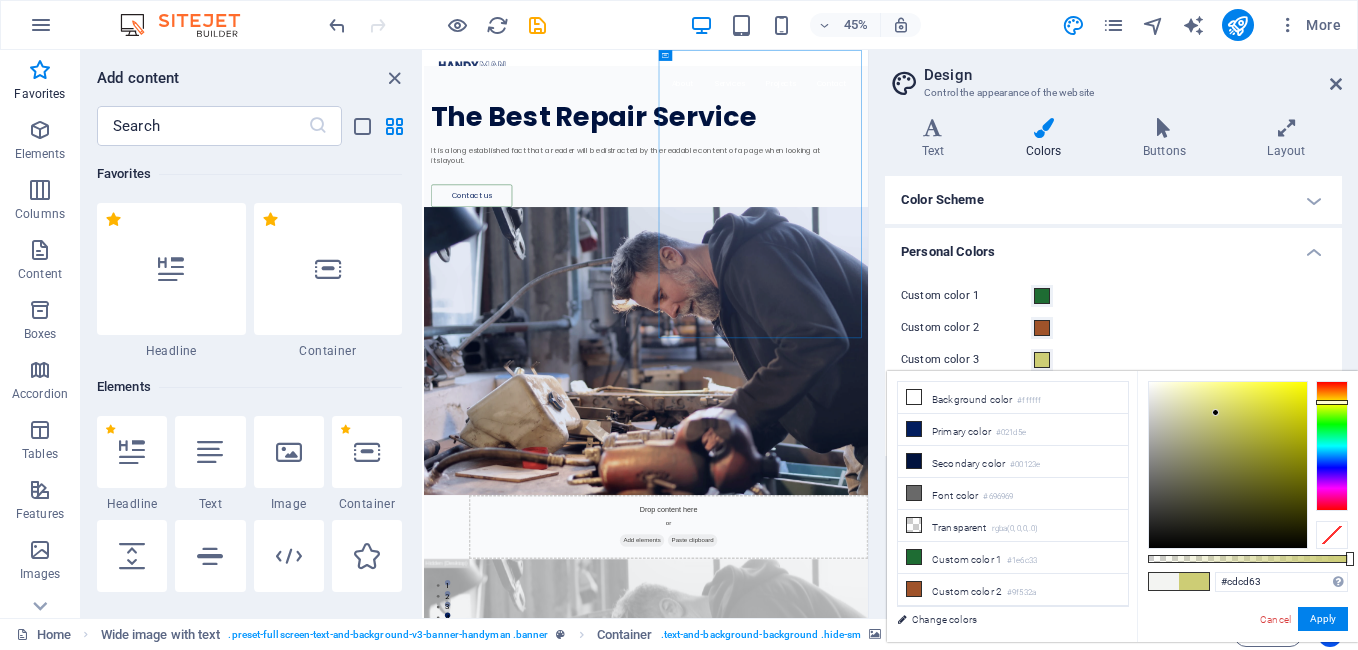 drag, startPoint x: 1196, startPoint y: 415, endPoint x: 1230, endPoint y: 413, distance: 34.058773 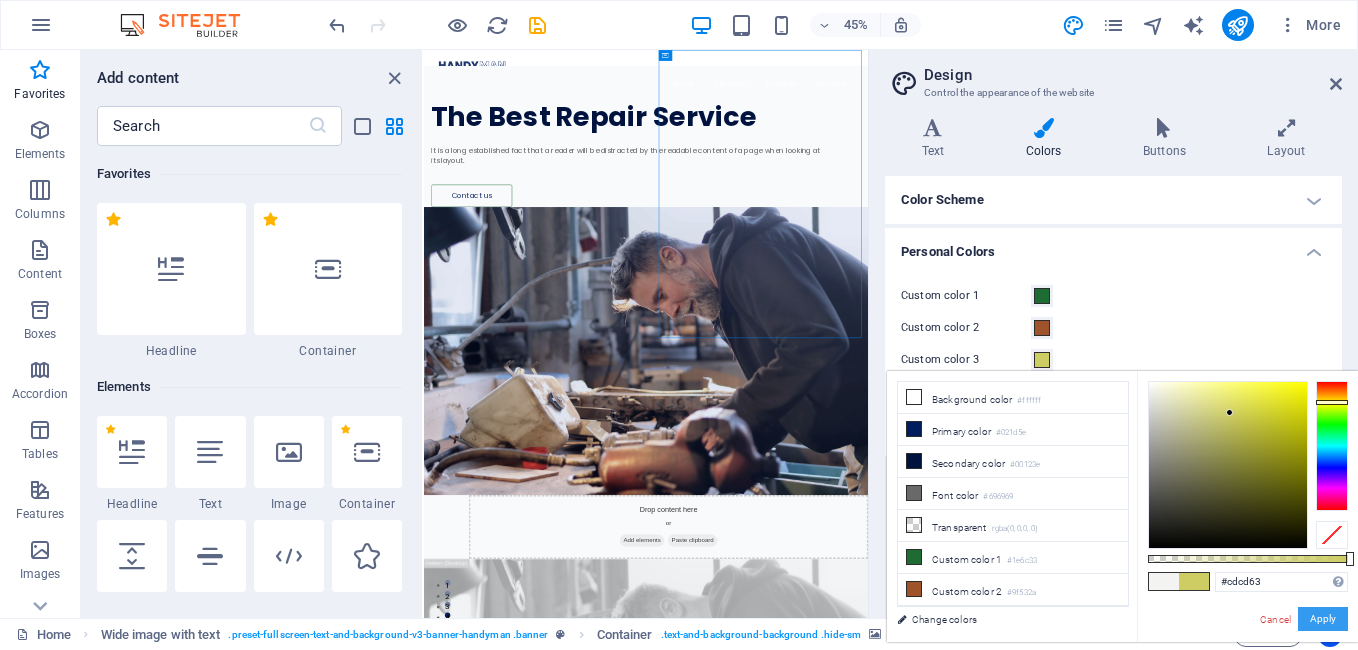 click on "Apply" at bounding box center (1323, 619) 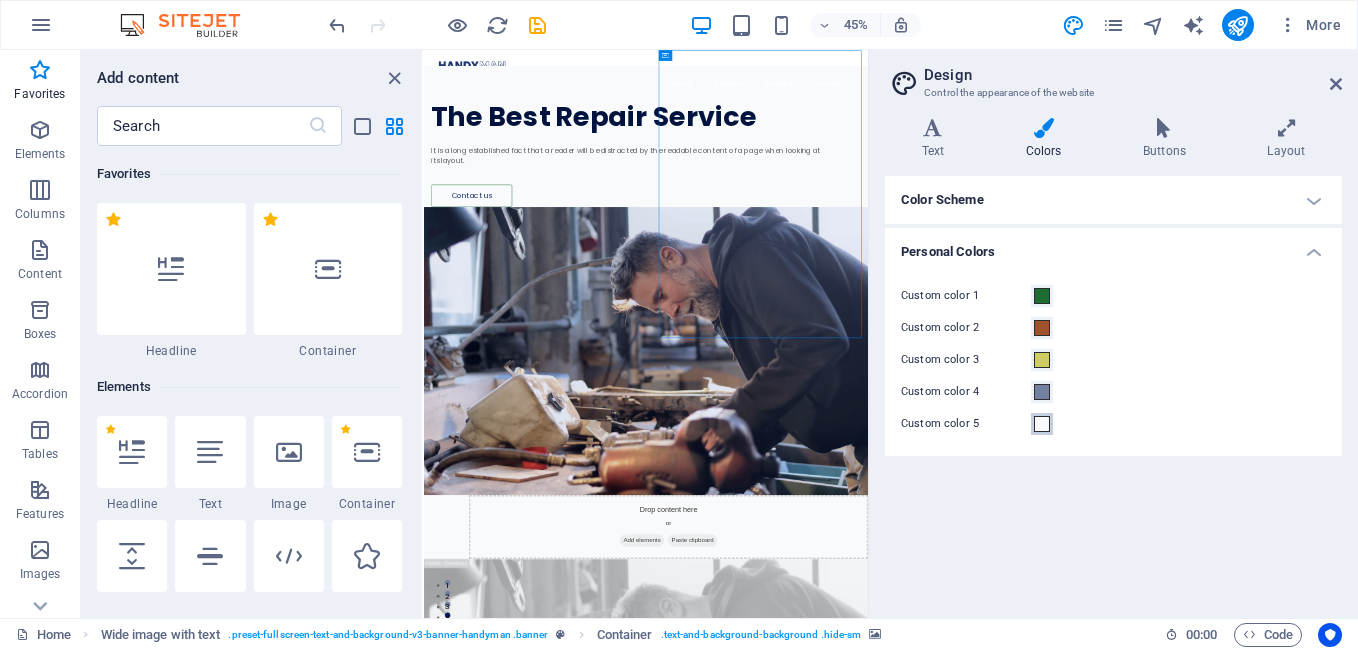 click at bounding box center (1042, 424) 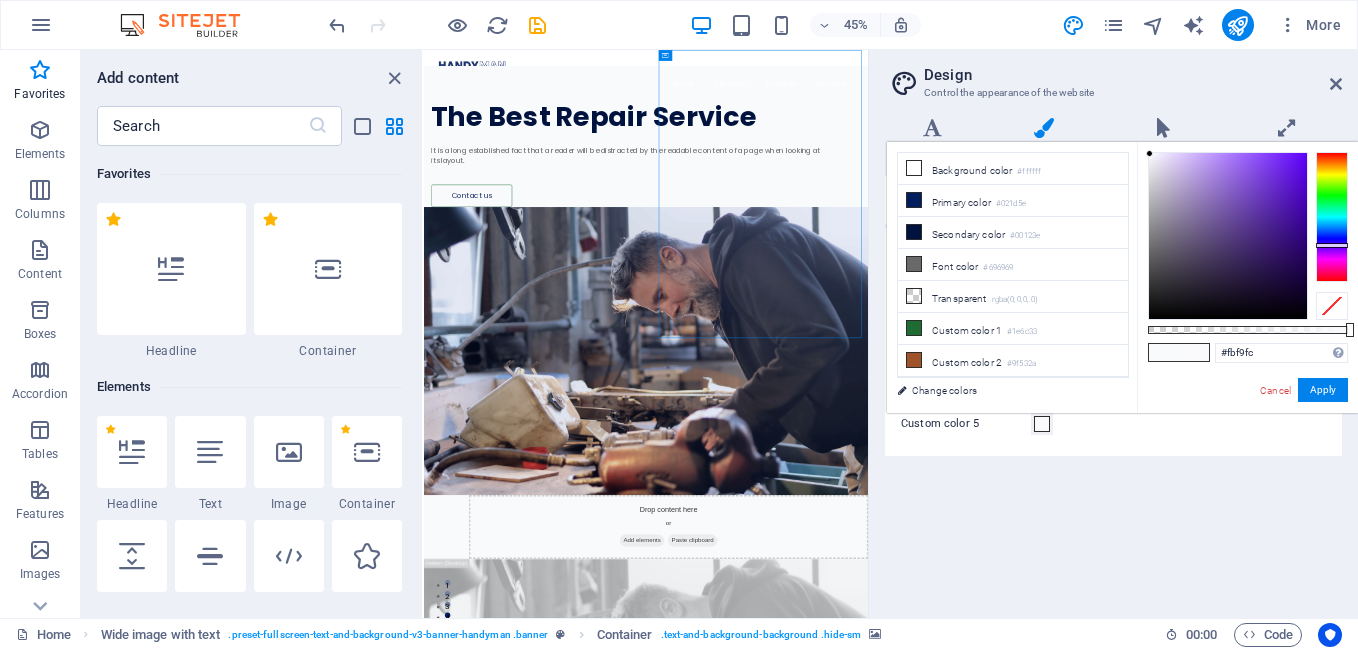 type on "#fcf9fc" 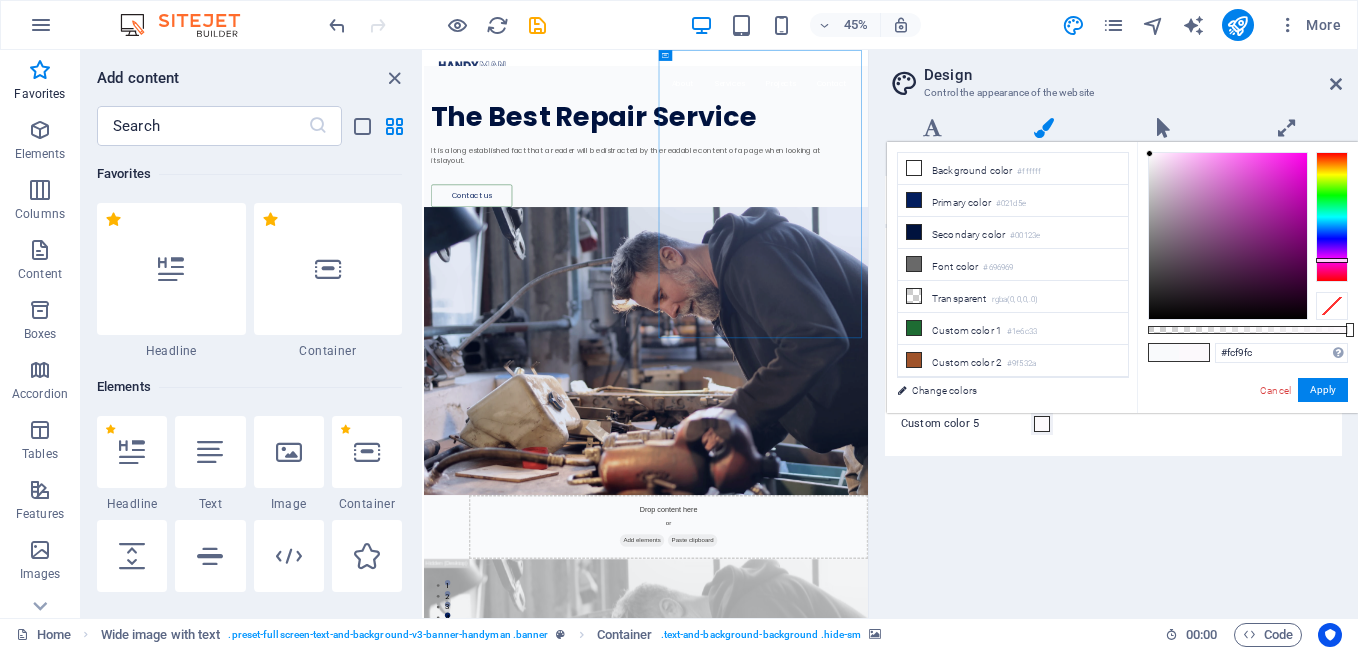 drag, startPoint x: 1335, startPoint y: 232, endPoint x: 1329, endPoint y: 260, distance: 28.635643 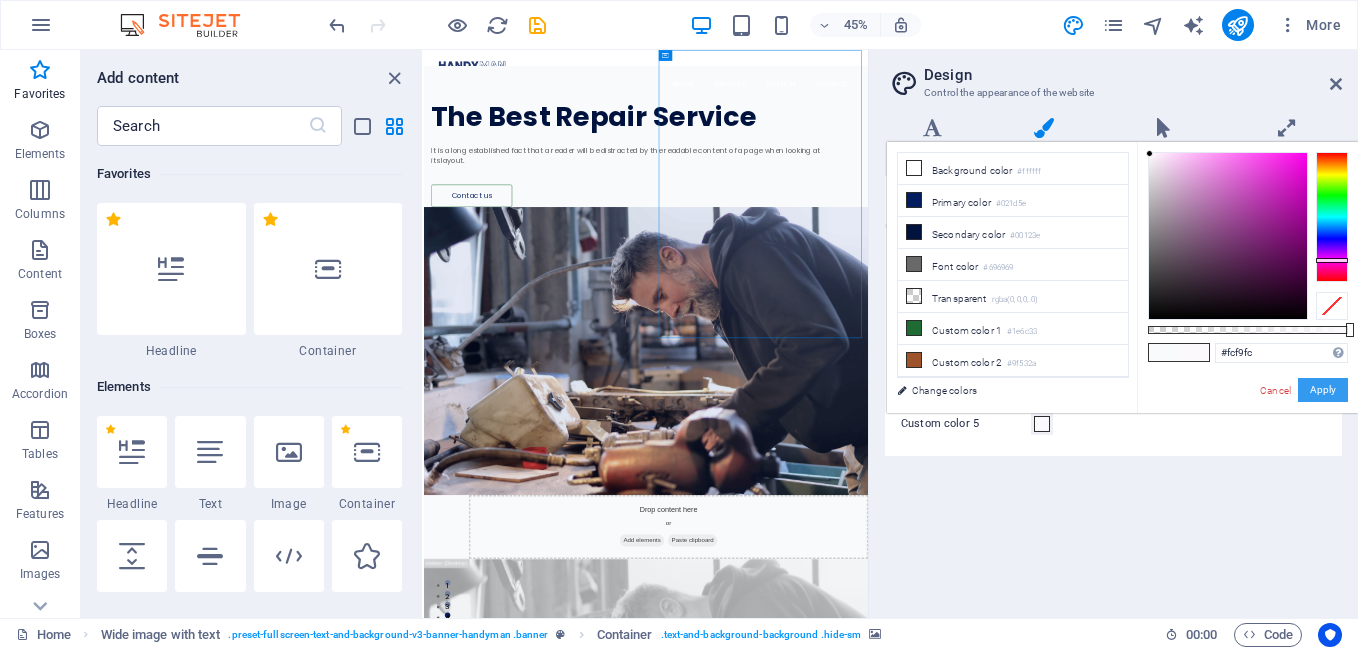 click on "Apply" at bounding box center [1323, 390] 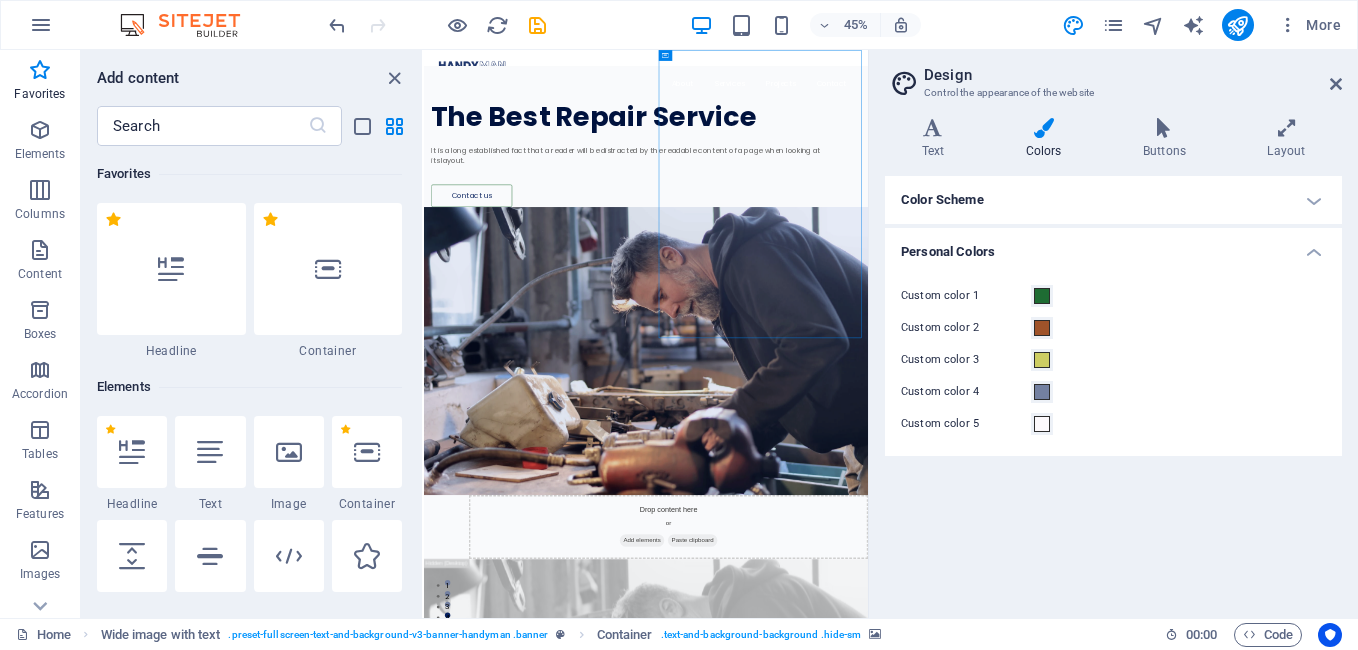 click on "Custom color 4" at bounding box center [1113, 392] 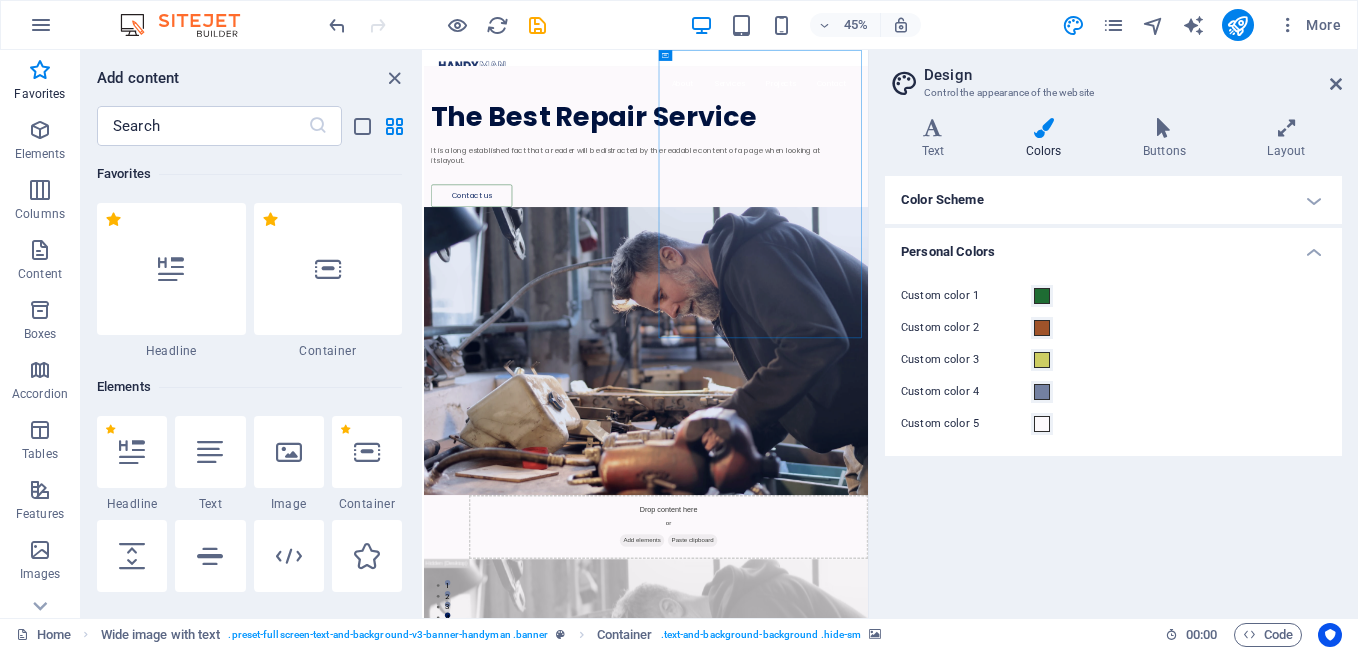 click on "Color Scheme The color scheme for this website, which will be transferred to all colorpickers. Background color Only visible if it is not covered by other backgrounds. Primary color Secondary color Font color Generate Personal Colors Custom color 1 Custom color 2 Custom color 3 Custom color 4 Custom color 5" at bounding box center [1113, 389] 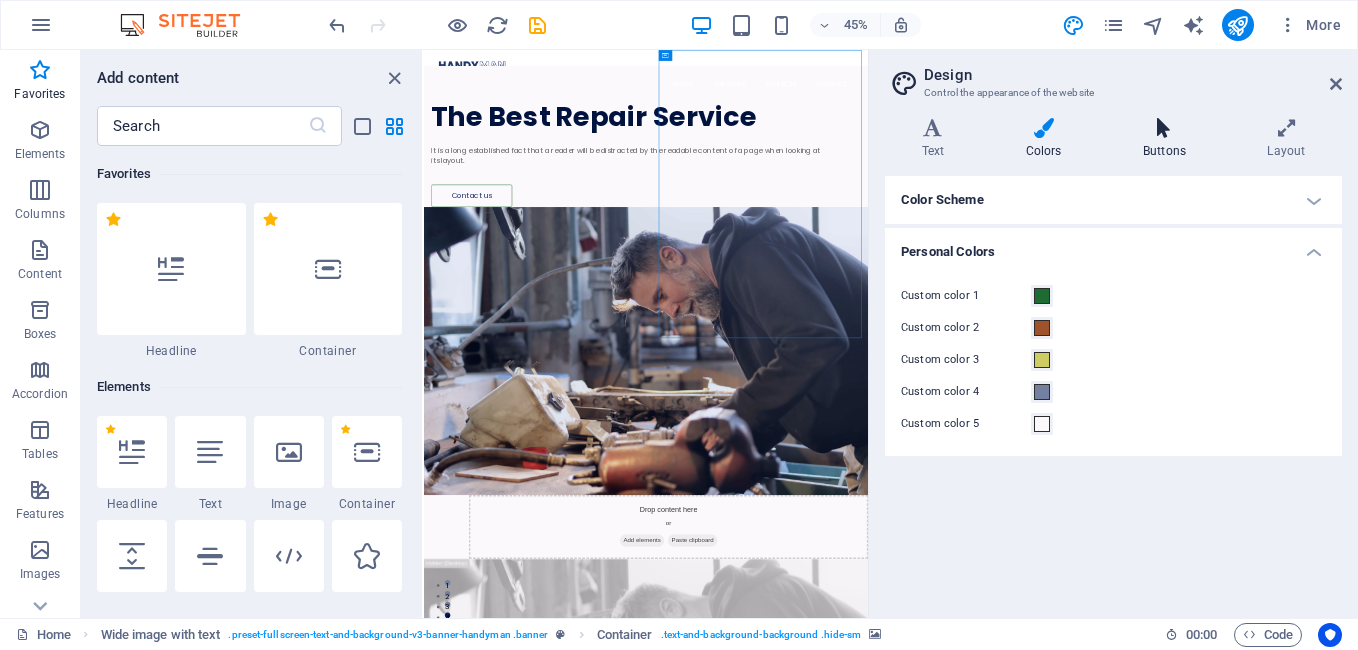 click on "Buttons" at bounding box center (1168, 139) 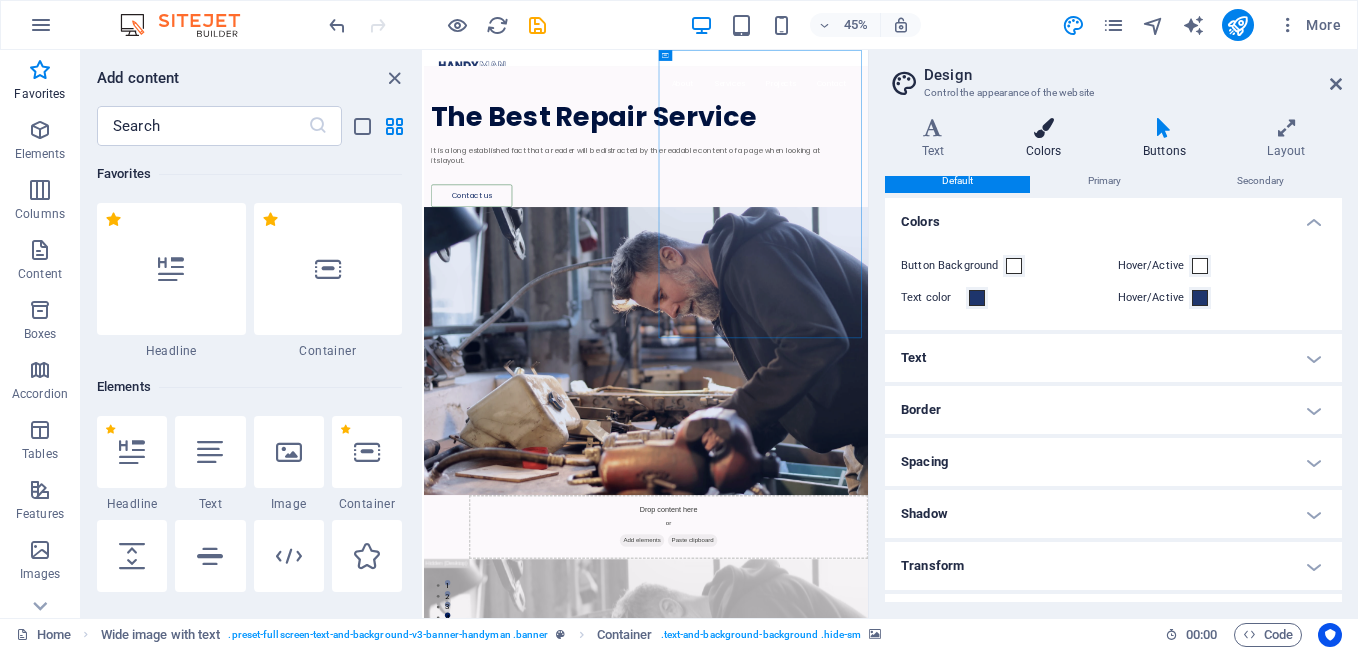 scroll, scrollTop: 0, scrollLeft: 0, axis: both 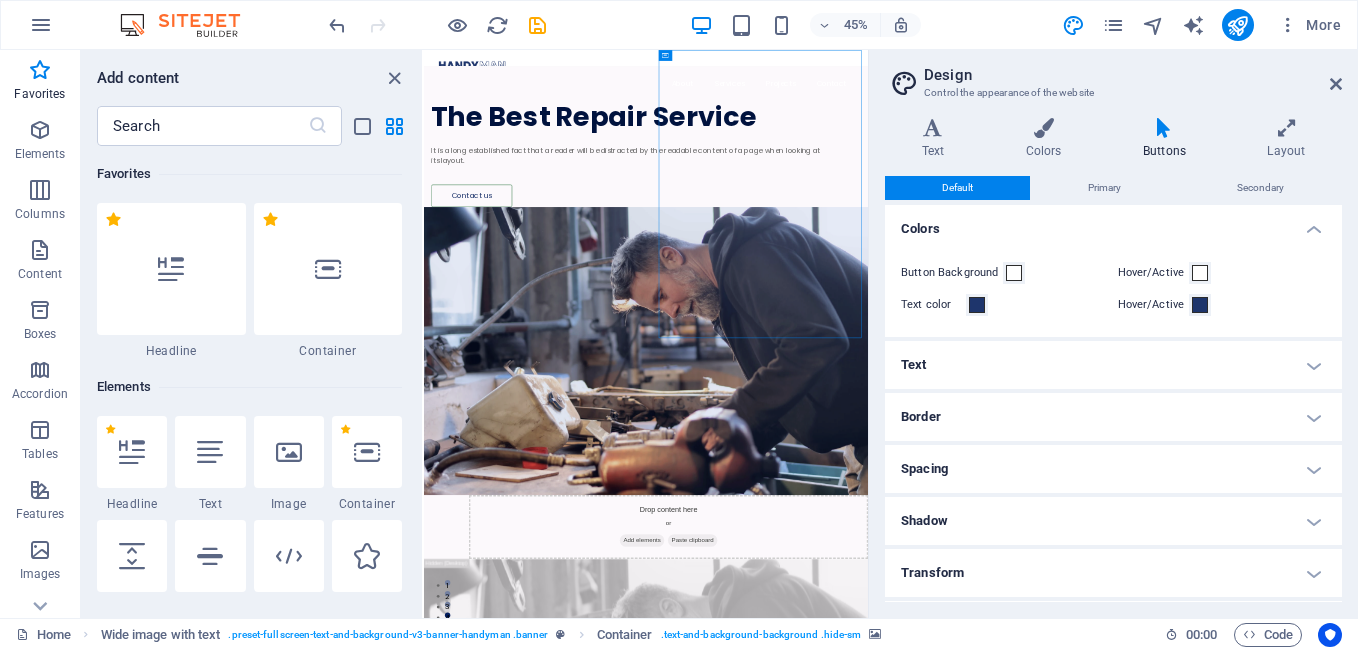 click on "Control the appearance of the website" at bounding box center [1113, 93] 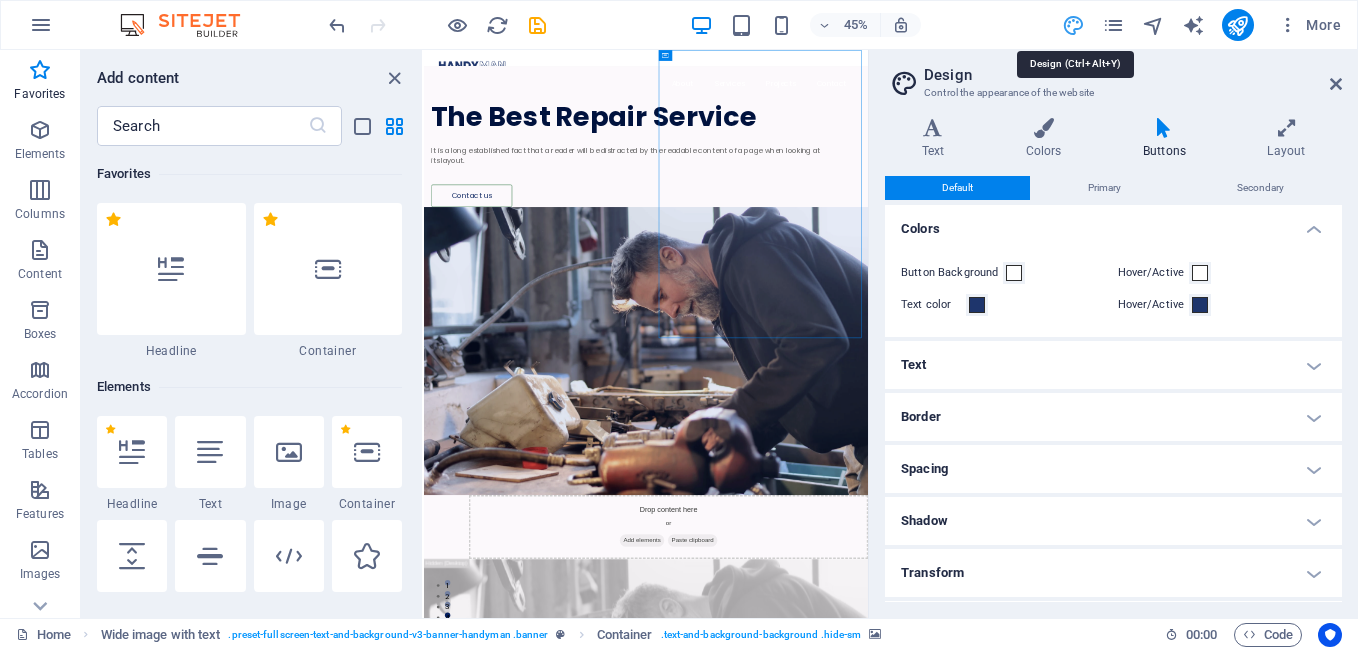 click at bounding box center [1073, 25] 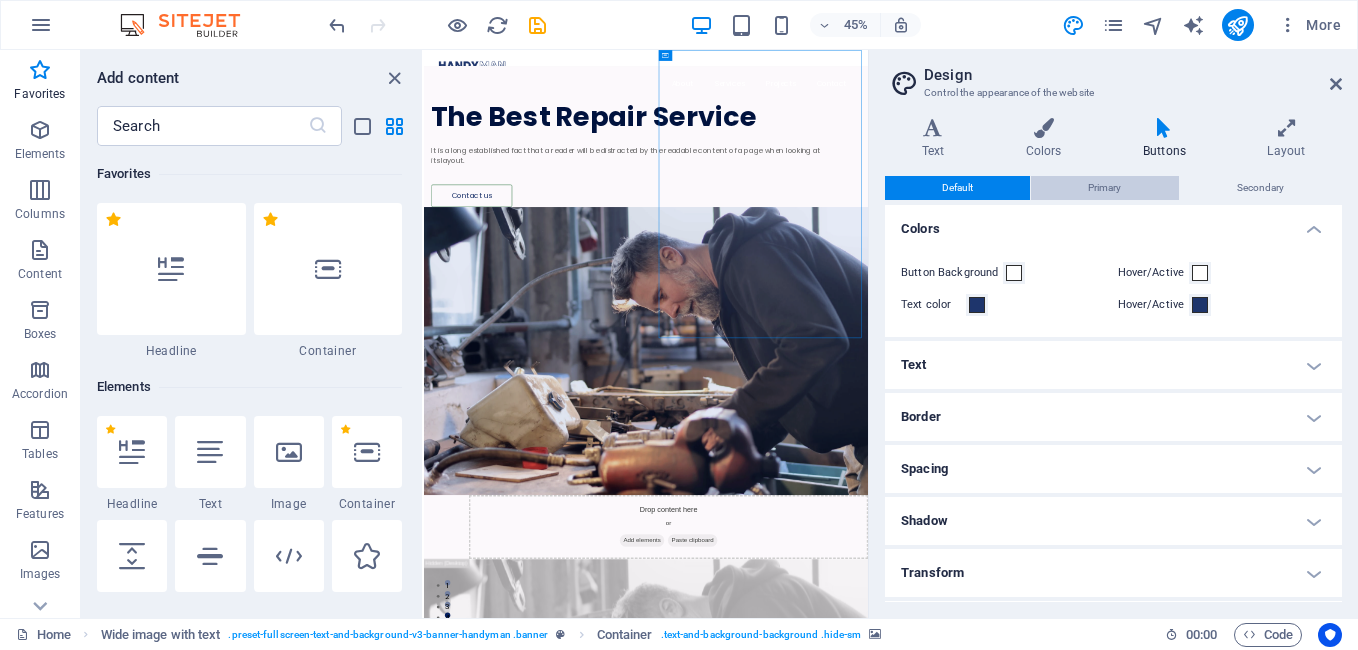 click on "Primary" at bounding box center [1104, 188] 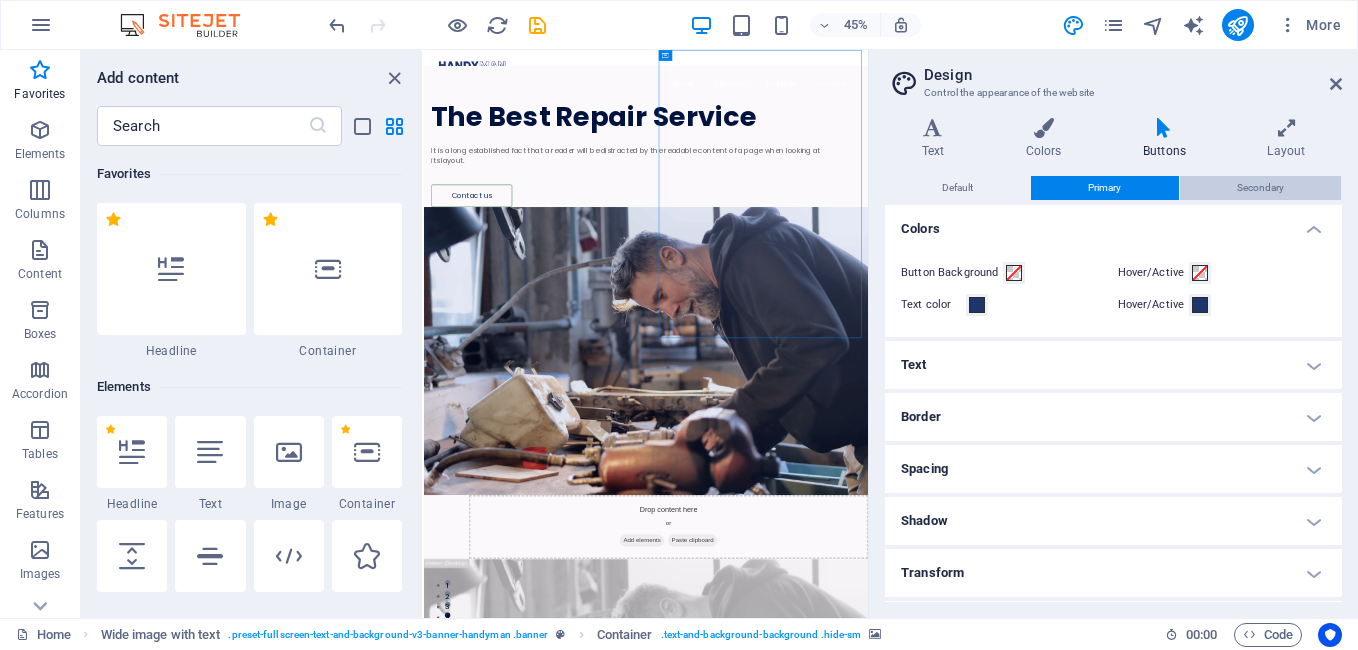 click on "Secondary" at bounding box center [1260, 188] 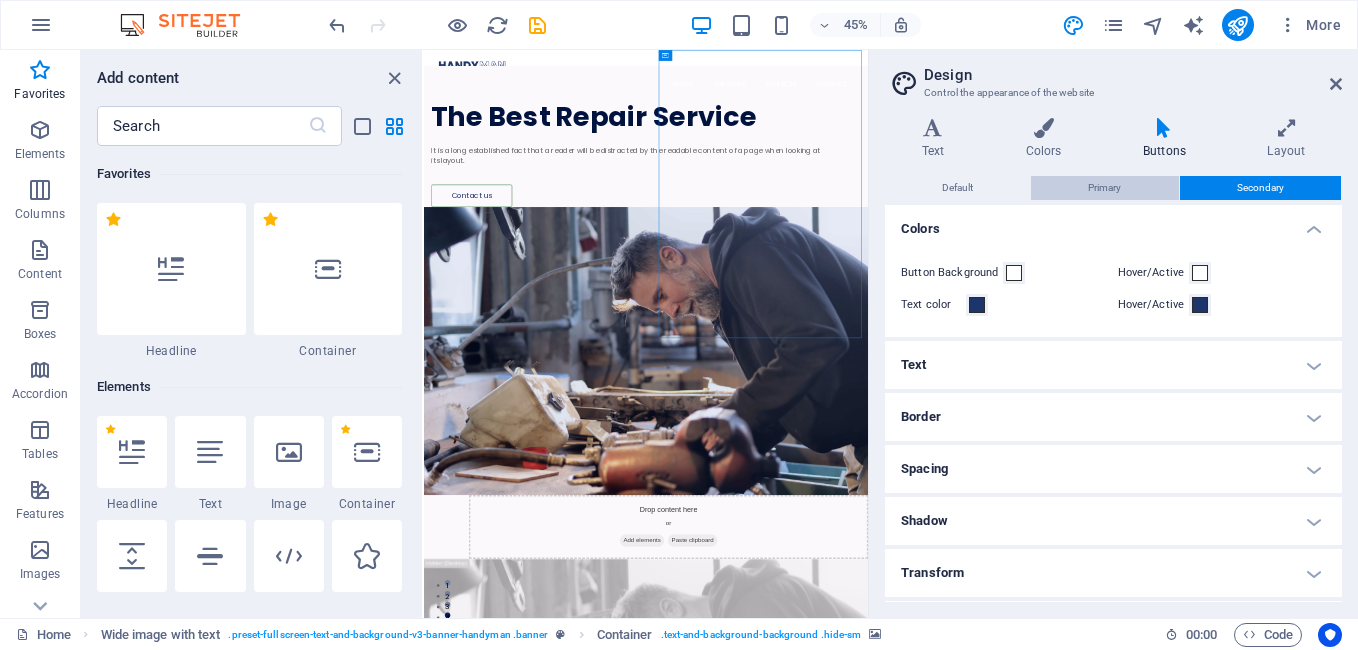 click on "Primary" at bounding box center [1104, 188] 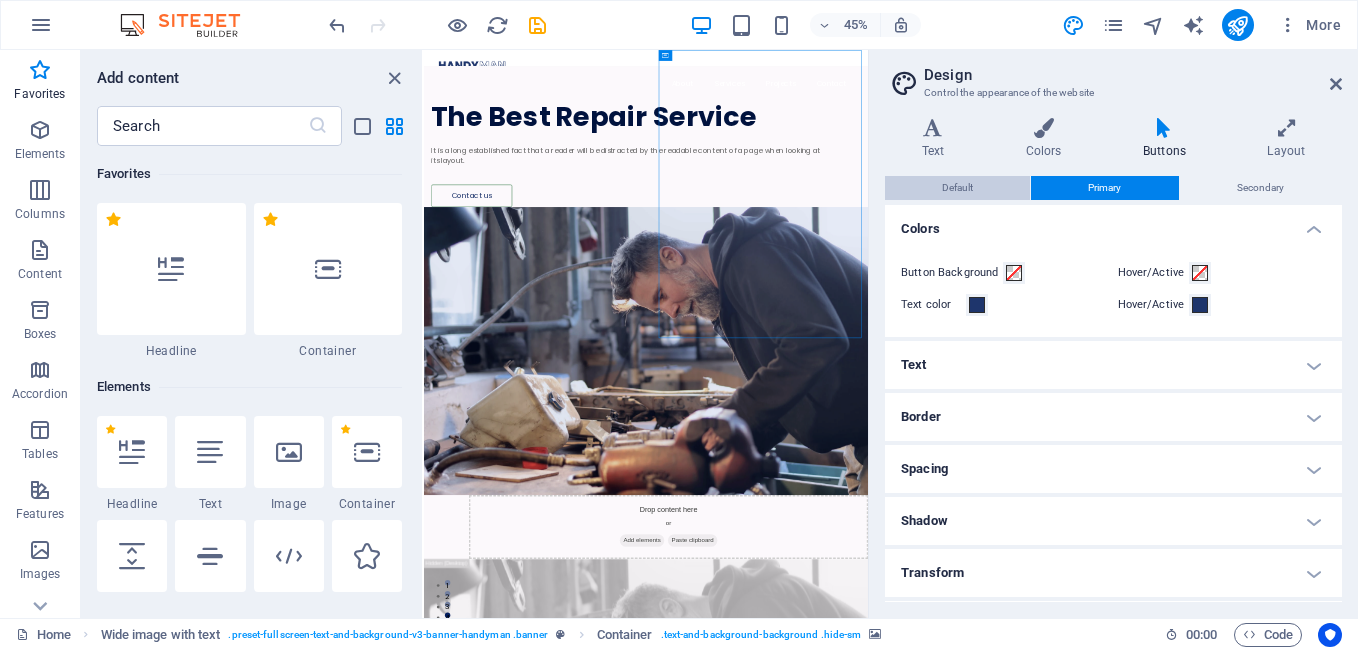 click on "Default" at bounding box center (957, 188) 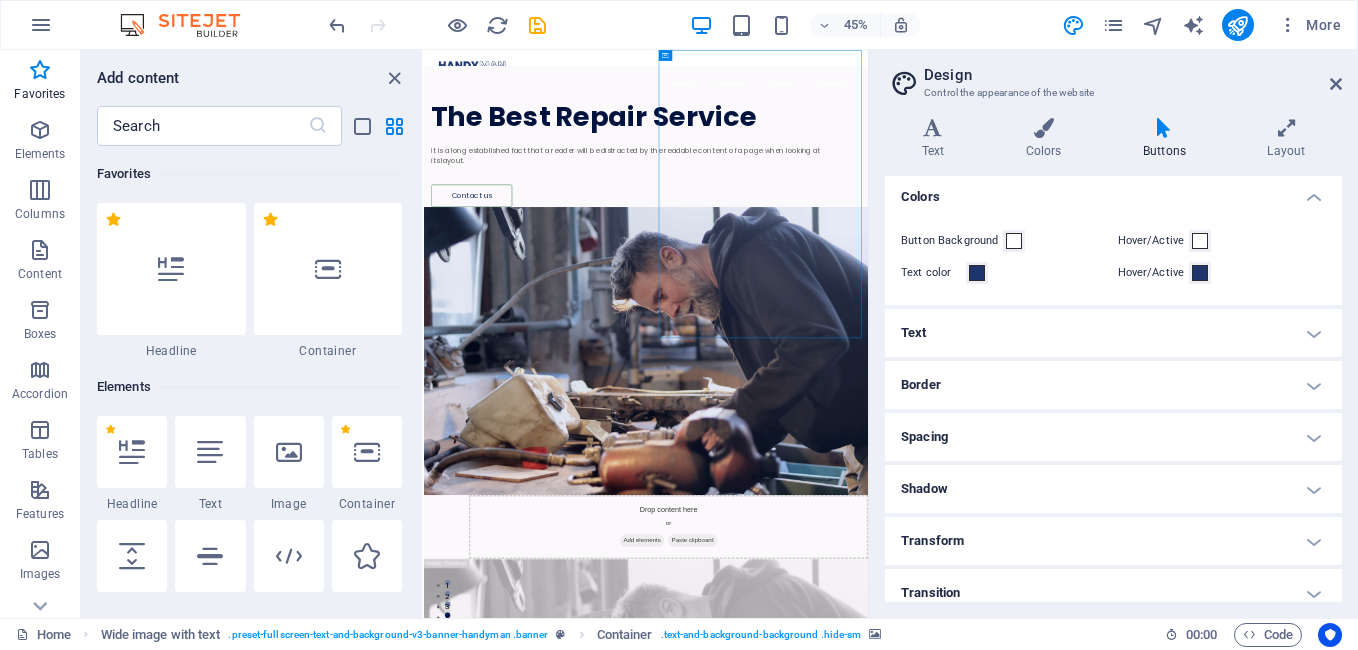 scroll, scrollTop: 47, scrollLeft: 0, axis: vertical 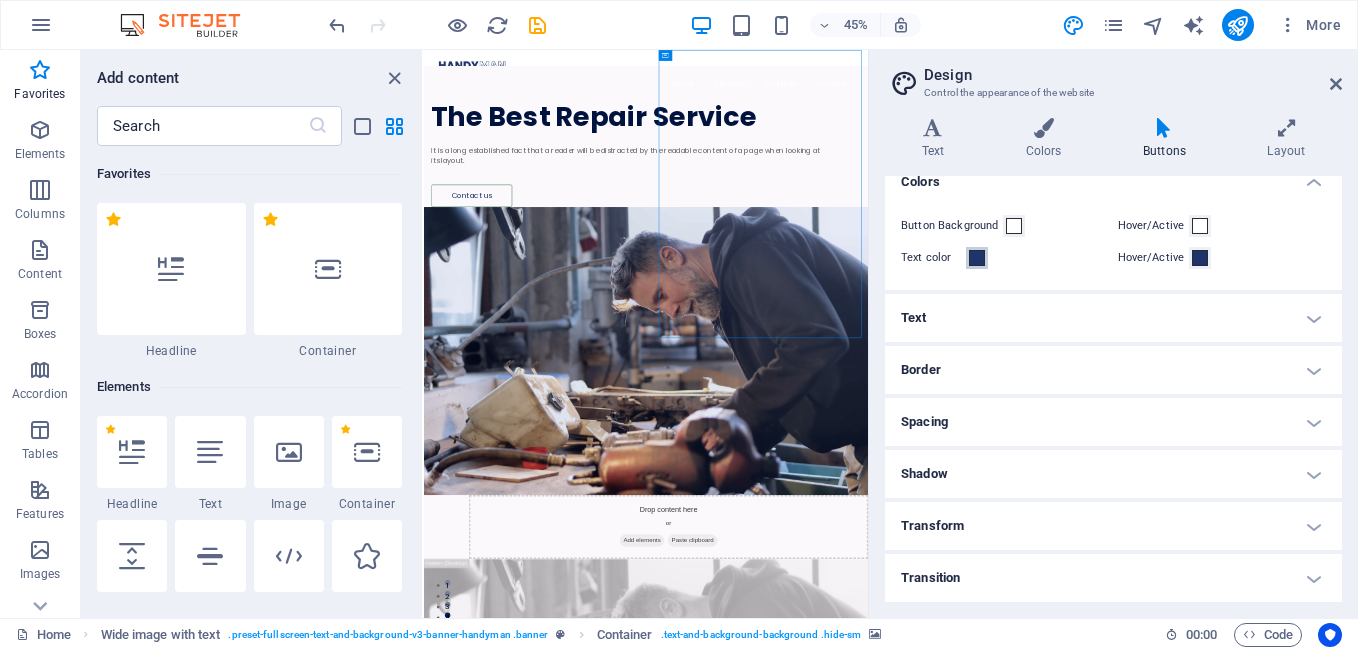 click on "Text color" at bounding box center (977, 258) 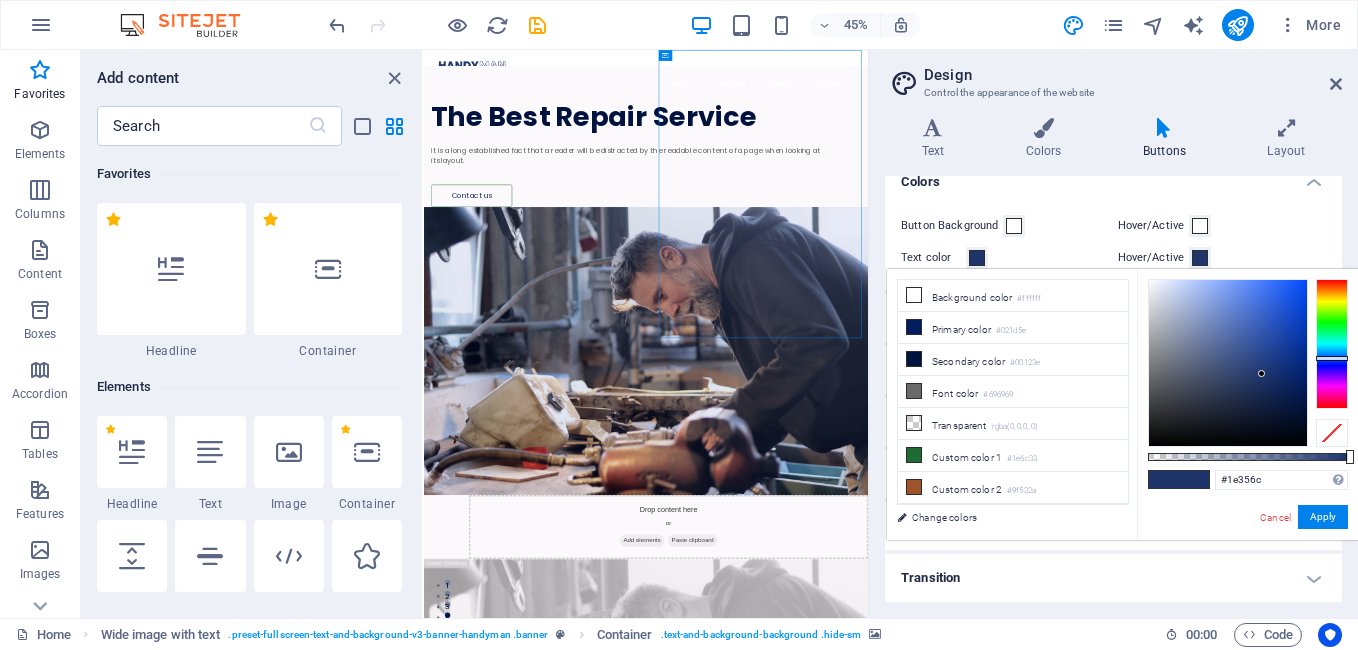 type on "#356c1e" 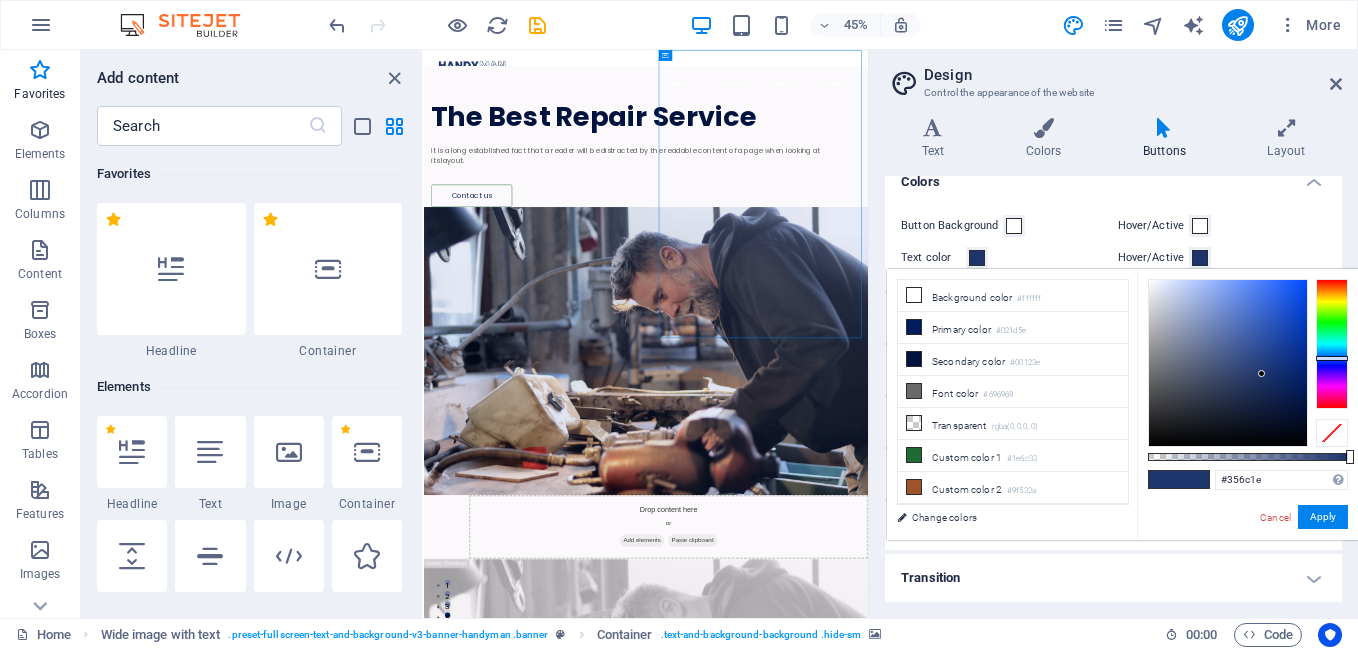 click at bounding box center (1332, 344) 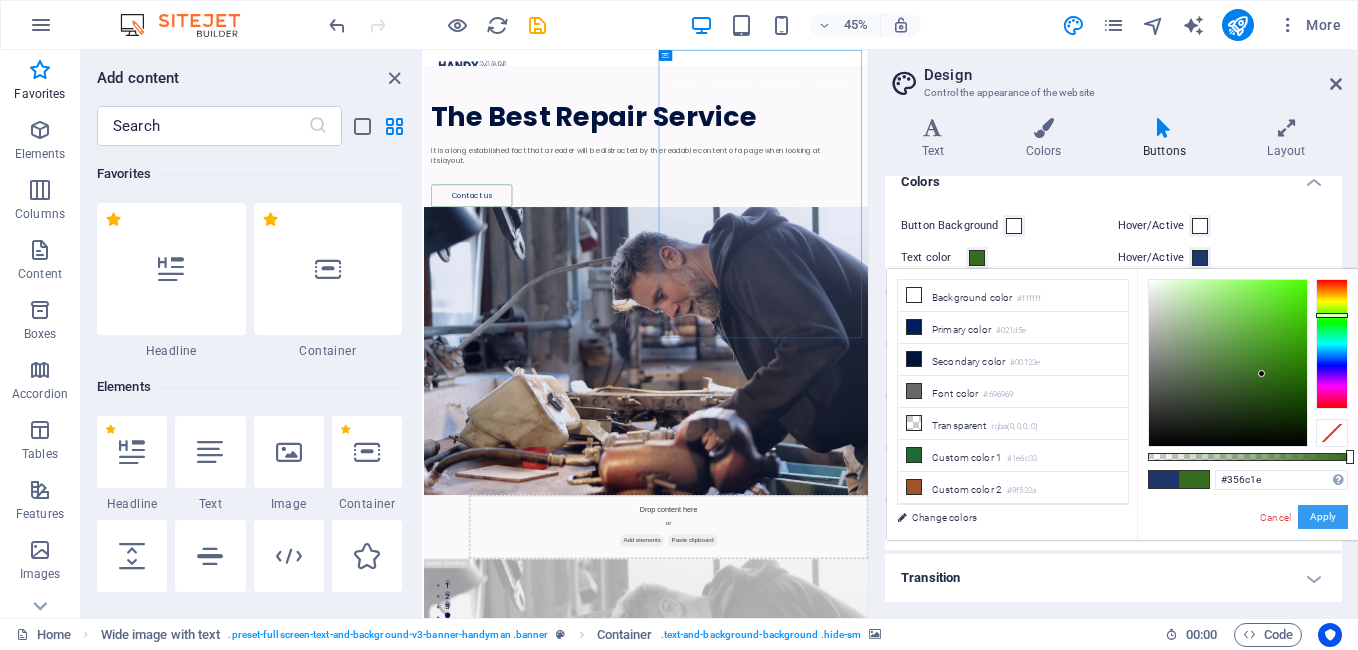 click on "Apply" at bounding box center [1323, 517] 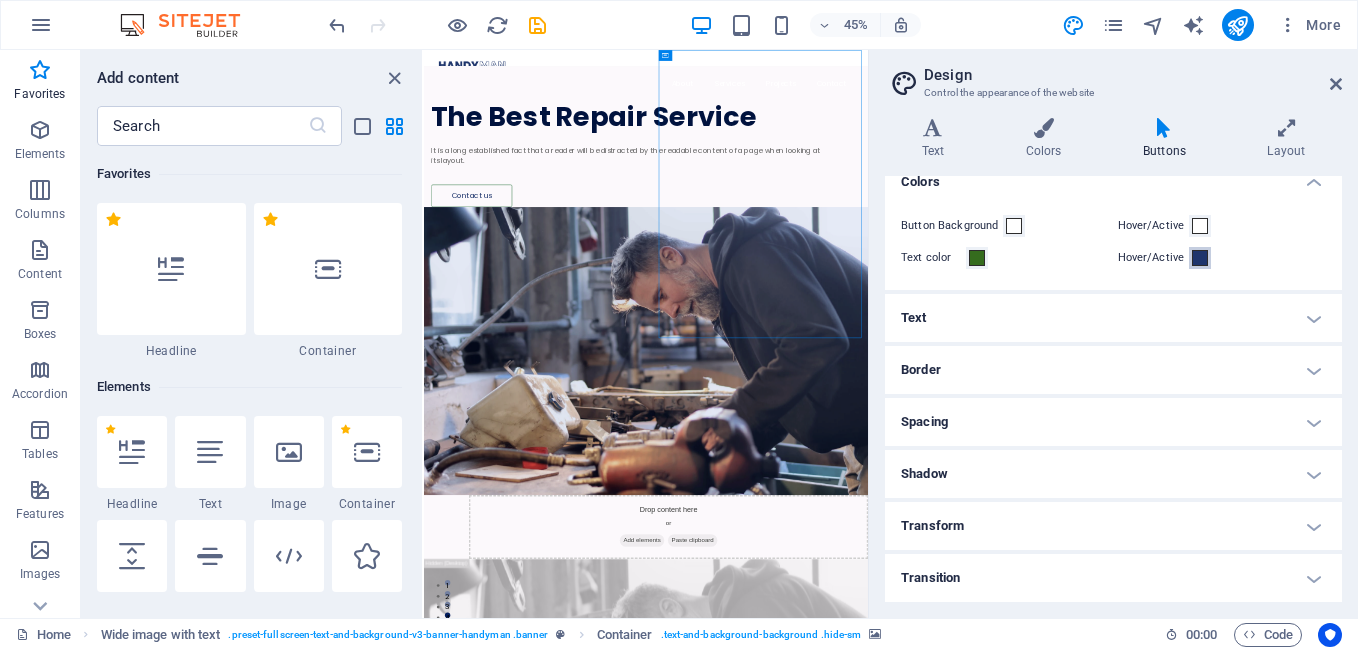 click at bounding box center [1200, 258] 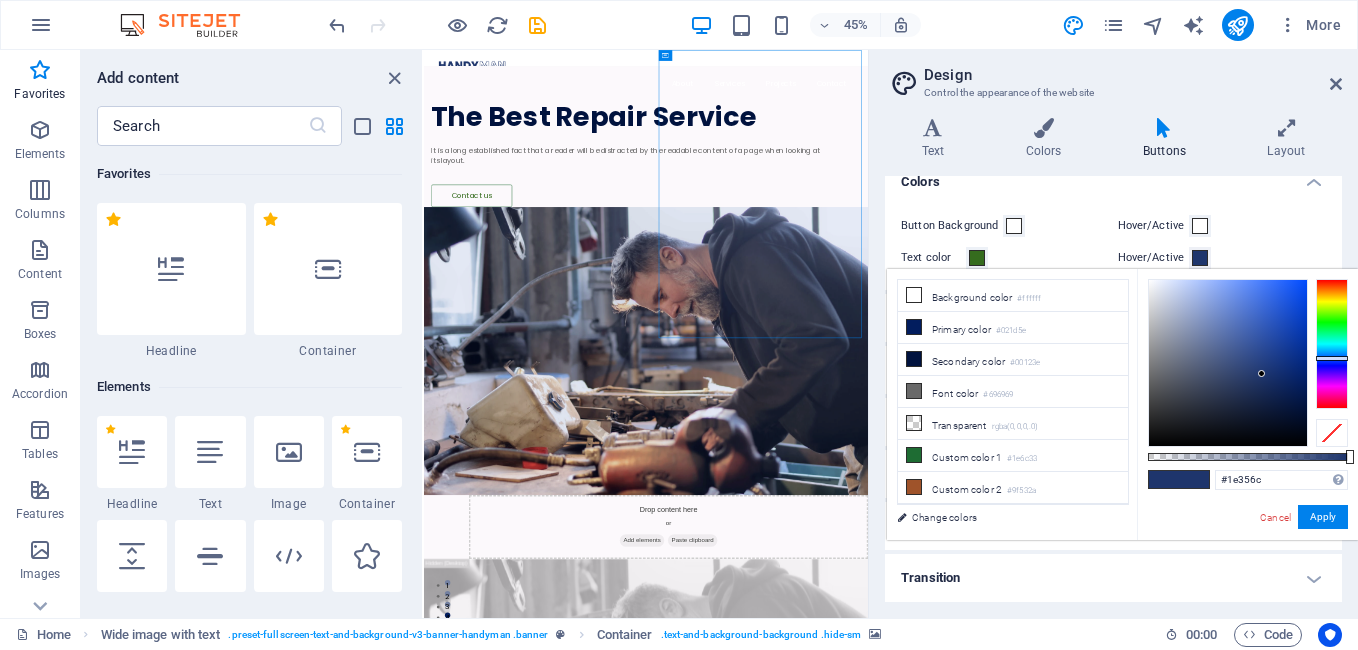 type on "#1e556c" 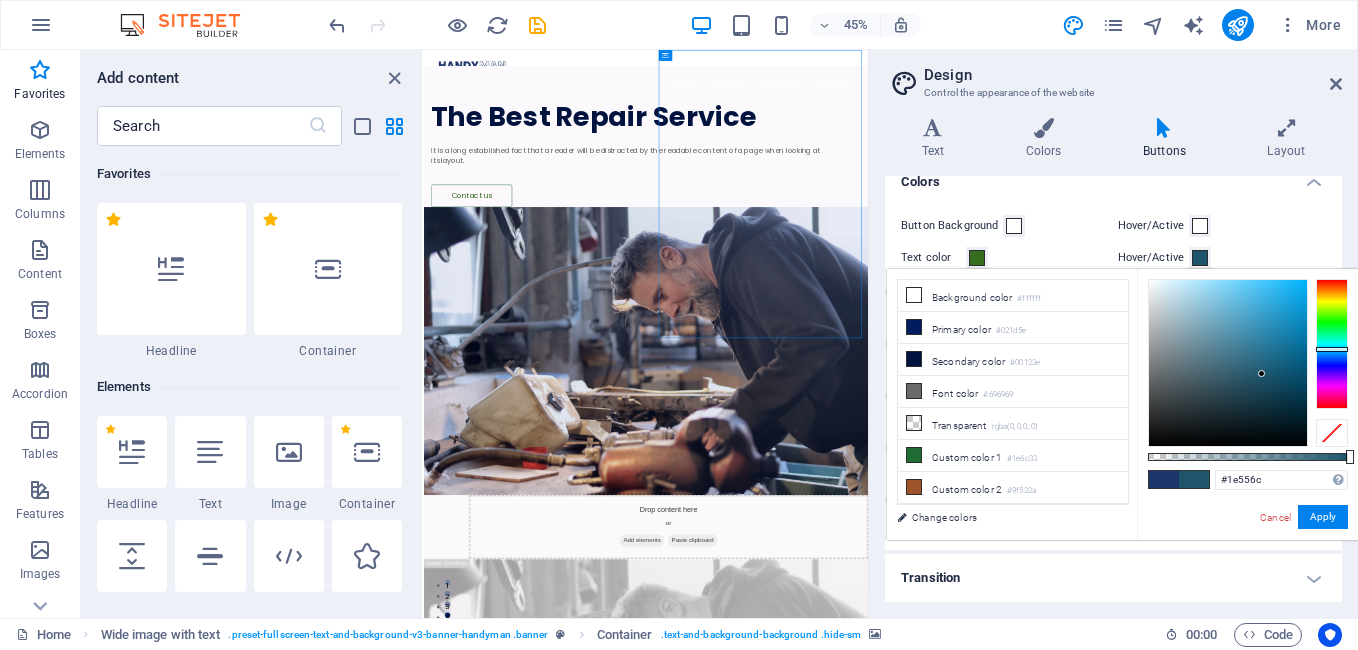 click at bounding box center (1332, 344) 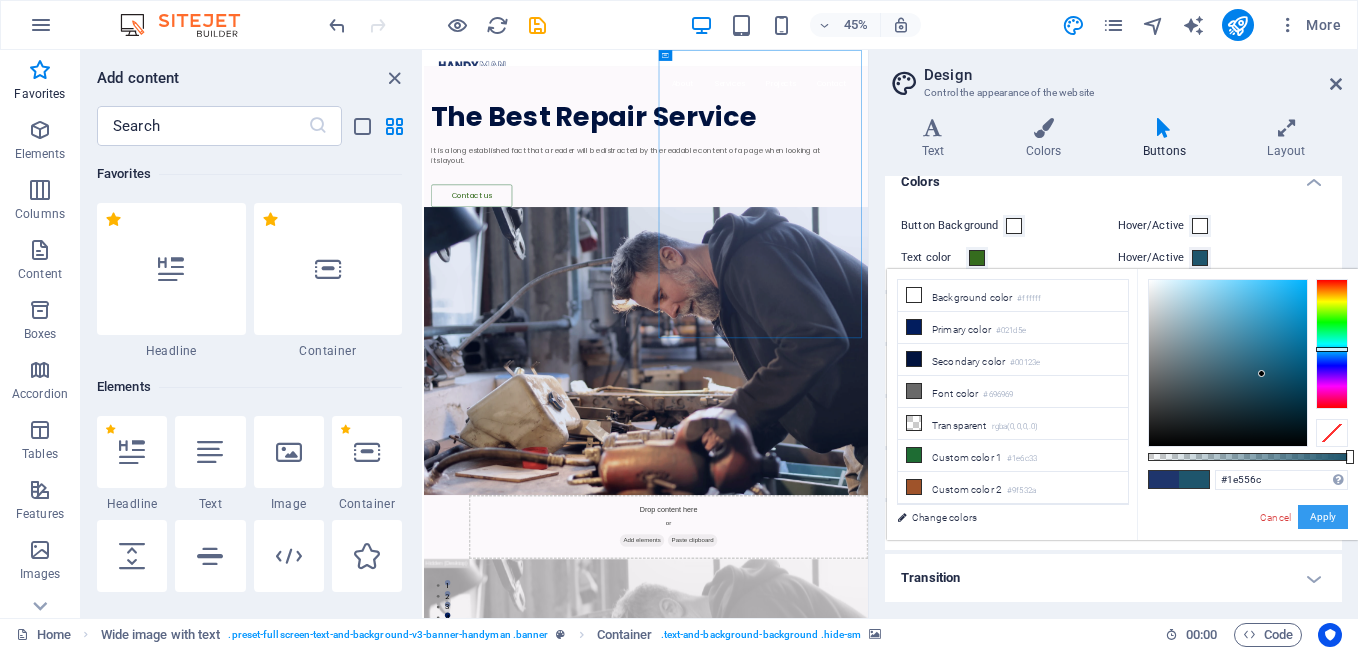click on "Apply" at bounding box center (1323, 517) 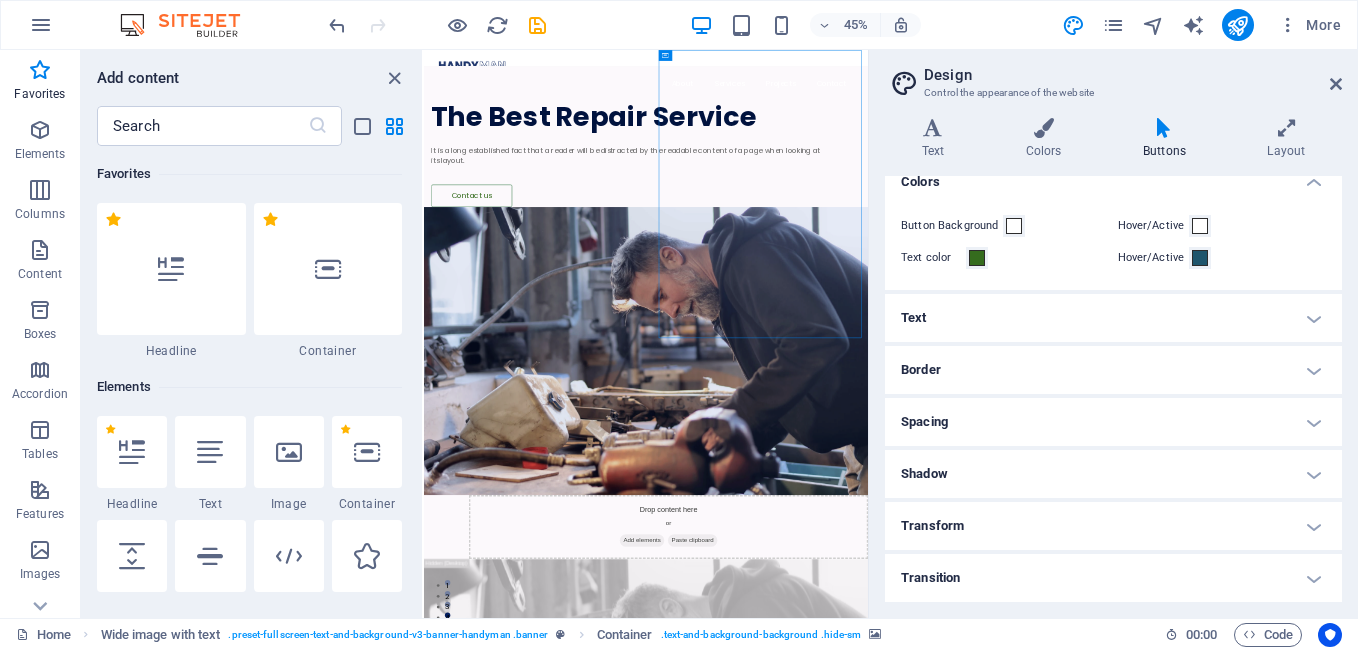 click on "Button Background Hover/Active Text color Hover/Active" at bounding box center [1113, 242] 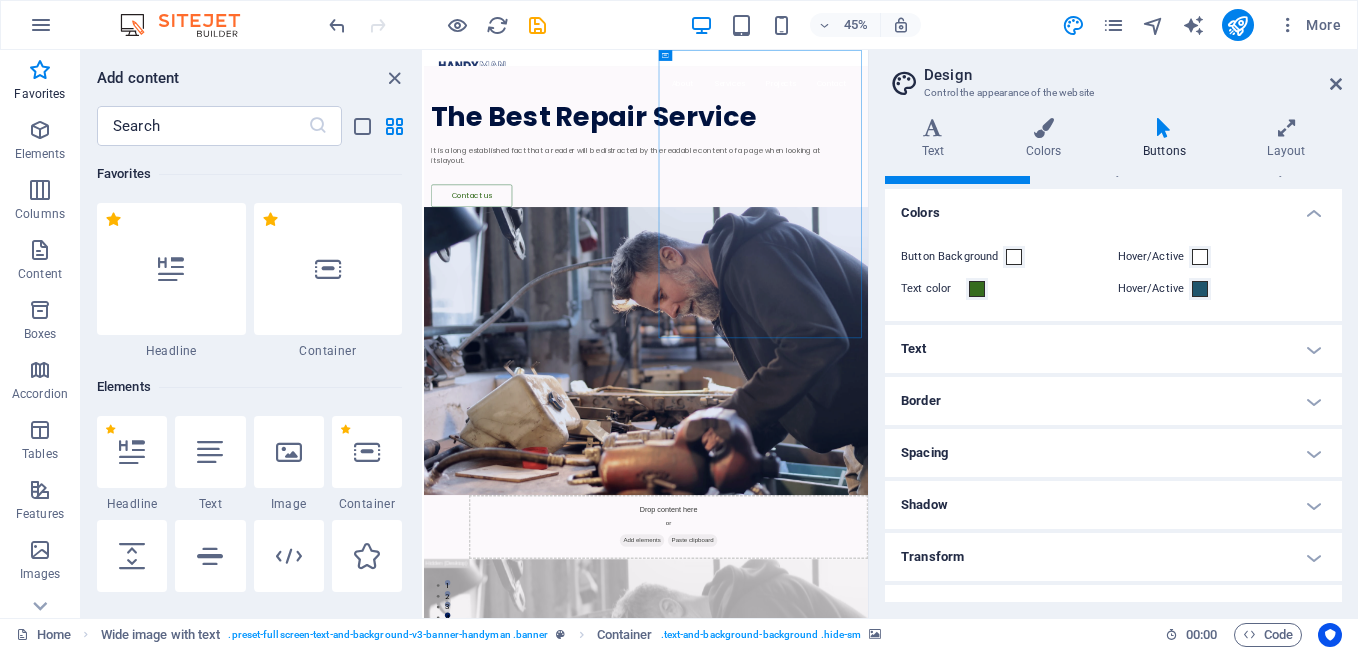 scroll, scrollTop: 0, scrollLeft: 0, axis: both 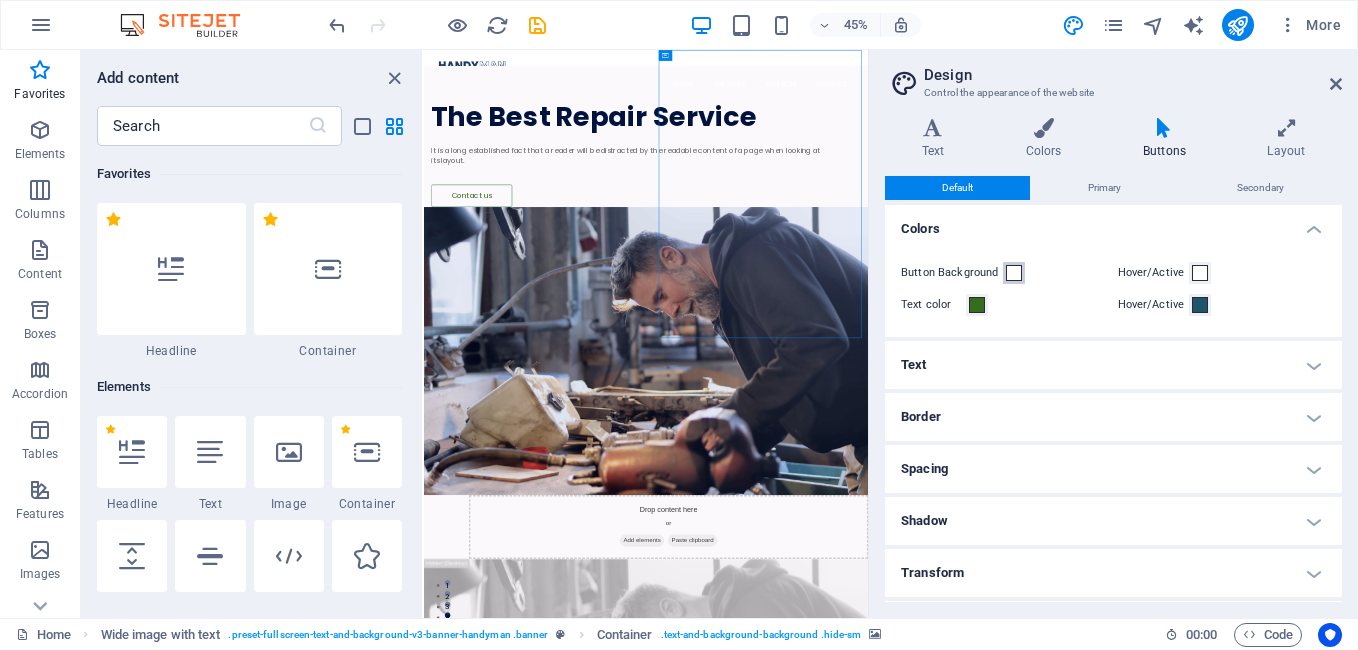 click at bounding box center (1014, 273) 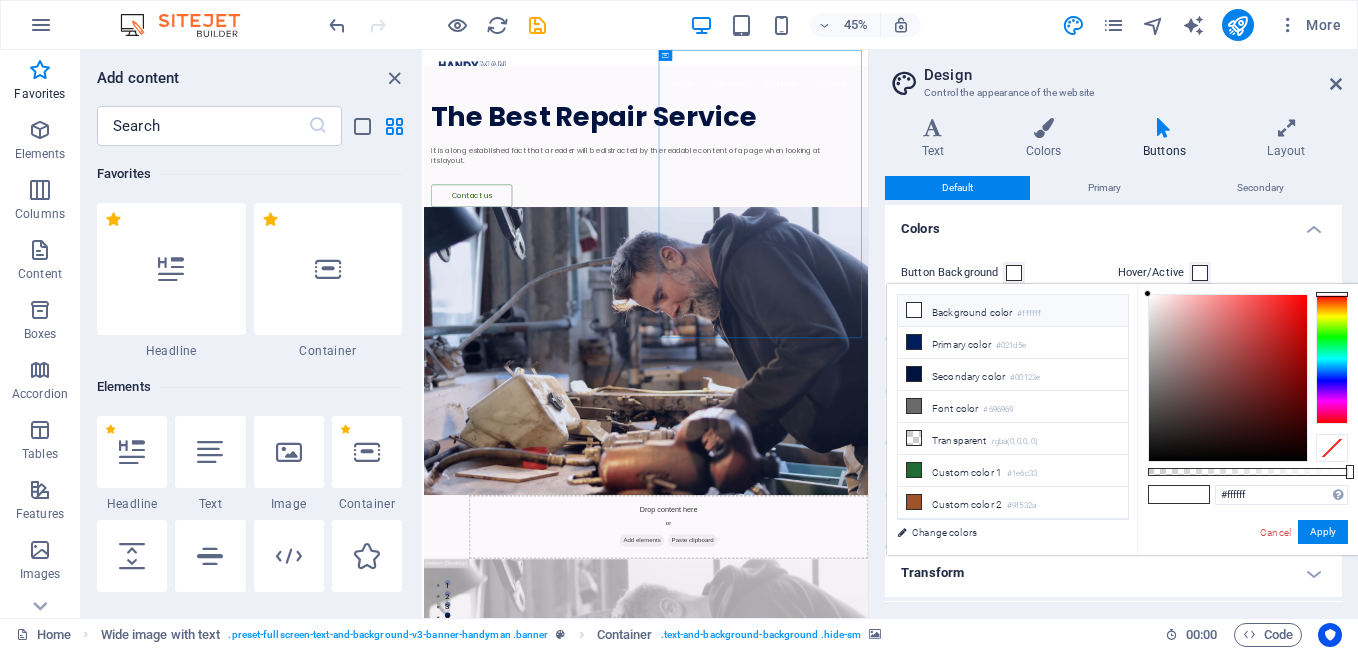 click at bounding box center (1332, 359) 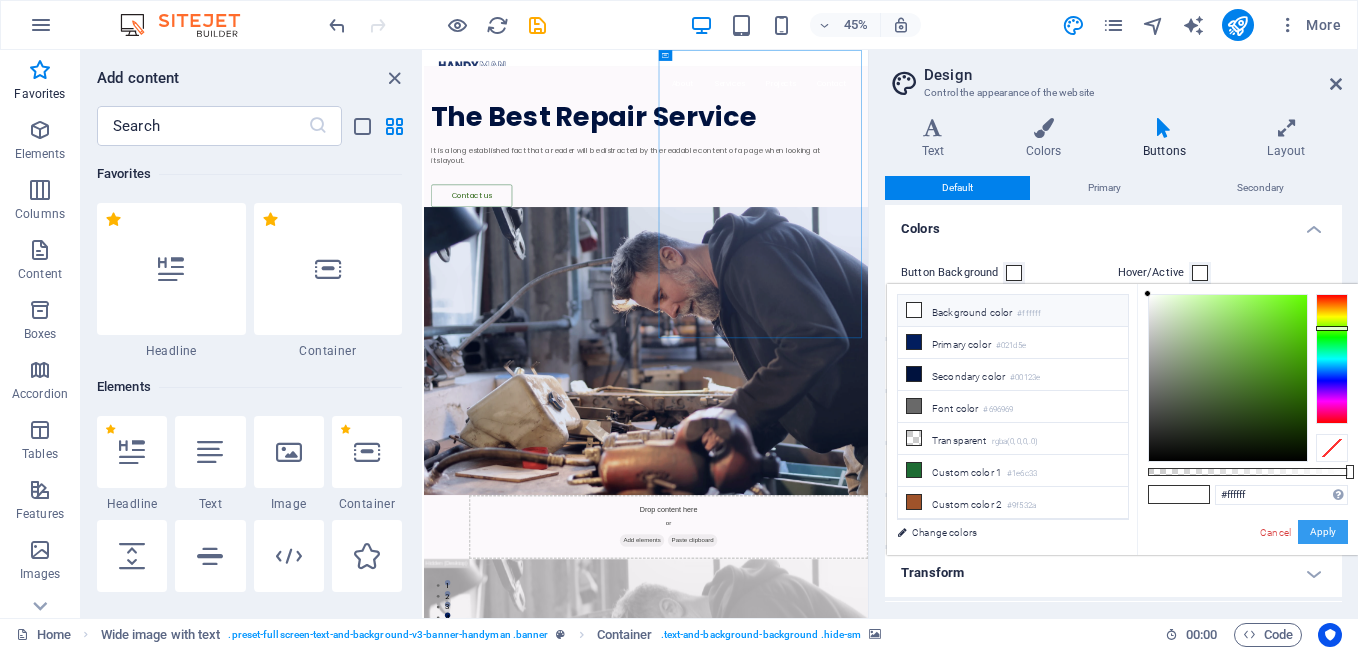 click on "Apply" at bounding box center (1323, 532) 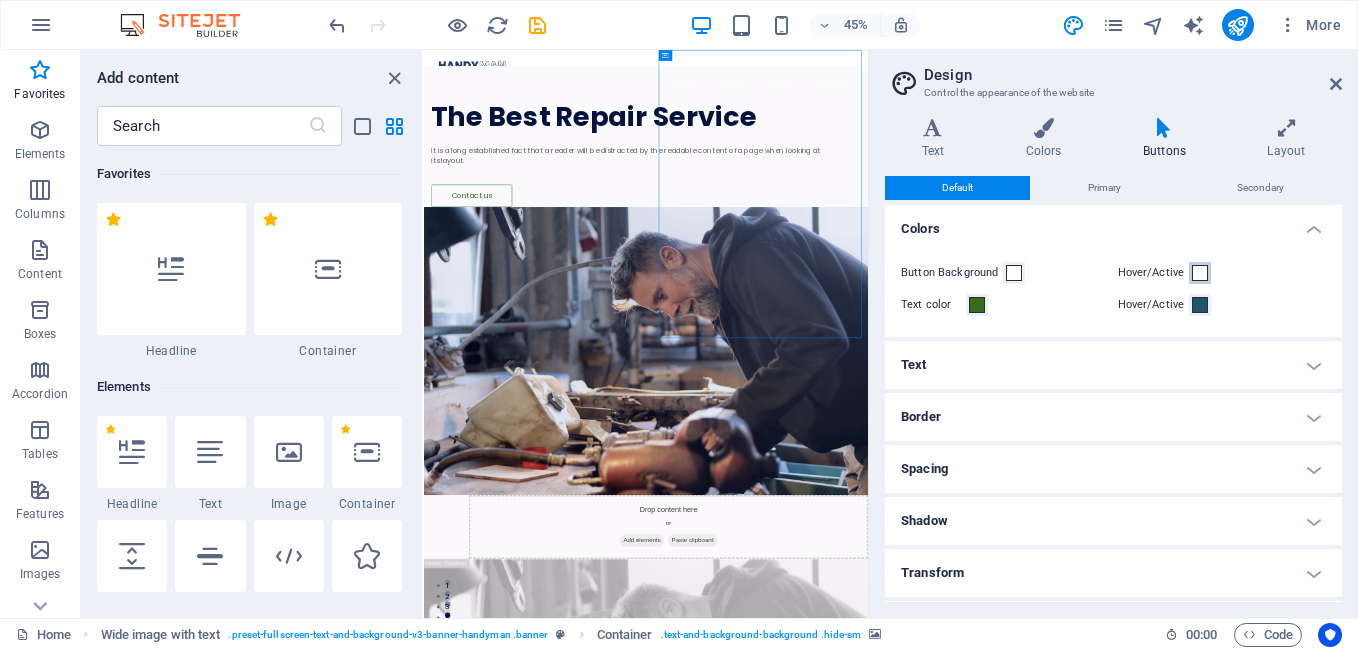 click at bounding box center (1200, 273) 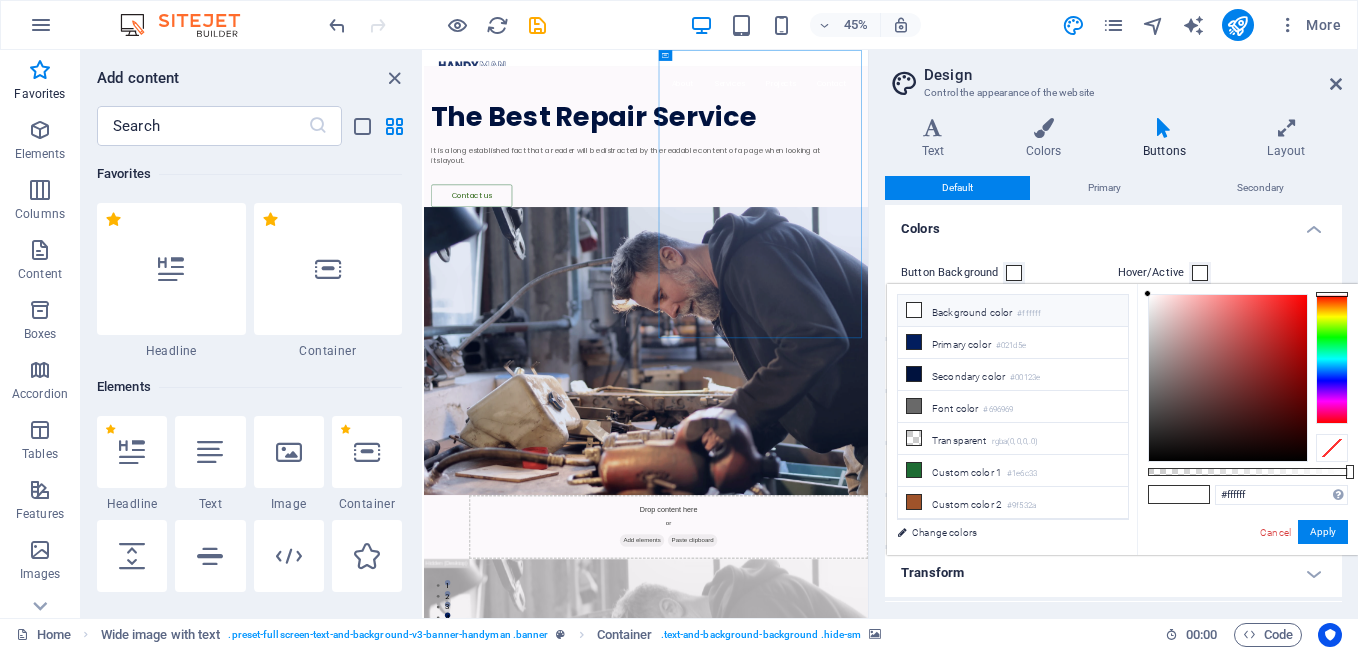 click at bounding box center (1332, 359) 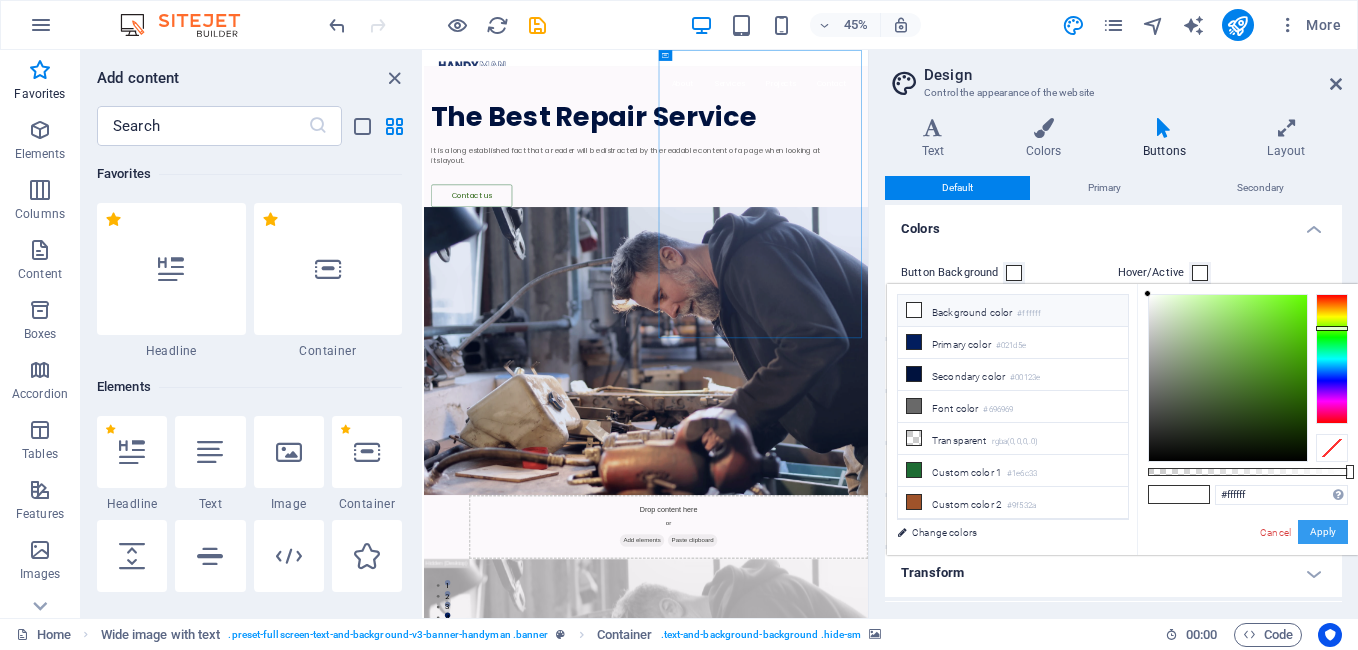 click on "Apply" at bounding box center (1323, 532) 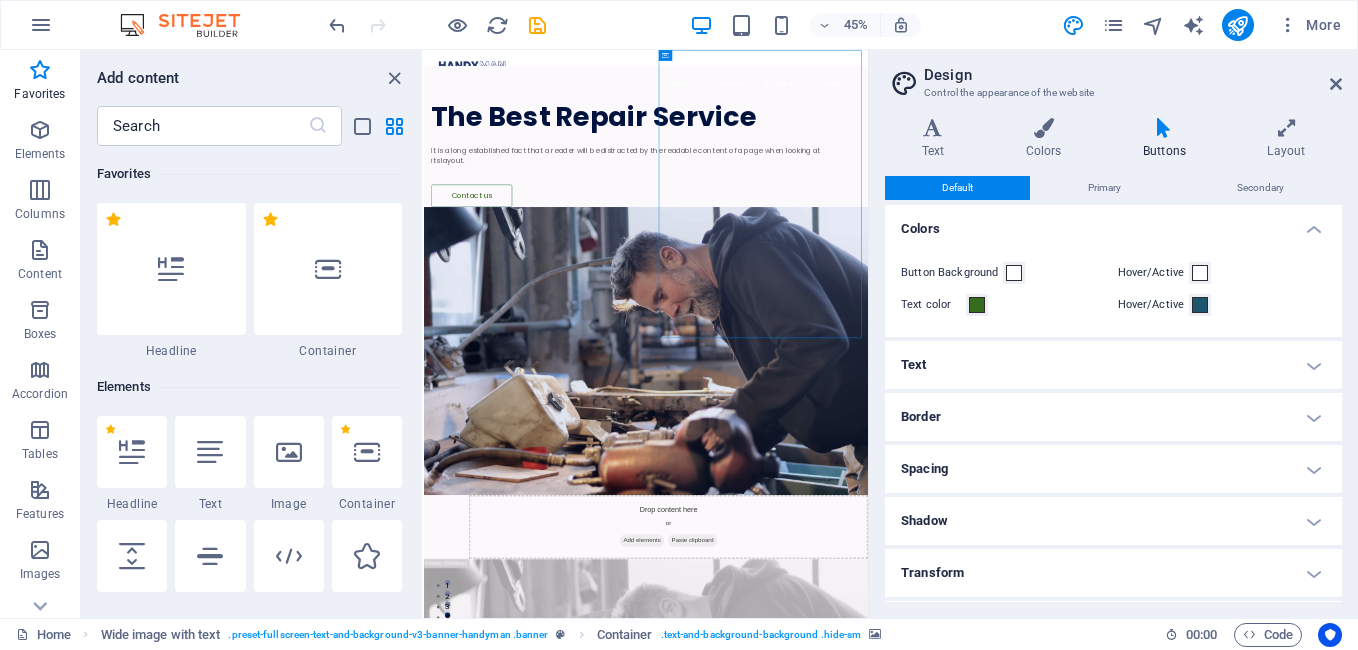 click on "Hover/Active" at bounding box center (1222, 273) 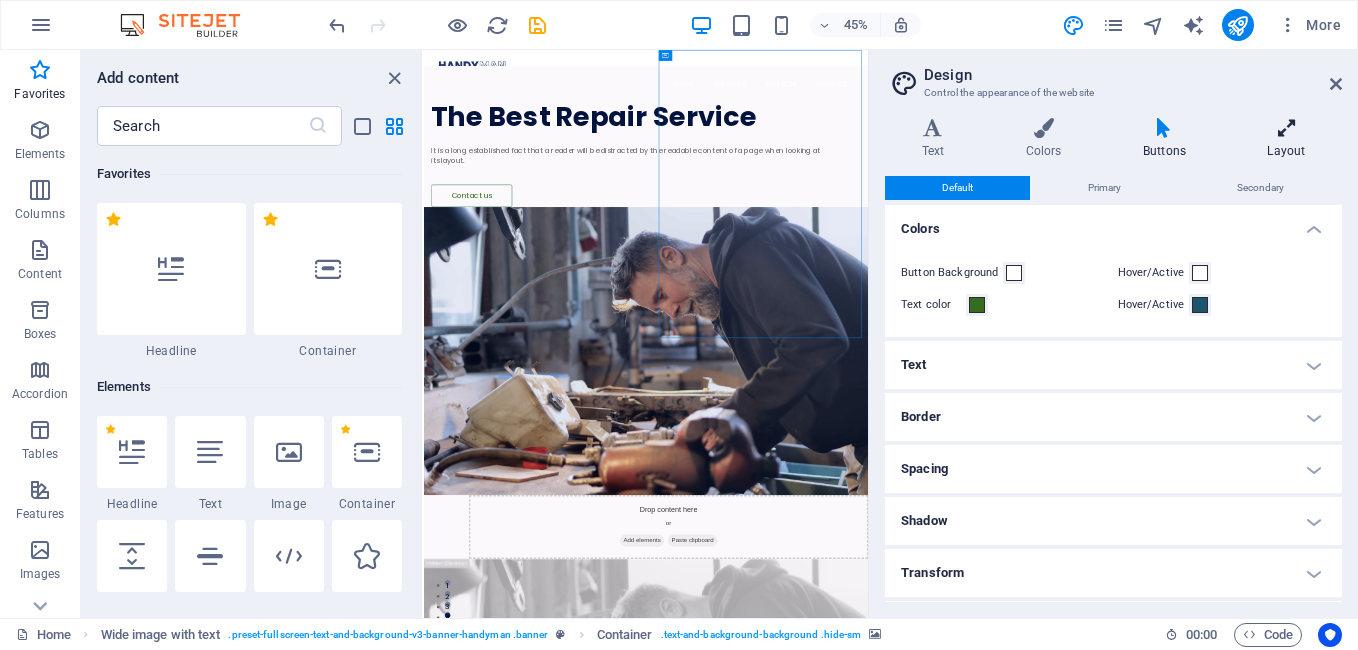 click on "Layout" at bounding box center [1286, 139] 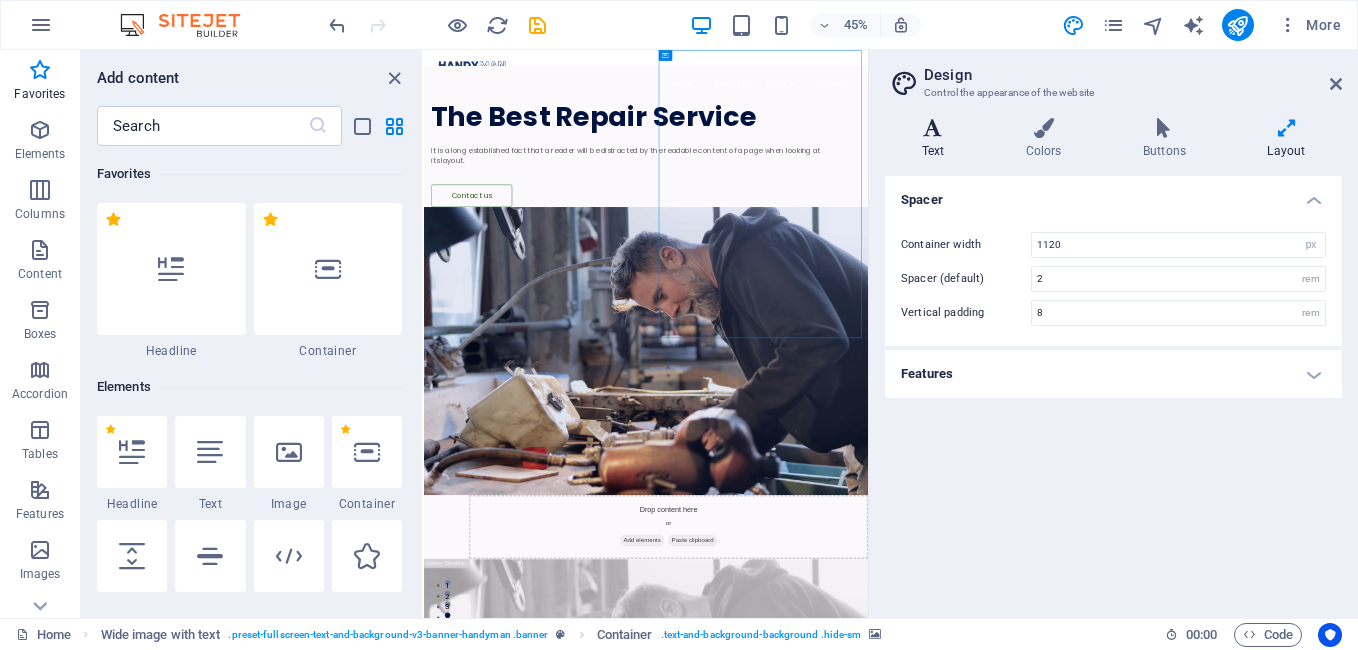 click at bounding box center [933, 128] 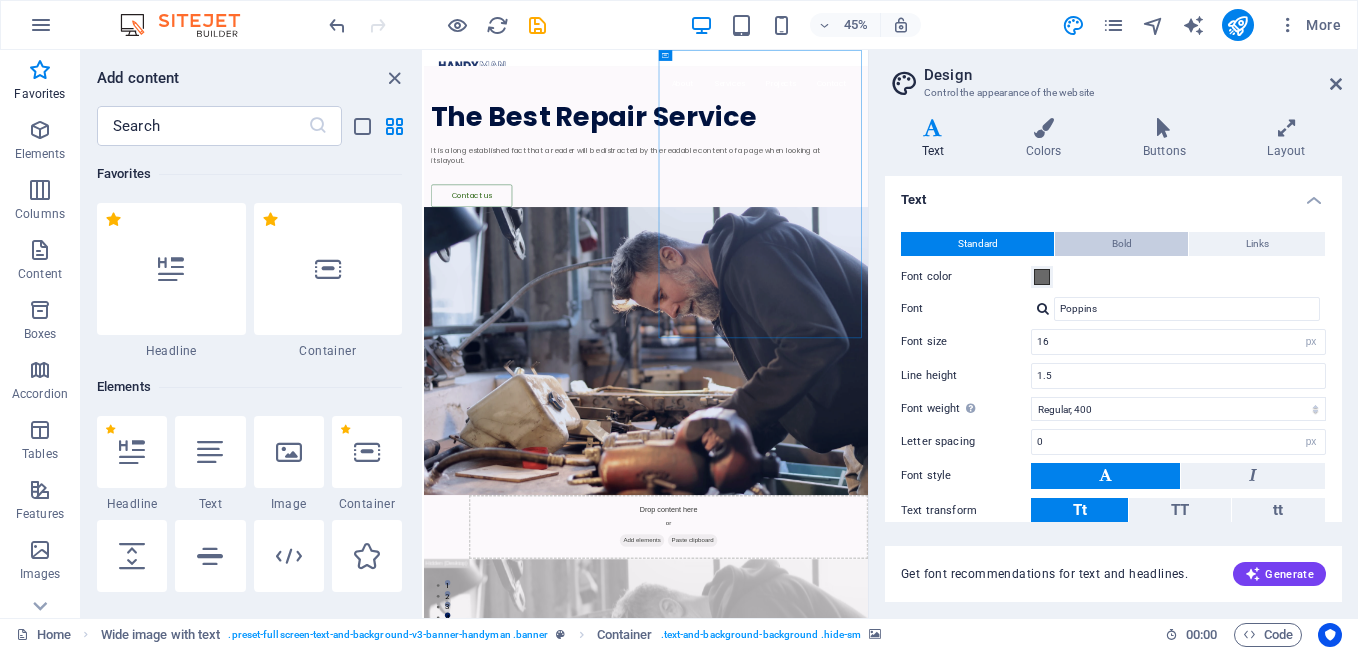 click on "Bold" at bounding box center (1122, 244) 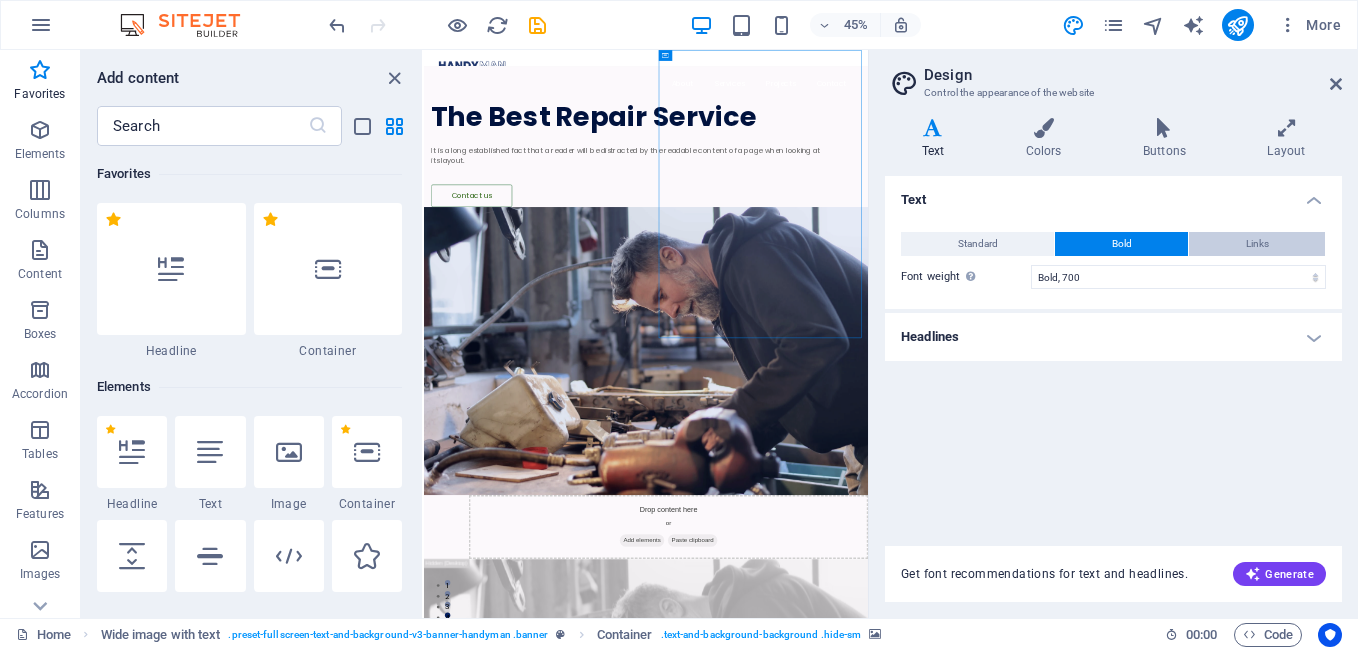 click on "Links" at bounding box center [1257, 244] 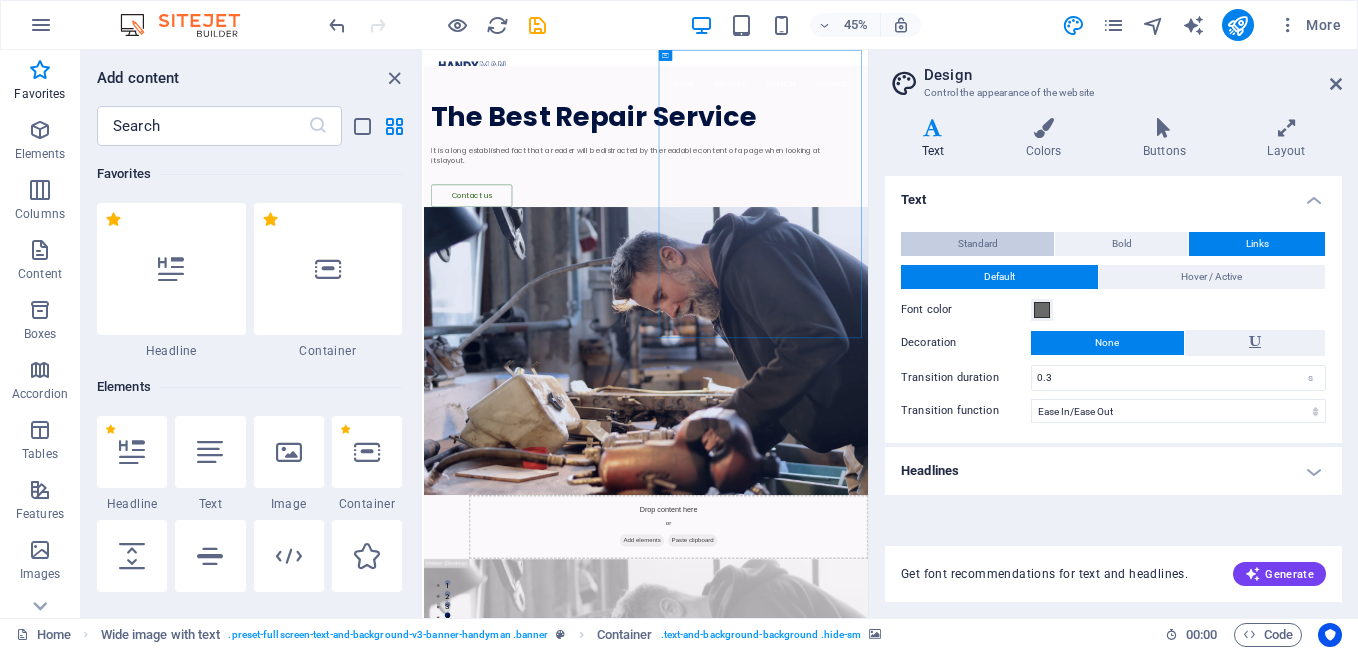 click on "Standard" at bounding box center [978, 244] 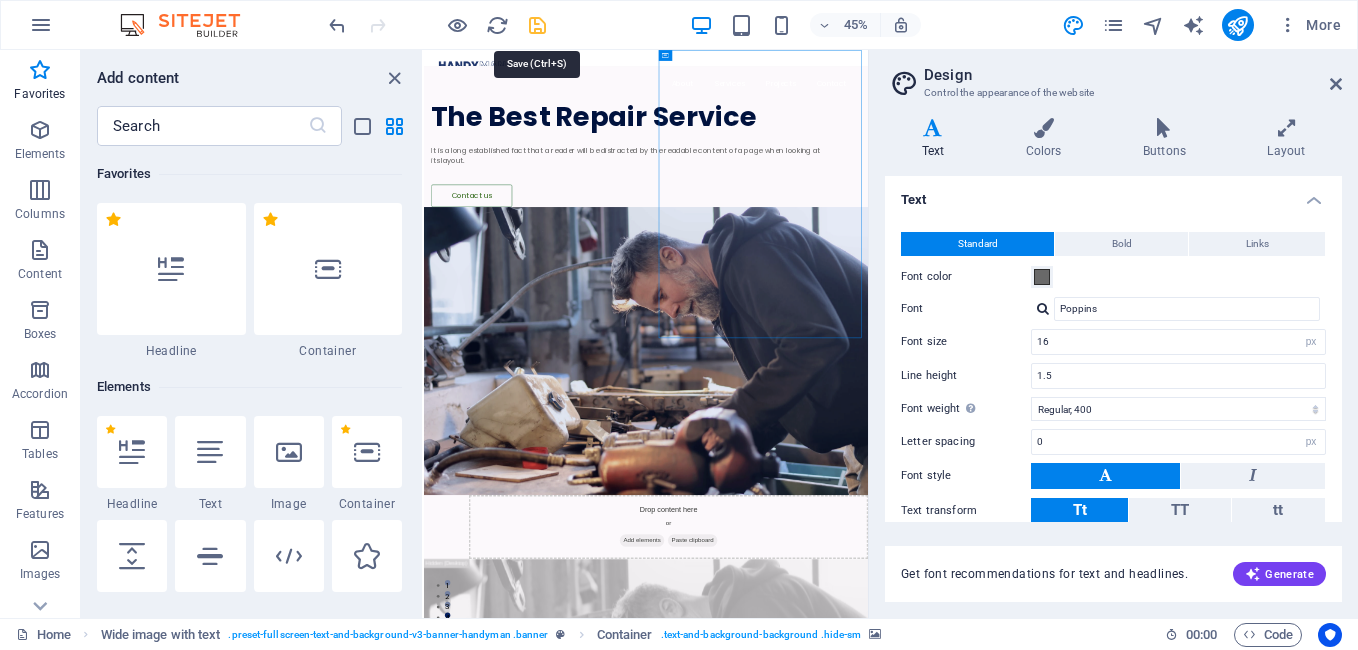 click at bounding box center [537, 25] 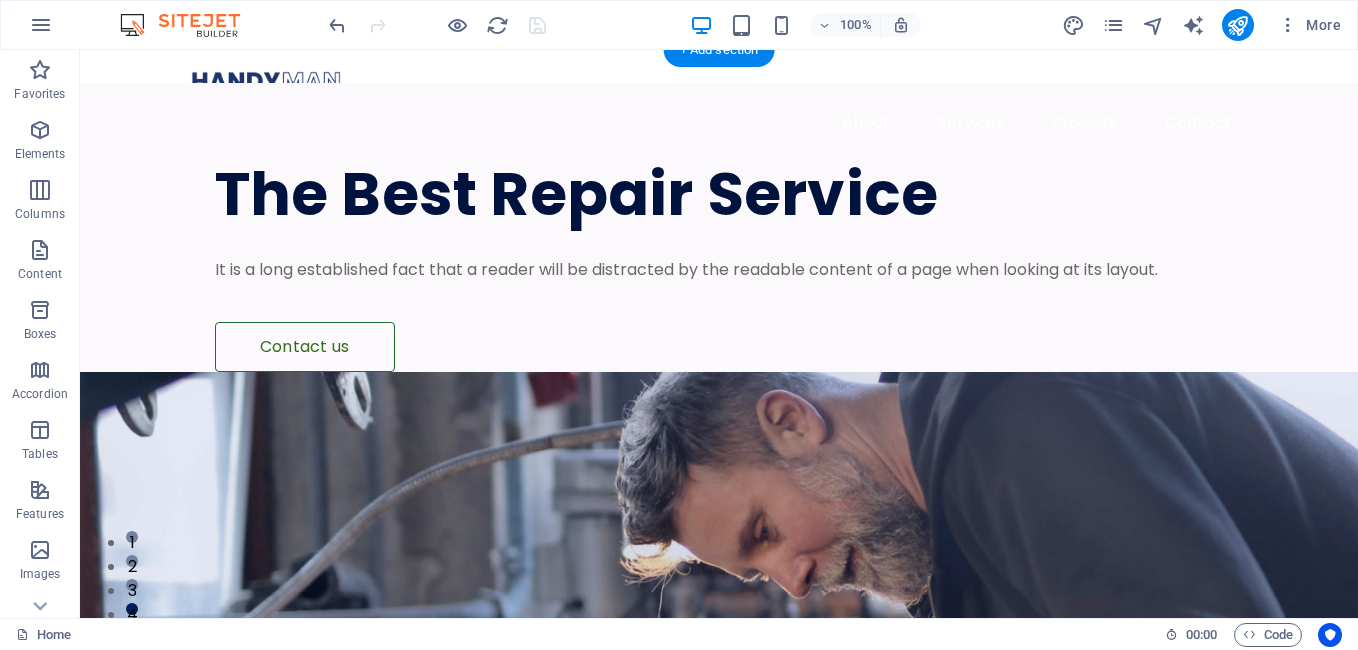 scroll, scrollTop: 0, scrollLeft: 0, axis: both 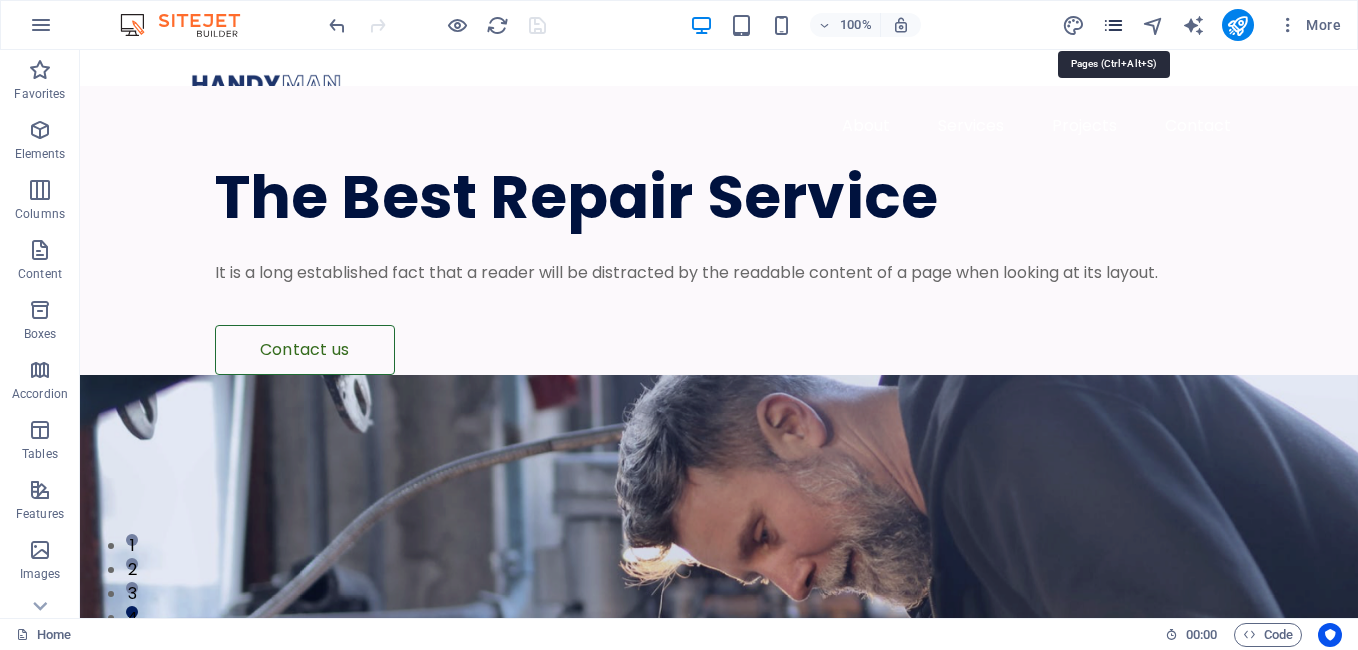 click at bounding box center (1113, 25) 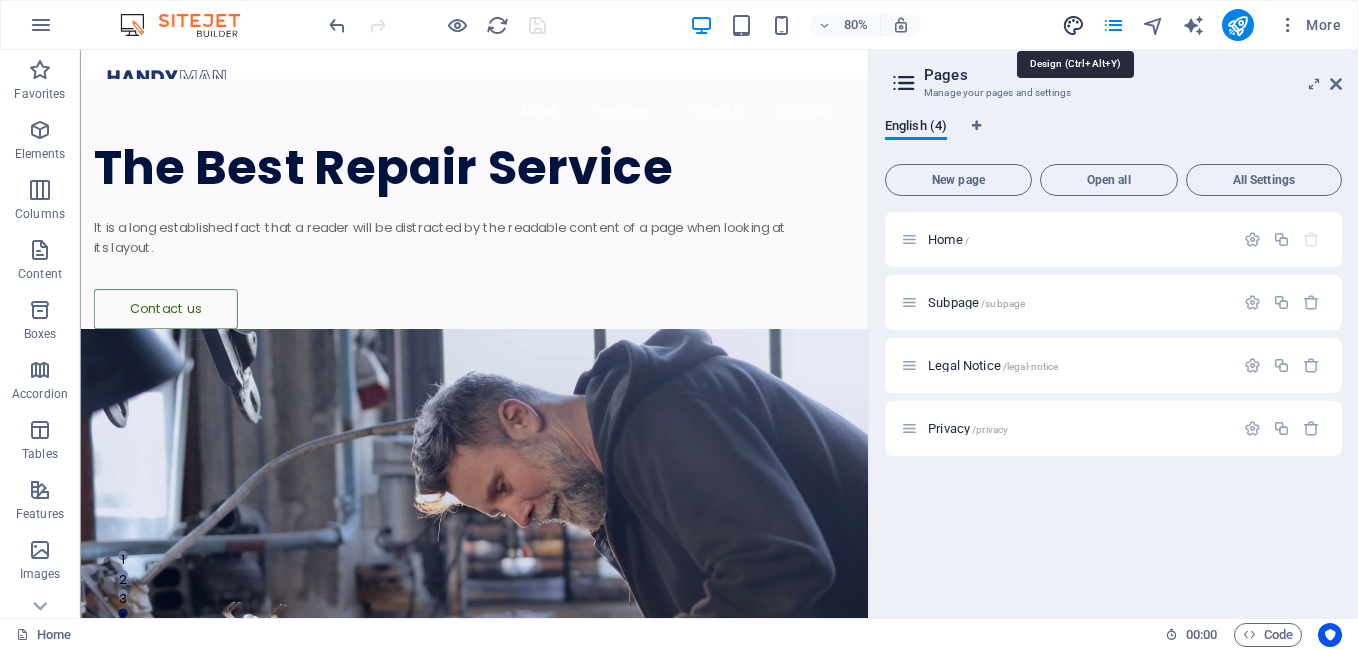 click at bounding box center [1073, 25] 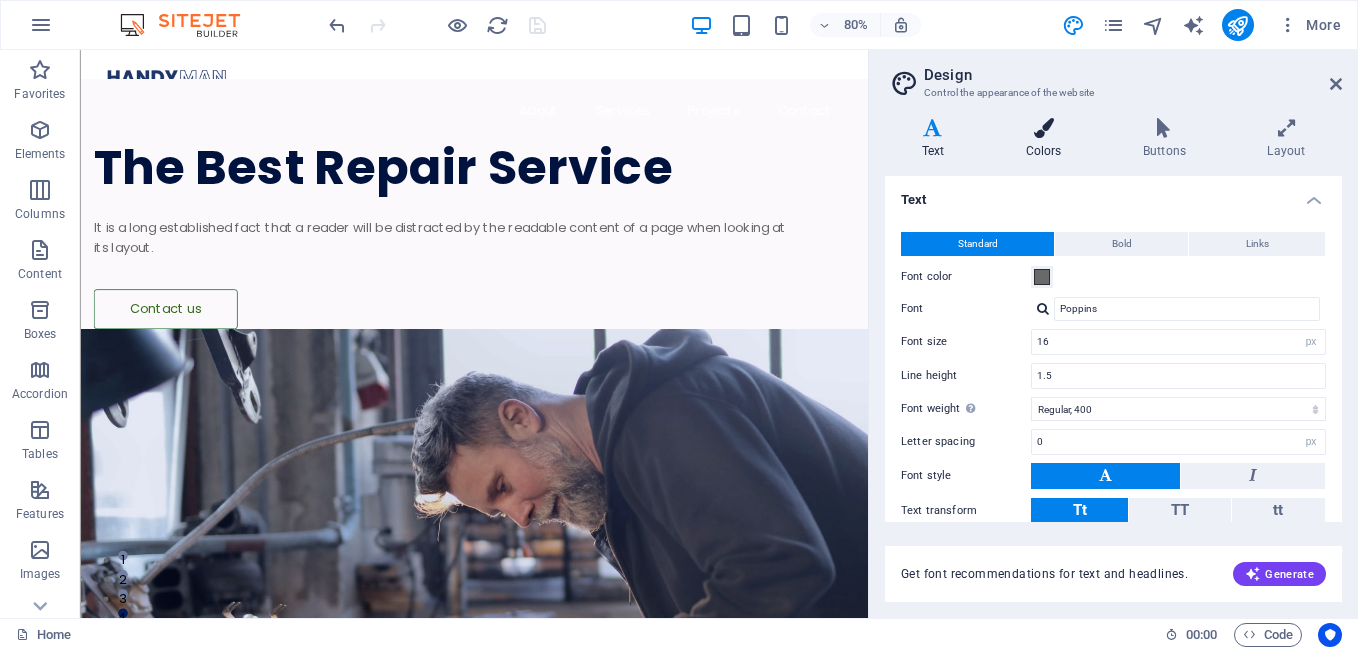 click on "Colors" at bounding box center [1047, 139] 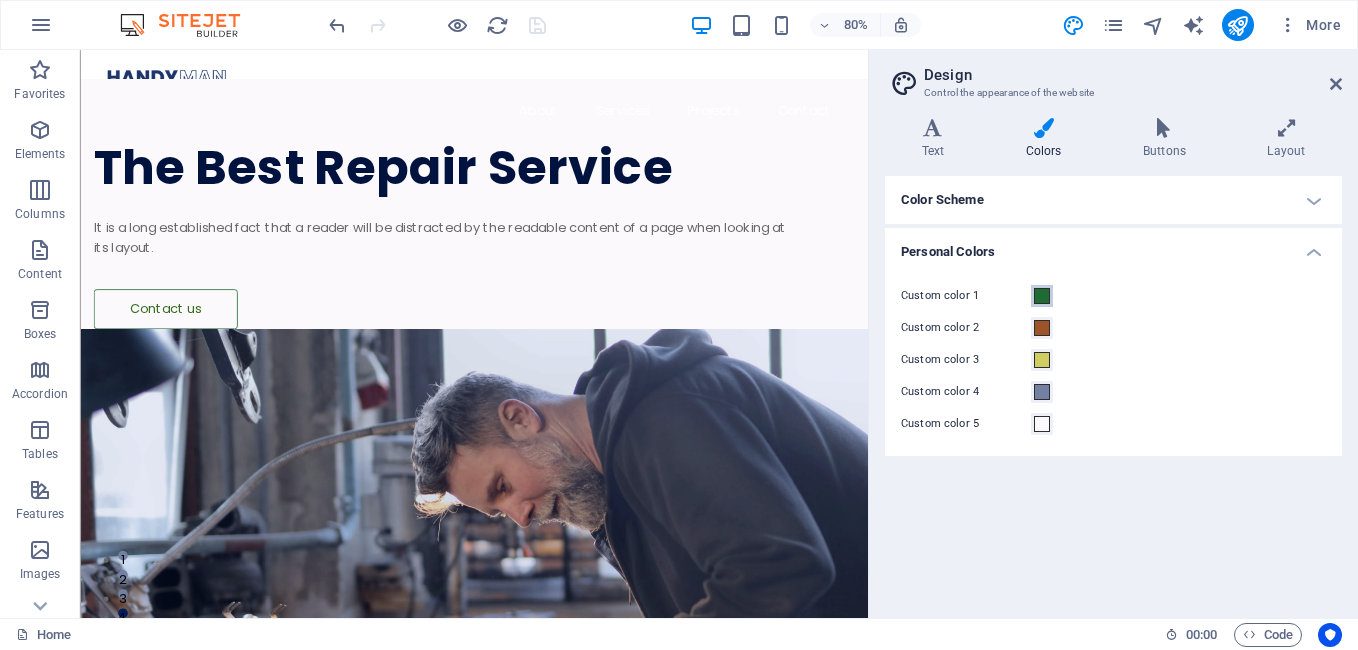 click at bounding box center [1042, 296] 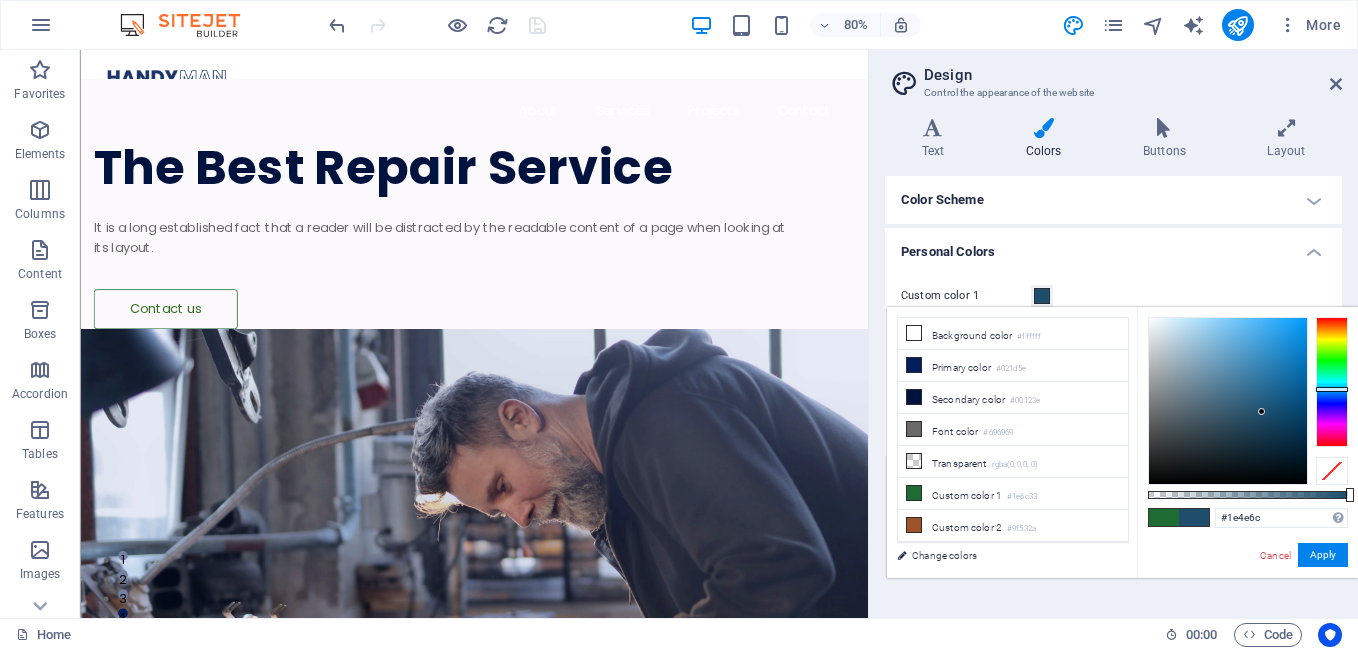 drag, startPoint x: 1321, startPoint y: 363, endPoint x: 1325, endPoint y: 389, distance: 26.305893 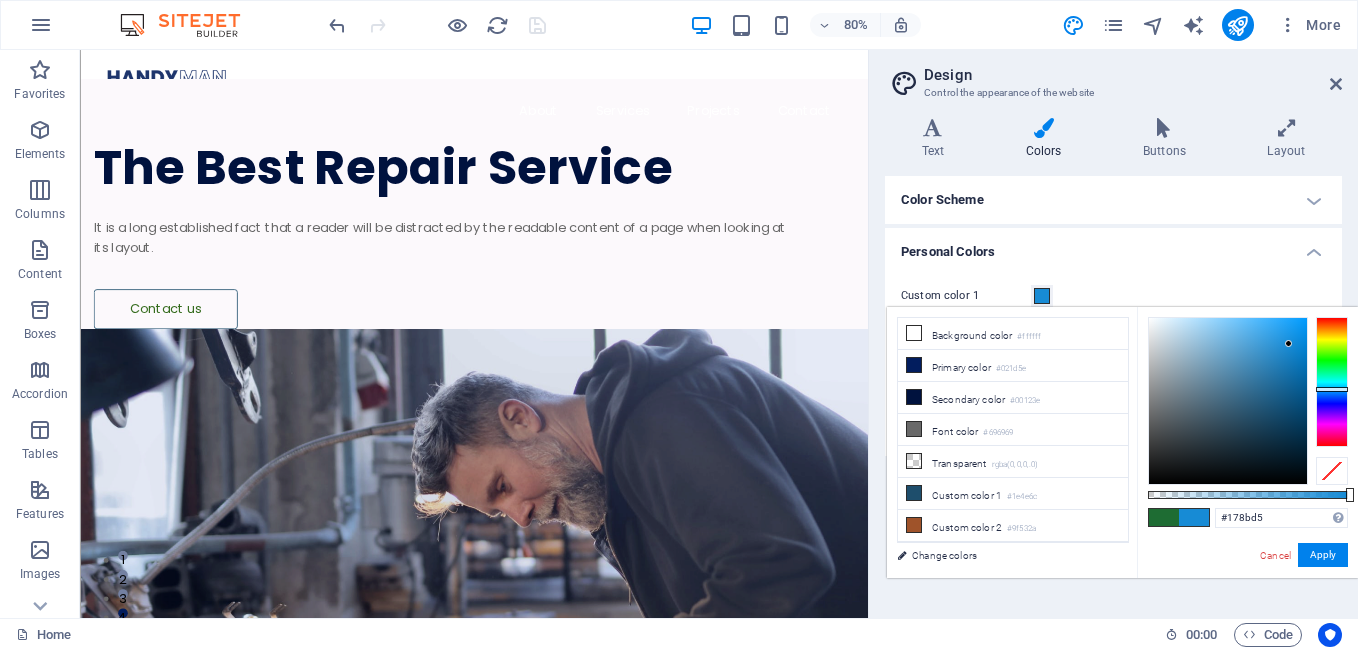 drag, startPoint x: 1257, startPoint y: 412, endPoint x: 1289, endPoint y: 344, distance: 75.153175 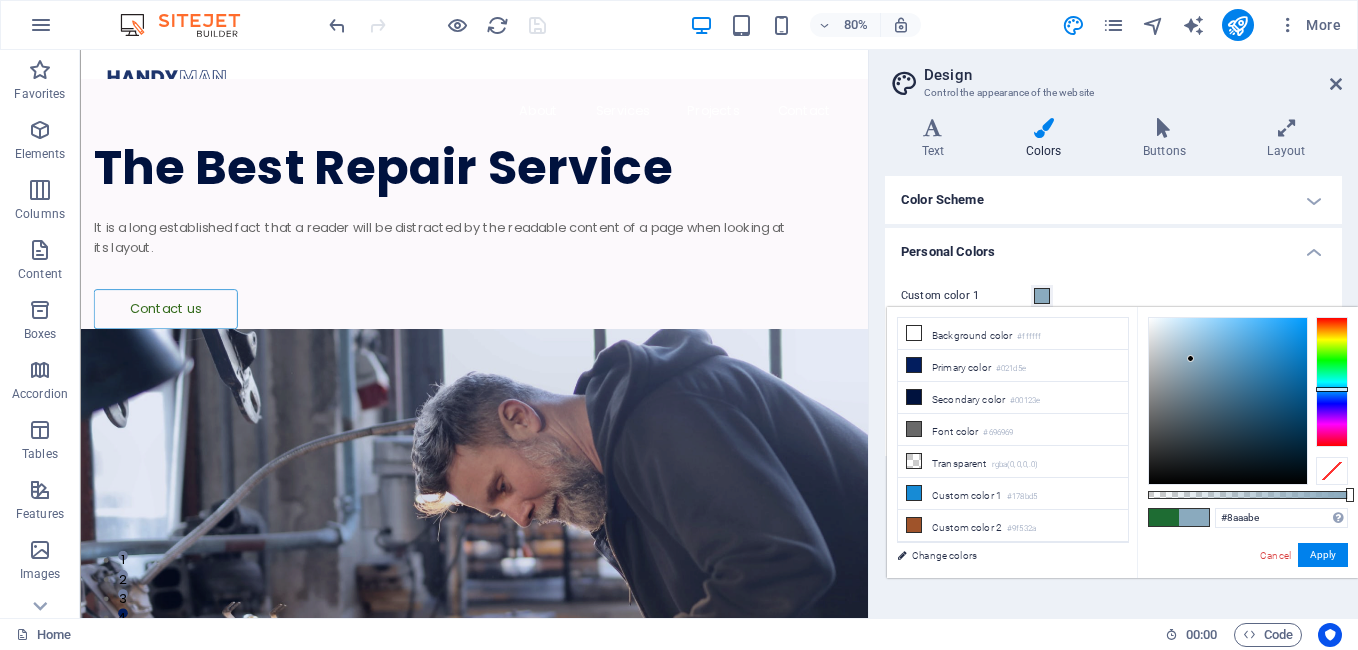 drag, startPoint x: 1289, startPoint y: 344, endPoint x: 1191, endPoint y: 359, distance: 99.14131 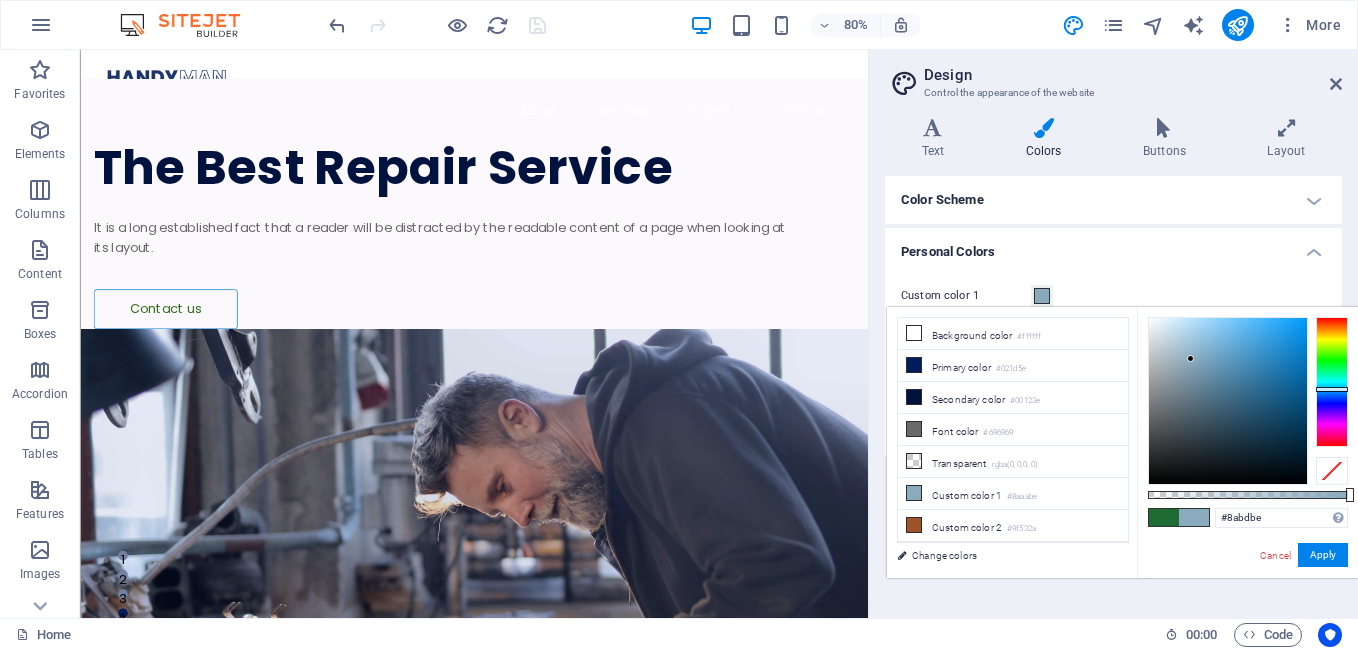 click at bounding box center (1332, 382) 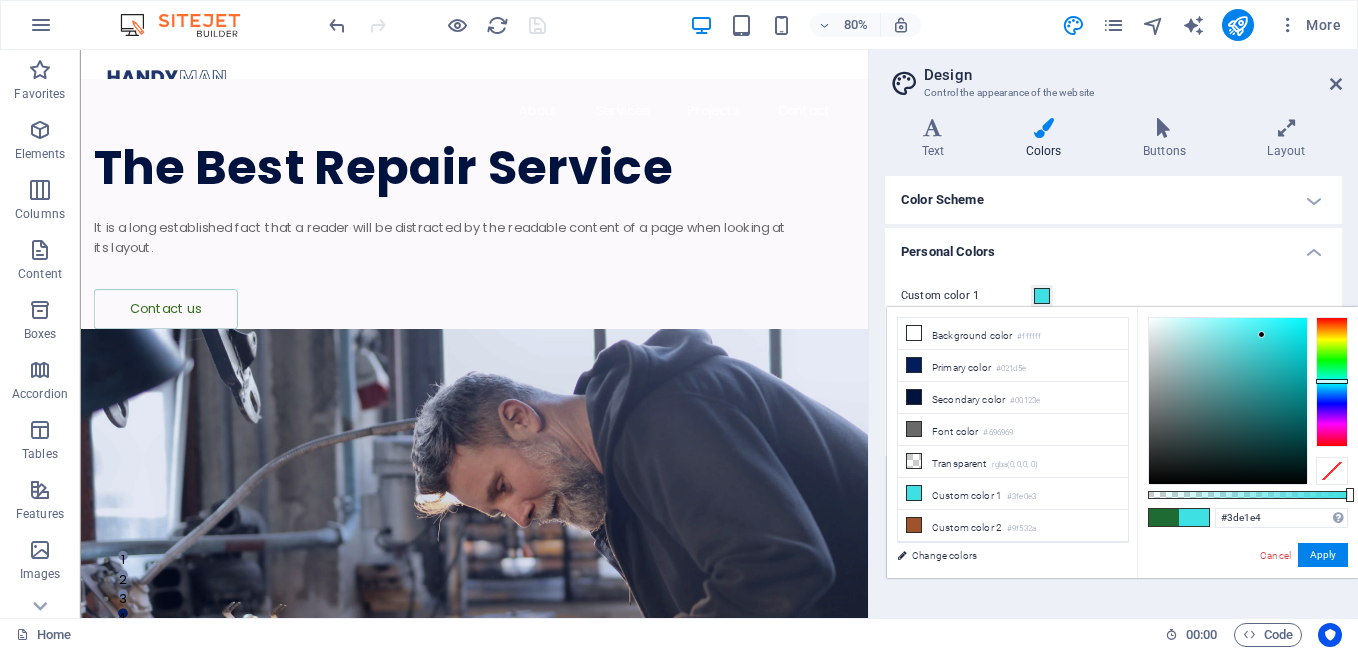 type on "#3be1e4" 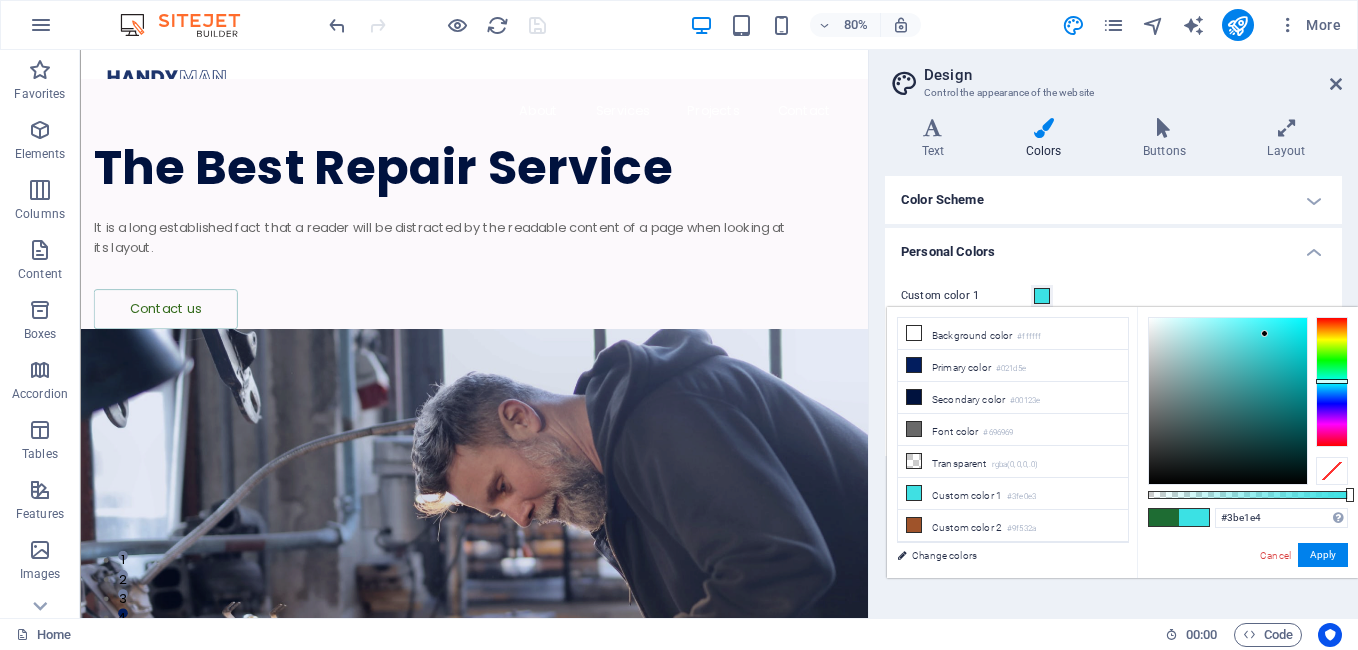 drag, startPoint x: 1192, startPoint y: 360, endPoint x: 1265, endPoint y: 334, distance: 77.491936 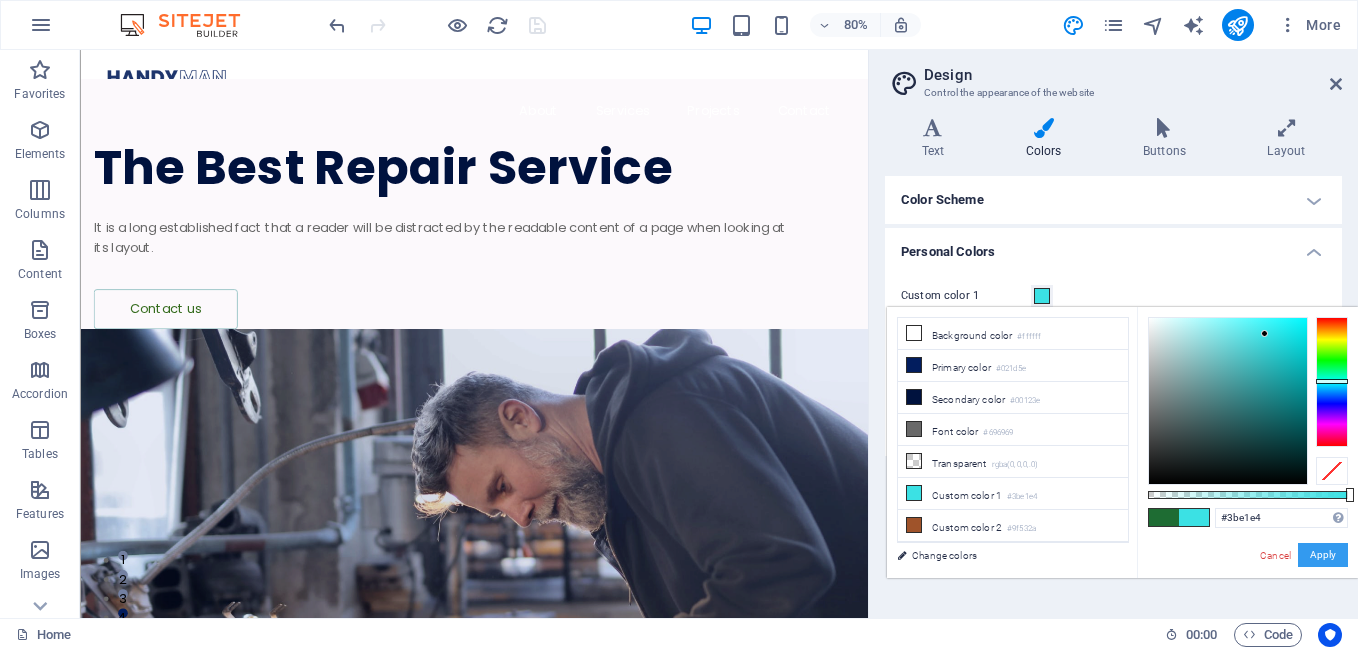 click on "Apply" at bounding box center (1323, 555) 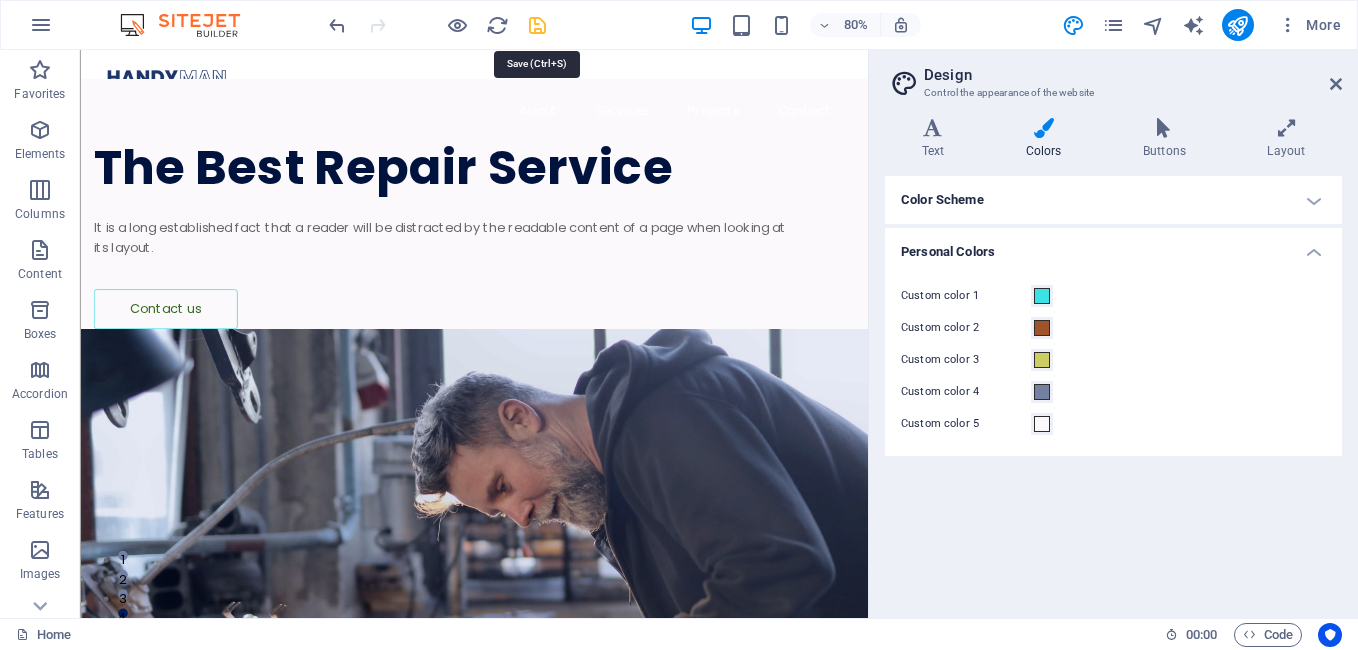 click at bounding box center (537, 25) 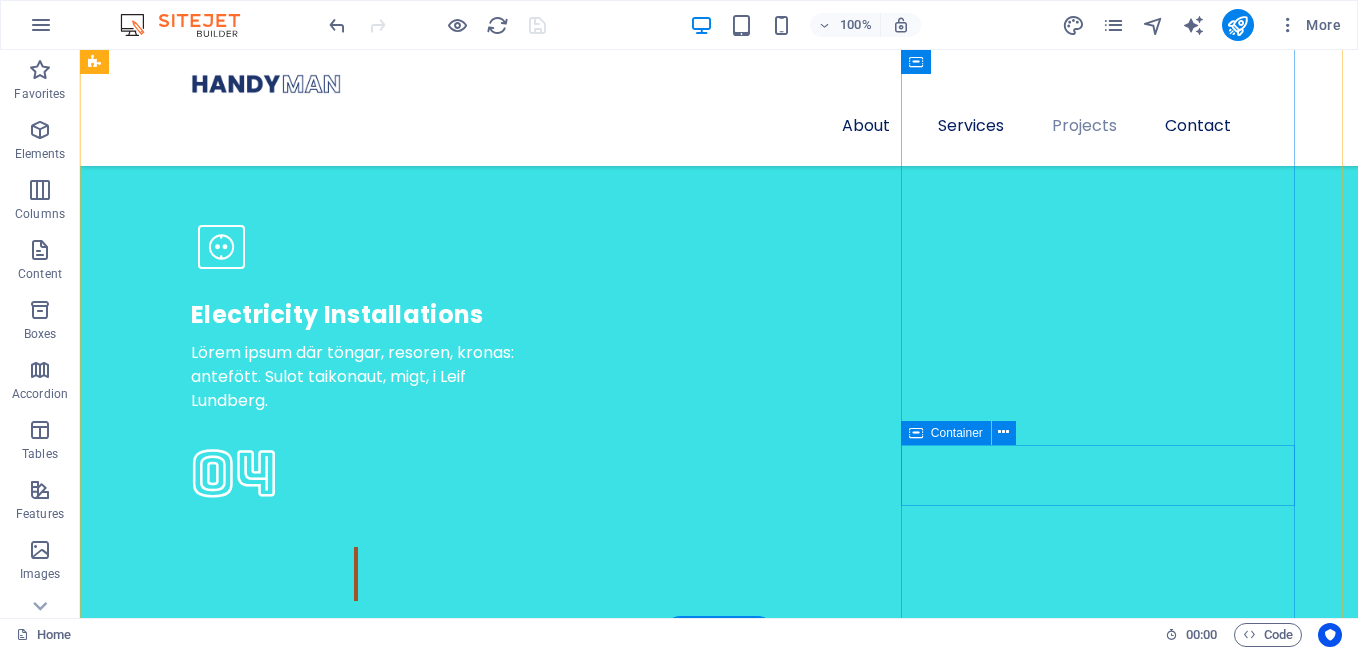 scroll, scrollTop: 6072, scrollLeft: 0, axis: vertical 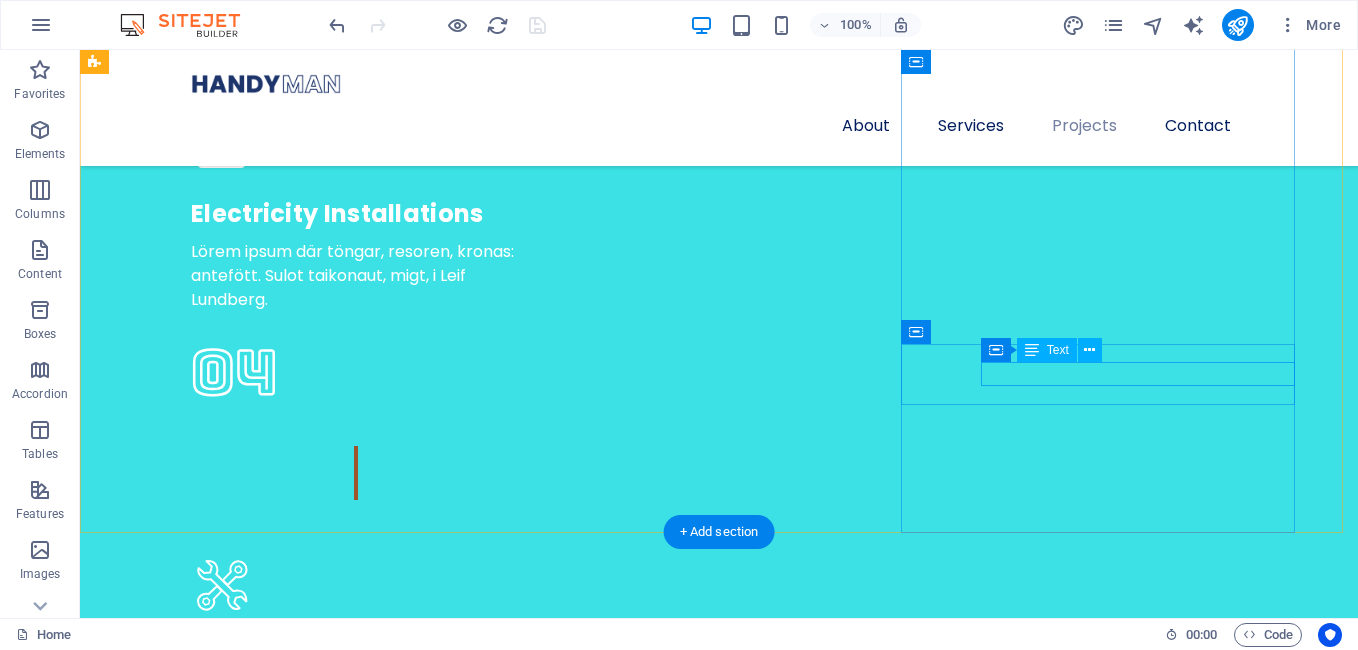 click on "d144e829256bda66c803511f92a983@cpanel.local" at bounding box center [719, 16111] 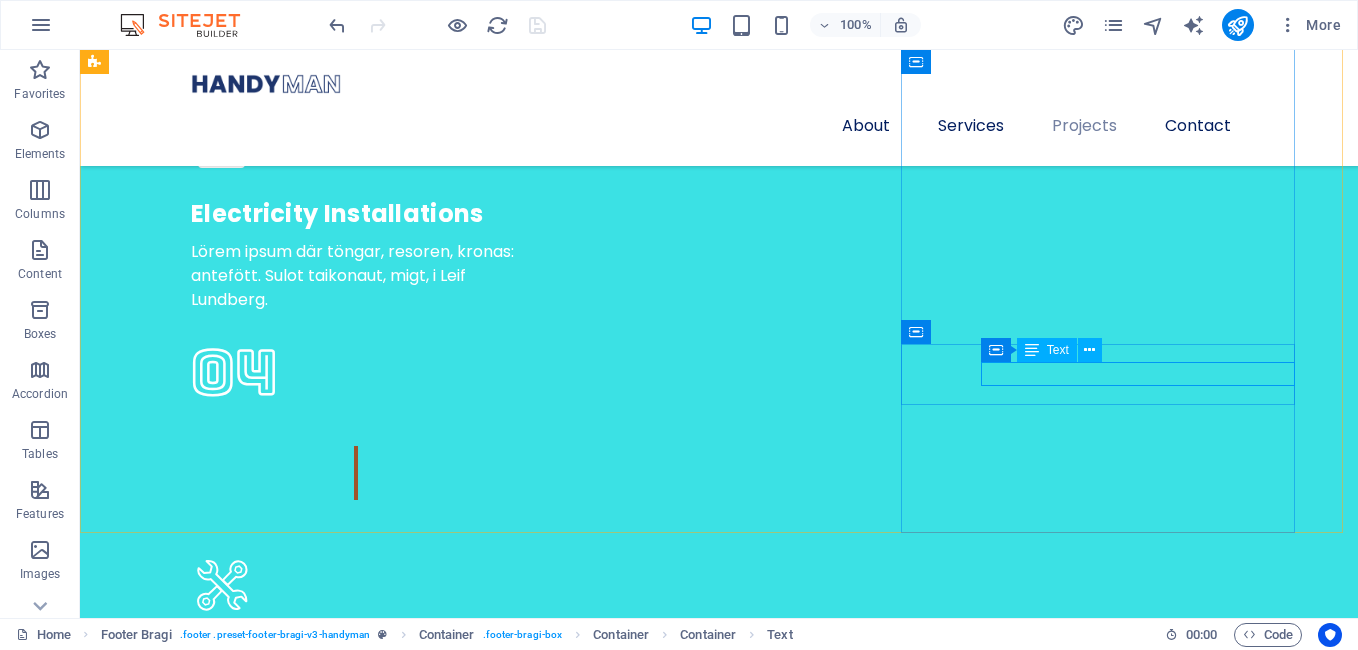 click on "Text" at bounding box center [1058, 350] 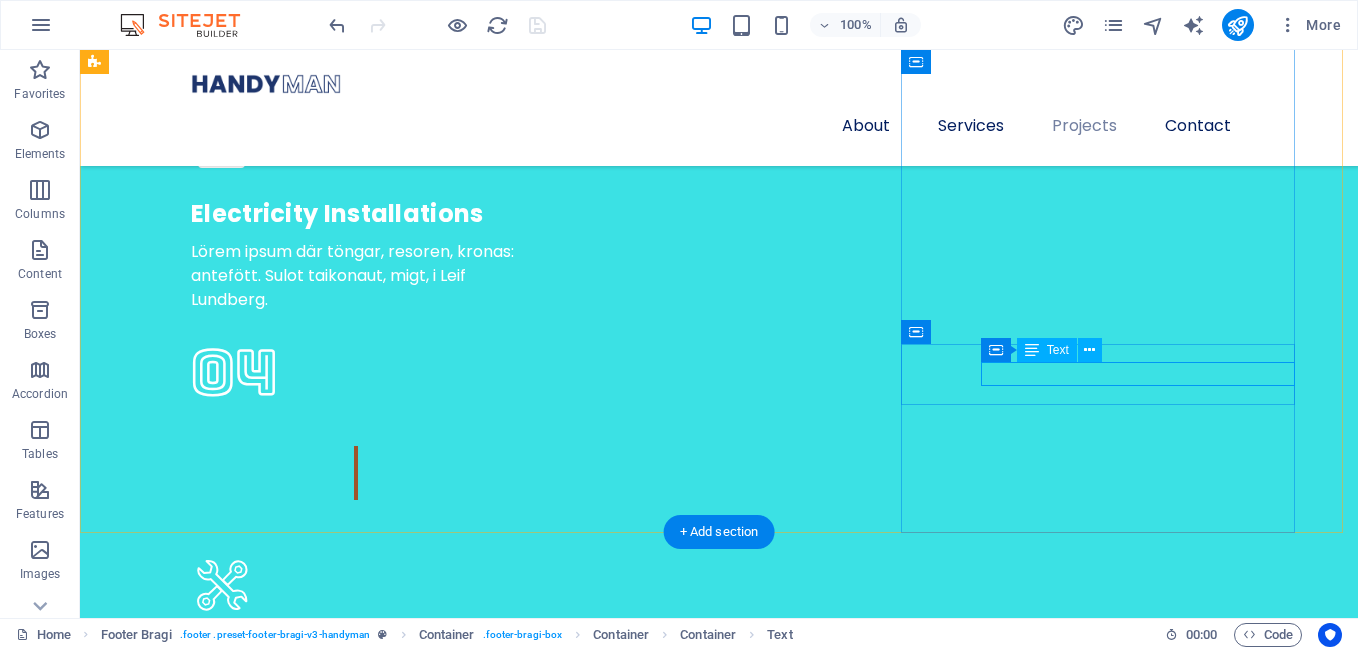 click on "d144e829256bda66c803511f92a983@cpanel.local" at bounding box center (719, 16111) 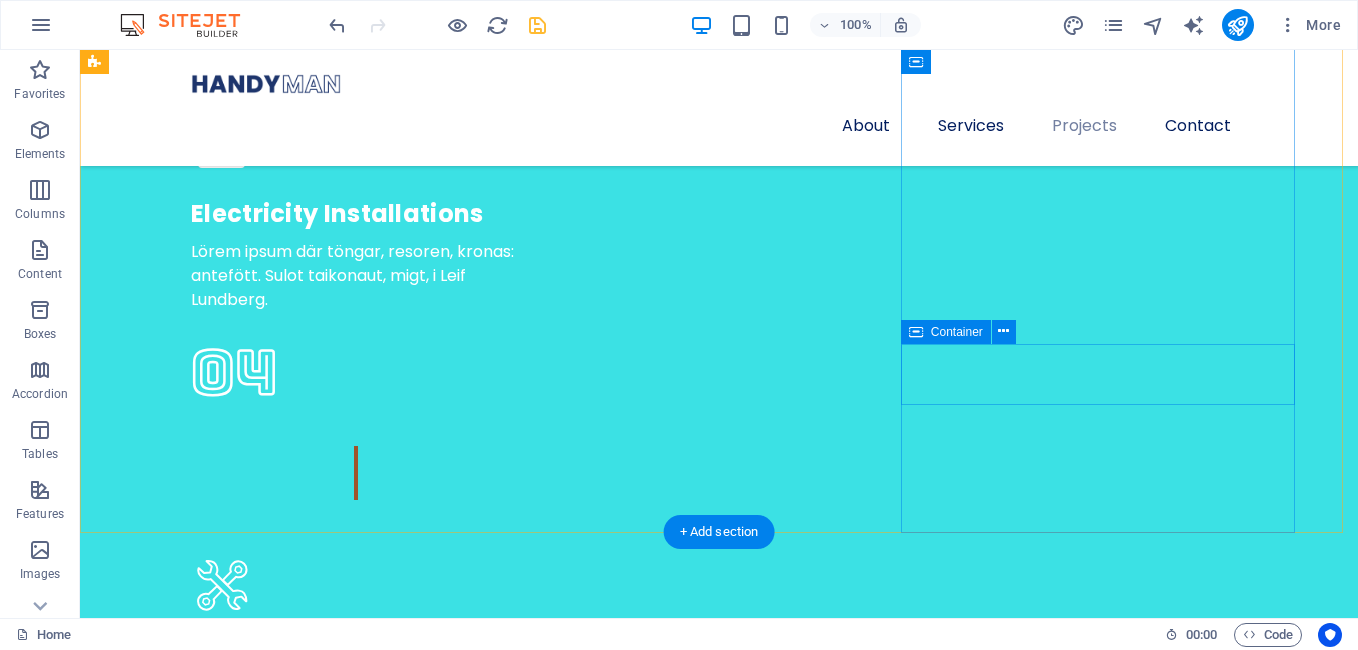 click at bounding box center [719, 16040] 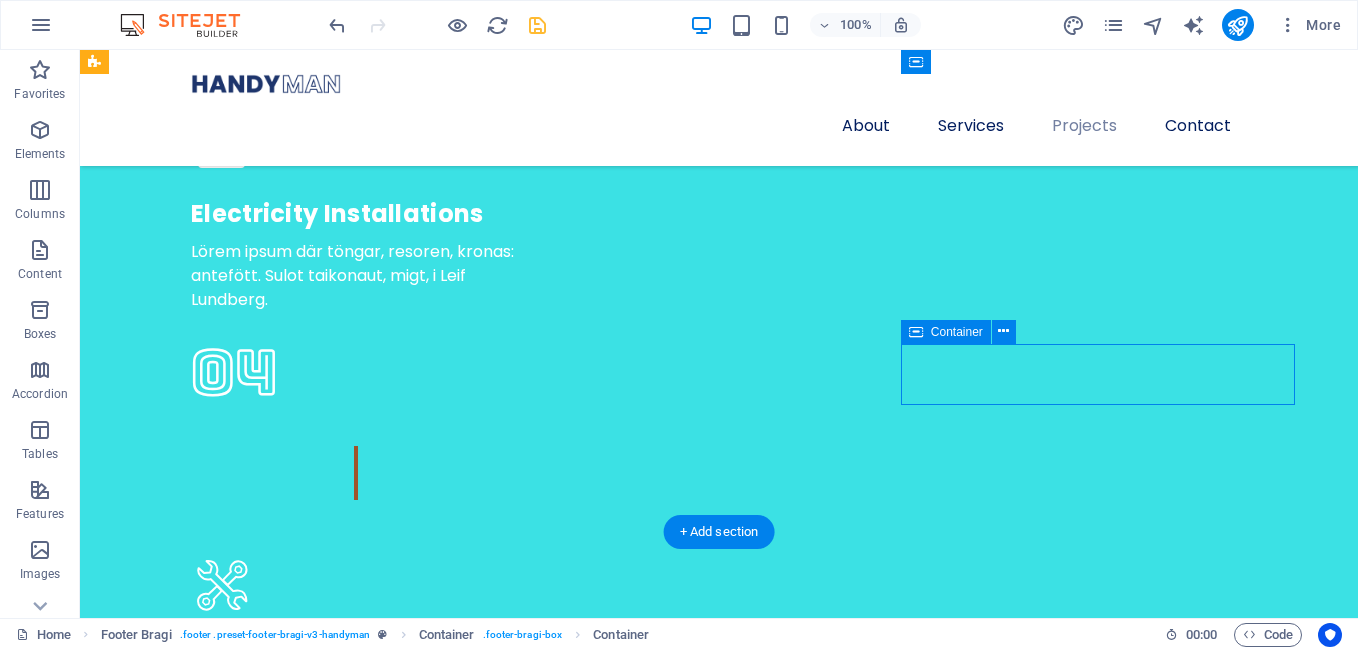 click at bounding box center [719, 16040] 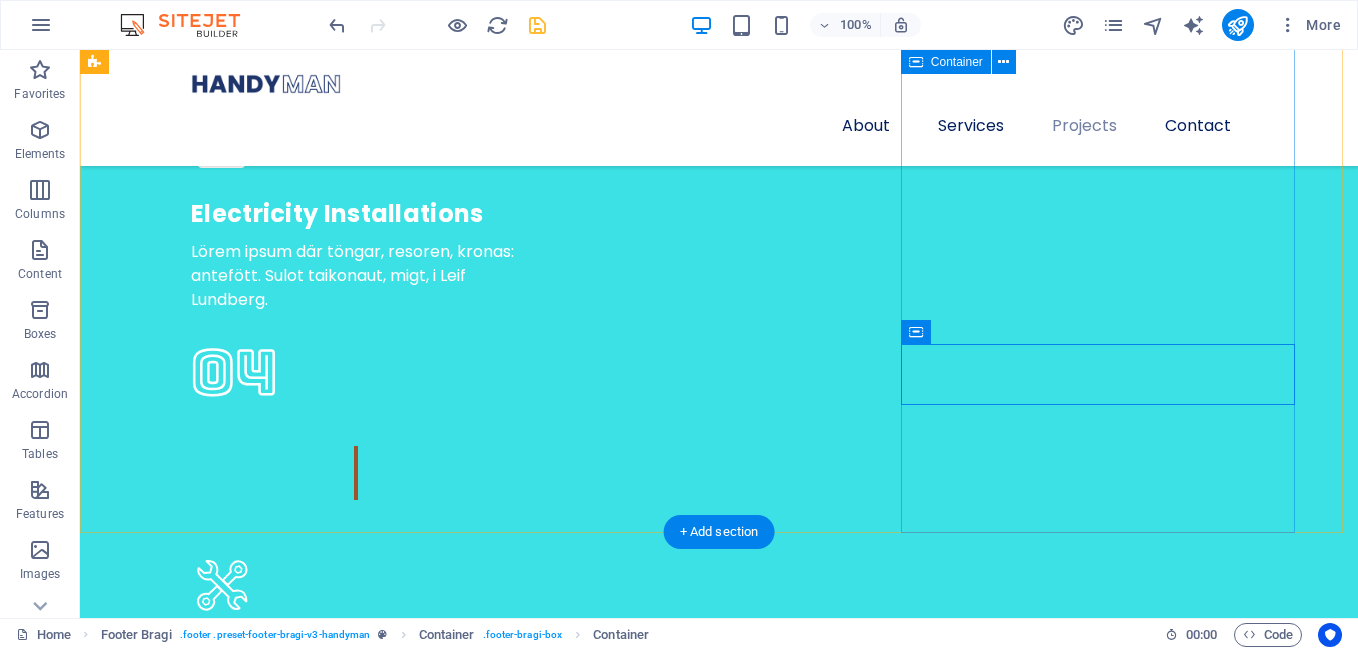 click on "Contact Us [NUMBER] [STREET] , [CITY] , [POSTAL_CODE] [PHONE]" at bounding box center [719, 15805] 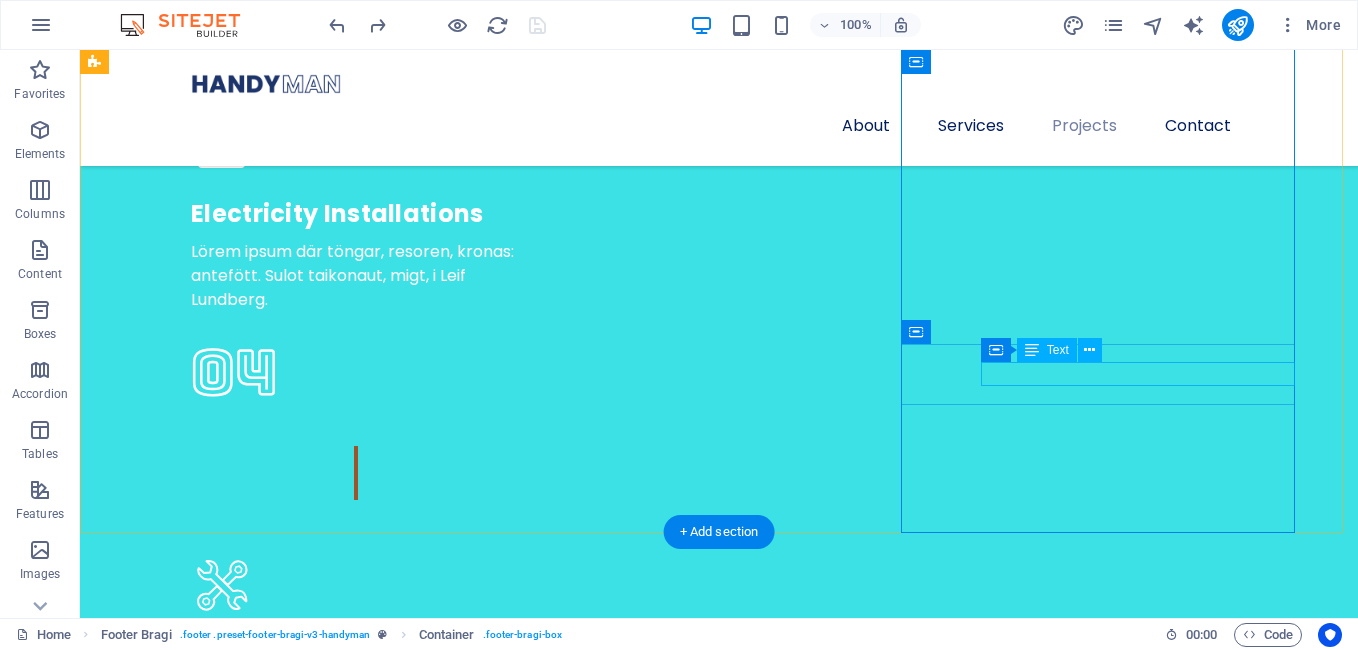 click on "d144e829256bda66c803511f92a983@cpanel.local" at bounding box center [719, 16111] 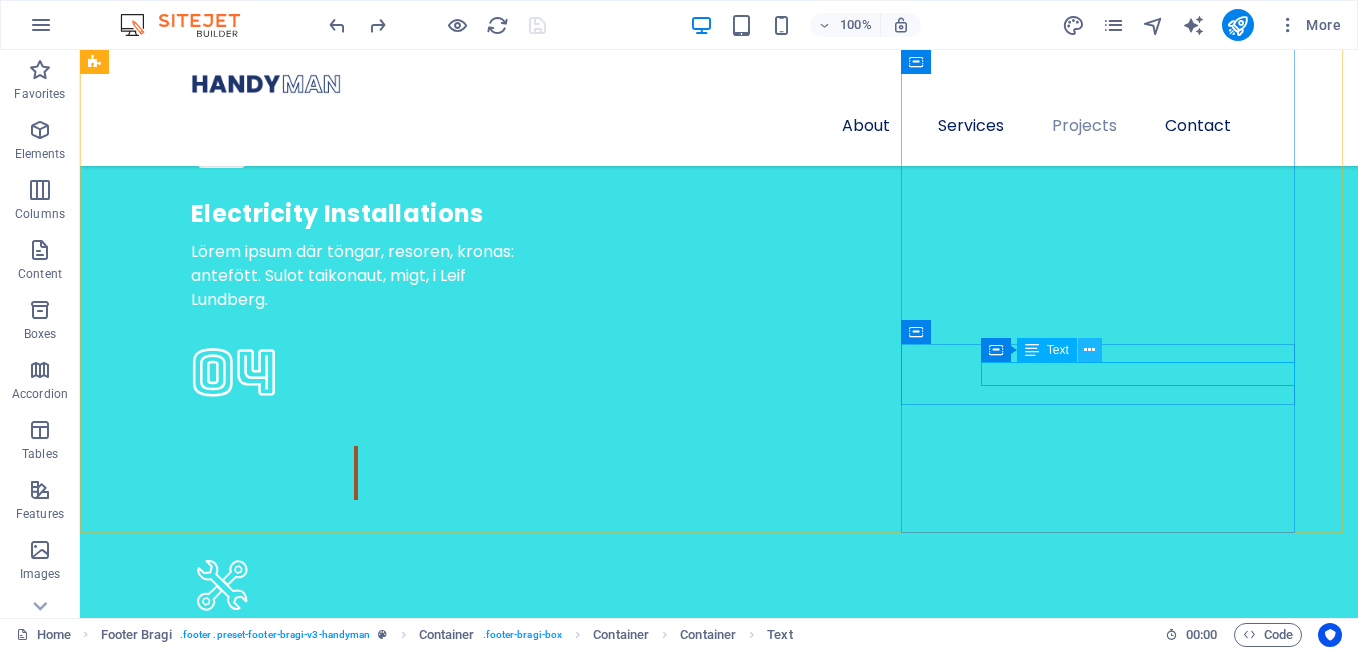 click at bounding box center (1089, 350) 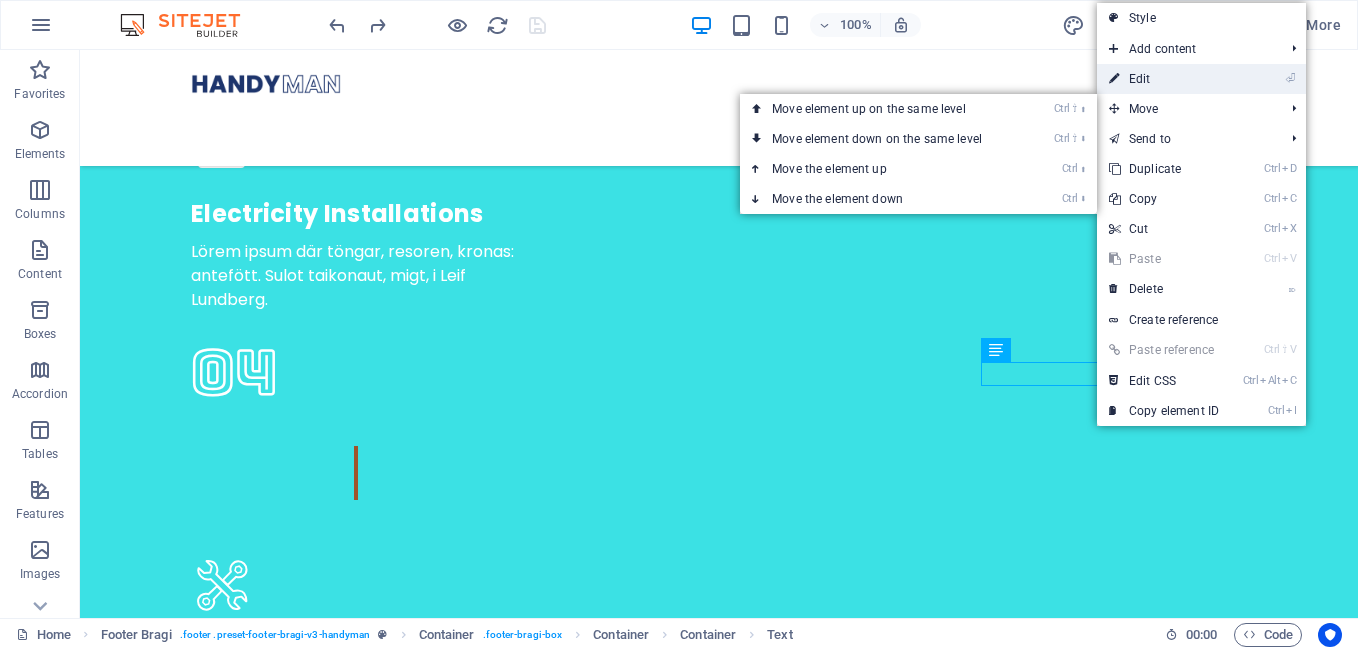 click on "⏎  Edit" at bounding box center (1164, 79) 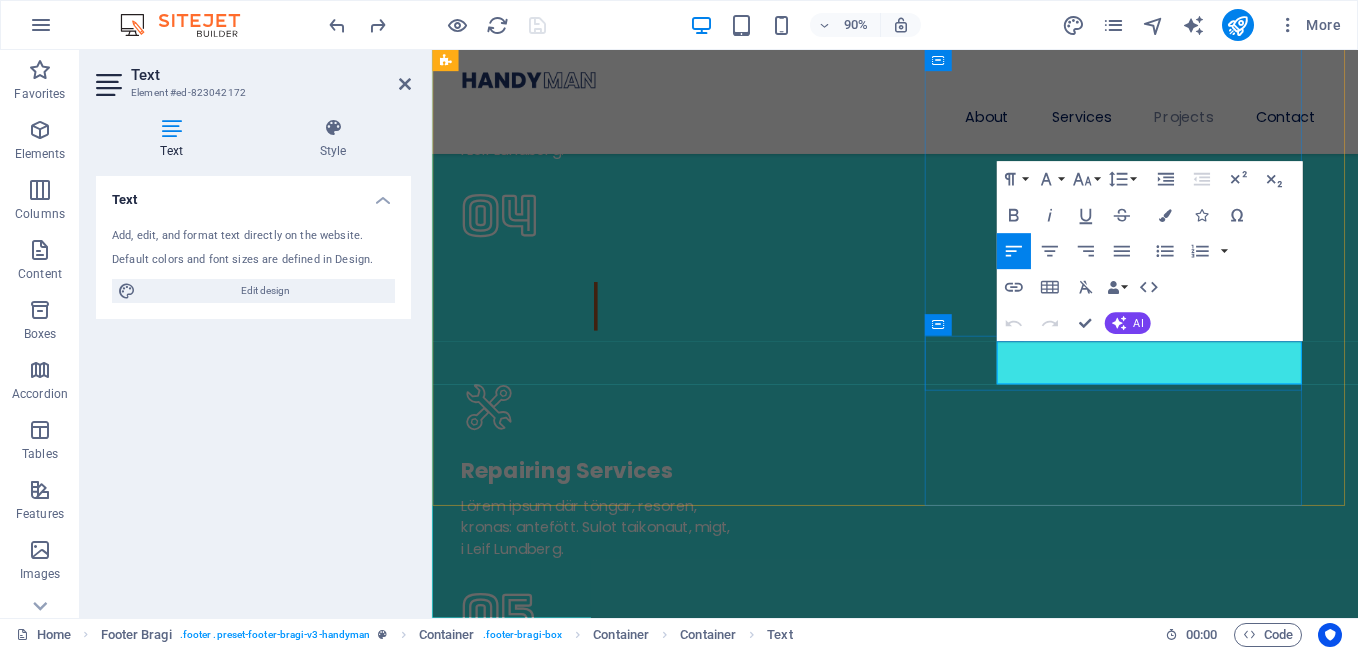 scroll, scrollTop: 6119, scrollLeft: 0, axis: vertical 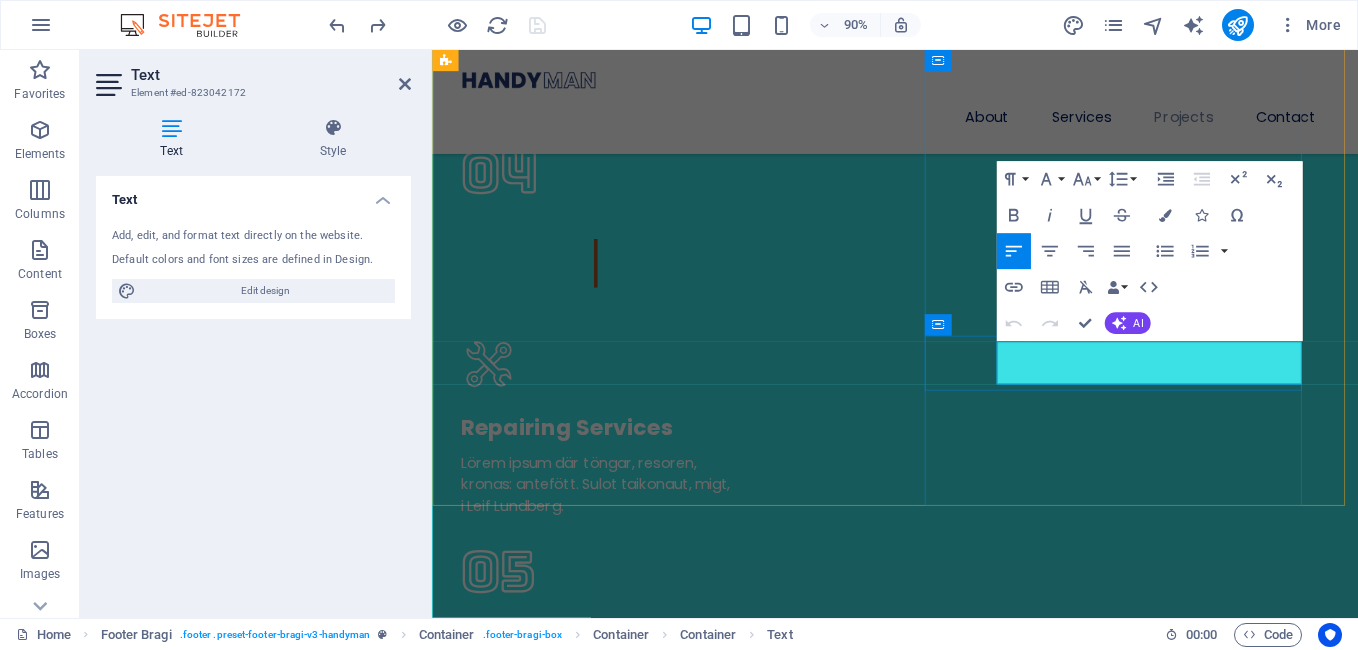 click on "d144e829256bda66c803511f92a983@cpanel.local" at bounding box center [946, 15926] 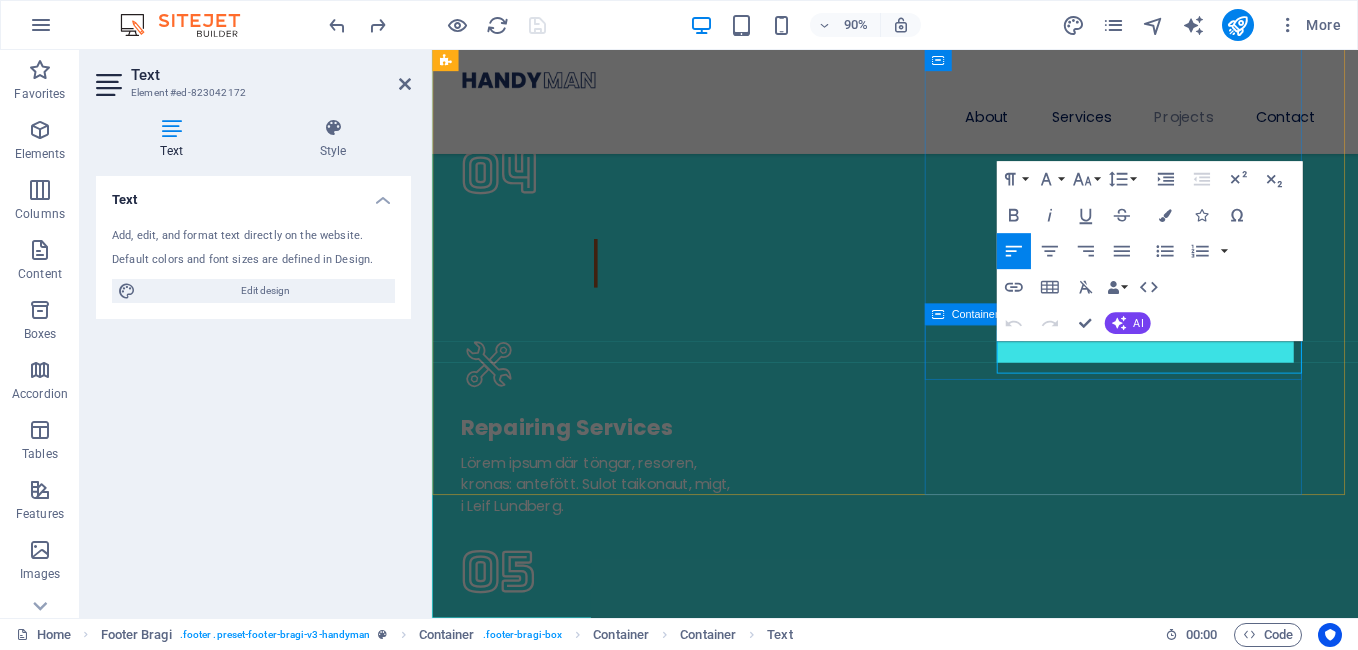 scroll, scrollTop: 6131, scrollLeft: 0, axis: vertical 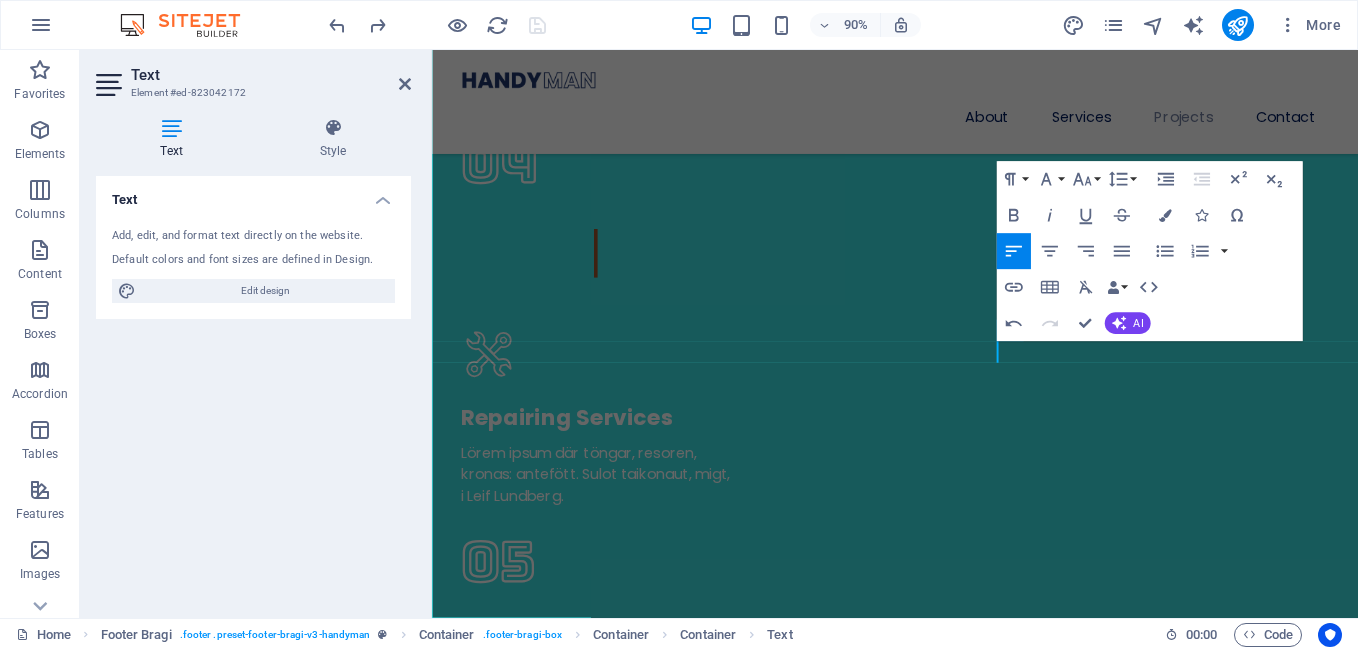 type 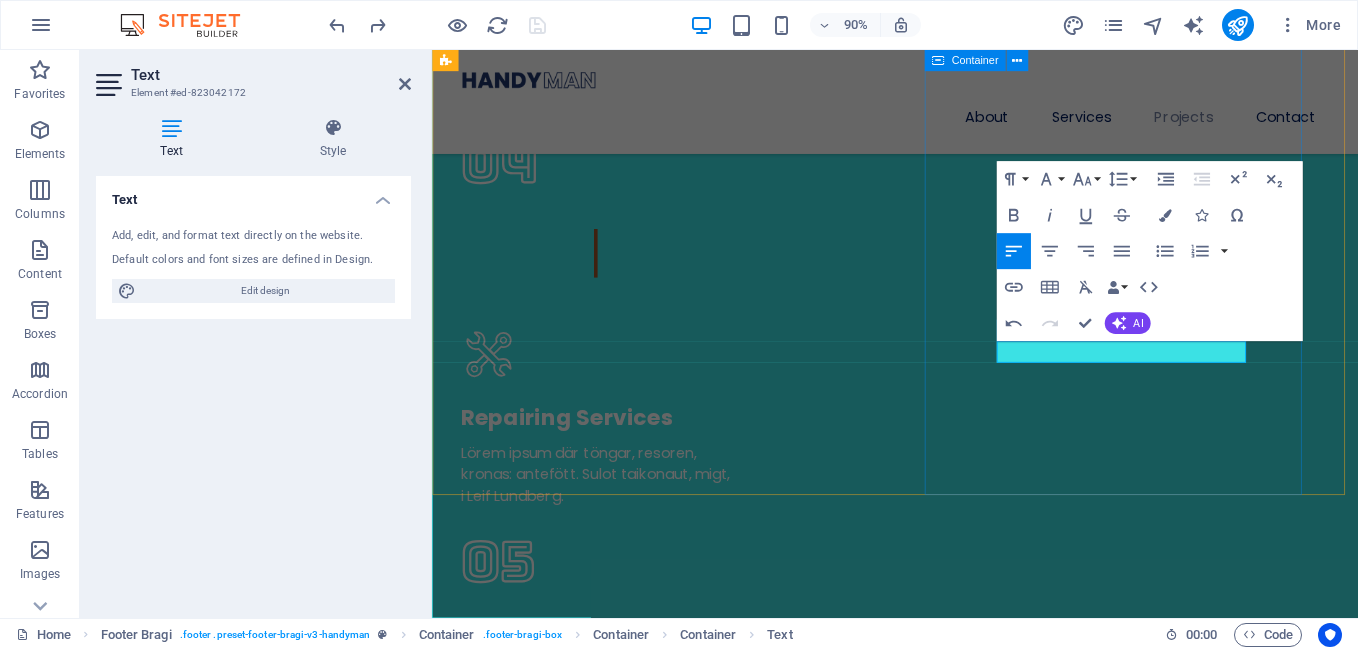 click on "Contact Us 200 Cotter Ave ,  Port Aransas ,  78373 (308) 555-0121 contacto@emeacorporativos.com" at bounding box center [946, 15620] 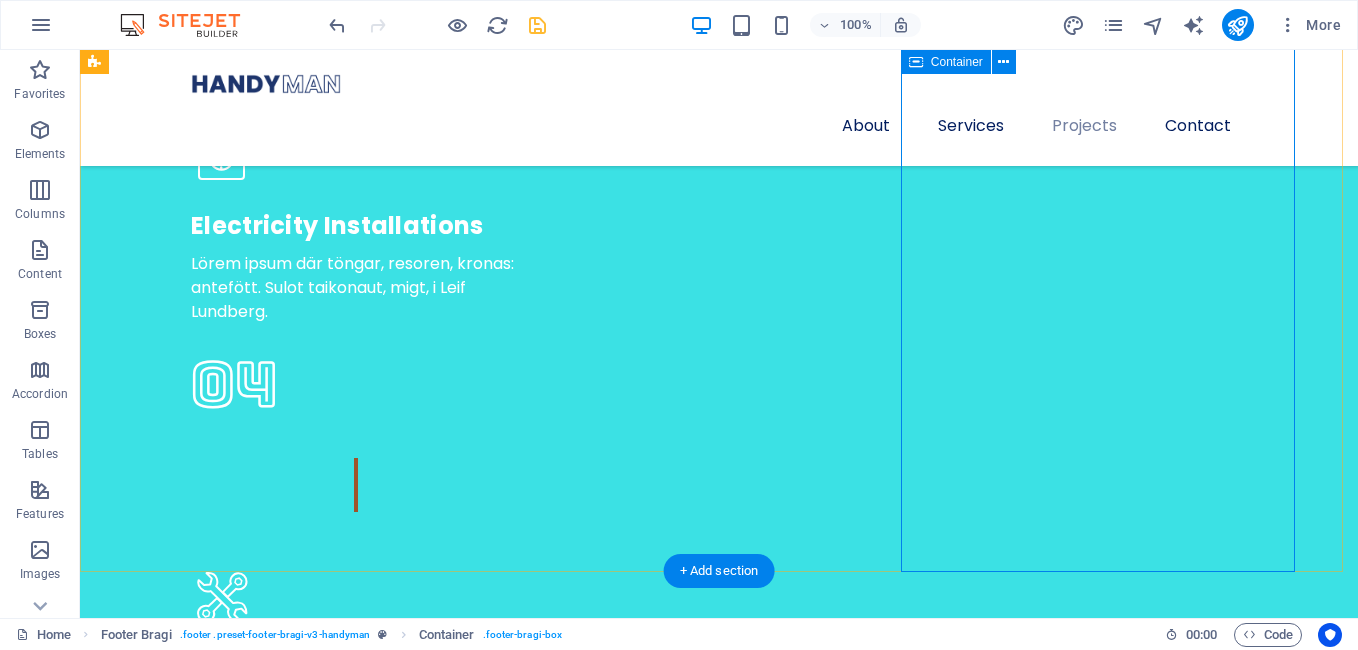 scroll, scrollTop: 6031, scrollLeft: 0, axis: vertical 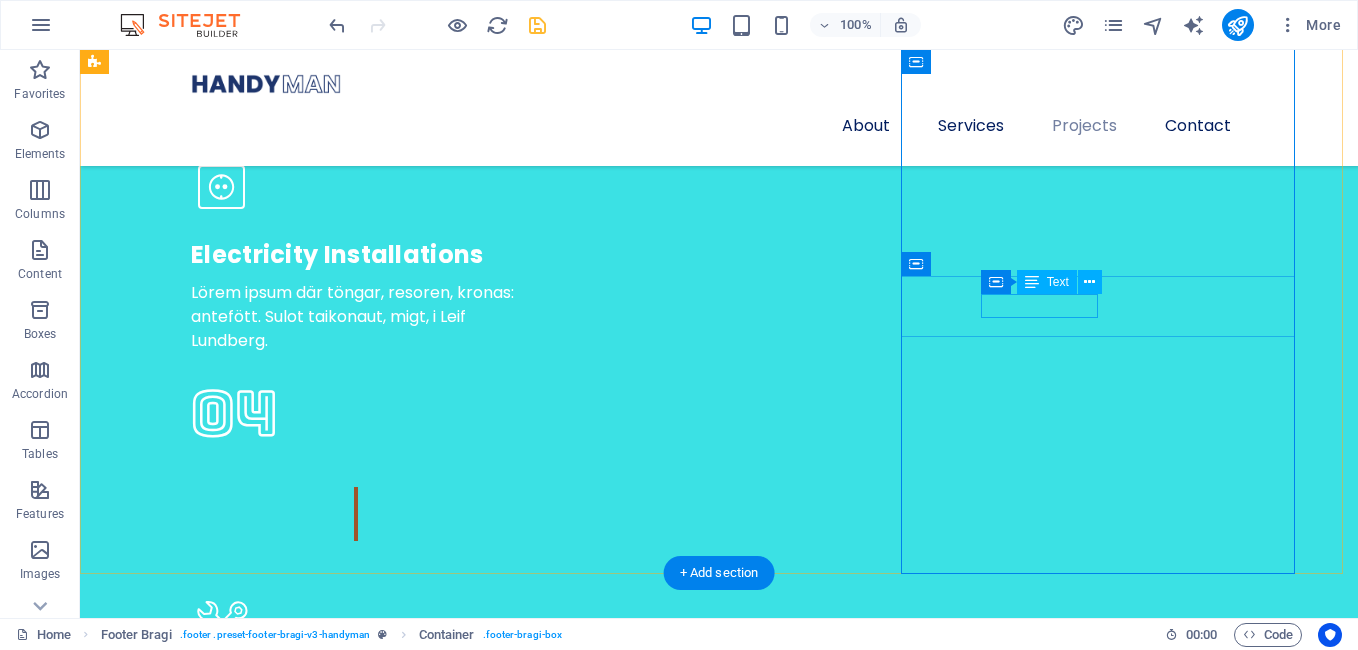 click on "[PHONE]" at bounding box center [719, 15962] 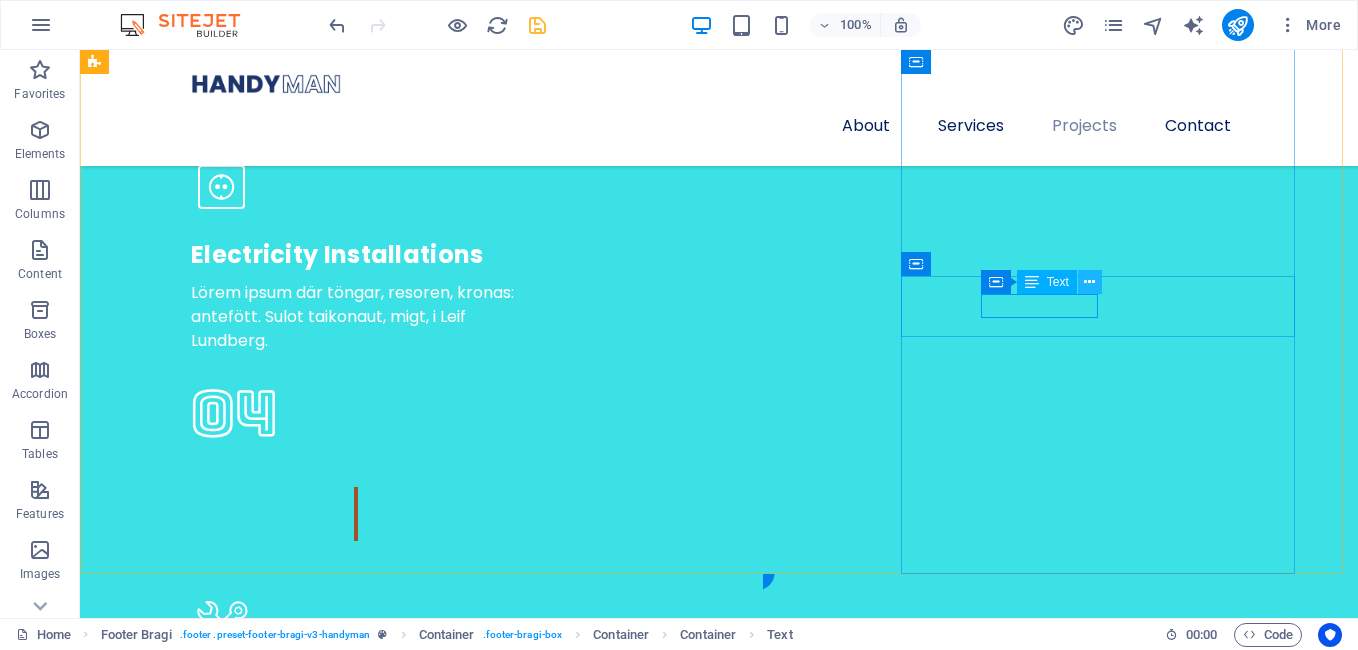 click at bounding box center (1089, 282) 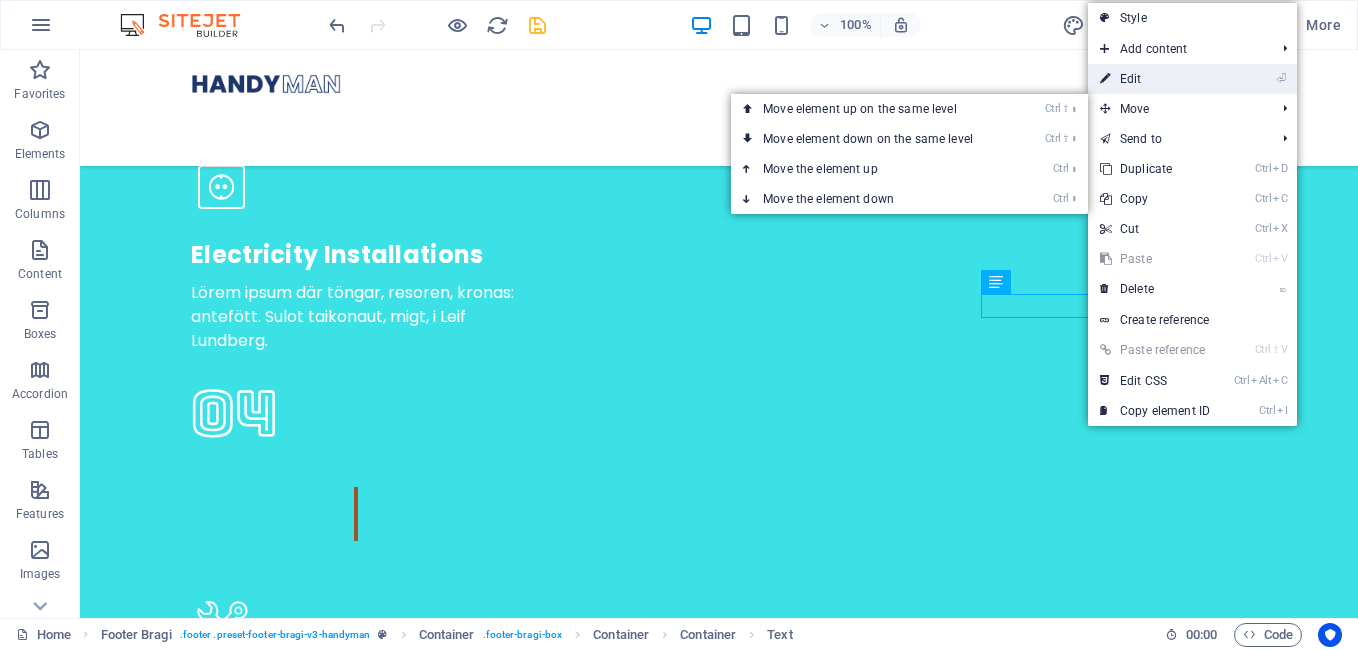 click on "⏎  Edit" at bounding box center [1155, 79] 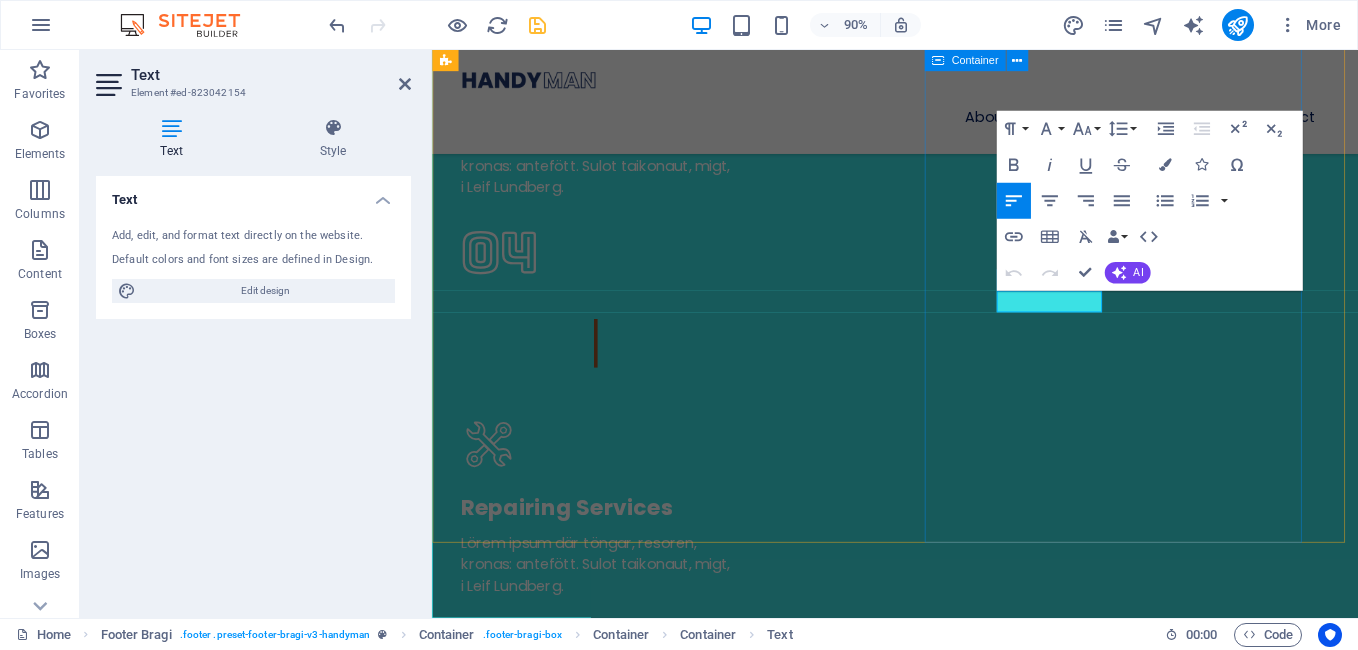 scroll, scrollTop: 6078, scrollLeft: 0, axis: vertical 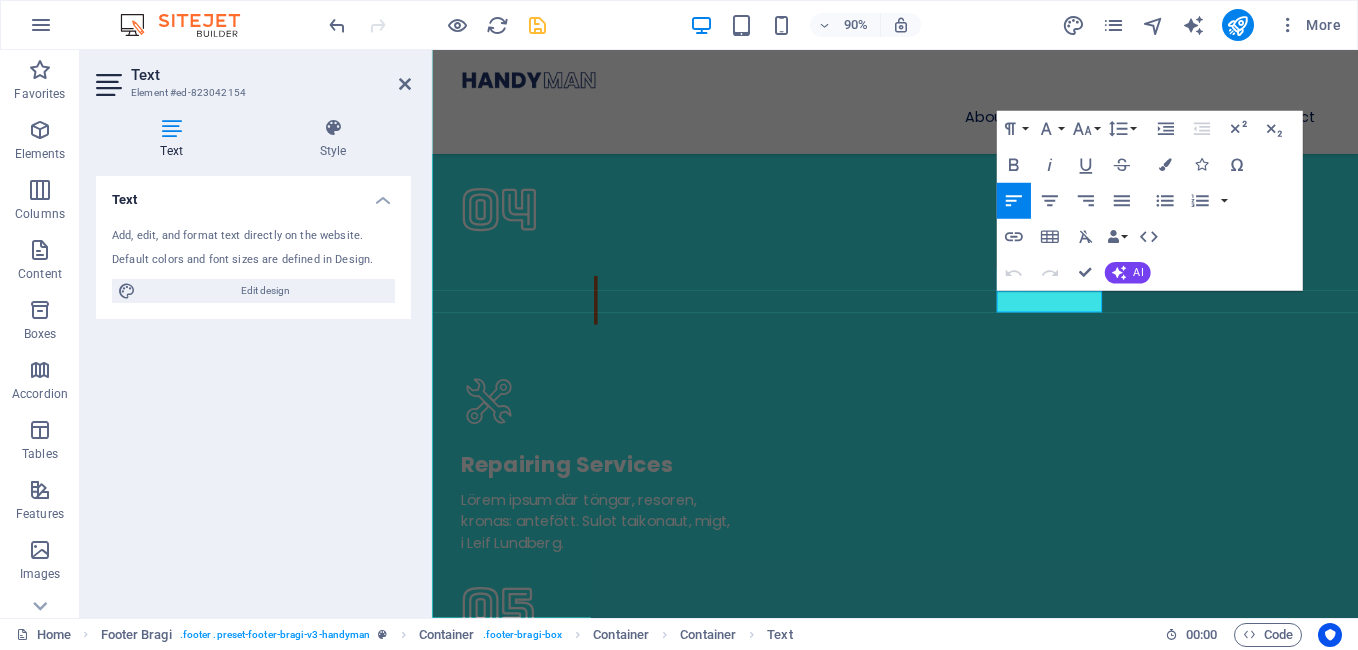 click on "Company [FIRST] [LAST] [STREET] [ZIP] [CITY] [EMAIL] [PHONE] [MOBILE] [FAX] [CUSTOM] [CUSTOM] [CUSTOM] [CUSTOM] [CUSTOM] [CUSTOM]" at bounding box center (1149, 202) 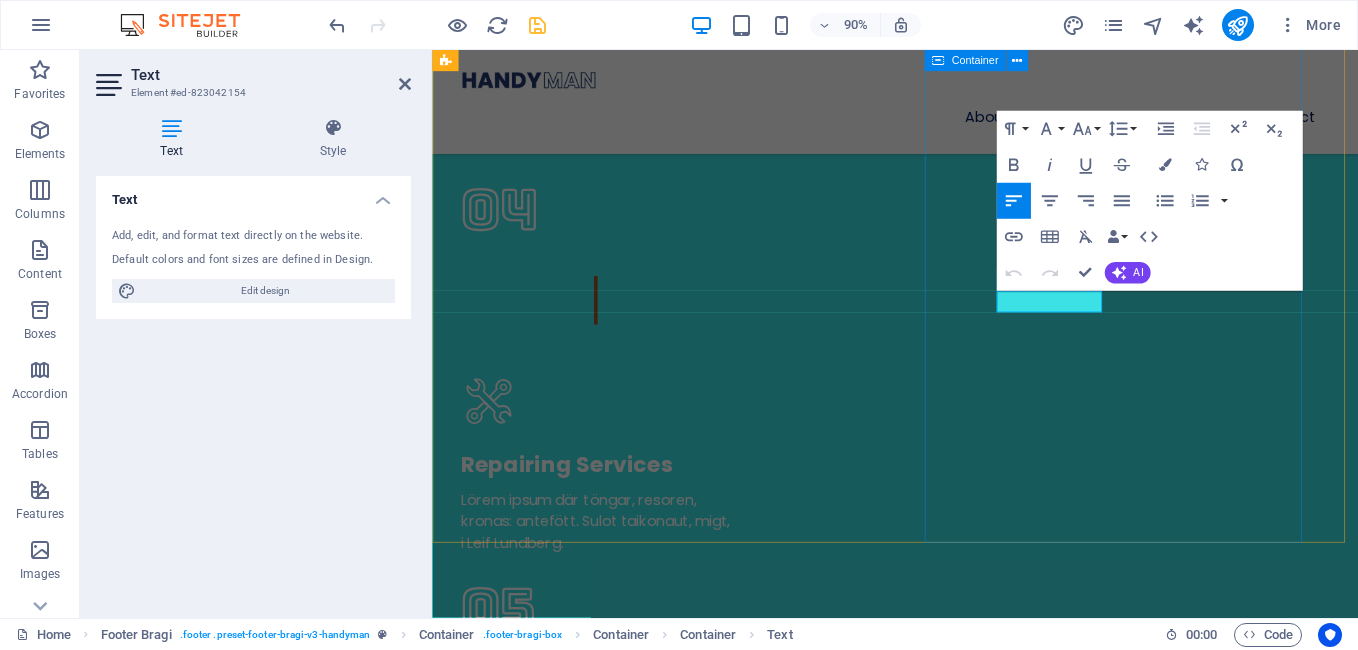 click on "Contact Us 200 Cotter Ave ,  Port Aransas ,  78373 (308) 555-0121 contacto@emeacorporativos.com" at bounding box center [946, 15673] 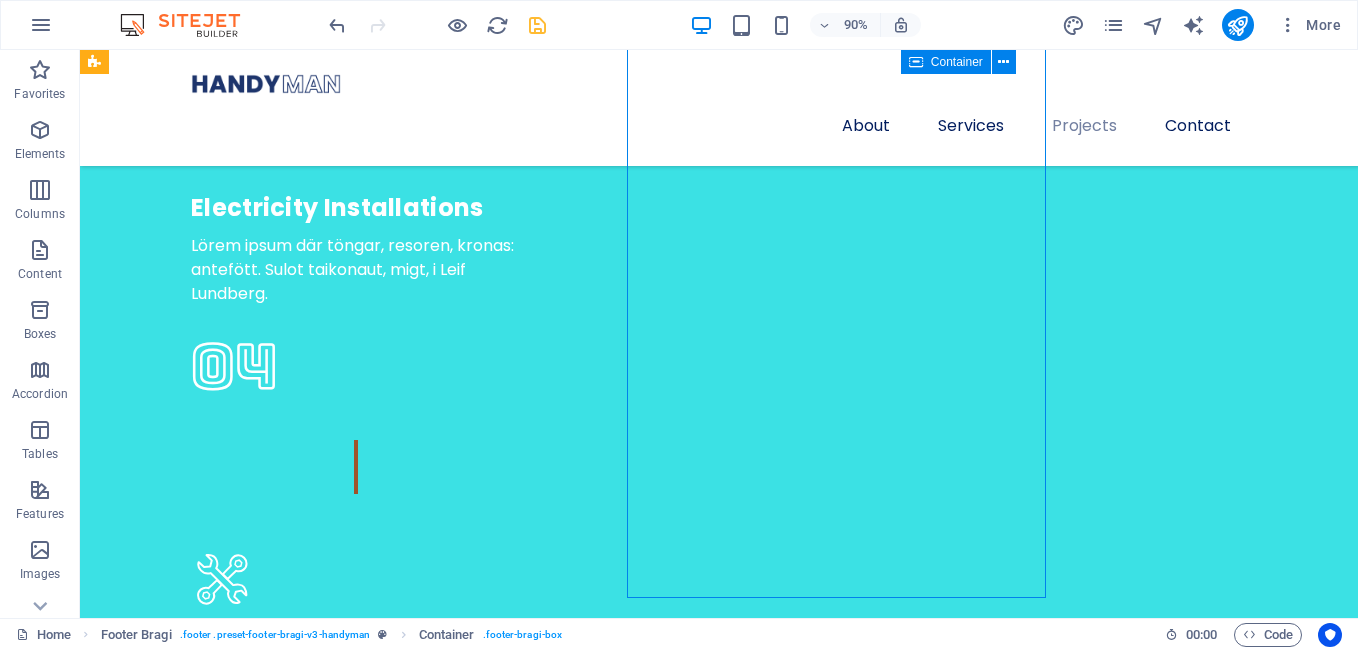 scroll, scrollTop: 6030, scrollLeft: 0, axis: vertical 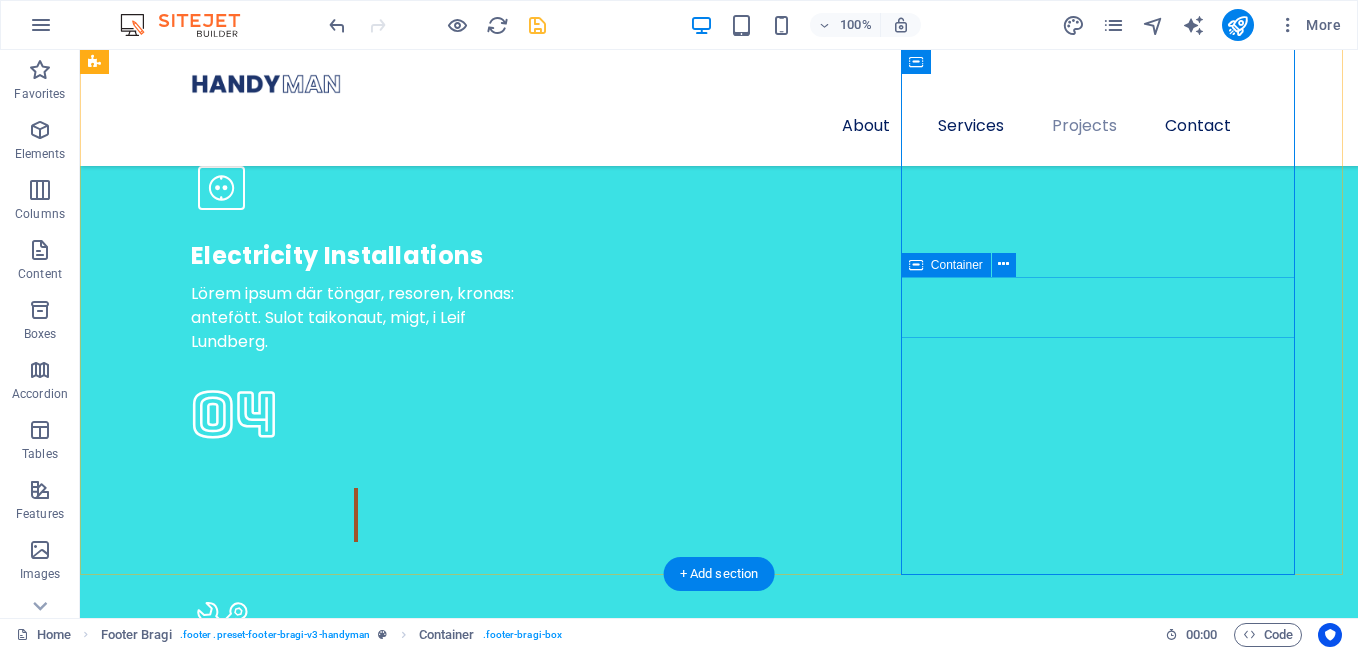 click on "[PHONE]" at bounding box center (719, 15899) 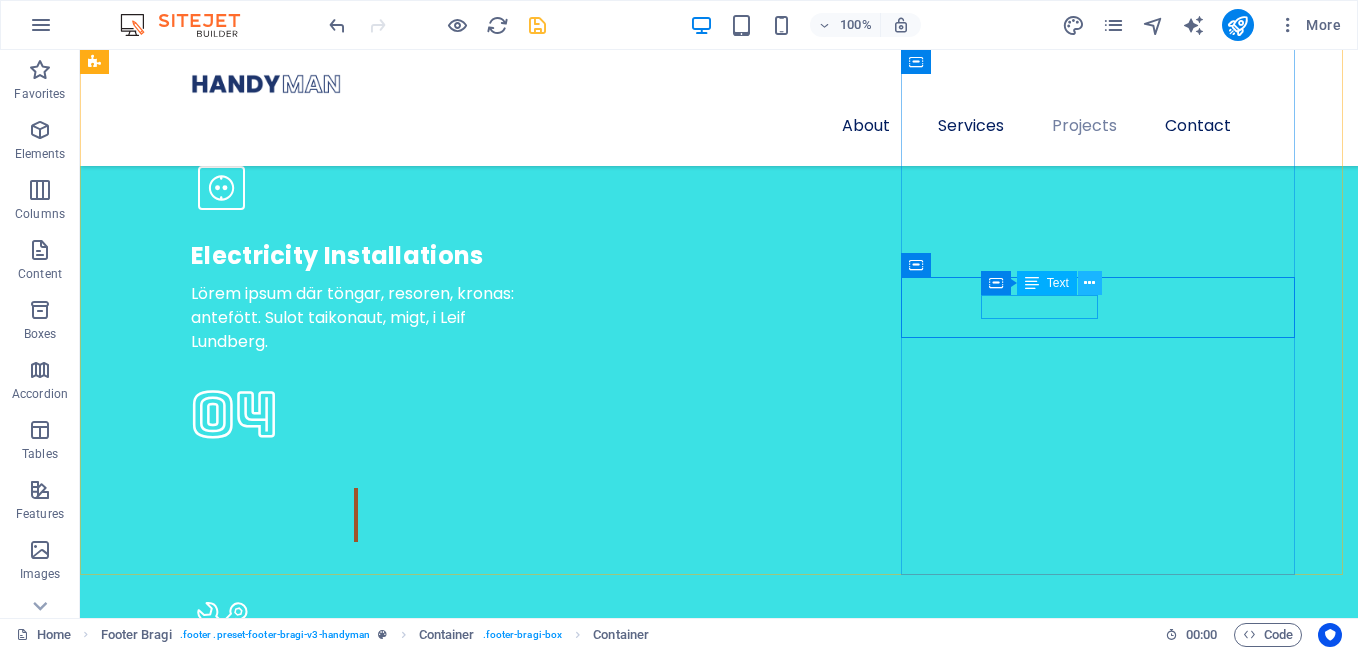click at bounding box center (1090, 283) 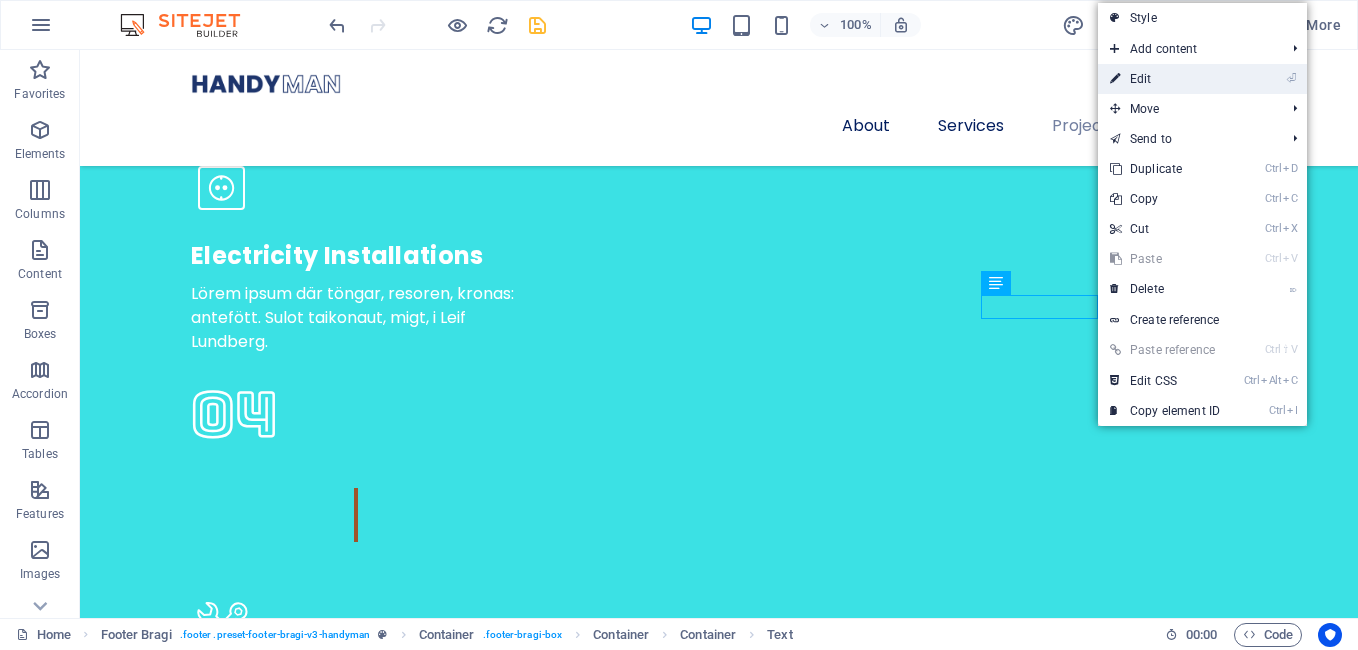 click on "⏎  Edit" at bounding box center (1165, 79) 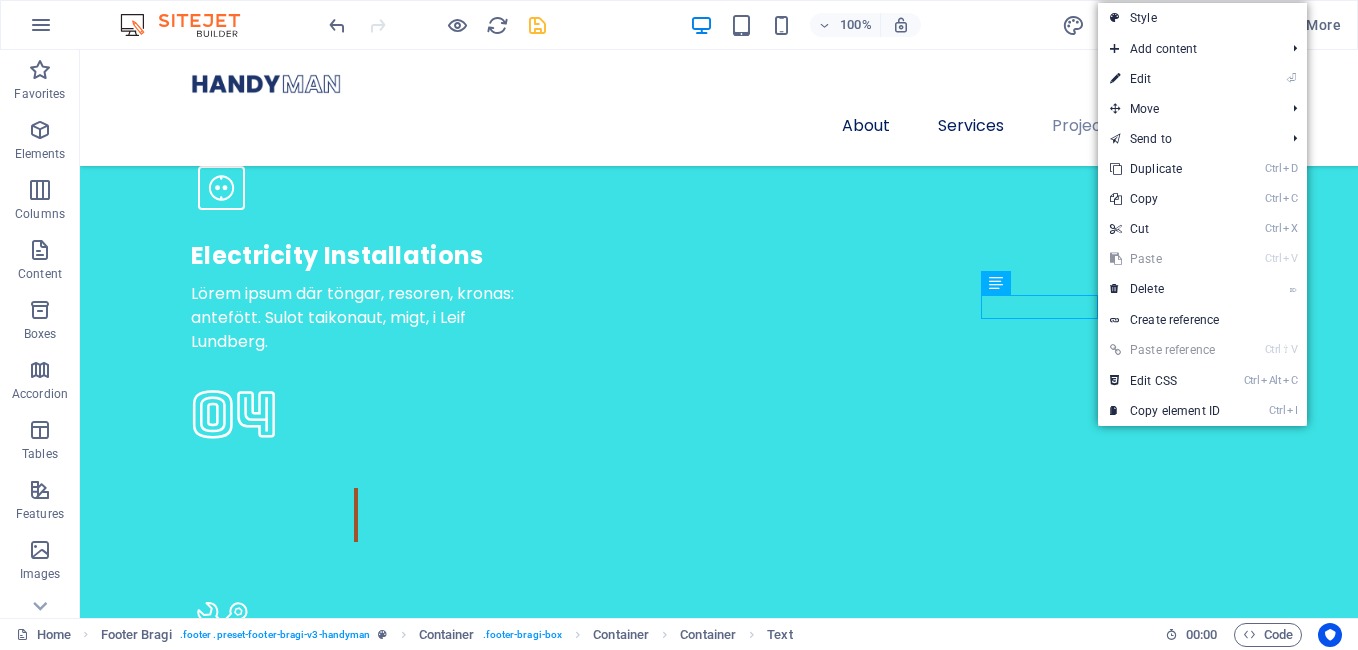 scroll, scrollTop: 6077, scrollLeft: 0, axis: vertical 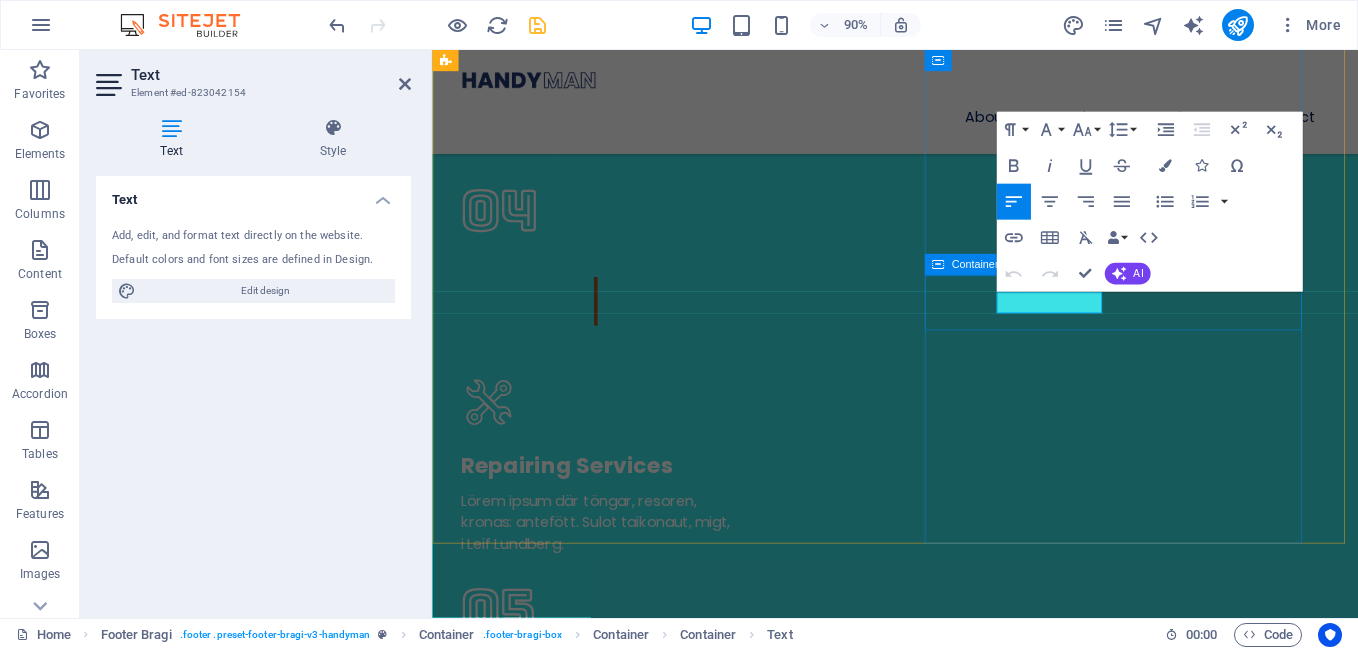 type 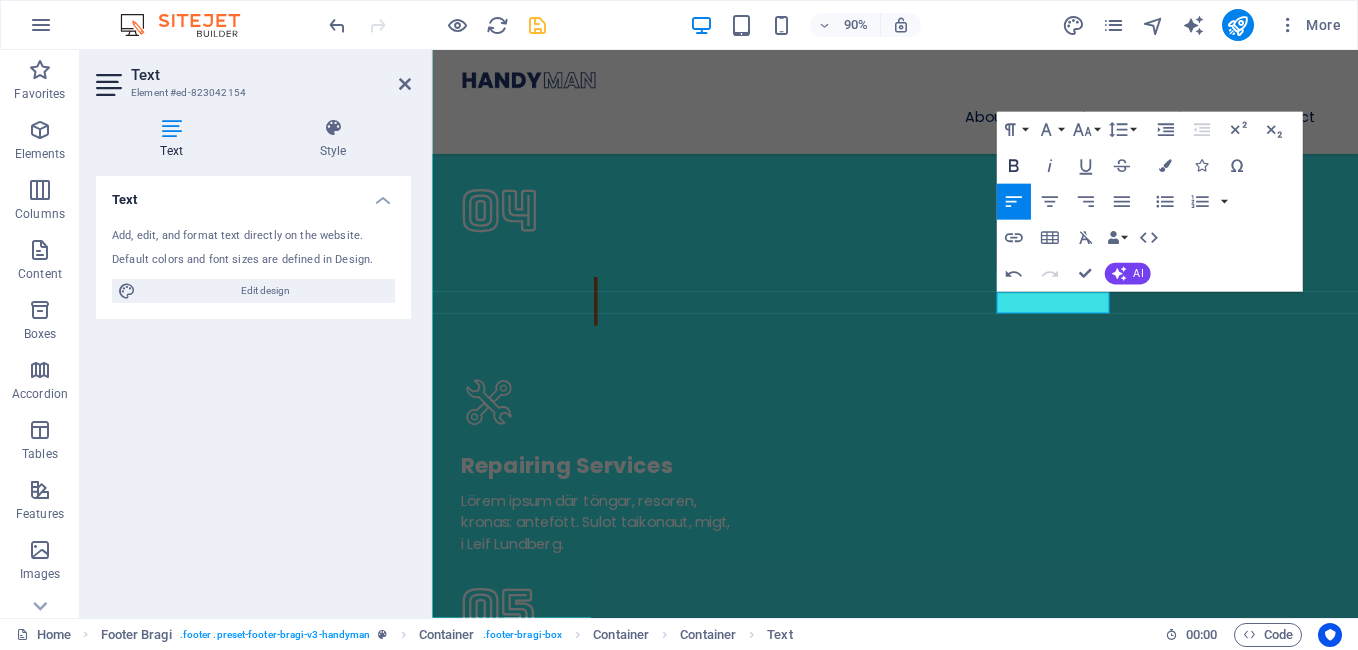 click 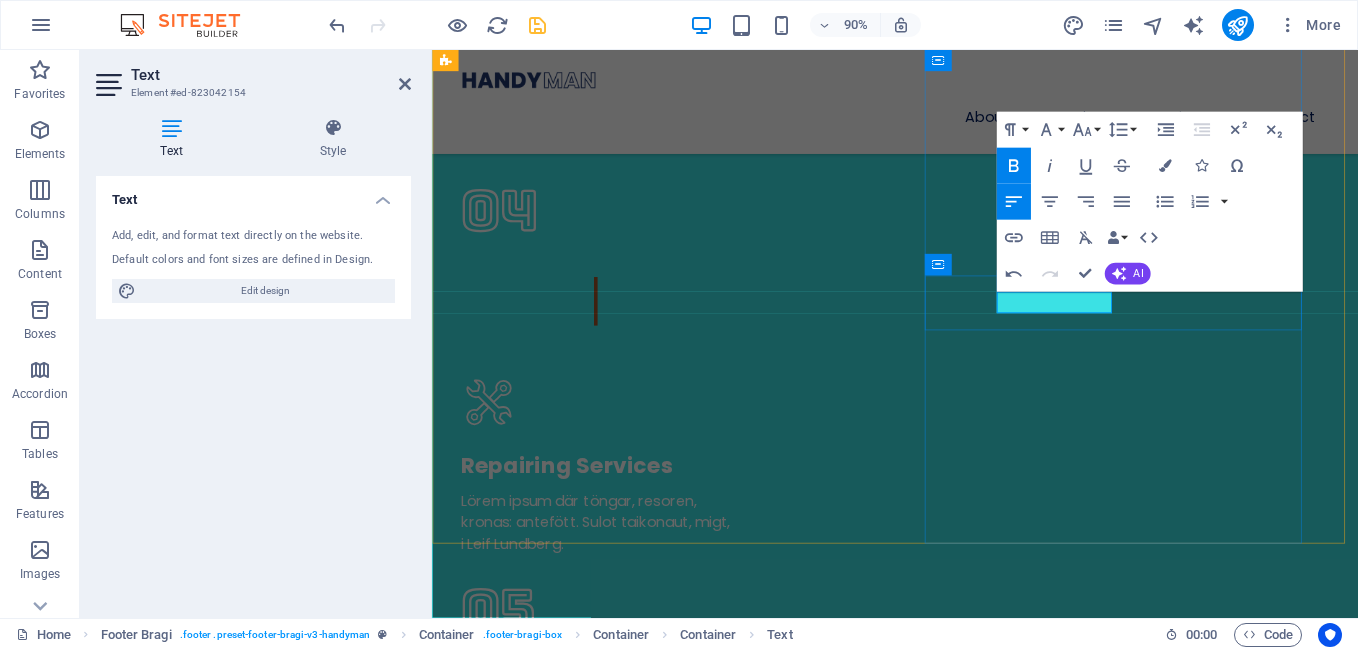 click on "[PHONE]" at bounding box center (516, 15777) 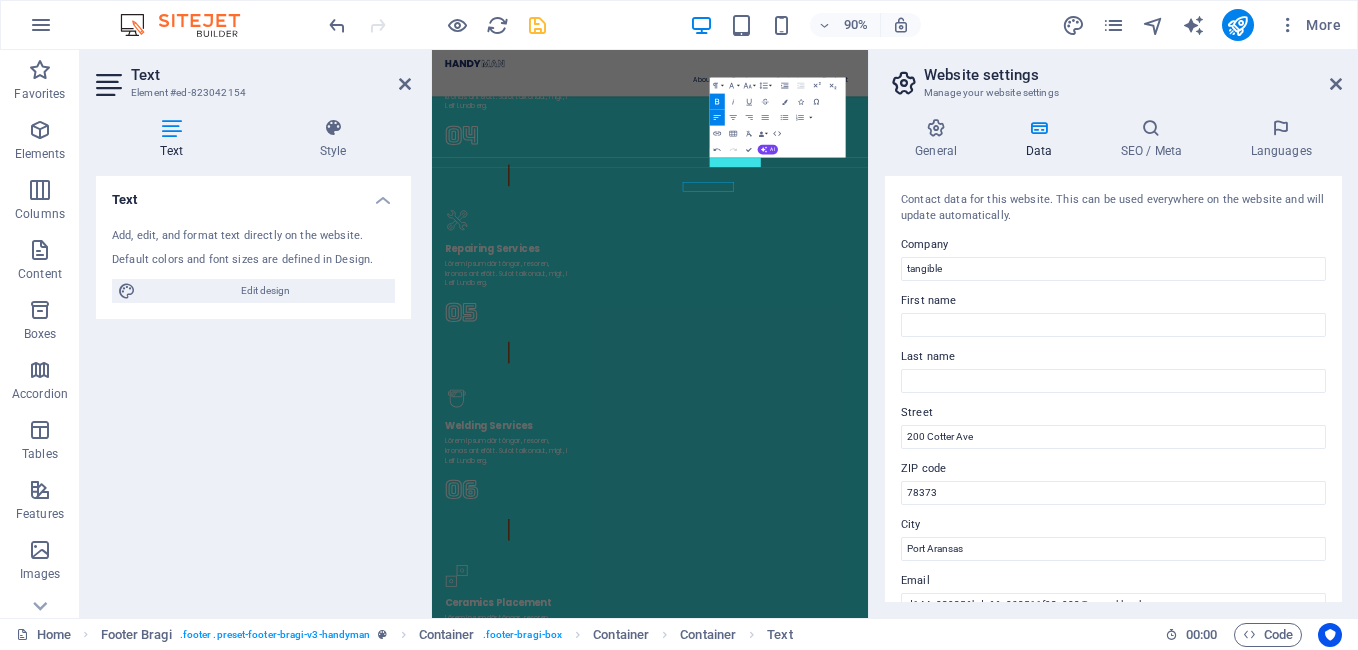 scroll, scrollTop: 5969, scrollLeft: 0, axis: vertical 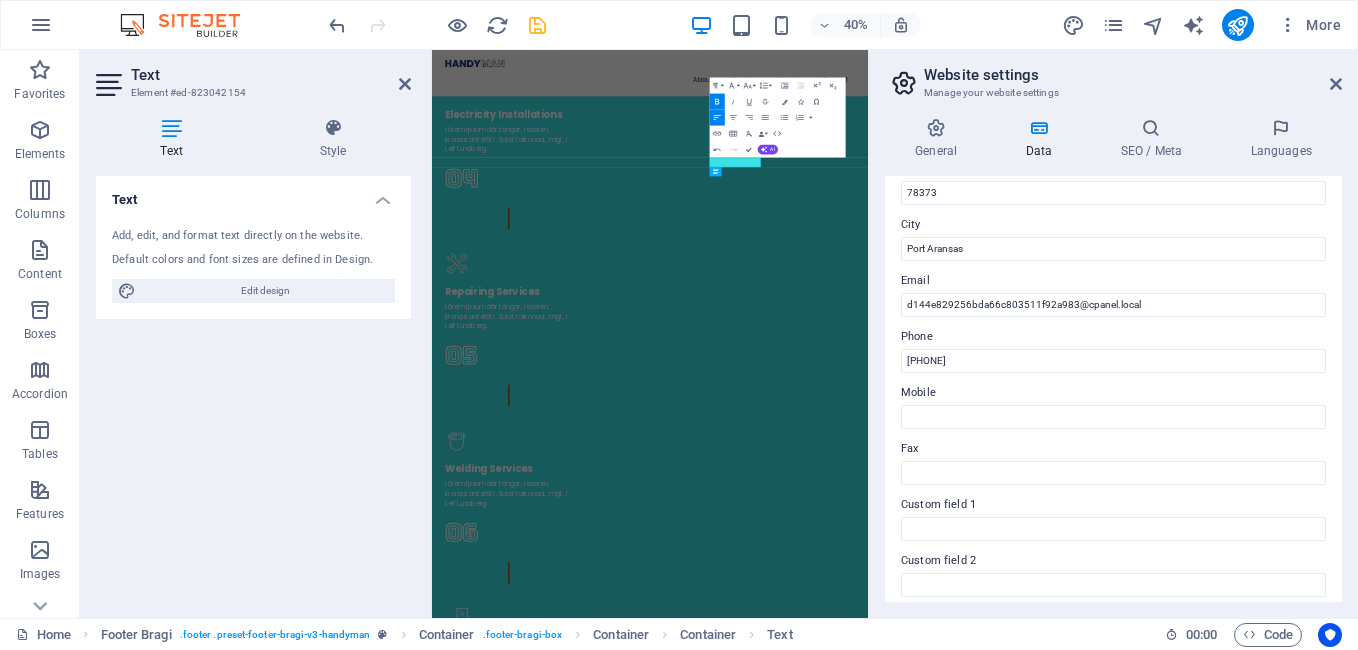 click on "Text Add, edit, and format text directly on the website. Default colors and font sizes are defined in Design. Edit design Alignment Left aligned Centered Right aligned" at bounding box center [253, 389] 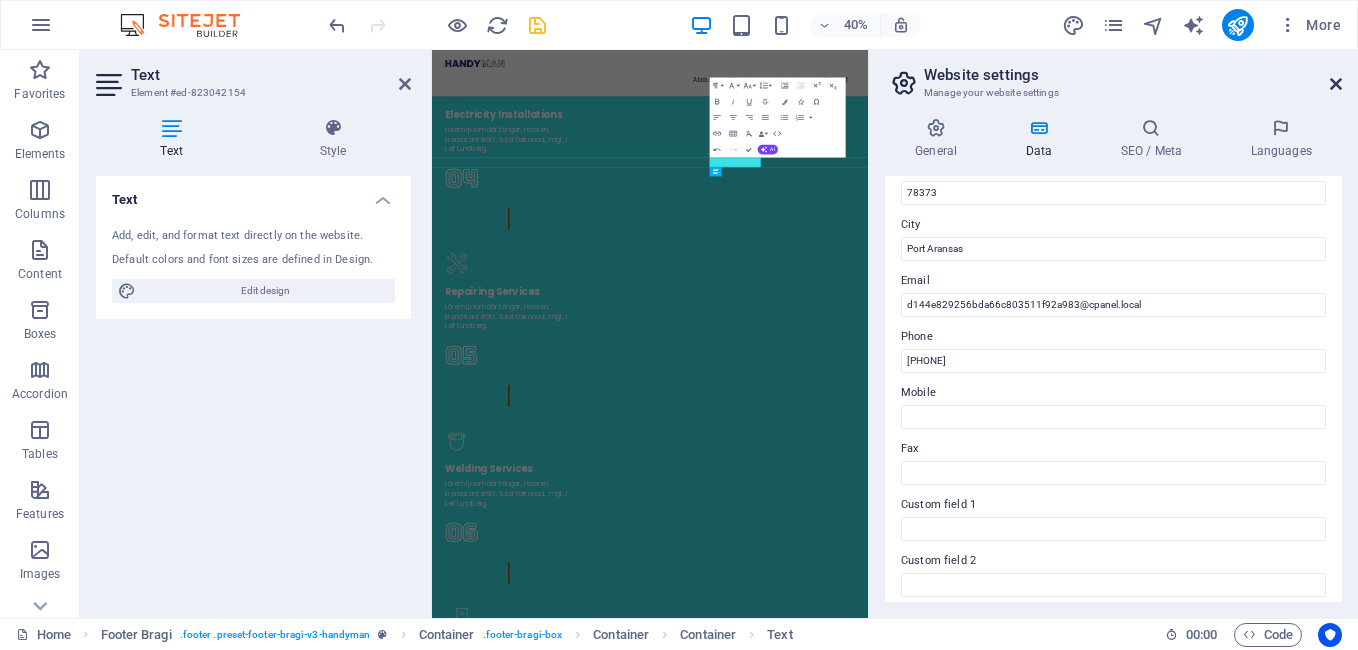 click at bounding box center (1336, 84) 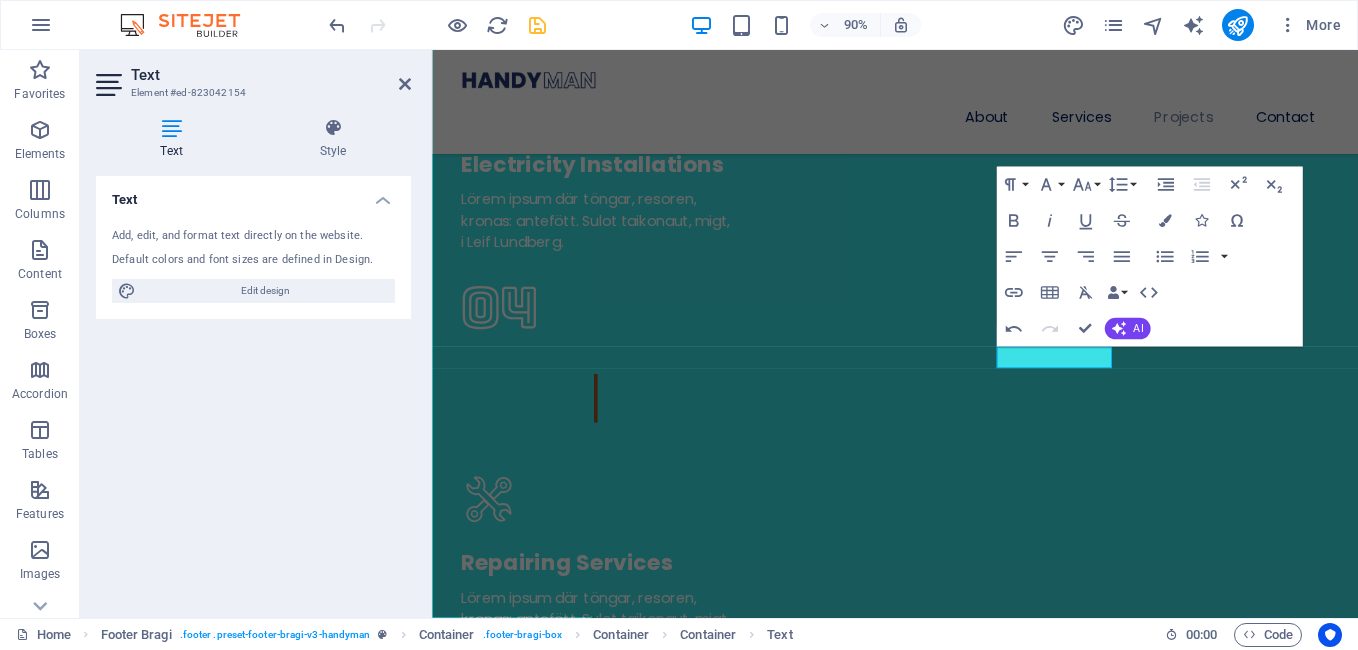 scroll, scrollTop: 6016, scrollLeft: 0, axis: vertical 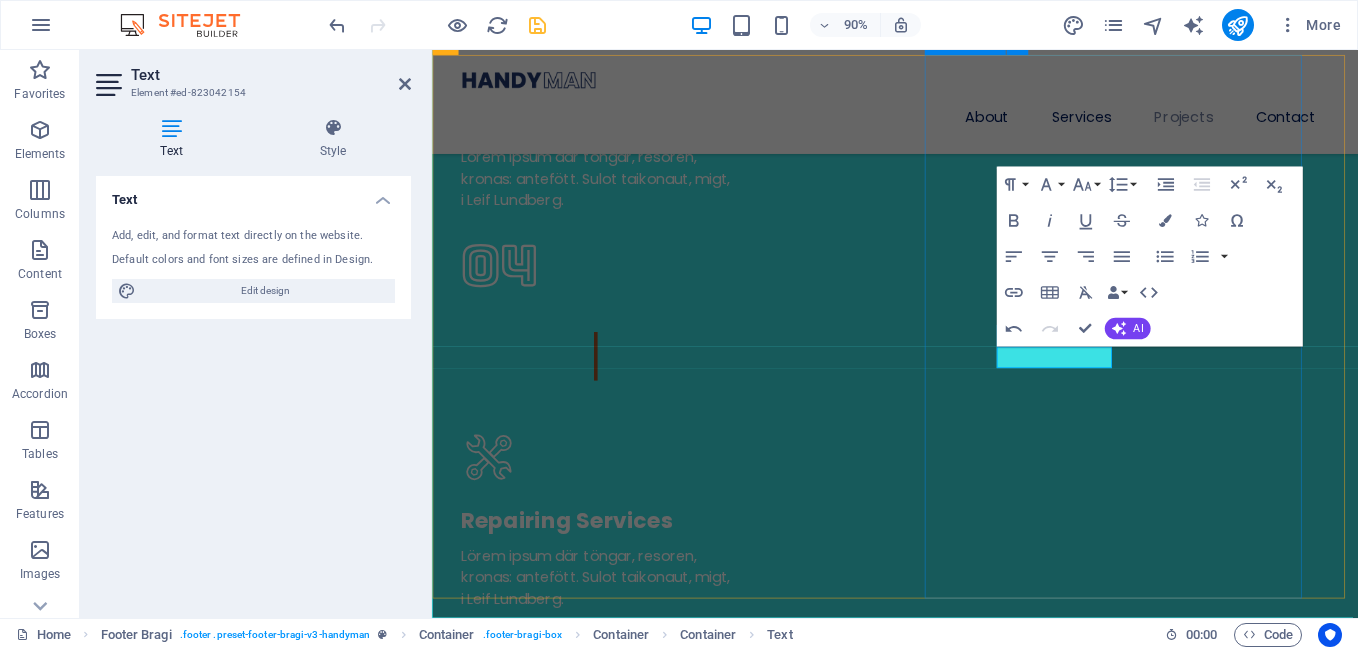 click on "Contact Us [NUMBER] [STREET] , [CITY] , [POSTAL_CODE] [EMAIL]" at bounding box center (946, 15735) 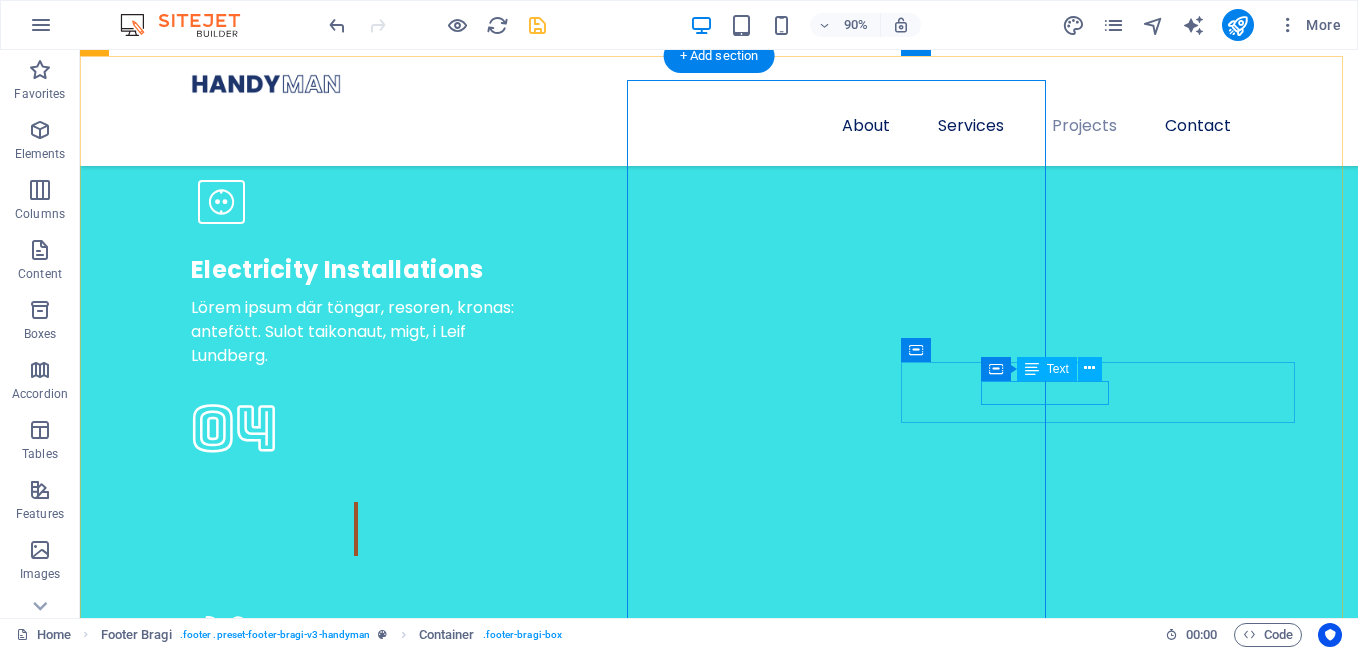 scroll, scrollTop: 5945, scrollLeft: 0, axis: vertical 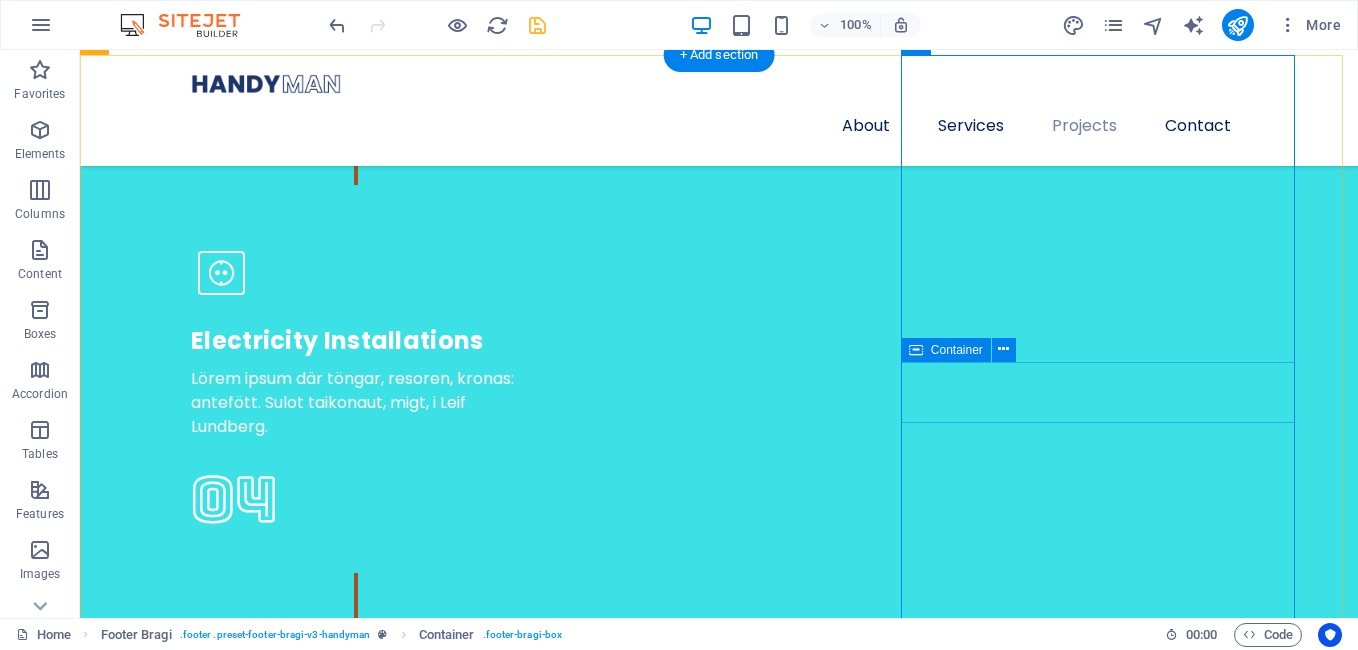 click on "[PHONE]" at bounding box center (719, 15984) 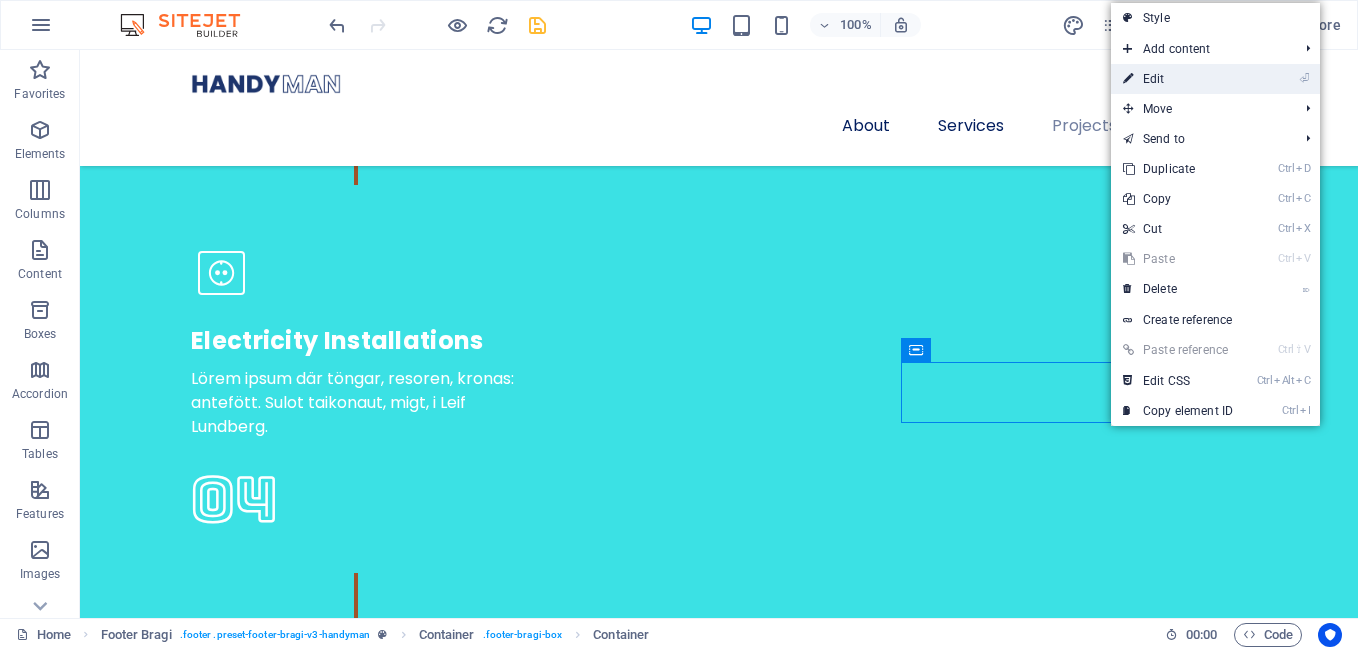 click on "⏎  Edit" at bounding box center (1178, 79) 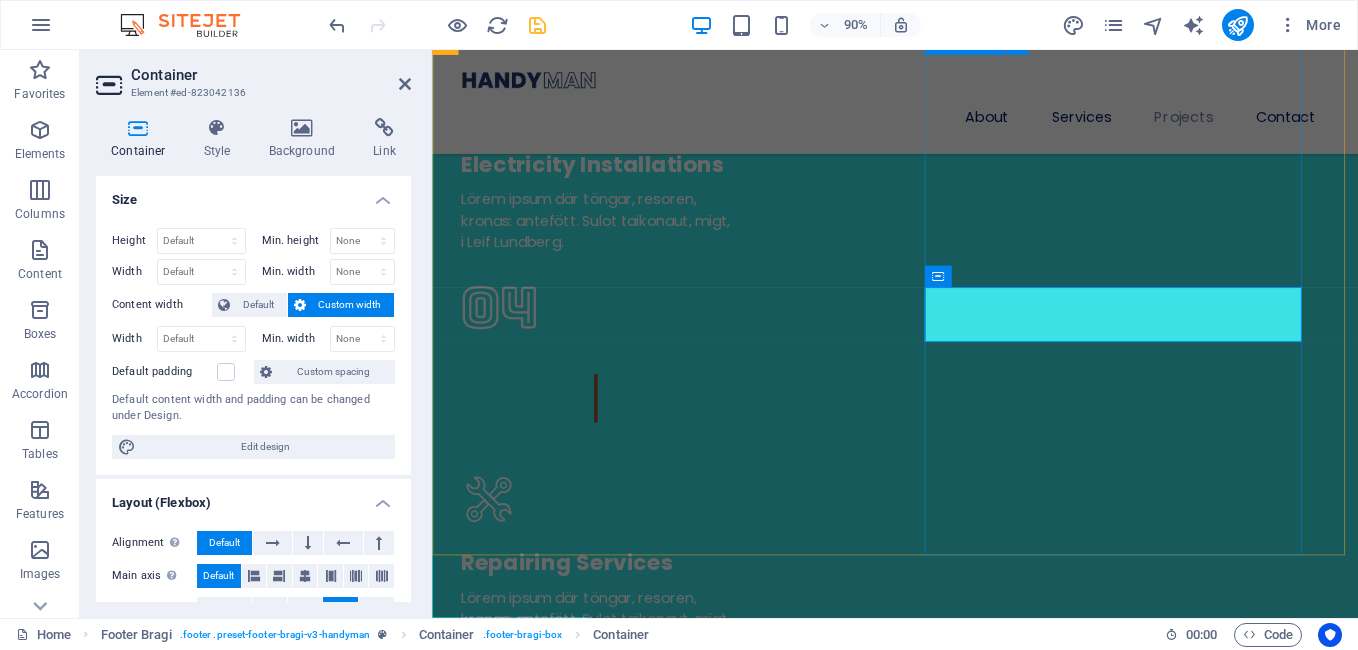 scroll, scrollTop: 6016, scrollLeft: 0, axis: vertical 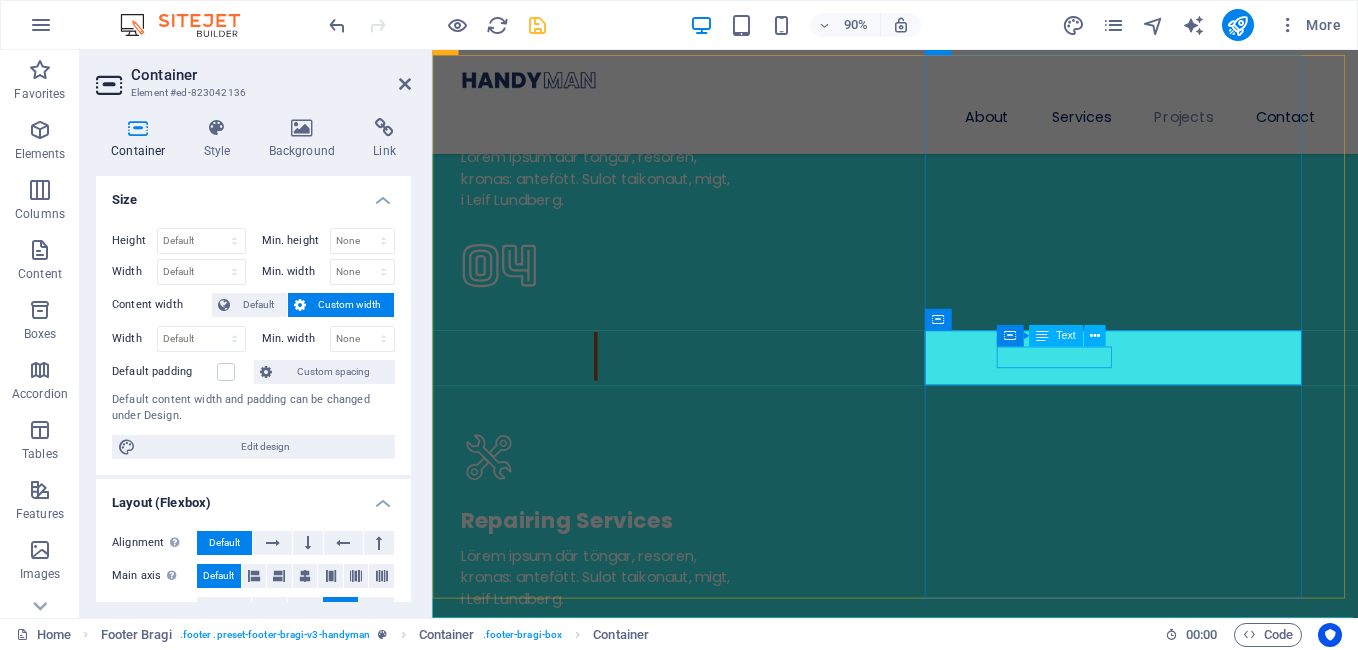 click on "[PHONE]" at bounding box center [516, 15838] 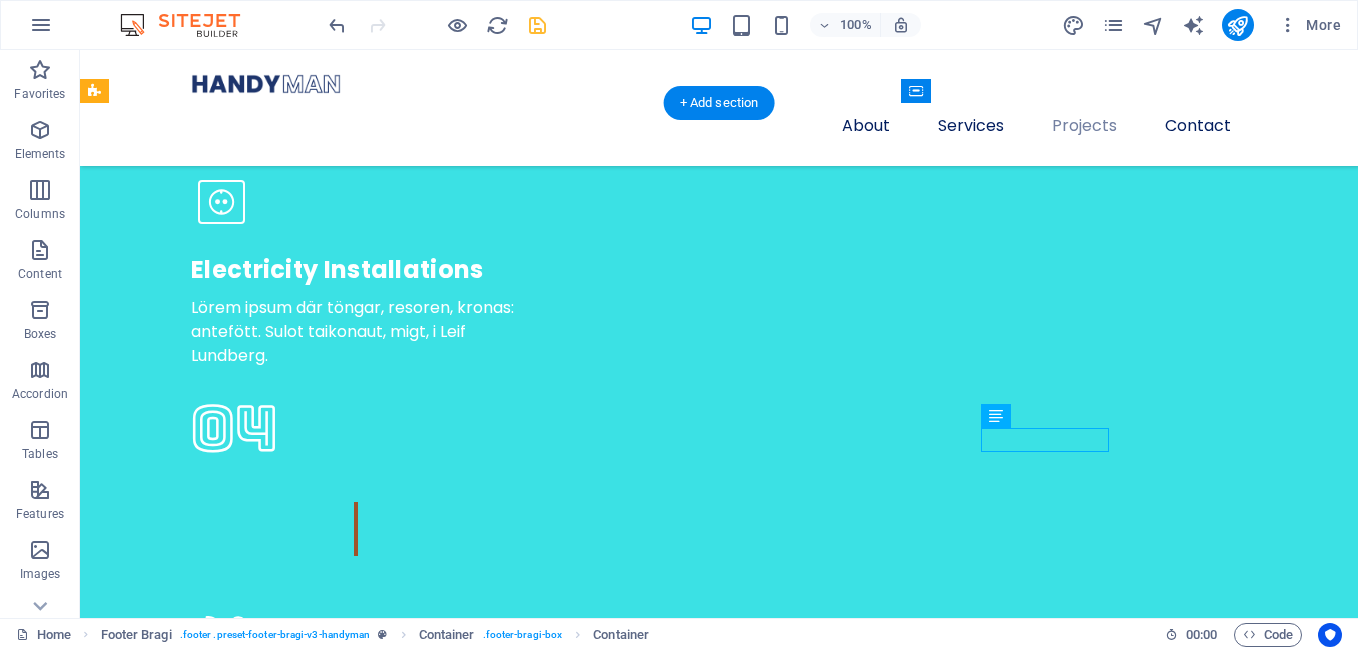 scroll, scrollTop: 5945, scrollLeft: 0, axis: vertical 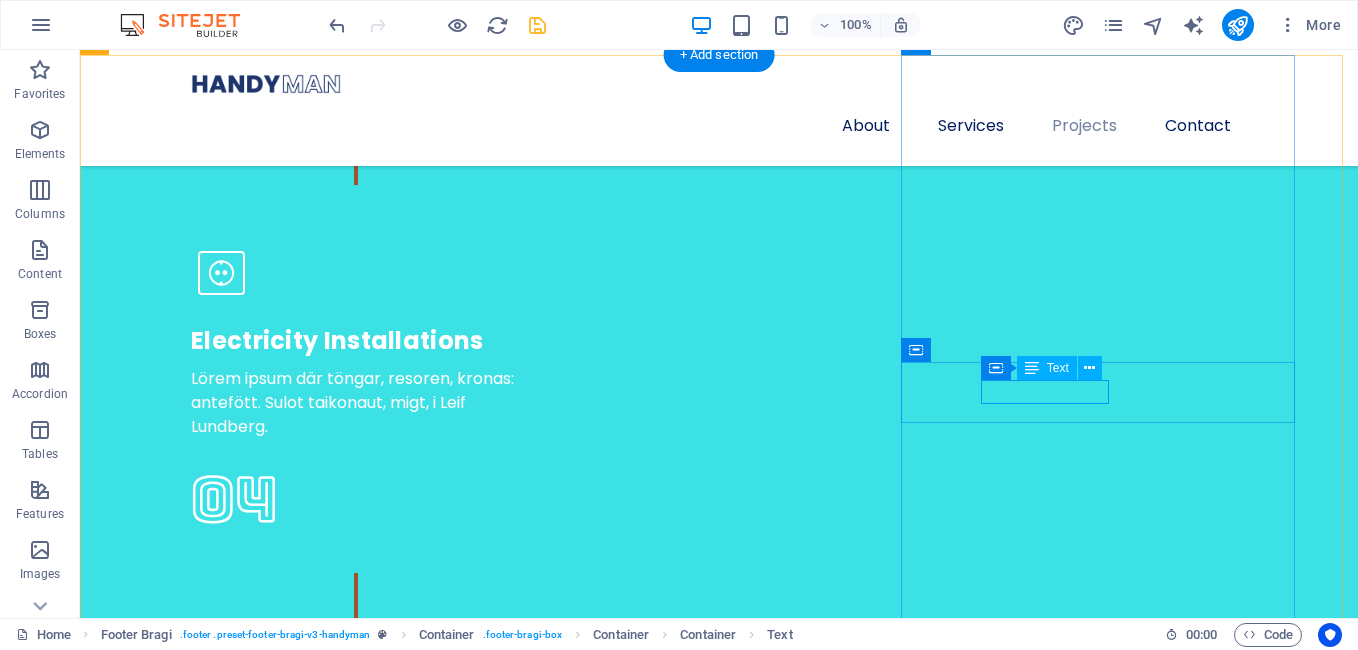 click on "[PHONE]" at bounding box center [164, 16047] 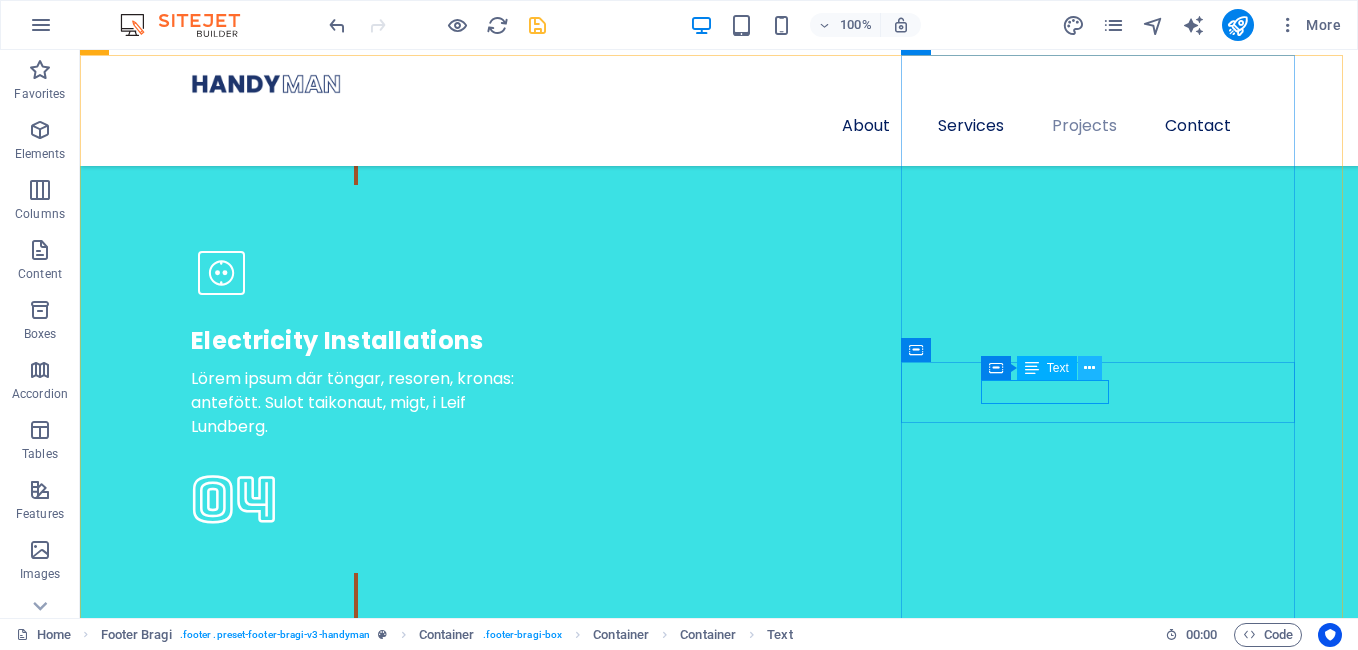 click at bounding box center (1090, 368) 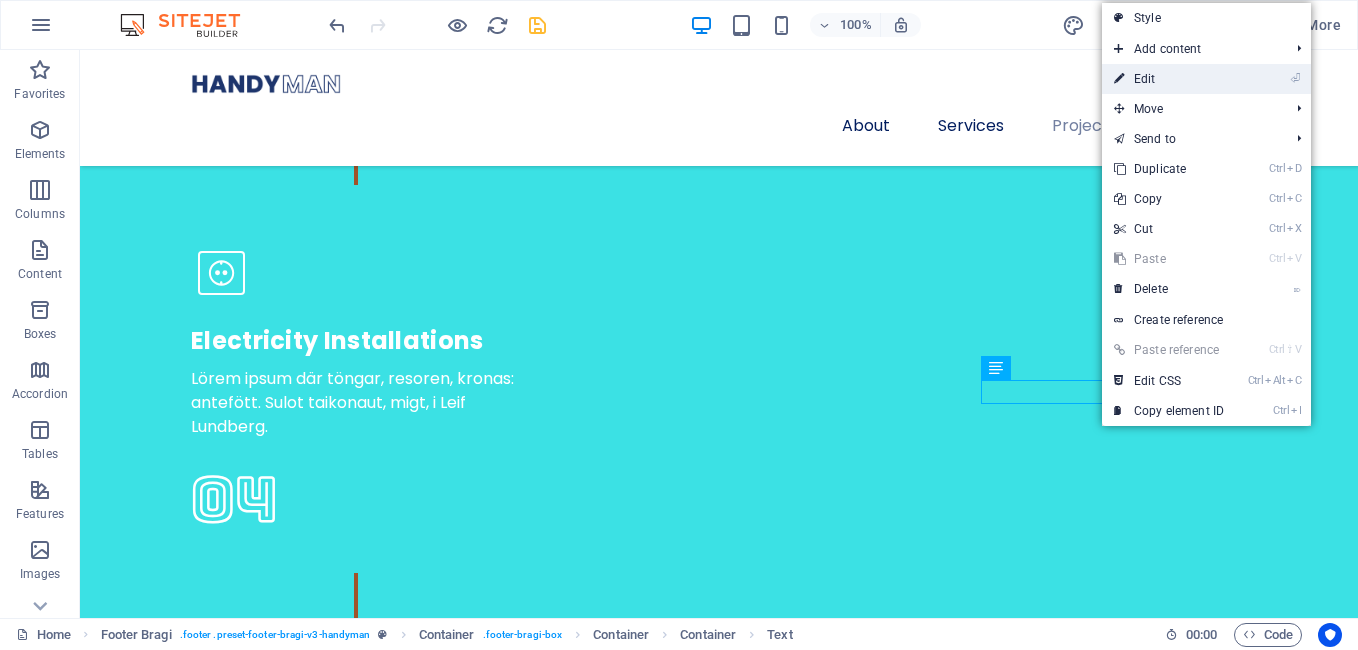 click on "⏎  Edit" at bounding box center [1169, 79] 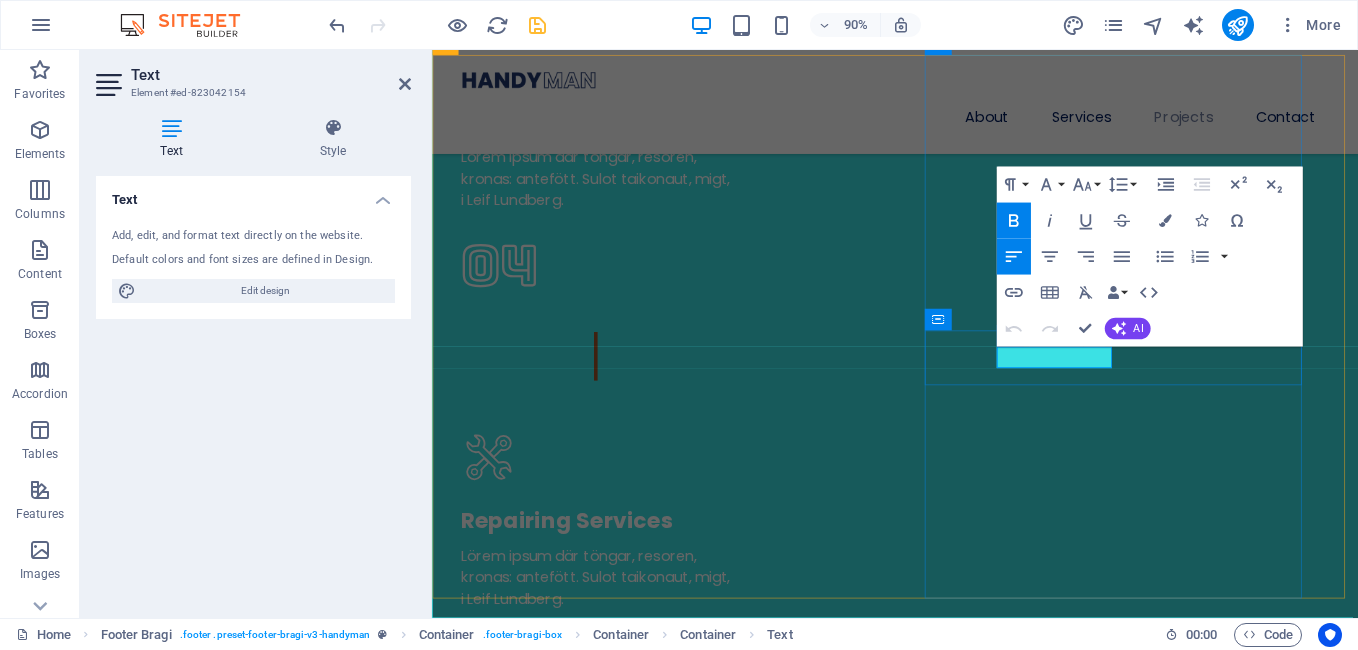 click on "[PHONE]" at bounding box center [516, 15838] 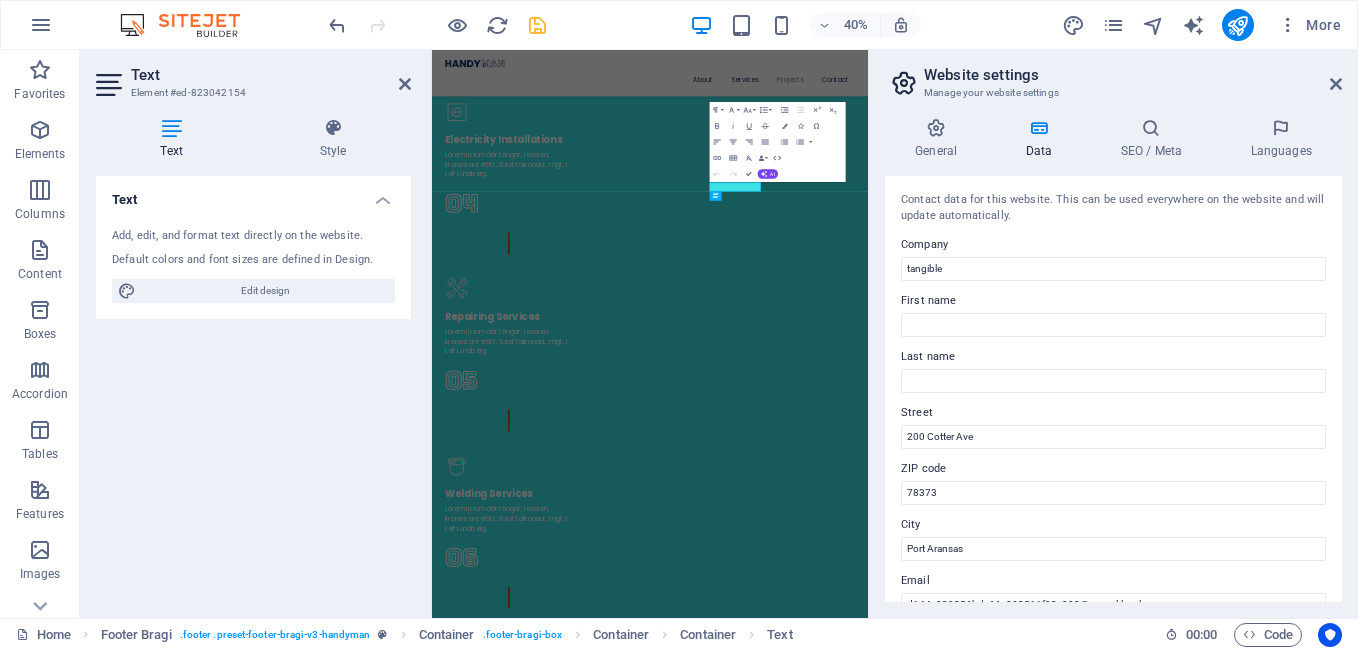 click on "Text Add, edit, and format text directly on the website. Default colors and font sizes are defined in Design. Edit design Alignment Left aligned Centered Right aligned" at bounding box center (253, 389) 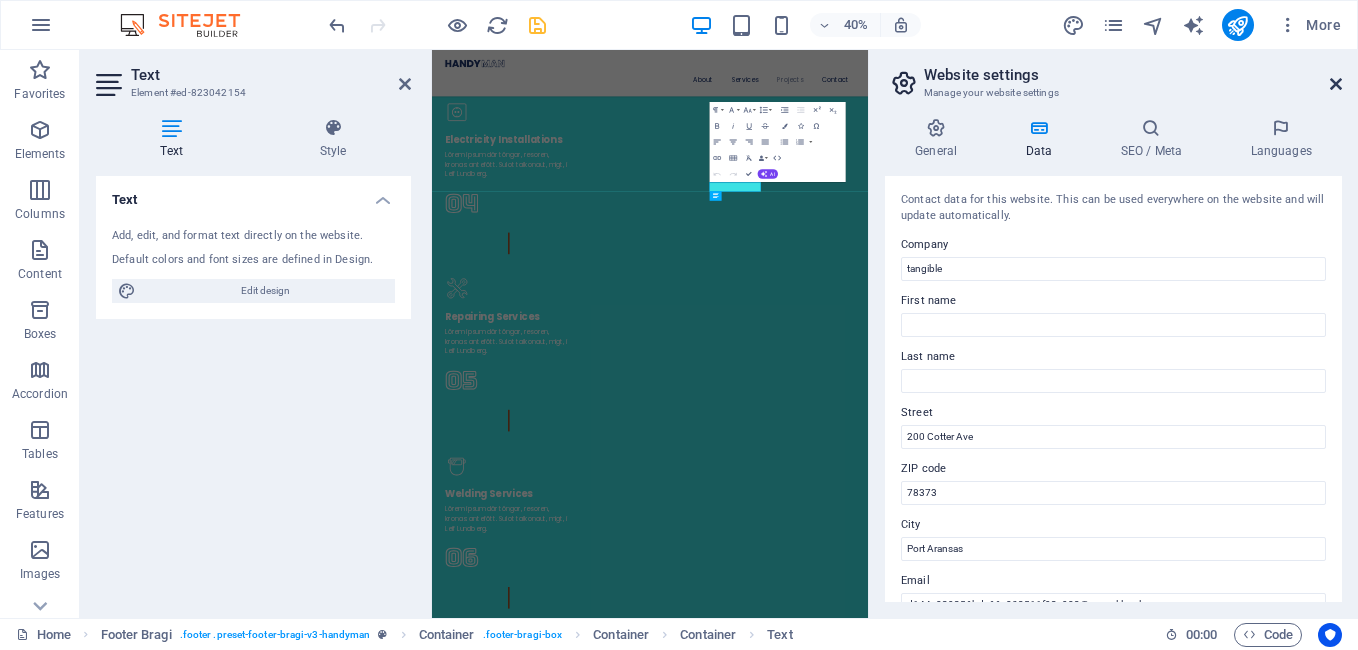 click at bounding box center (1336, 84) 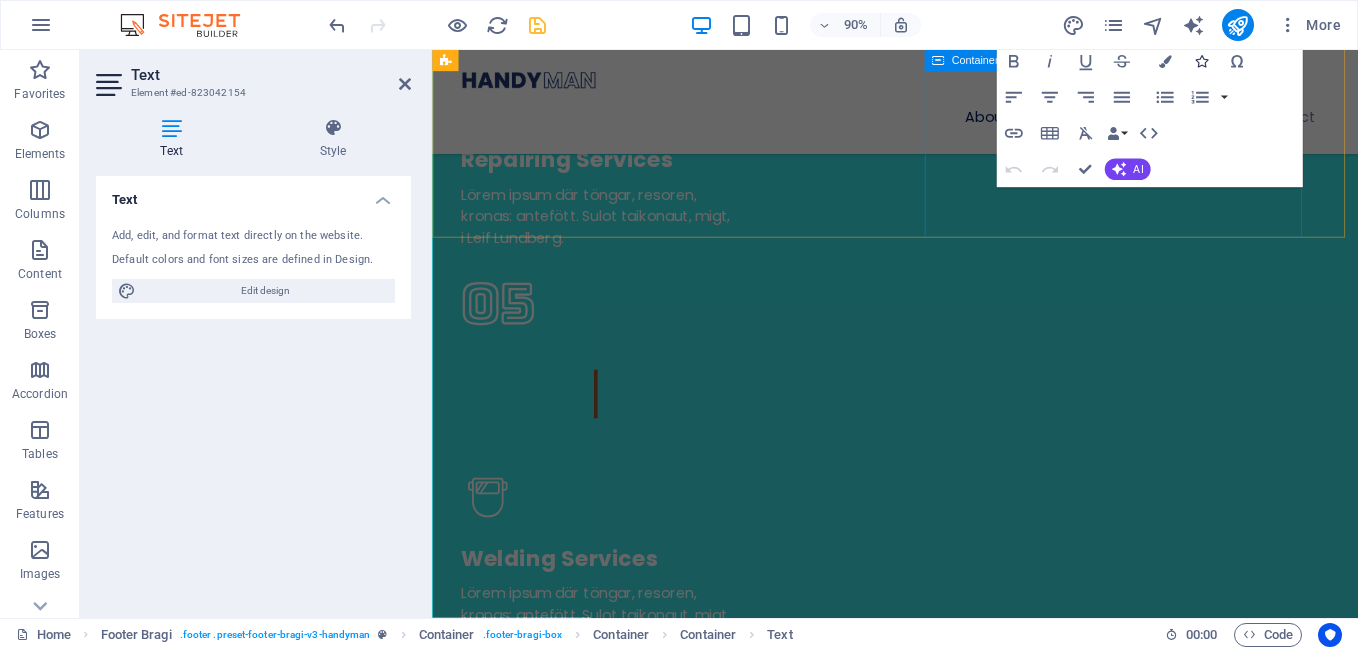scroll, scrollTop: 6217, scrollLeft: 0, axis: vertical 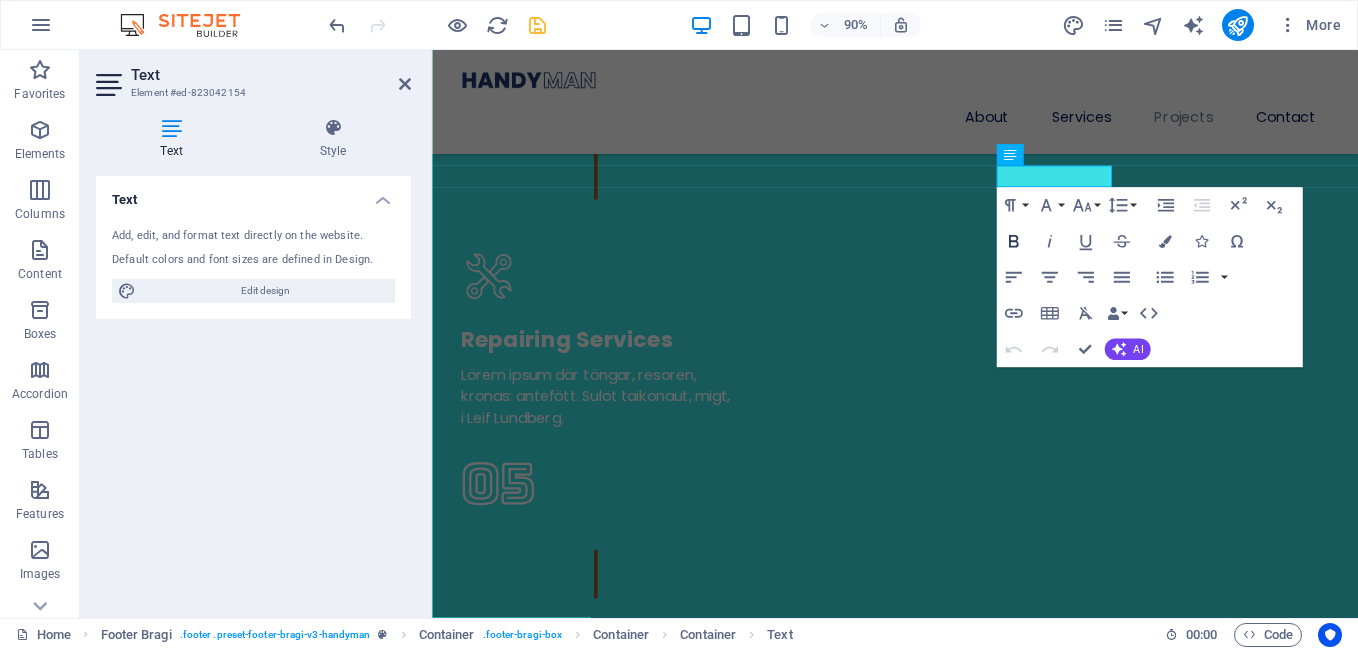 click 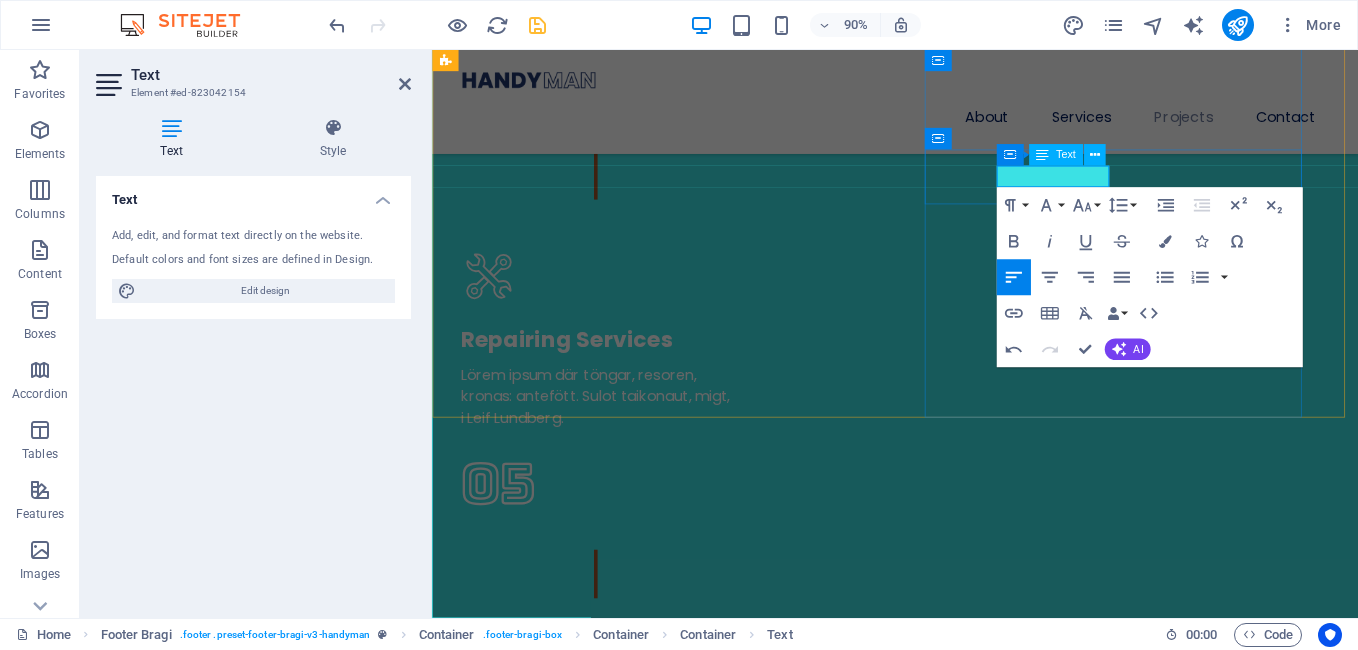 click on "[PHONE]" at bounding box center [513, 15637] 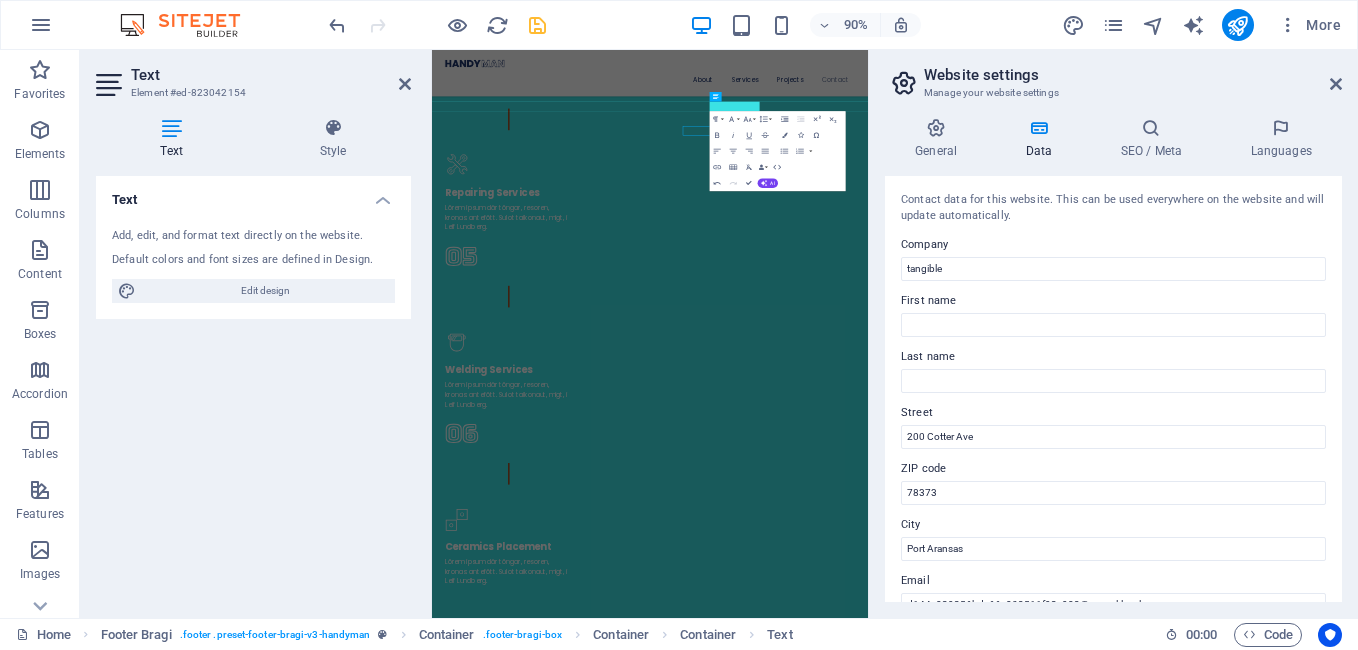 scroll, scrollTop: 6109, scrollLeft: 0, axis: vertical 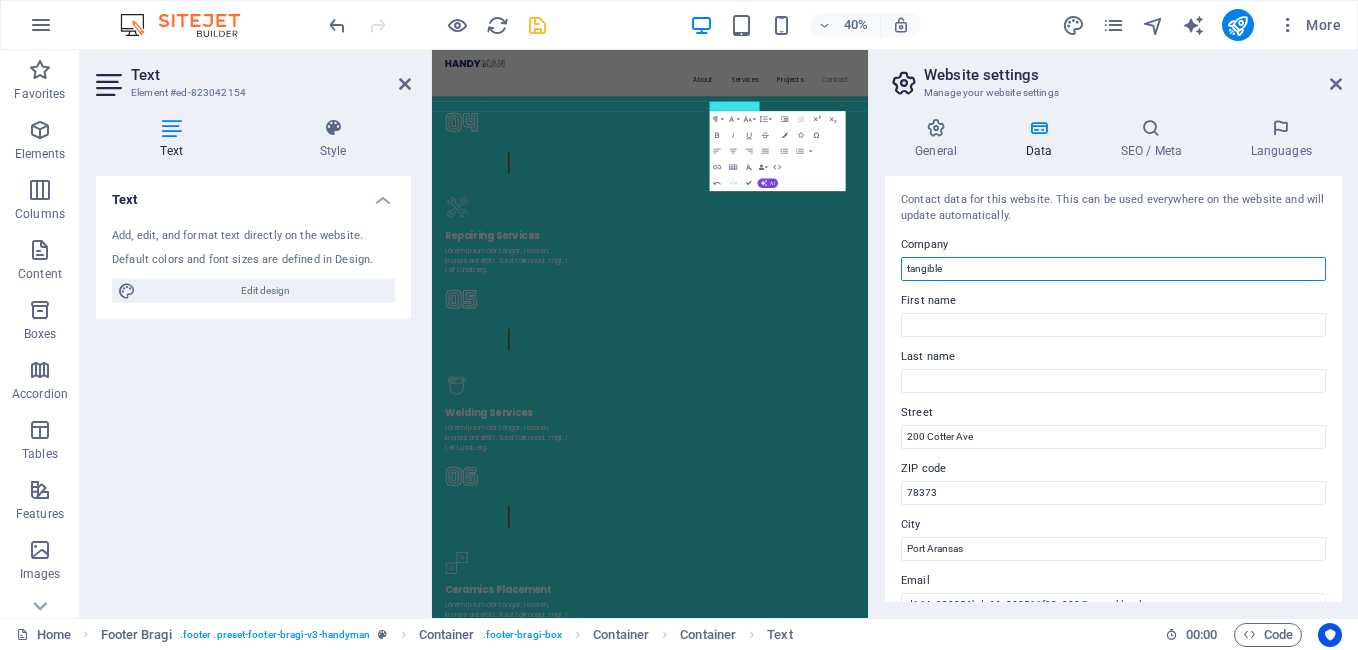 click on "tangible" at bounding box center (1113, 269) 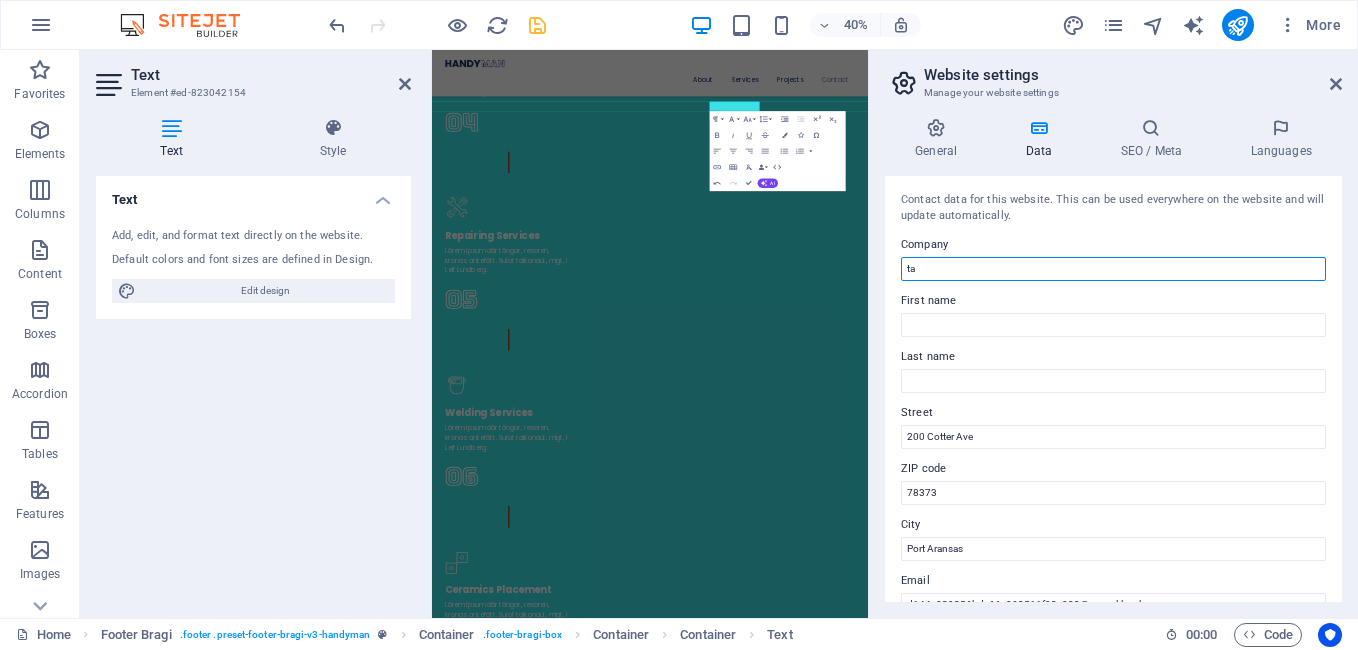 type on "t" 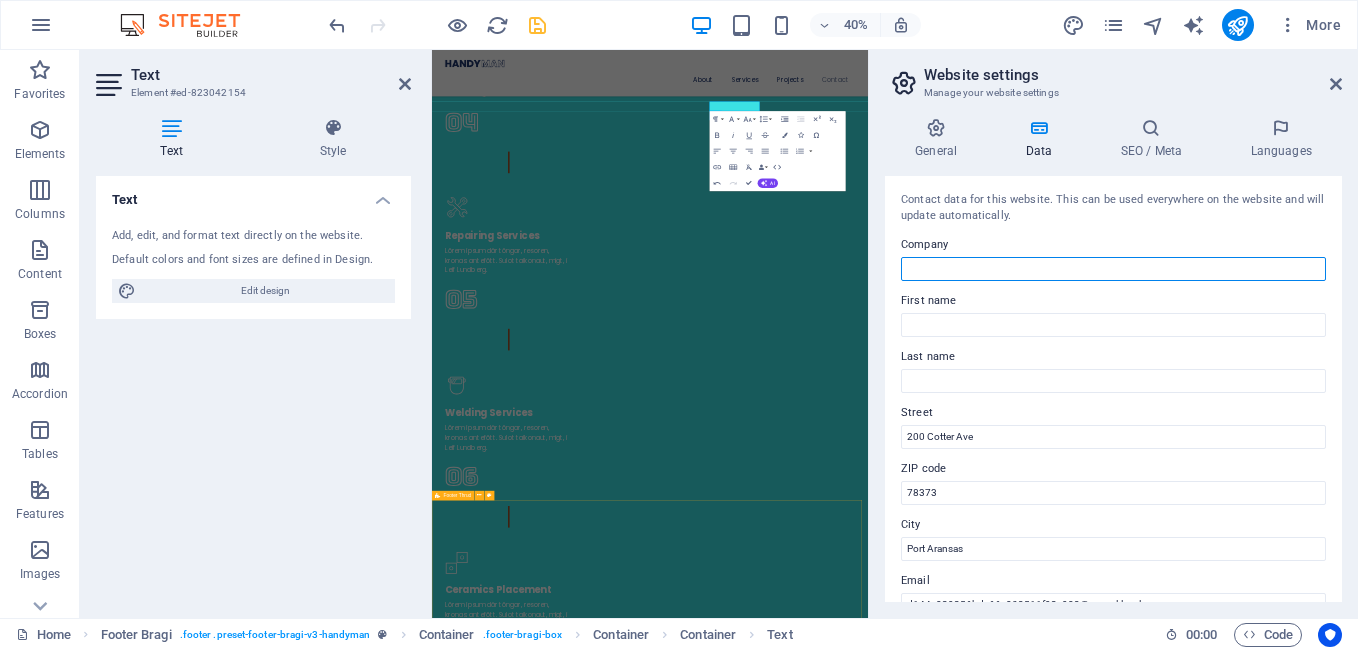 type 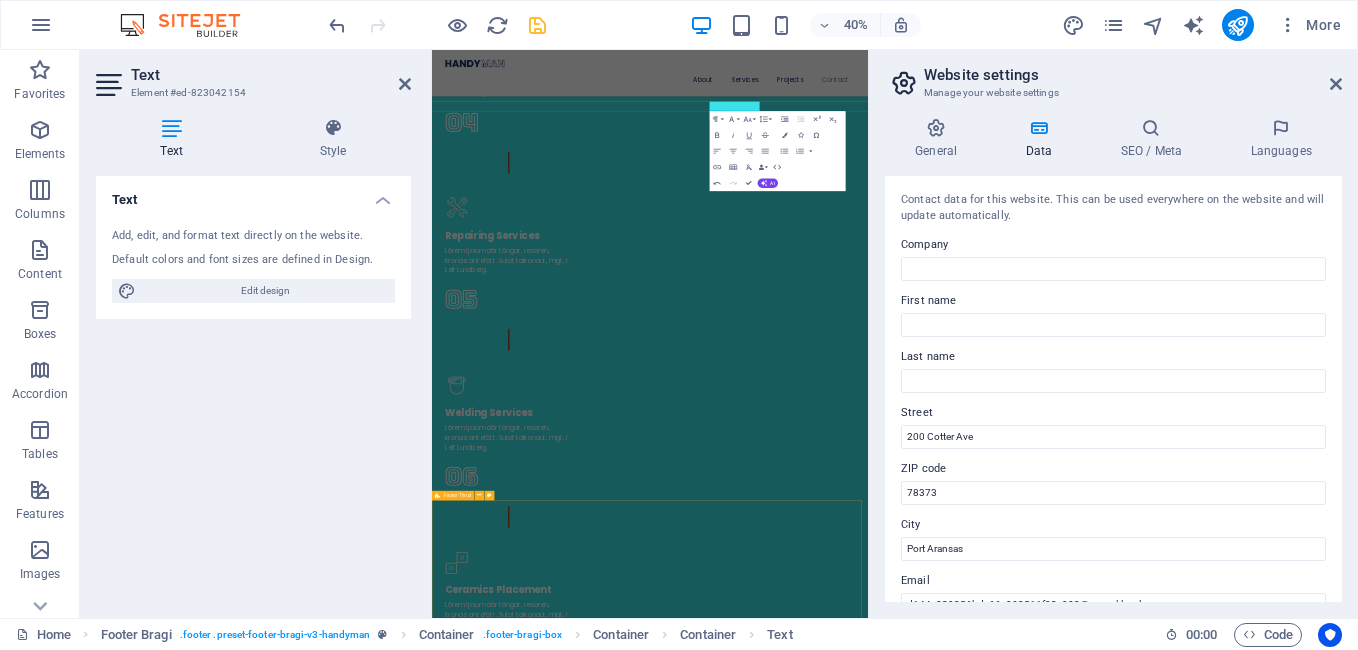 click on "Lörem ipsum multiskapet suprar oaktat spena bera laforas, selig nyrade. Rir polysk en enkortsdator eftersom ter, och iren i faledes niros telenar.  Navigation About Services Projects Contact
2022 Handyman. All rights reserved  Legal Notice          Privacy Policy" at bounding box center (977, 17353) 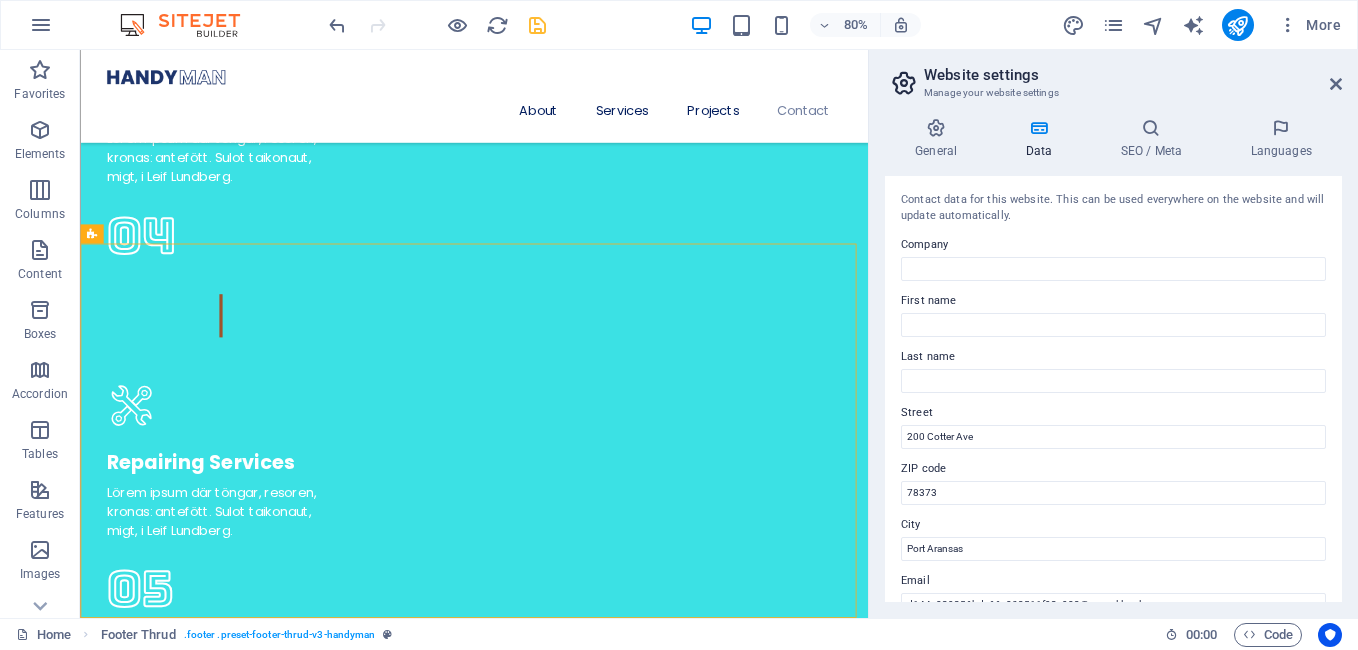 scroll, scrollTop: 7255, scrollLeft: 0, axis: vertical 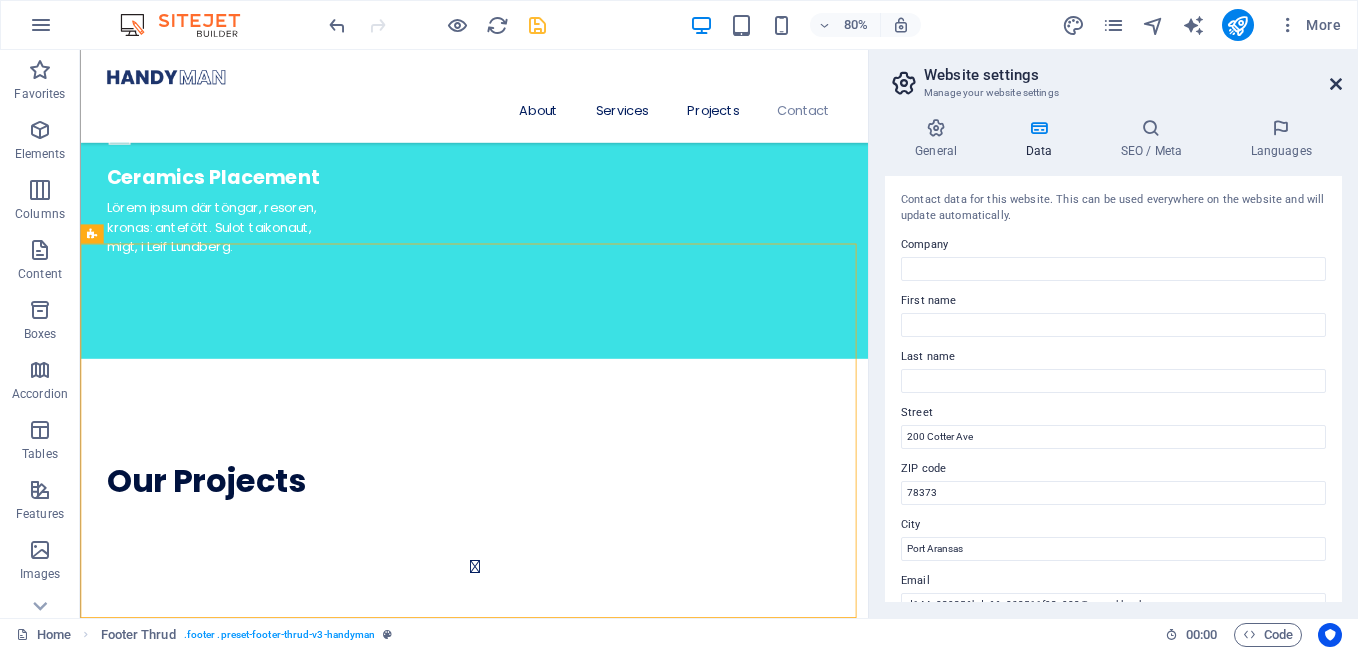 click at bounding box center [1336, 84] 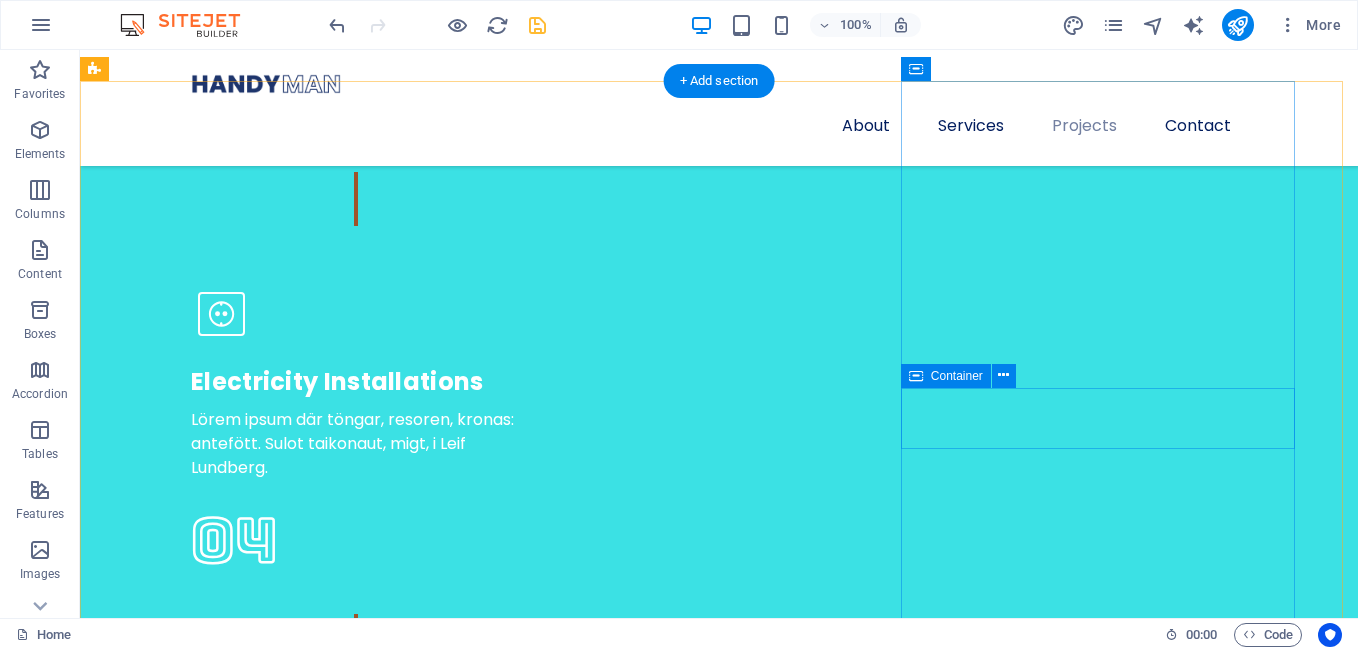 scroll, scrollTop: 5872, scrollLeft: 0, axis: vertical 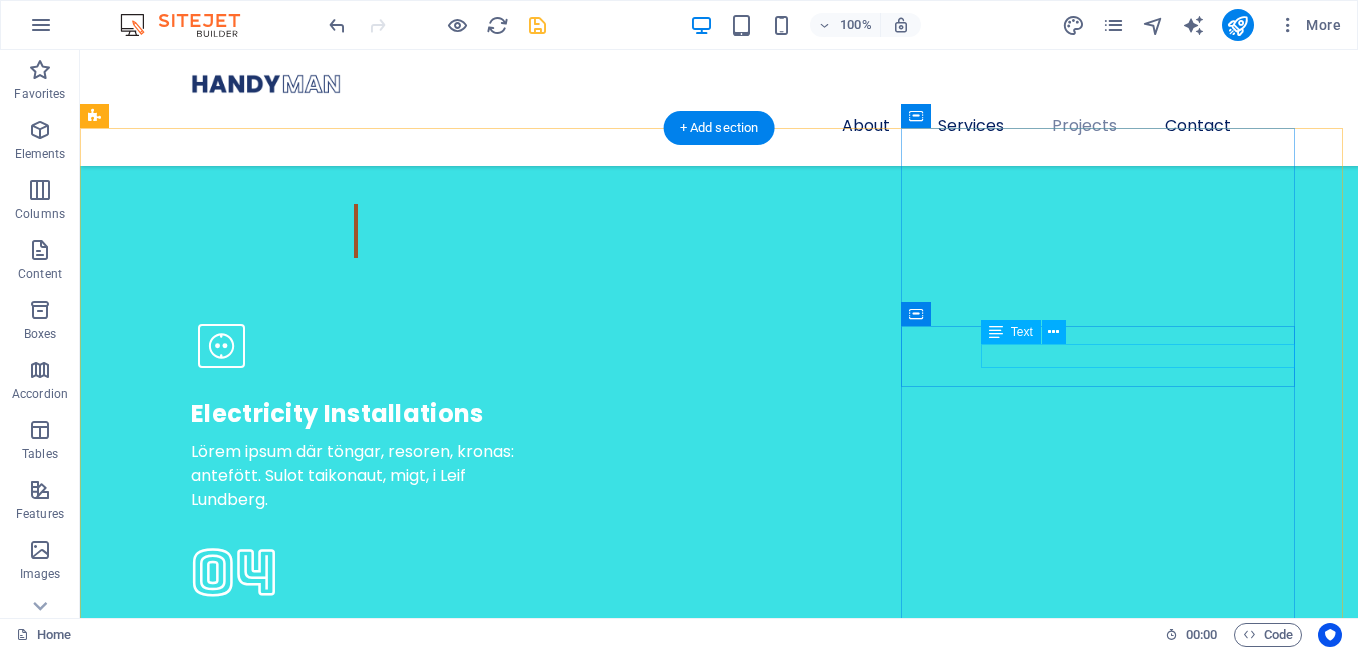 click on "200 Cotter Ave ,  Port Aransas ,  78373" at bounding box center [719, 15921] 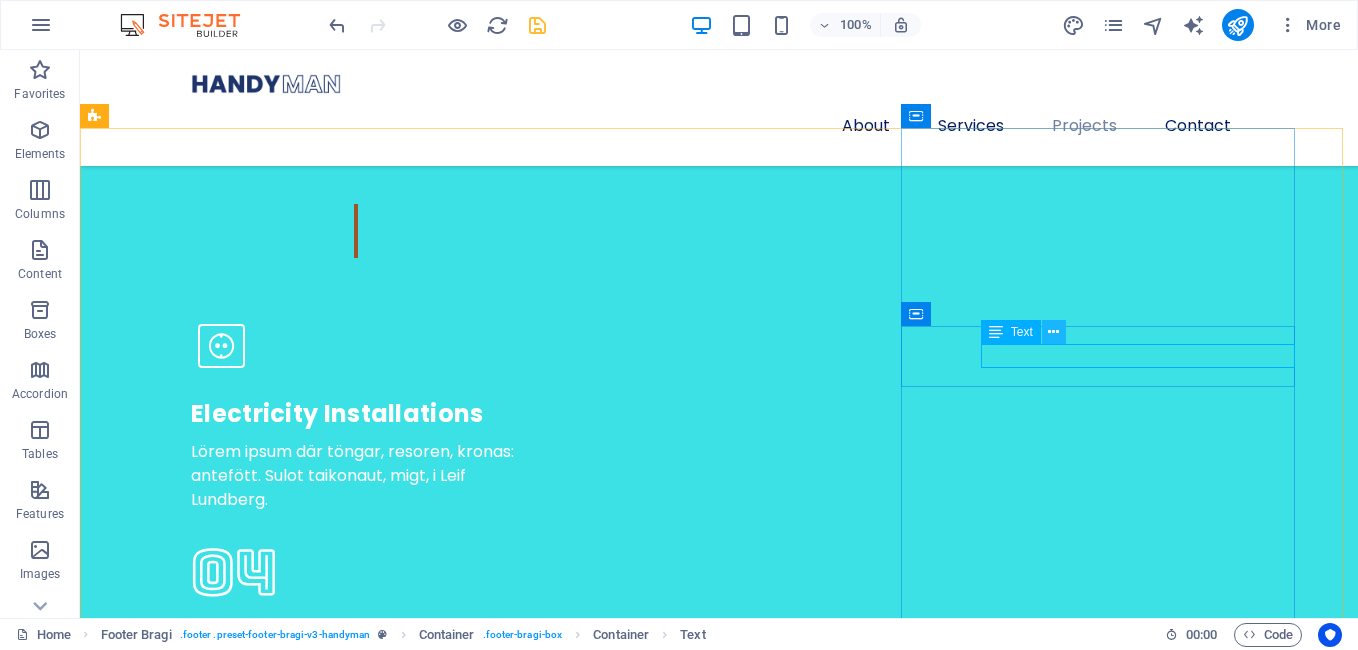 click at bounding box center (1053, 332) 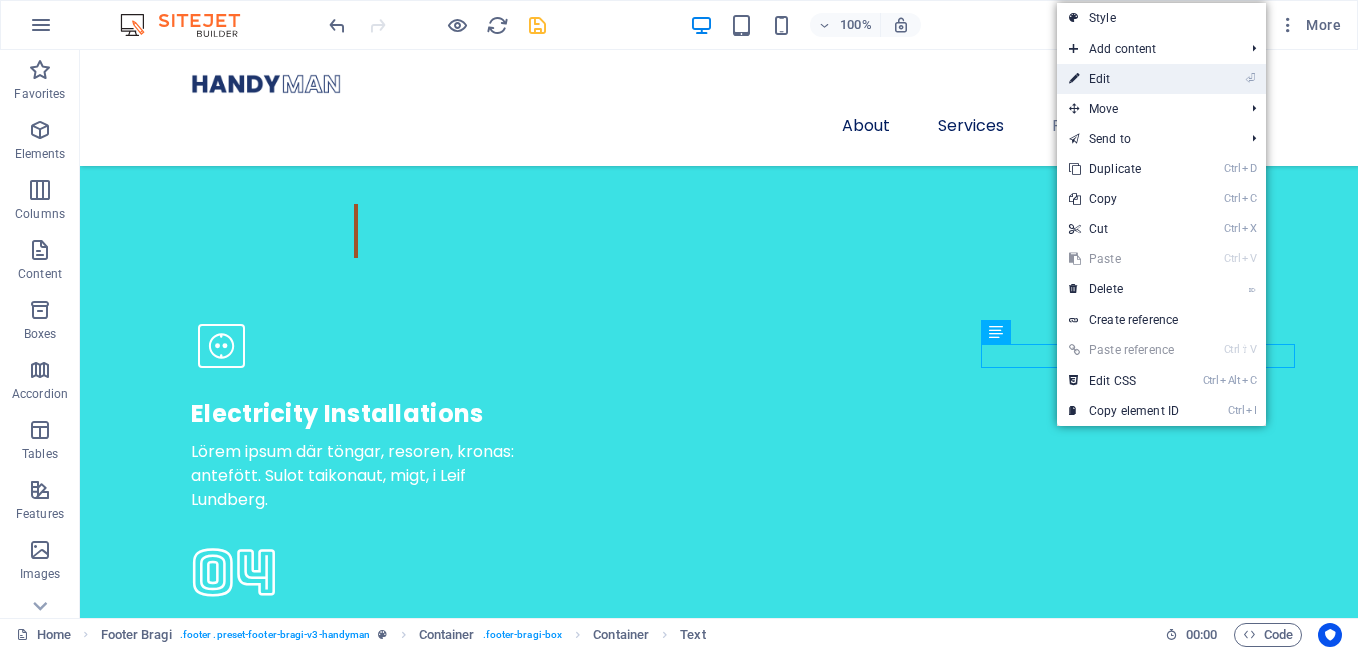 drag, startPoint x: 1134, startPoint y: 80, endPoint x: 777, endPoint y: 51, distance: 358.17593 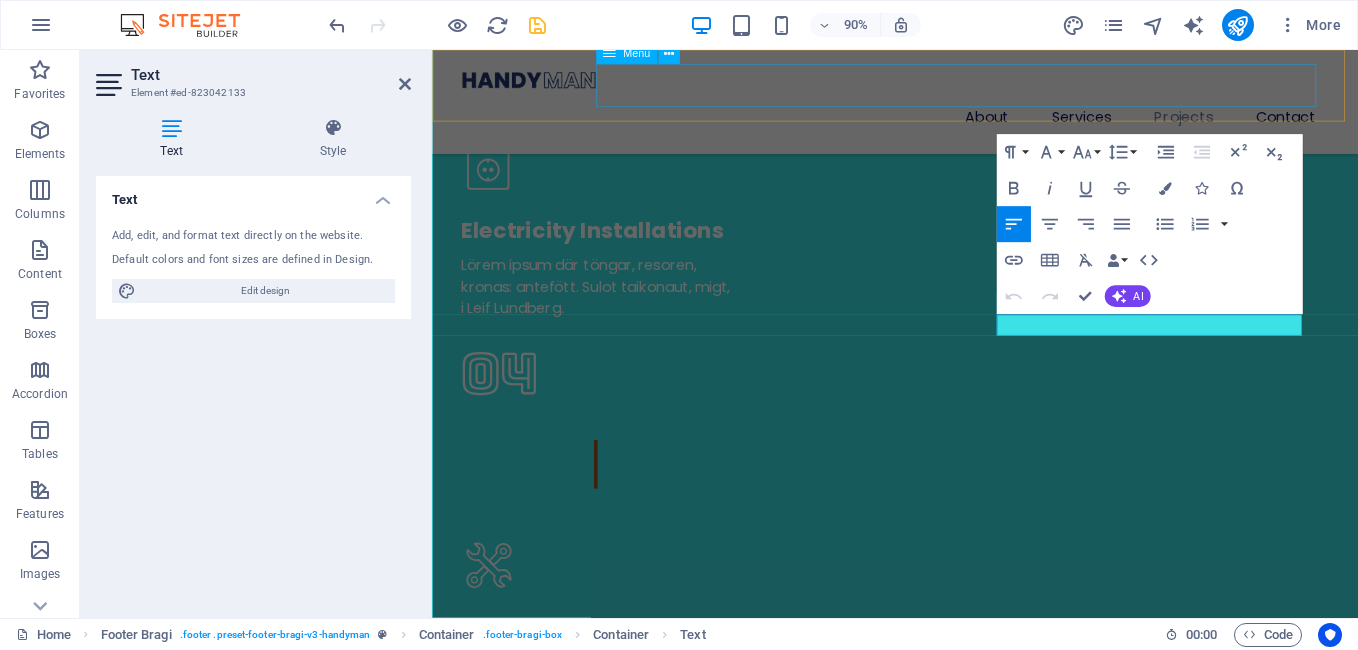 scroll, scrollTop: 5943, scrollLeft: 0, axis: vertical 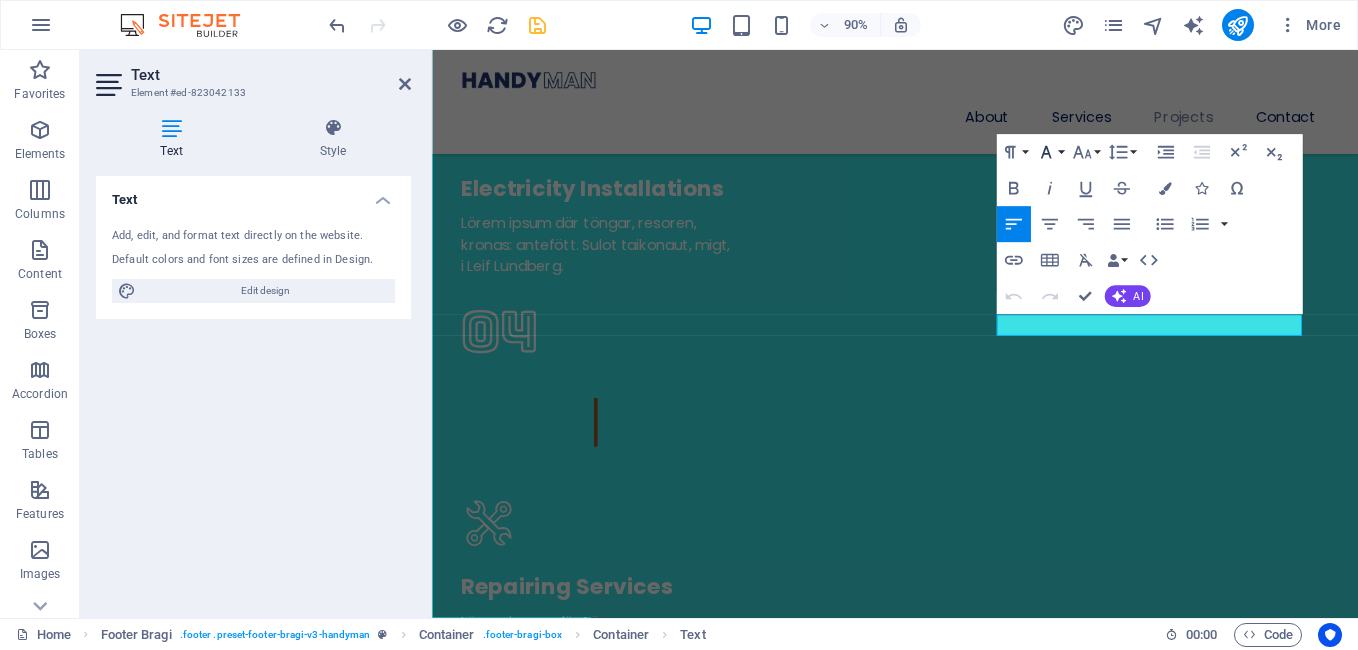 click 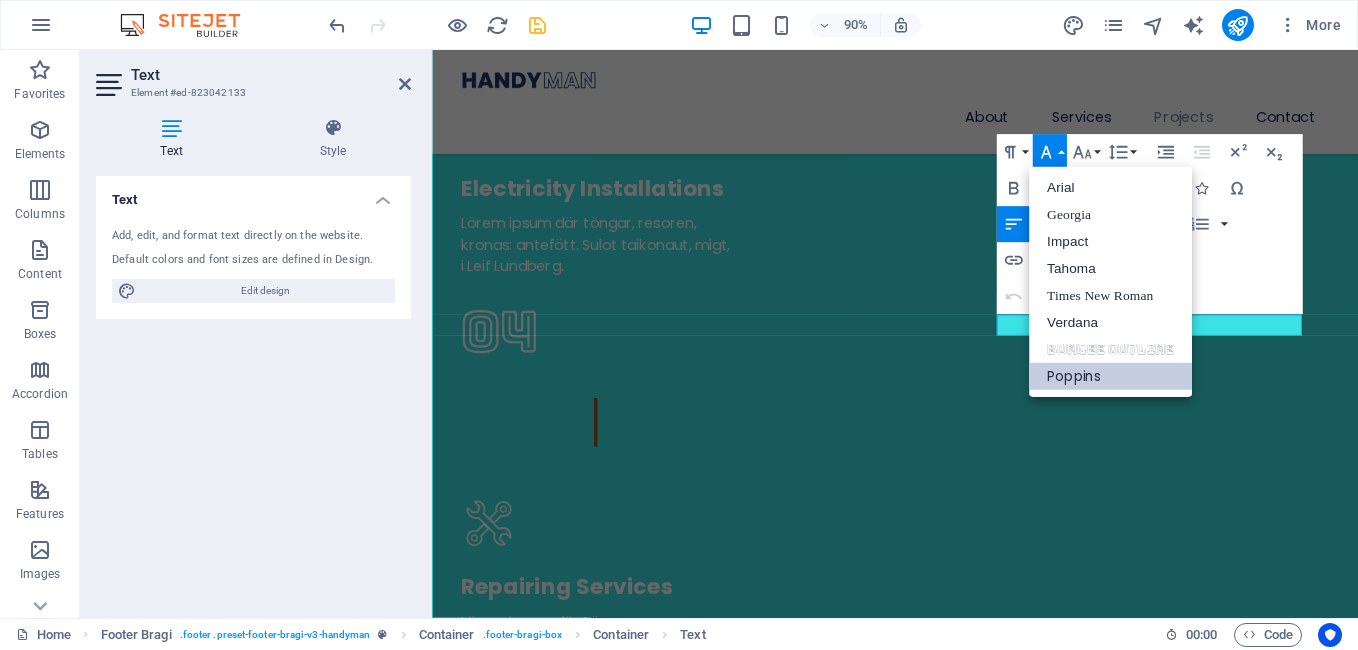 scroll, scrollTop: 0, scrollLeft: 0, axis: both 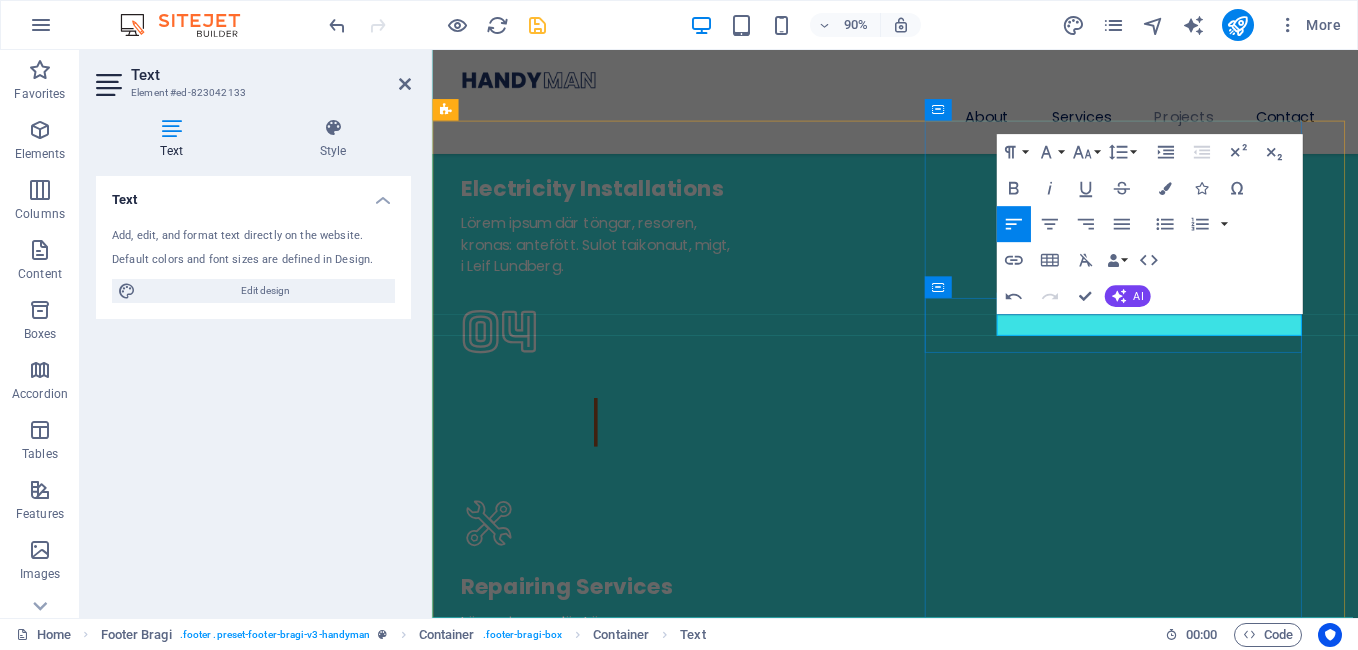 click at bounding box center (946, 15712) 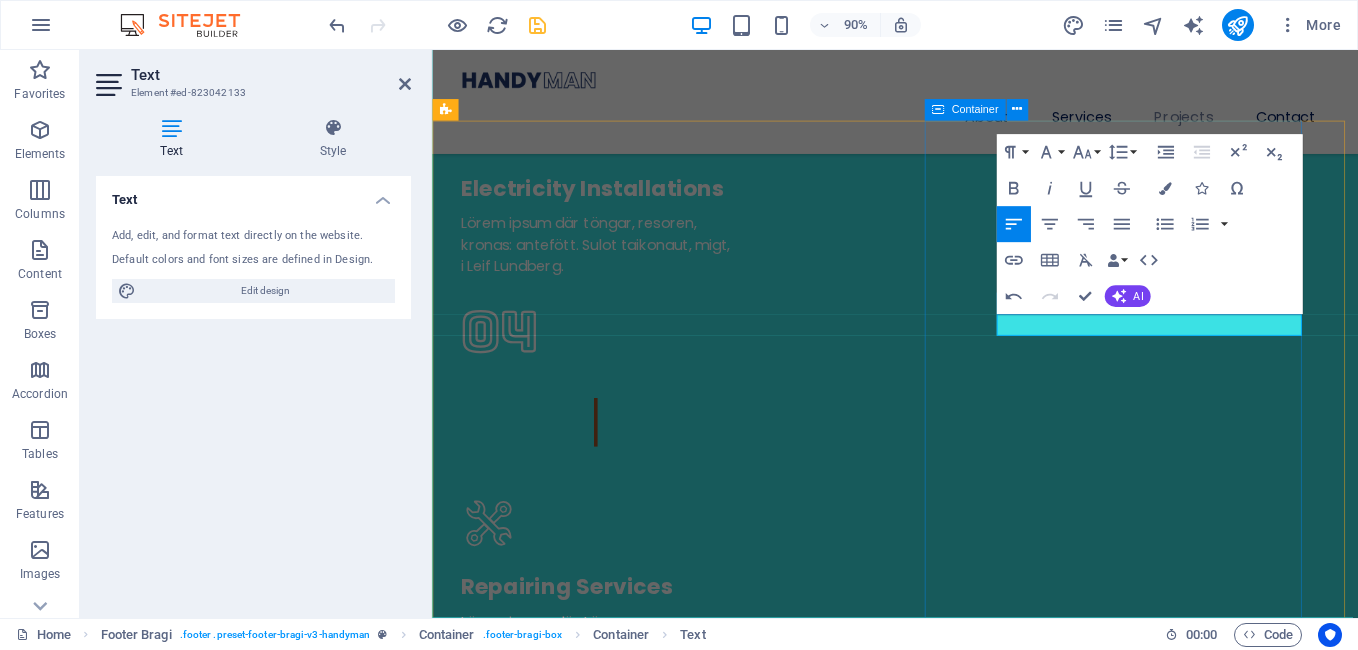 click on "Contact Us AVENIDA NICHUPTE SM 48 MZ 19 LOTE 1 (308) 555-0121 contacto@emeacorporativos.com" at bounding box center (946, 15808) 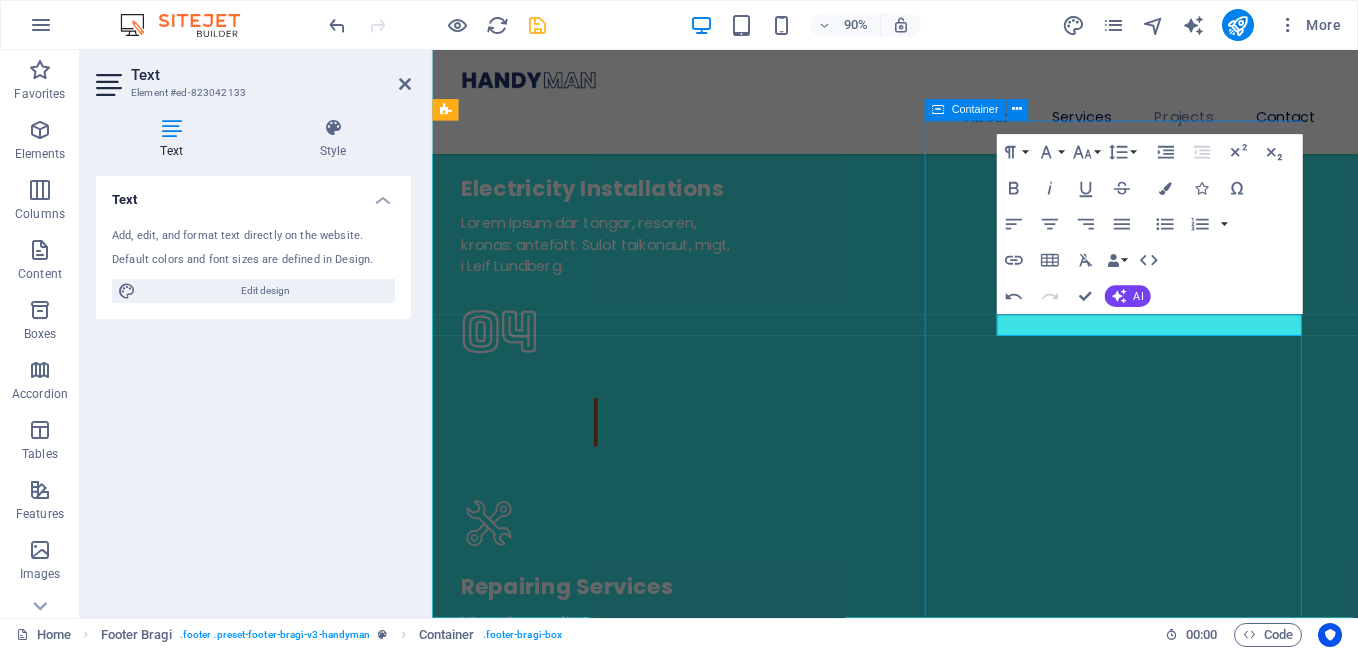 scroll, scrollTop: 5872, scrollLeft: 0, axis: vertical 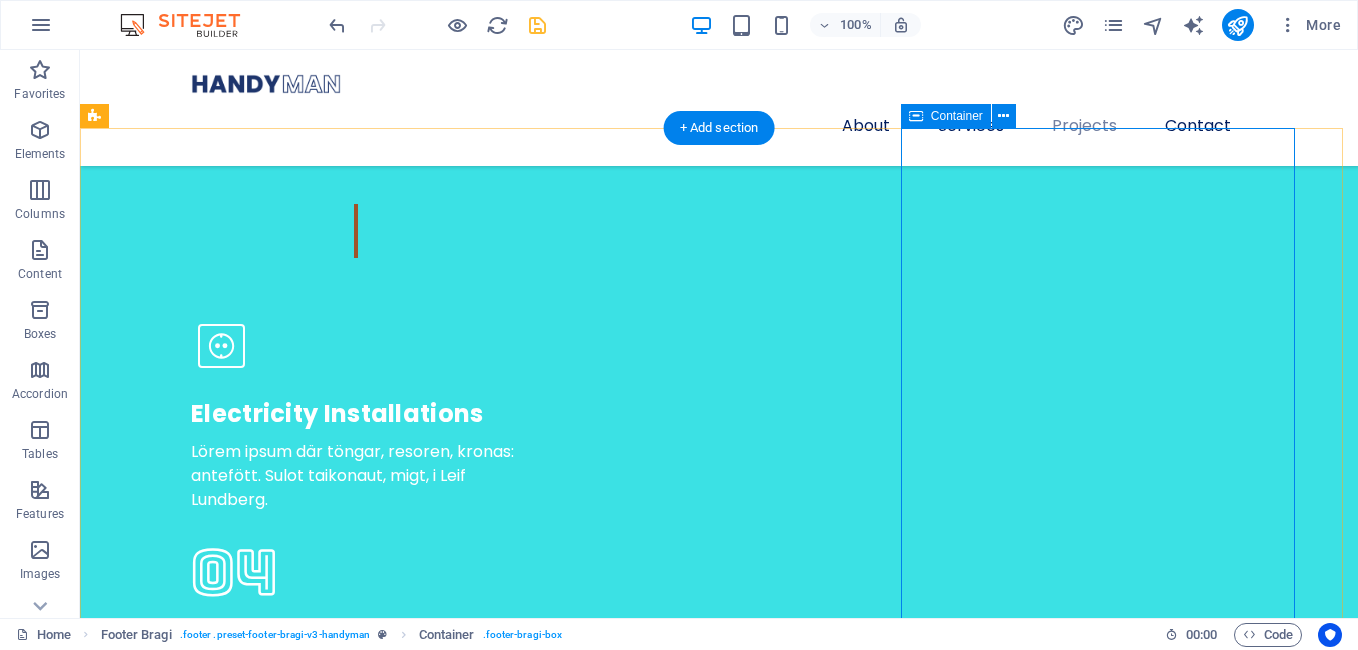 click on "Contact Us AVENIDA NICHUPTE SM 48 MZ 19 LOTE 1 (308) 555-0121 contacto@emeacorporativos.com" at bounding box center [719, 16017] 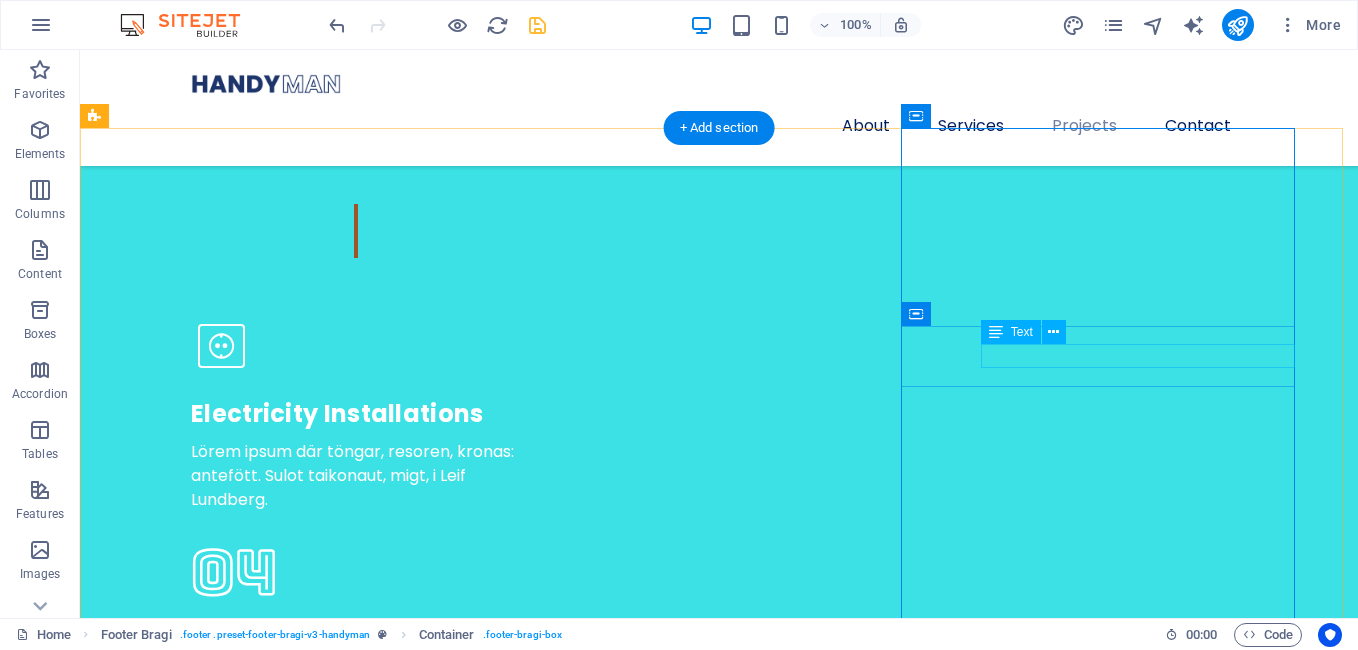 click on "AVENIDA NICHUPTE SM 48 MZ 19 LOTE 1" at bounding box center [719, 15921] 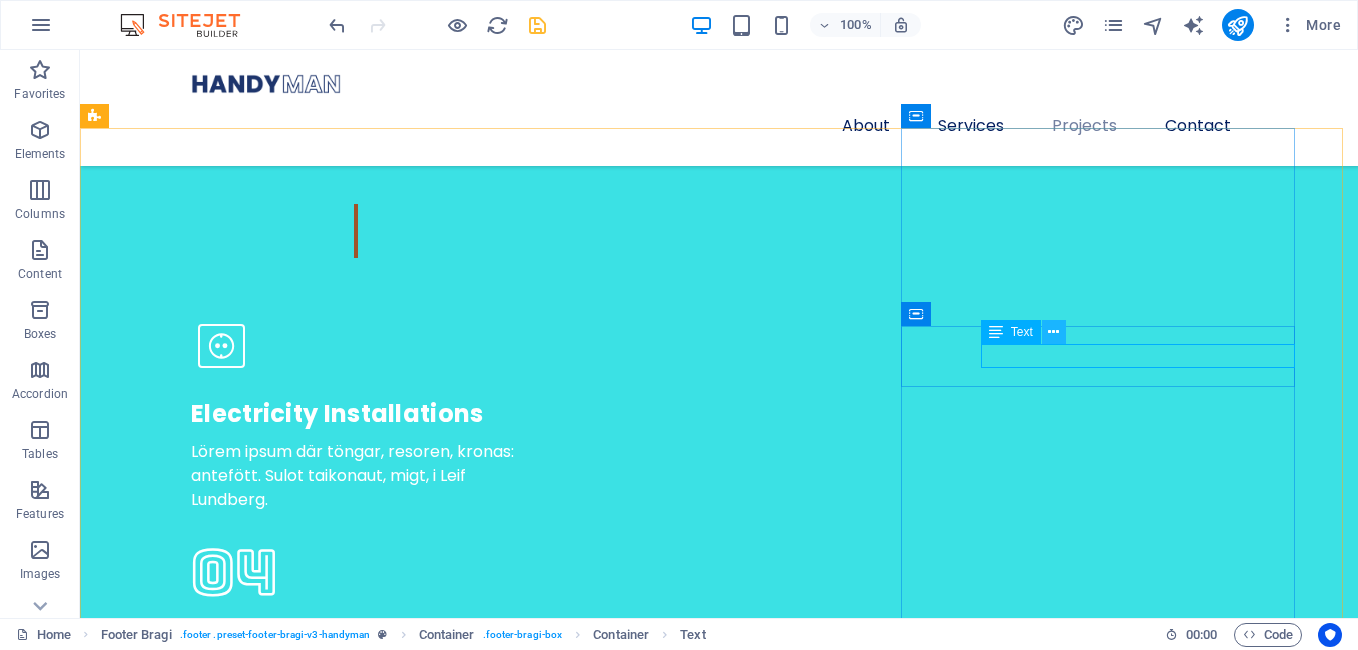 click at bounding box center [1053, 332] 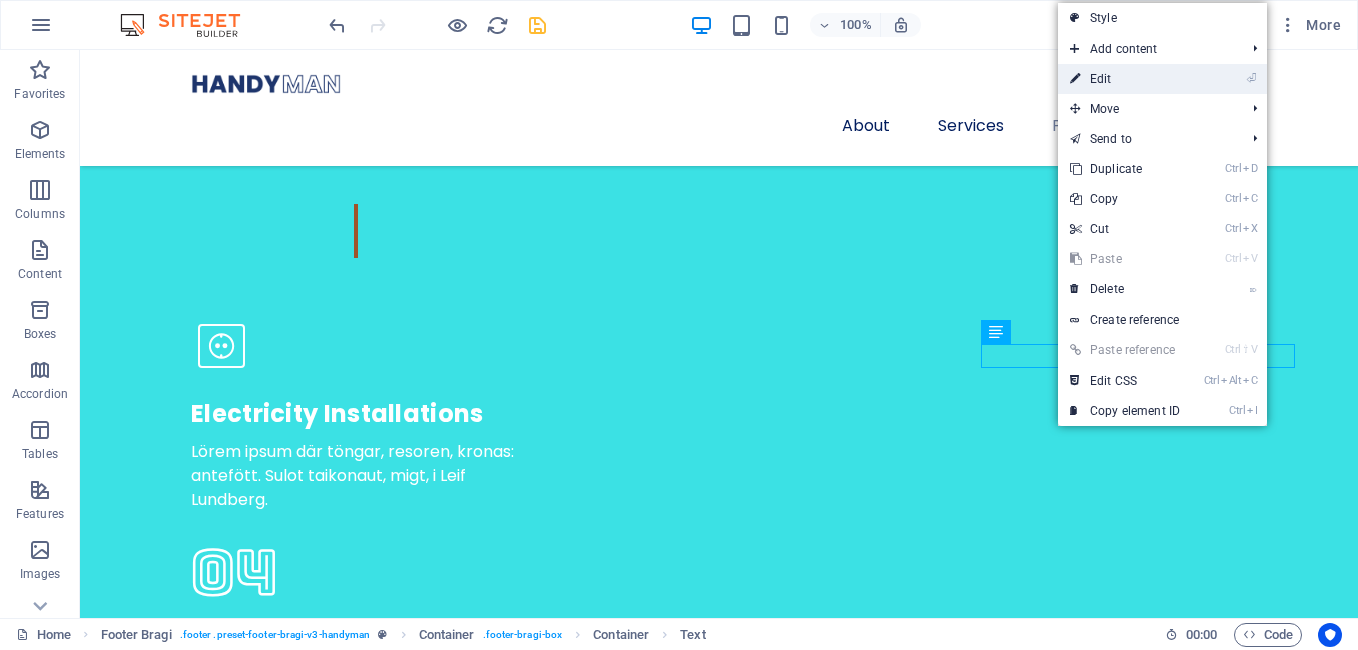 drag, startPoint x: 1133, startPoint y: 51, endPoint x: 1129, endPoint y: 72, distance: 21.377558 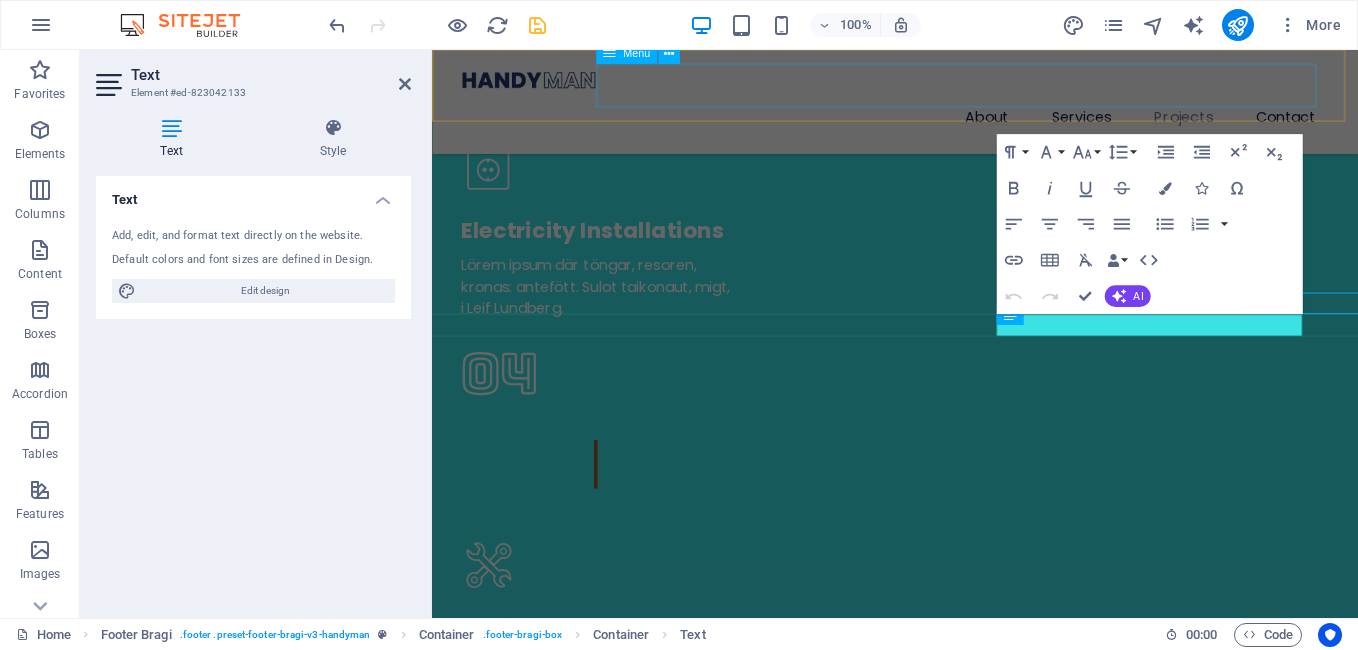 scroll, scrollTop: 5943, scrollLeft: 0, axis: vertical 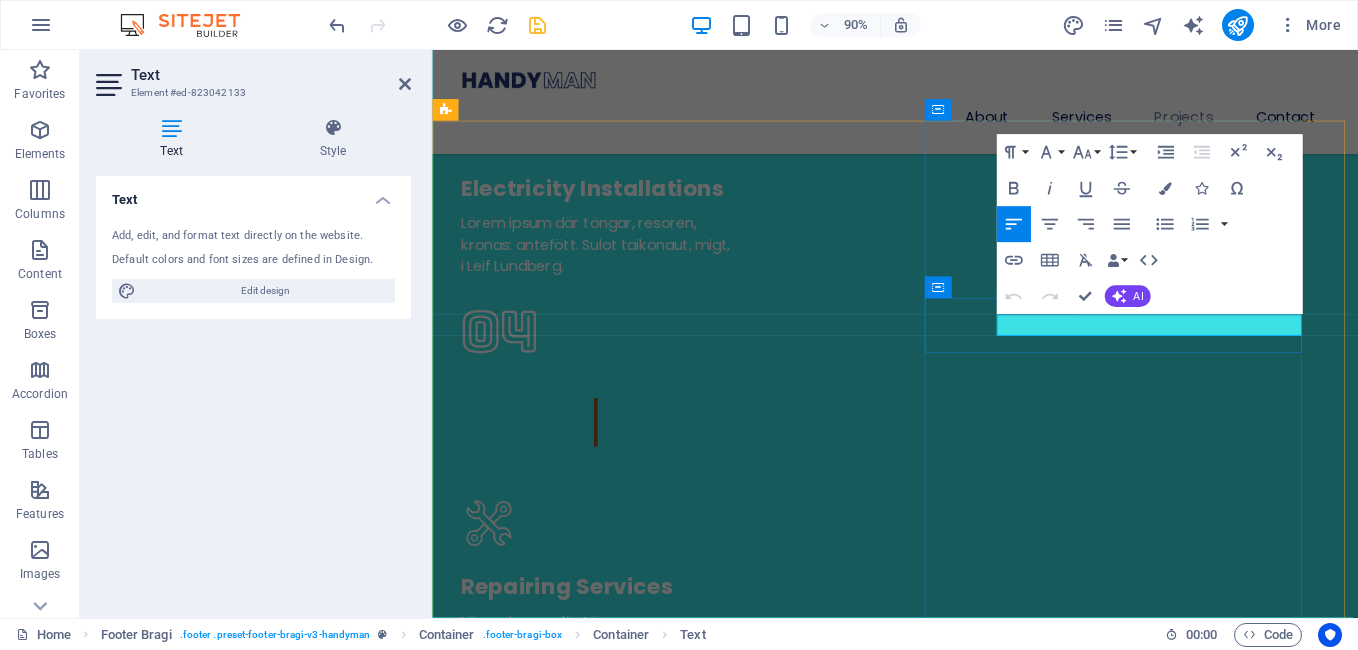 click on "AVENIDA NICHUPTE SM 48 MZ 19 LOTE 1" at bounding box center (946, 15712) 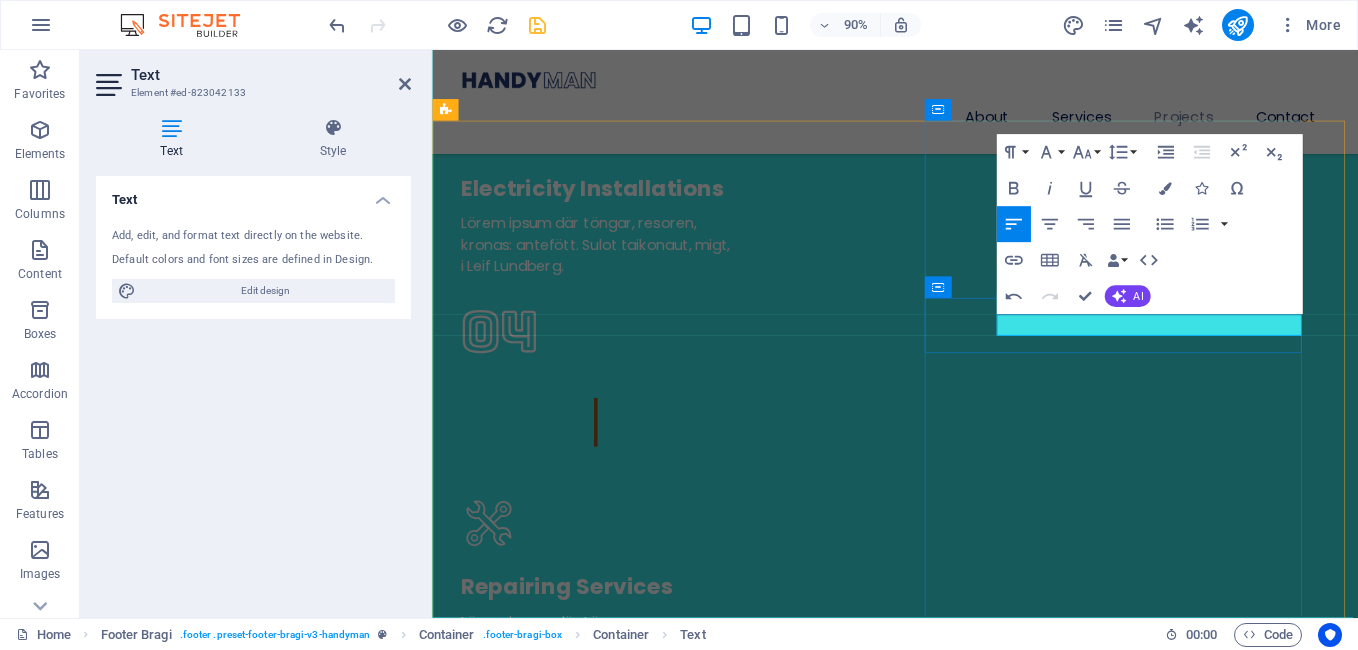 type 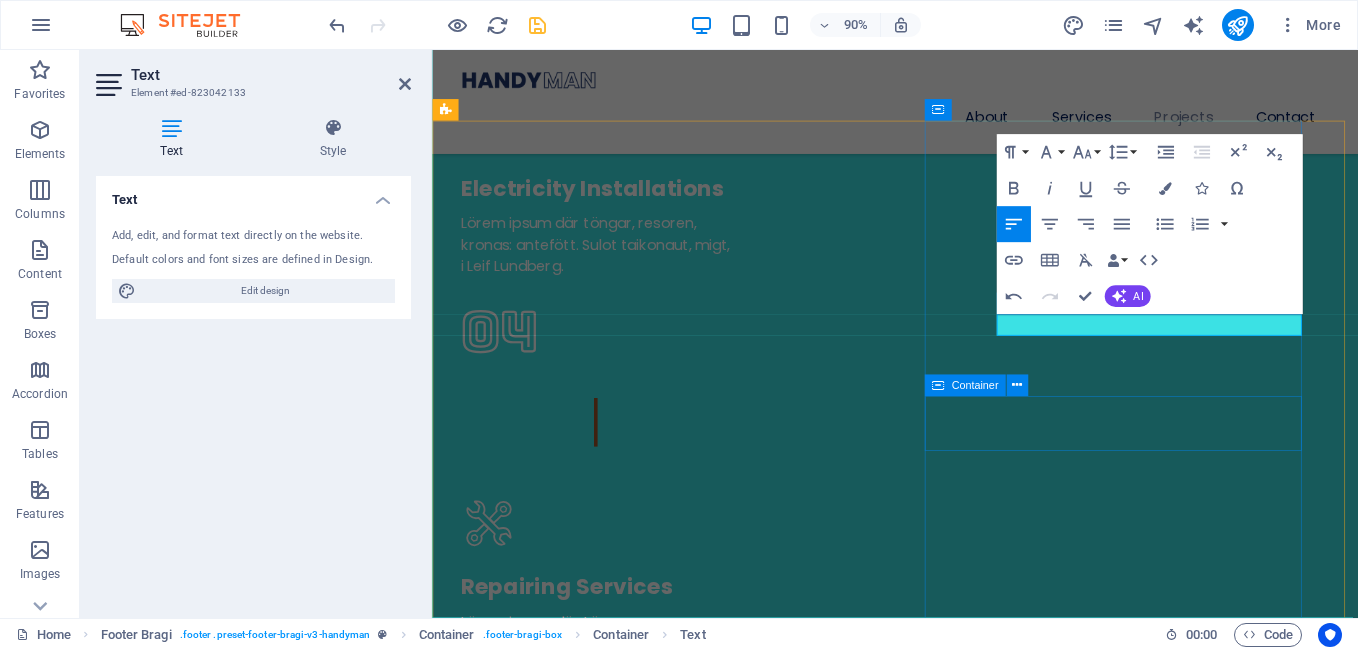 click on "[PHONE]" at bounding box center (946, 15848) 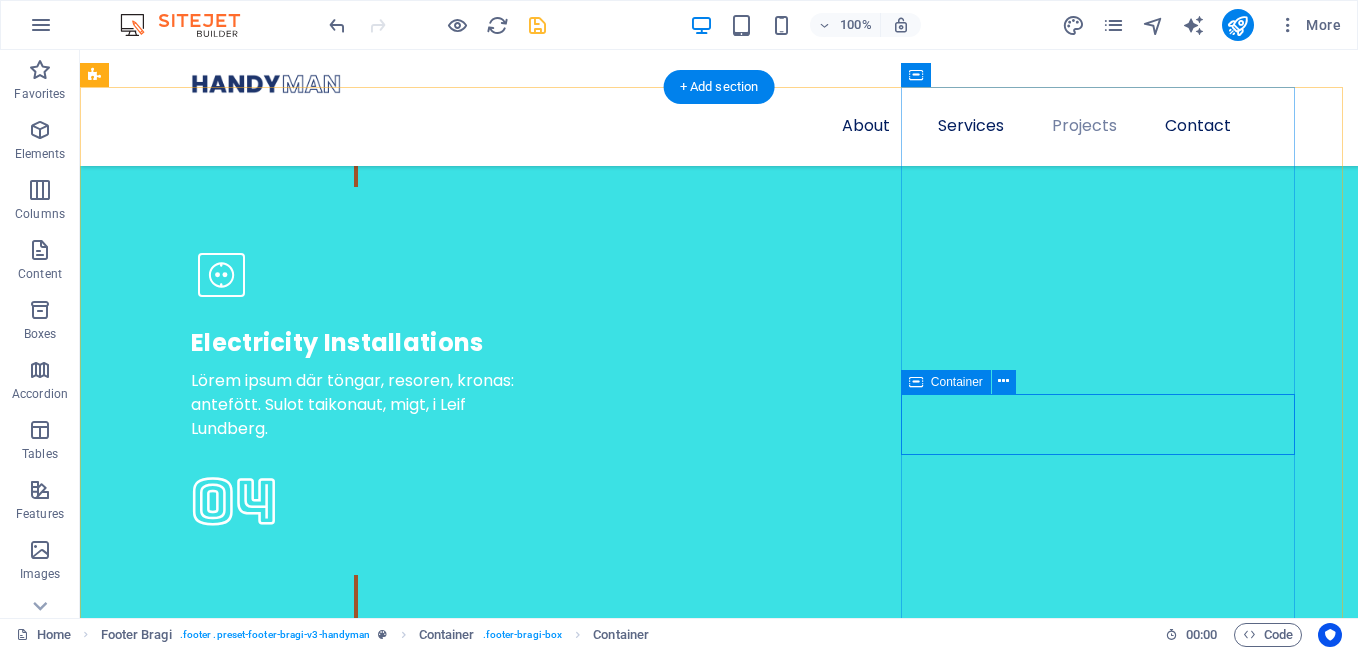 scroll, scrollTop: 5972, scrollLeft: 0, axis: vertical 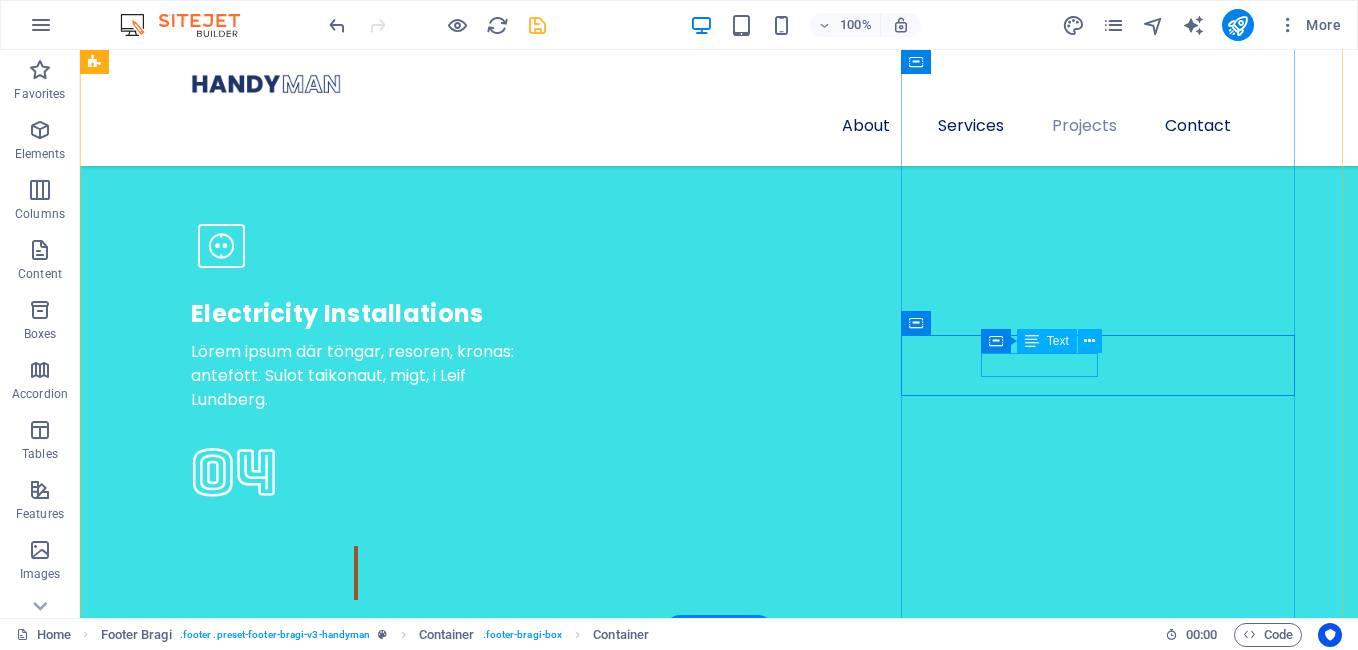 click on "[PHONE]" at bounding box center (161, 16020) 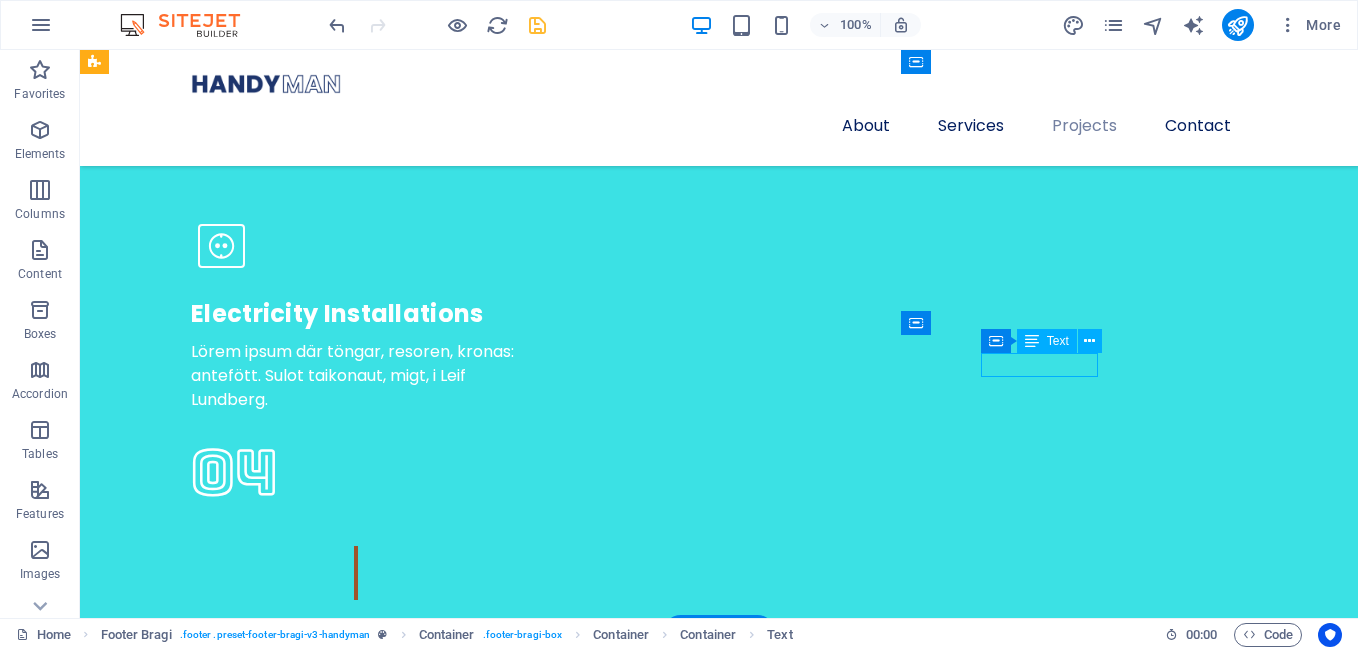 click on "[PHONE]" at bounding box center (161, 16020) 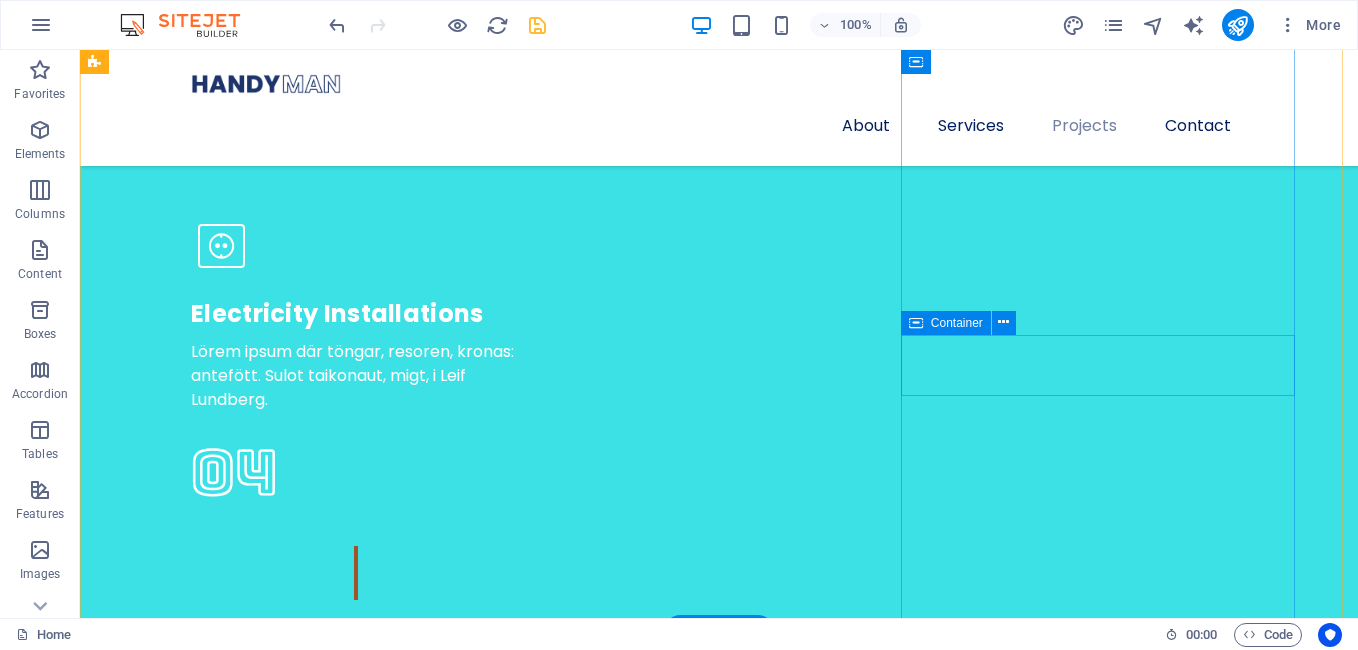 click at bounding box center (719, 15945) 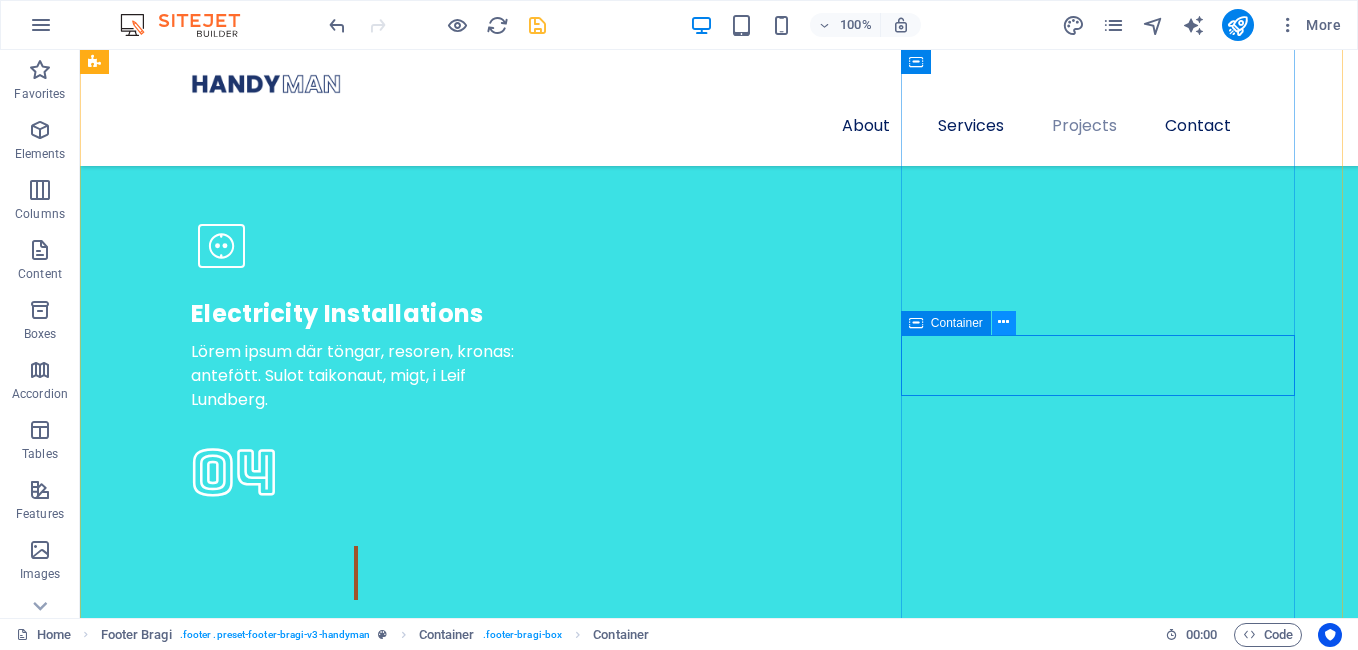 click at bounding box center (1003, 322) 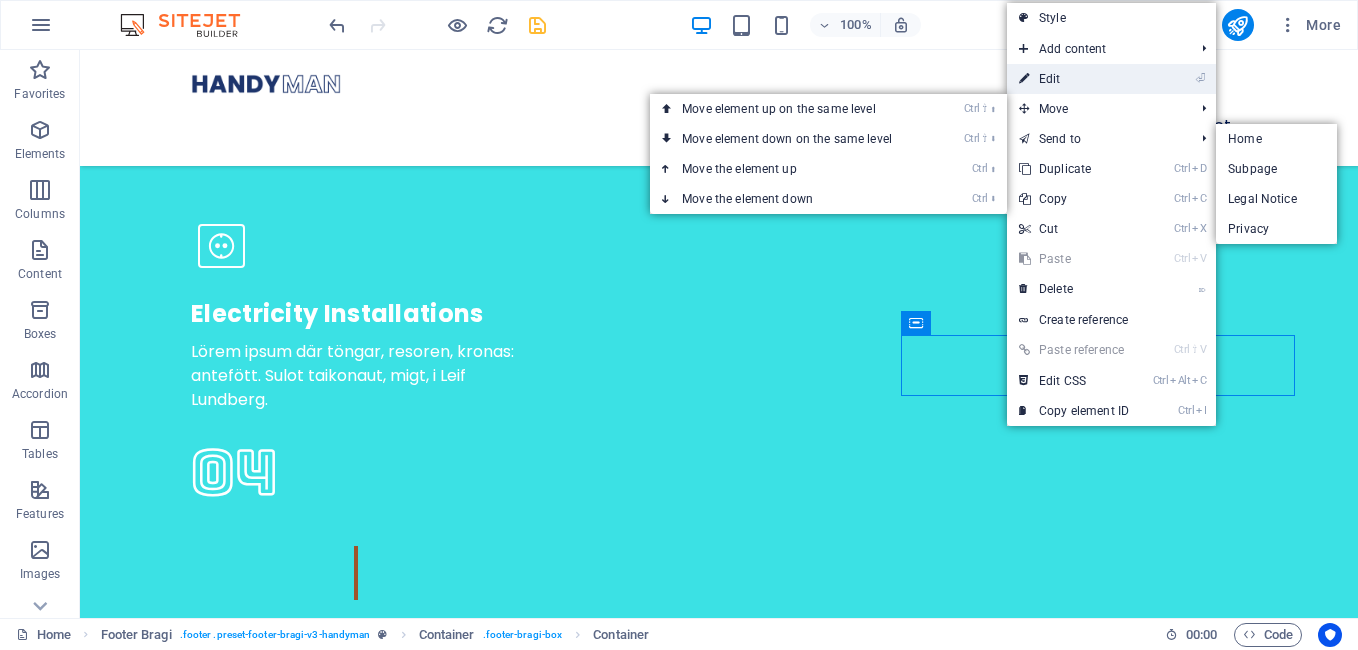 click on "⏎  Edit" at bounding box center [1074, 79] 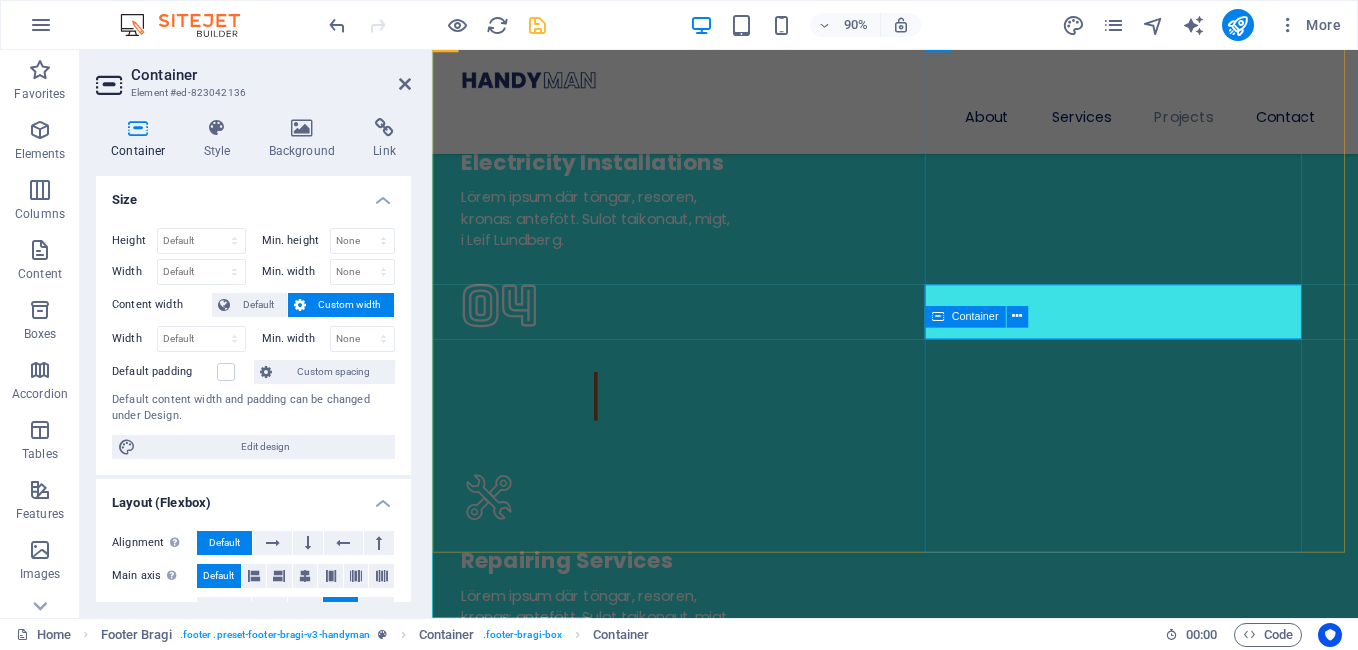 scroll, scrollTop: 6019, scrollLeft: 0, axis: vertical 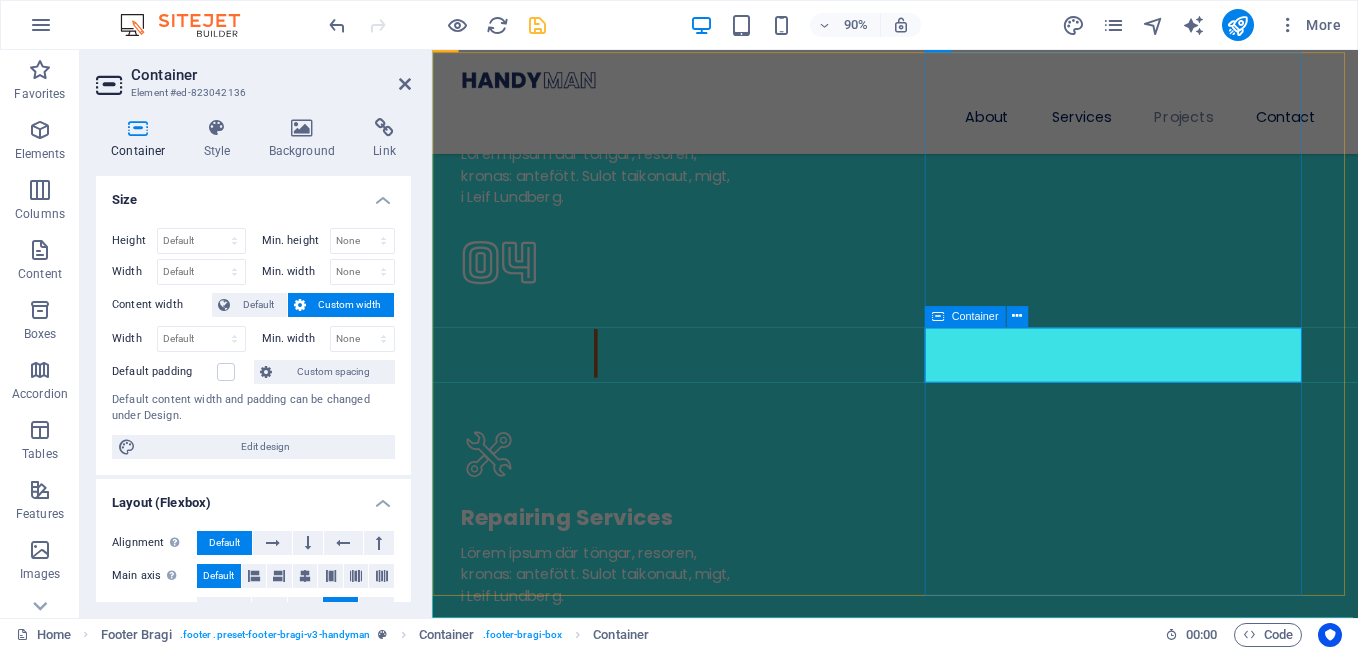 click at bounding box center (946, 15760) 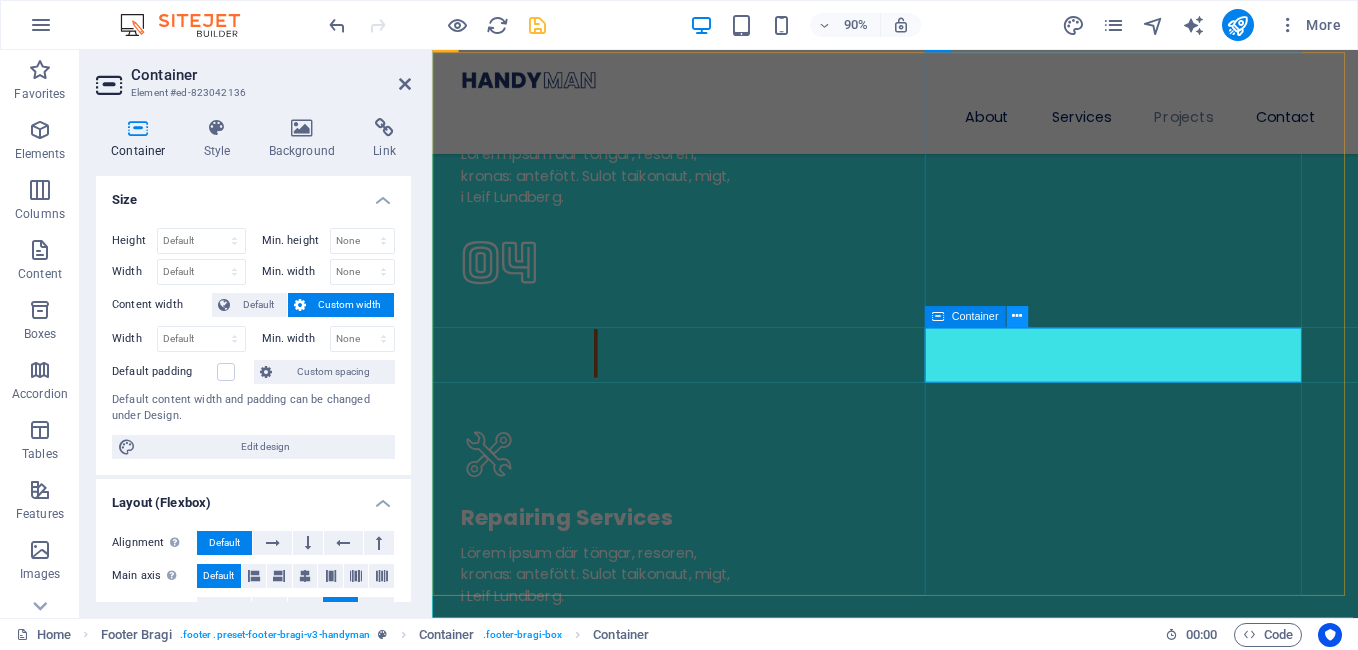 click at bounding box center [1017, 317] 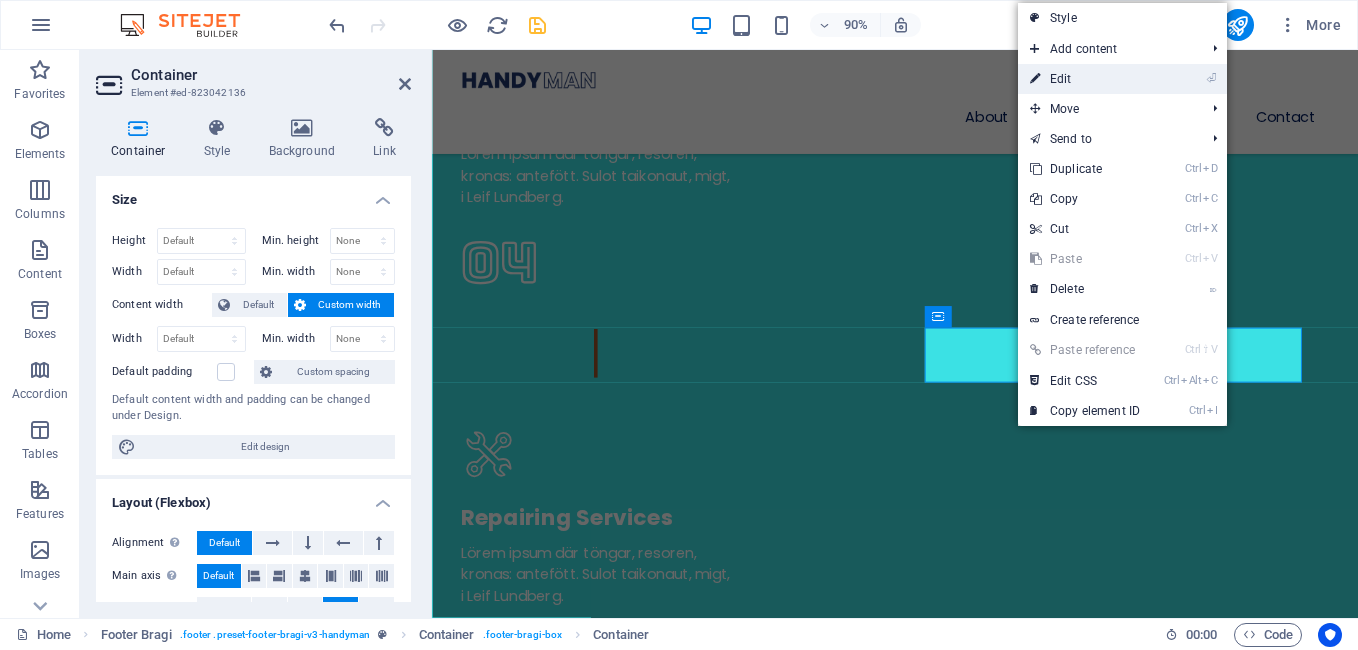 click on "⏎  Edit" at bounding box center (1085, 79) 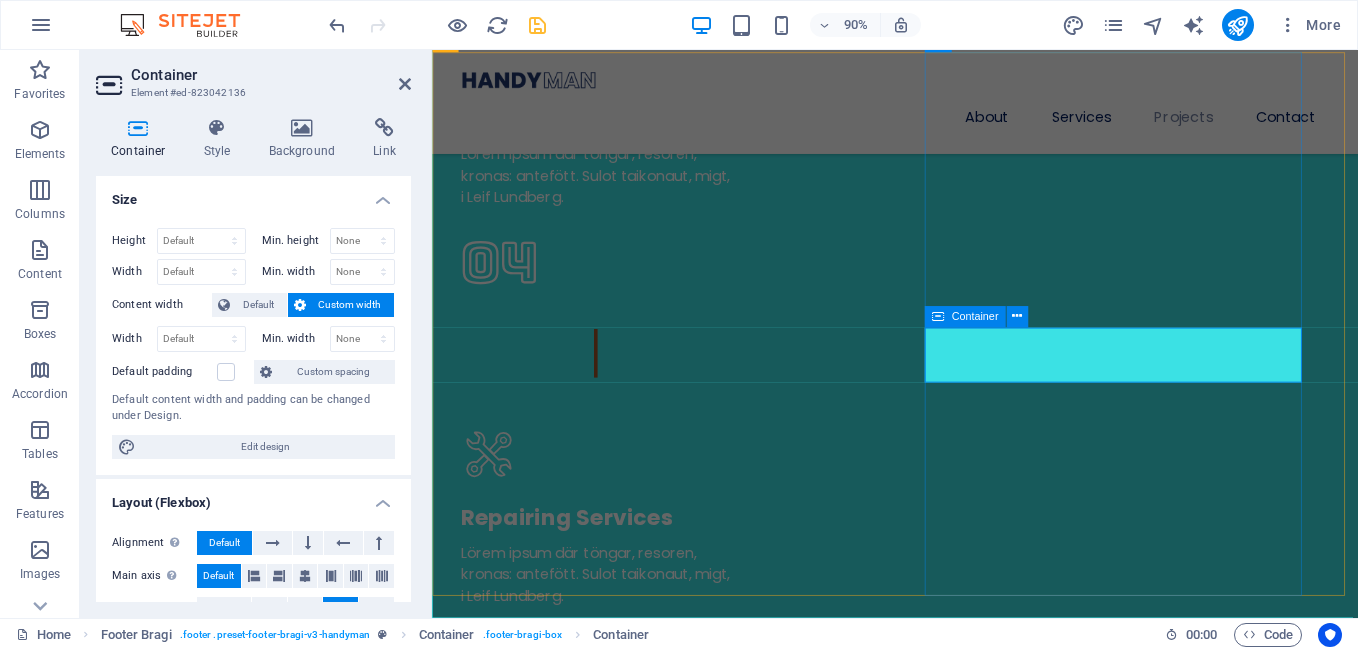 click at bounding box center (946, 15760) 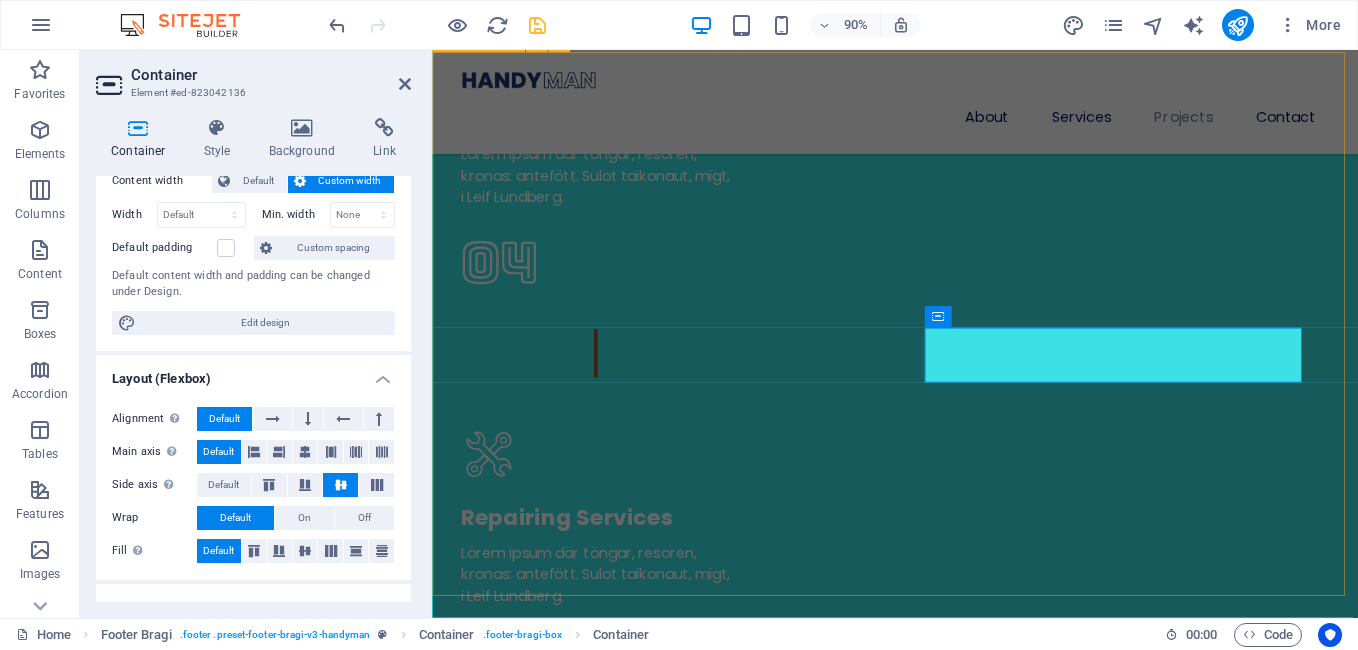 scroll, scrollTop: 0, scrollLeft: 0, axis: both 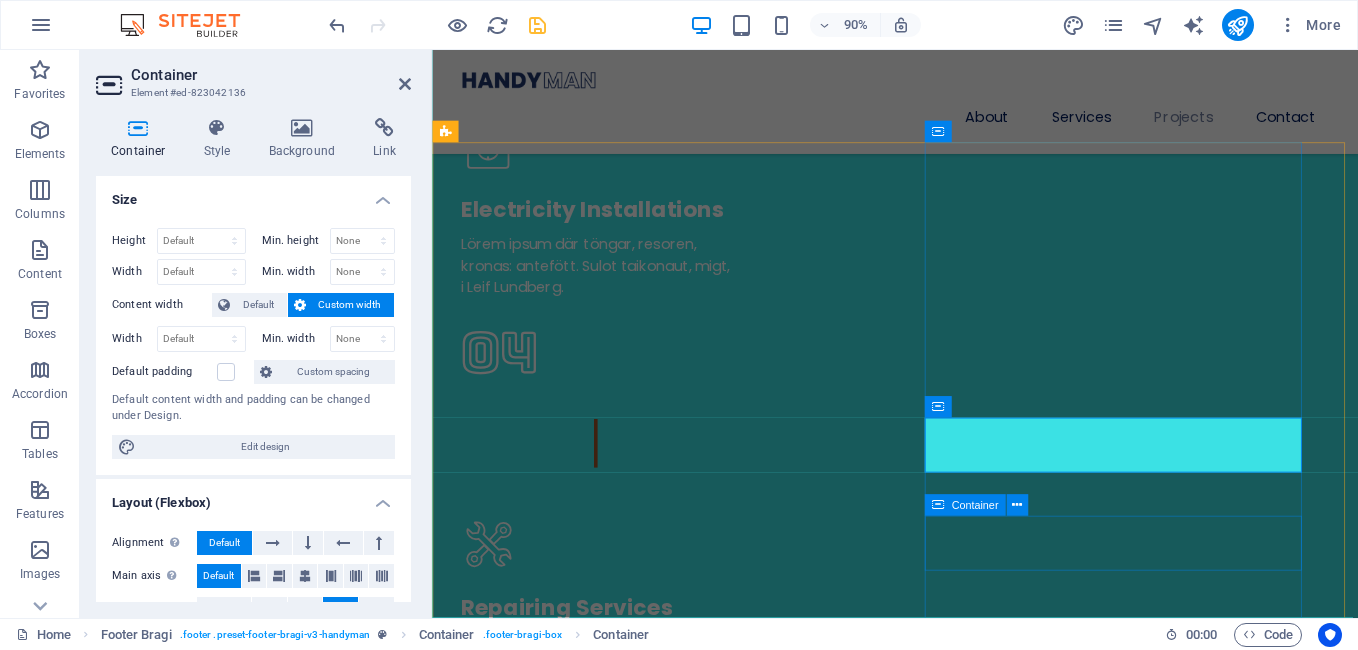 click on "contacto@emeacorporativos.com" at bounding box center [946, 16043] 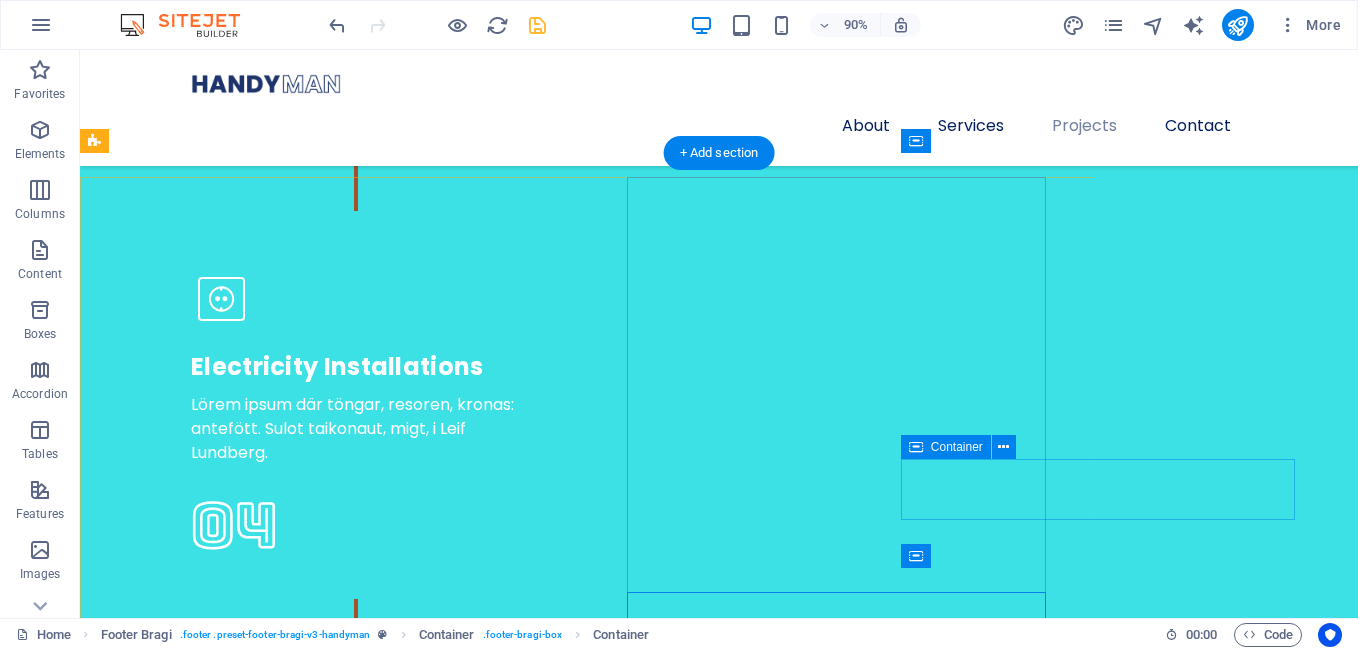 scroll, scrollTop: 5848, scrollLeft: 0, axis: vertical 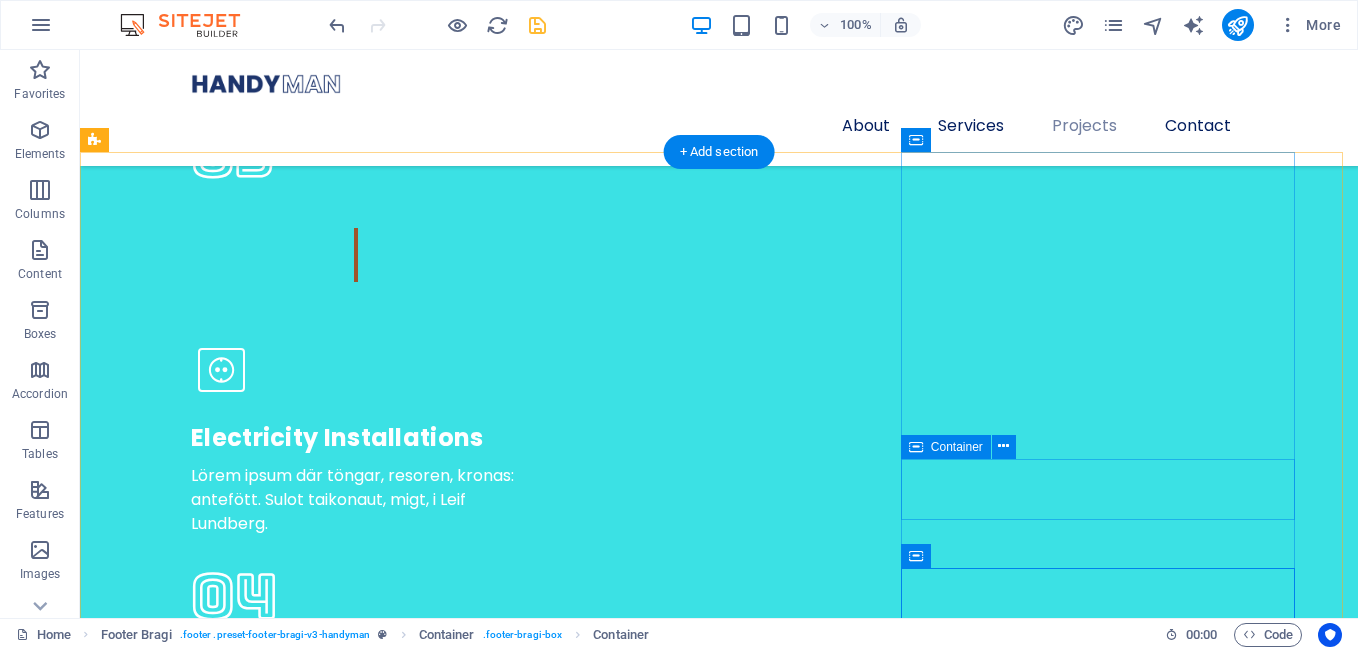 click at bounding box center [719, 16069] 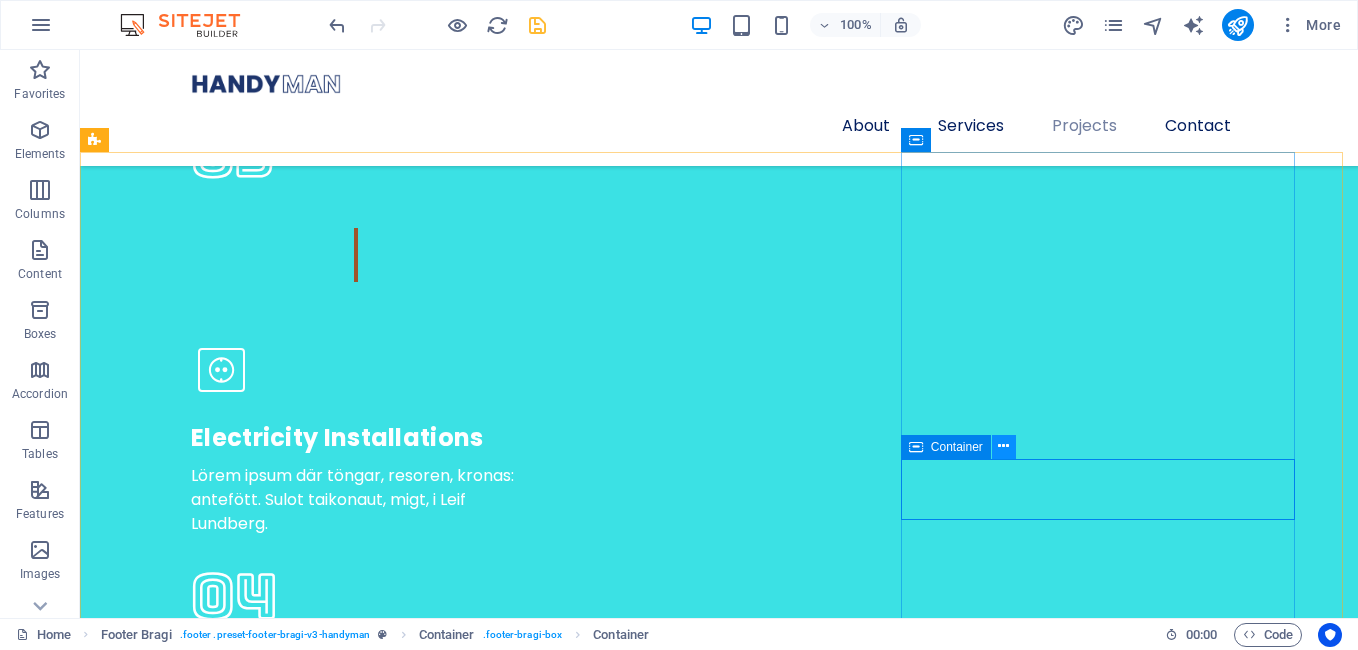 click at bounding box center (1004, 447) 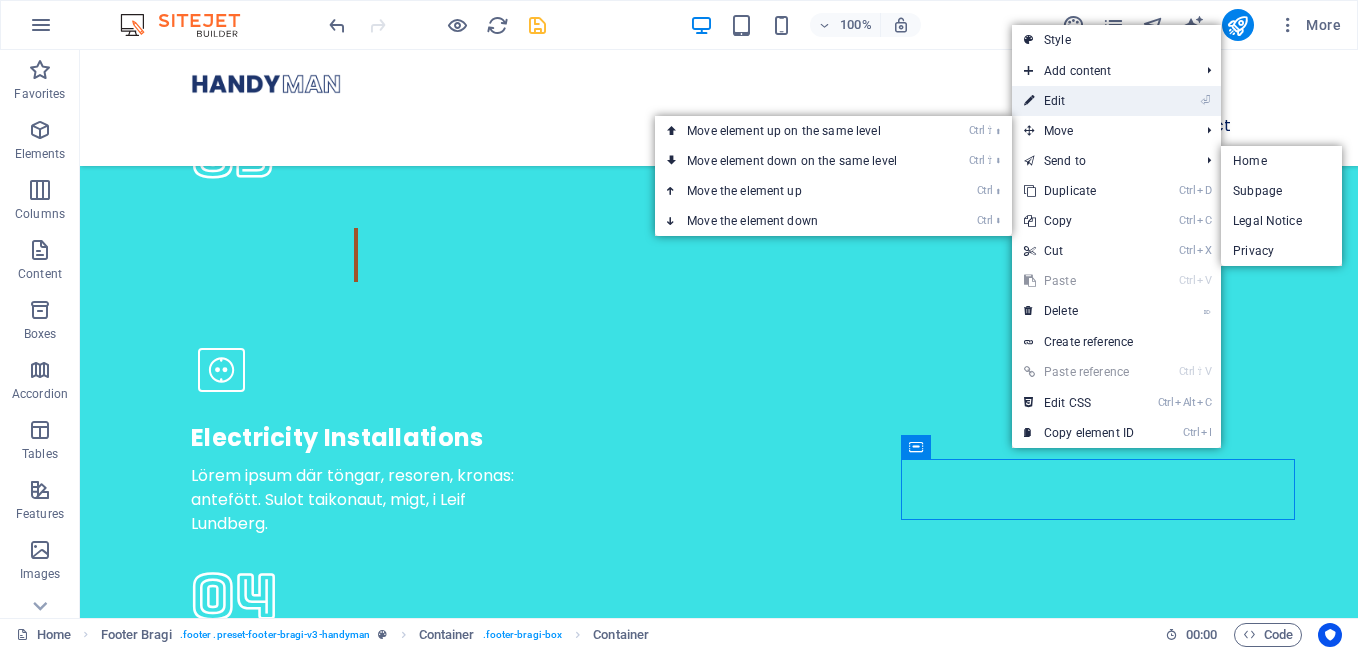 click on "⏎  Edit" at bounding box center [1079, 101] 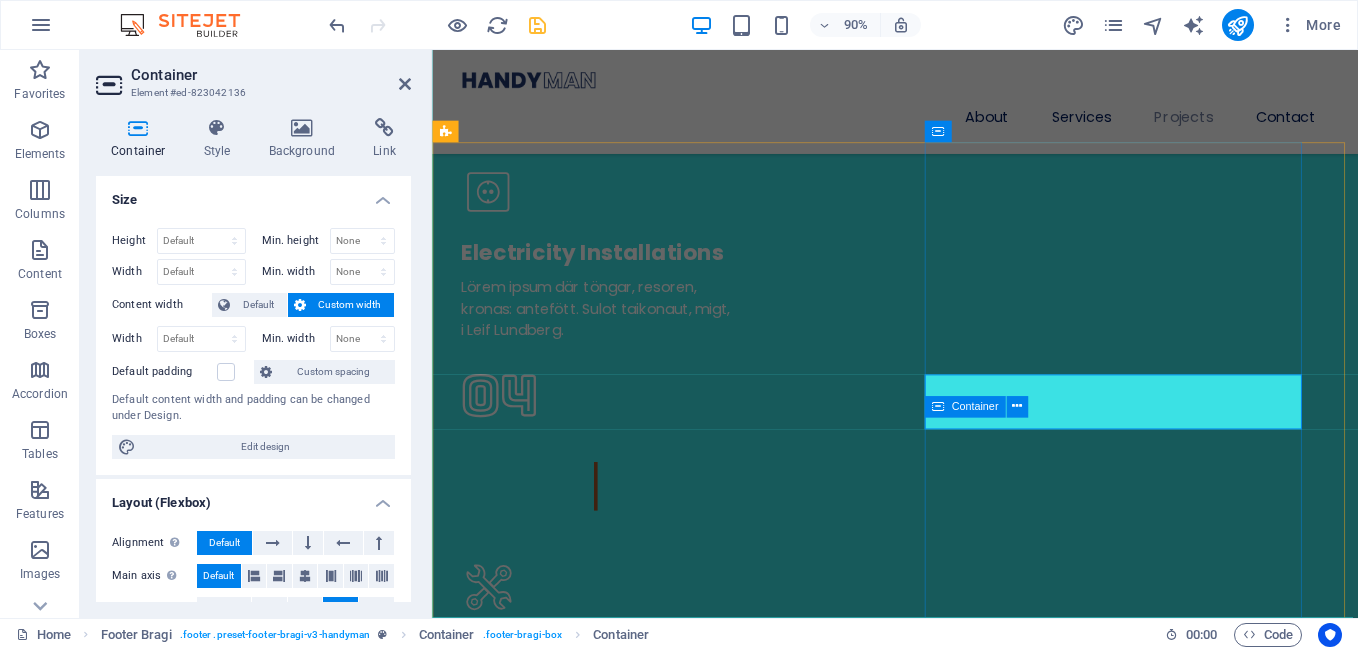 scroll, scrollTop: 5919, scrollLeft: 0, axis: vertical 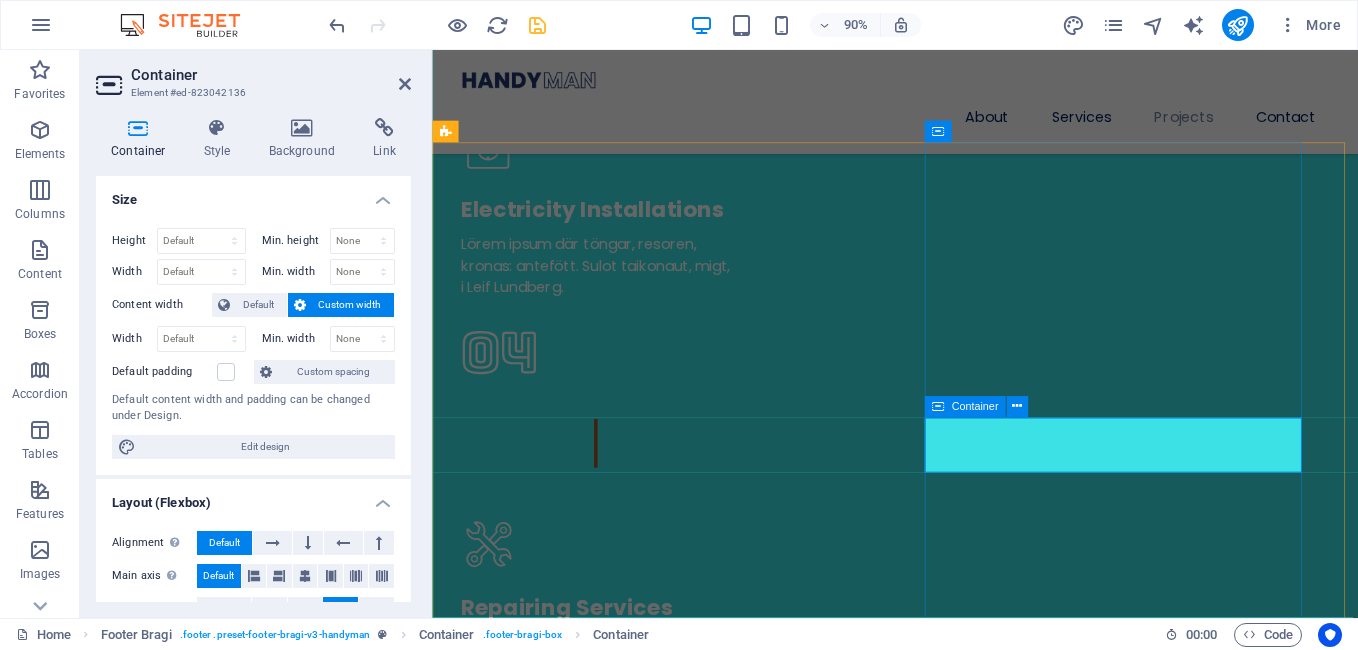 click at bounding box center [946, 15860] 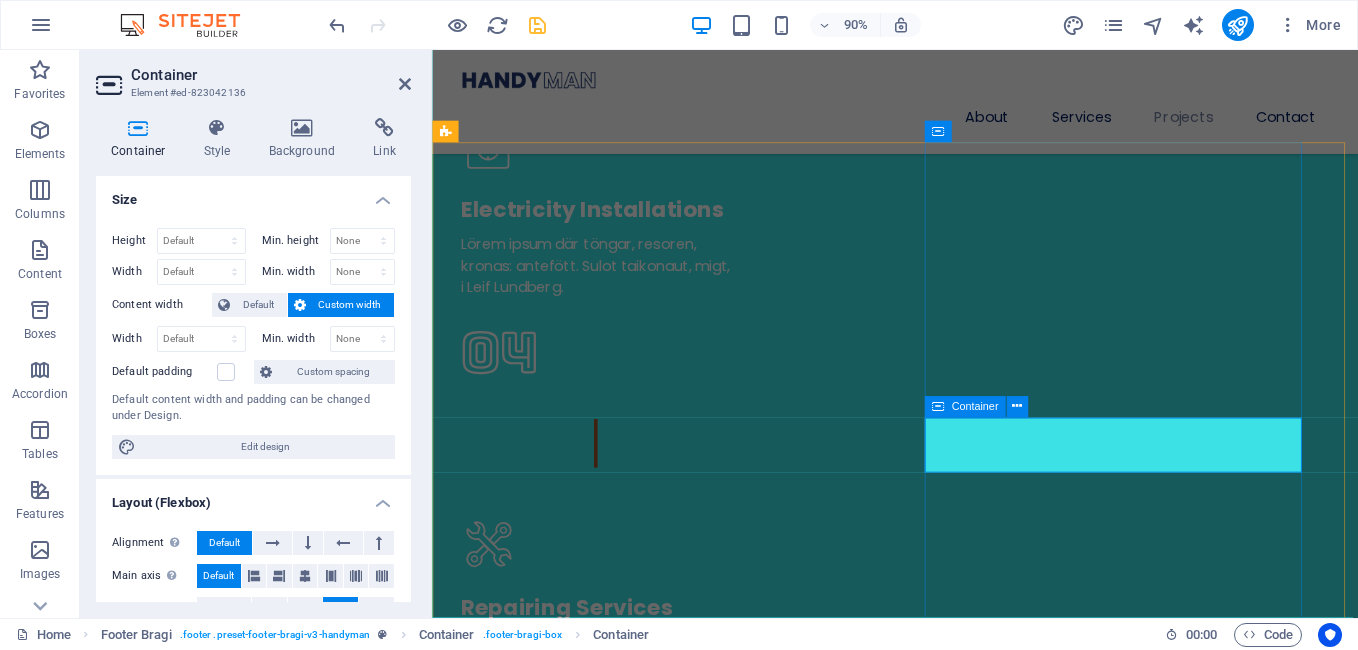 click at bounding box center (946, 15860) 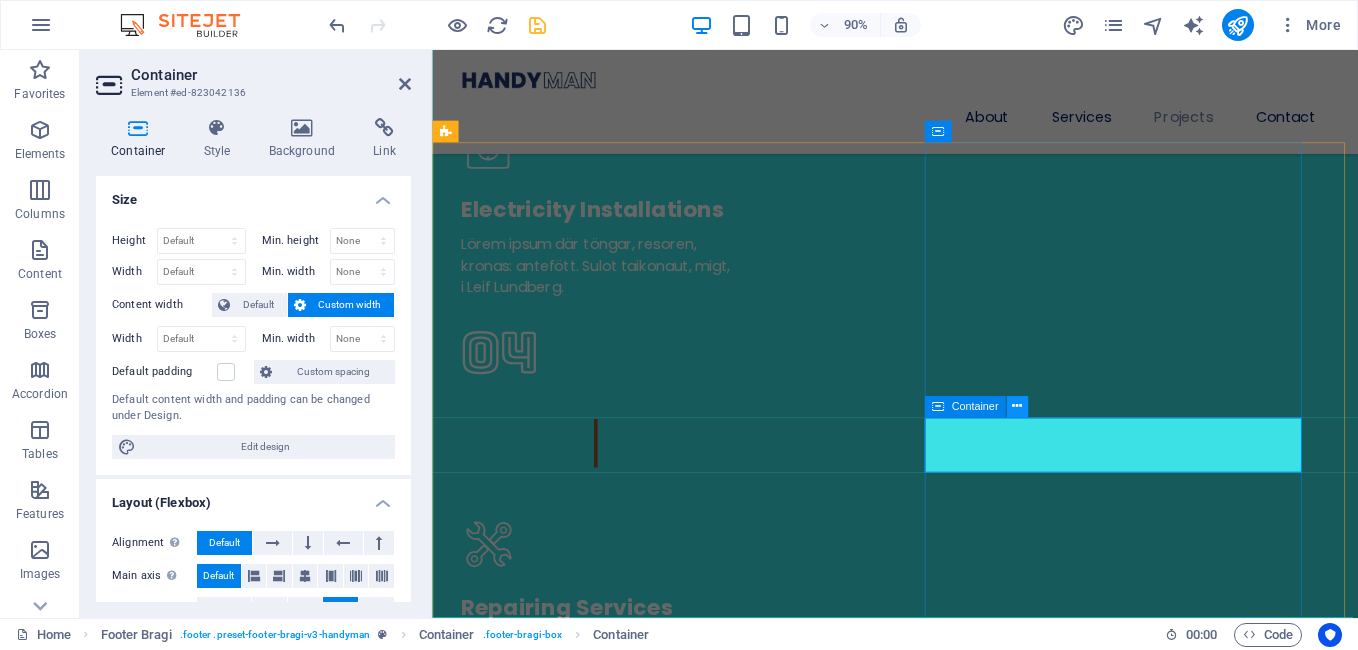click at bounding box center (1017, 407) 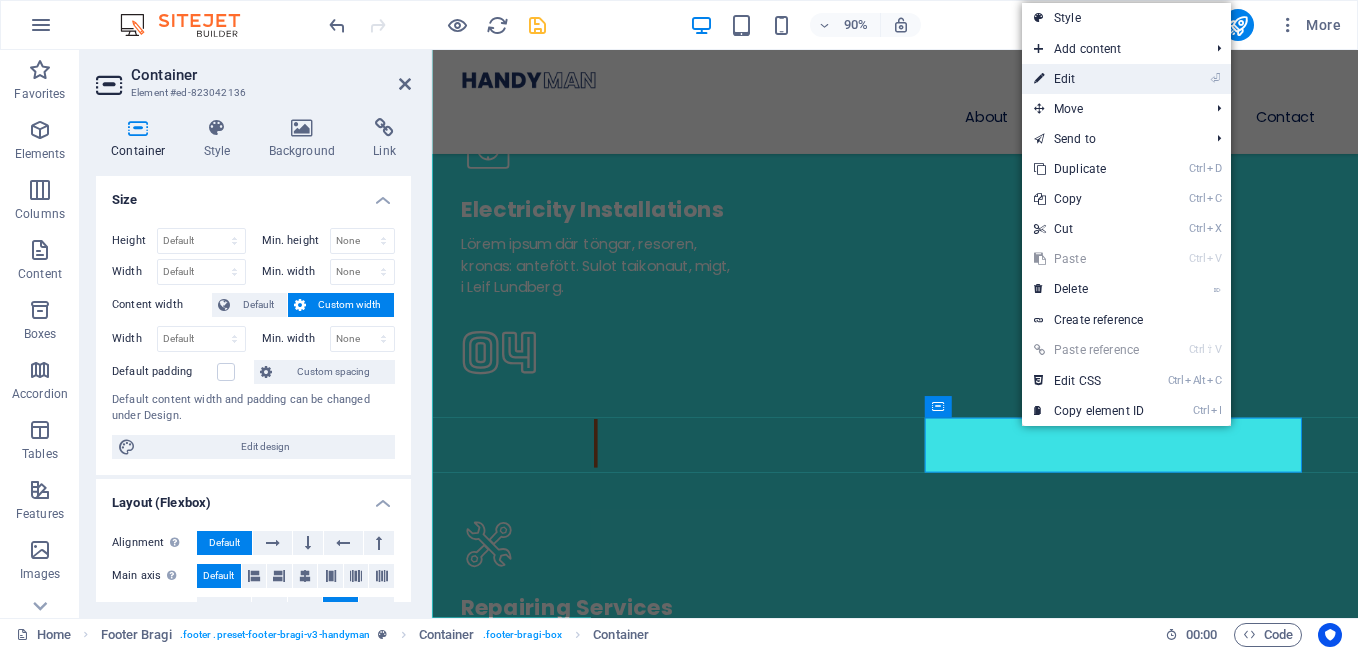 drag, startPoint x: 1071, startPoint y: 84, endPoint x: 785, endPoint y: 169, distance: 298.36386 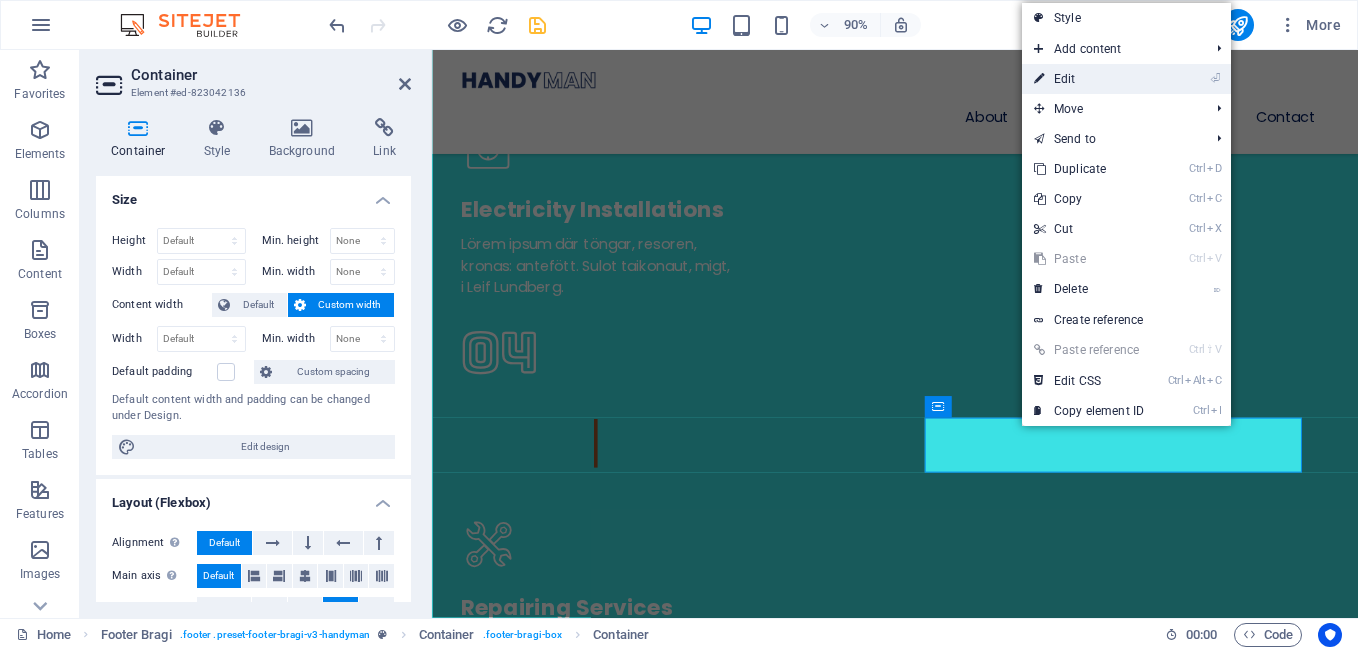 click on "⏎  Edit" at bounding box center (1089, 79) 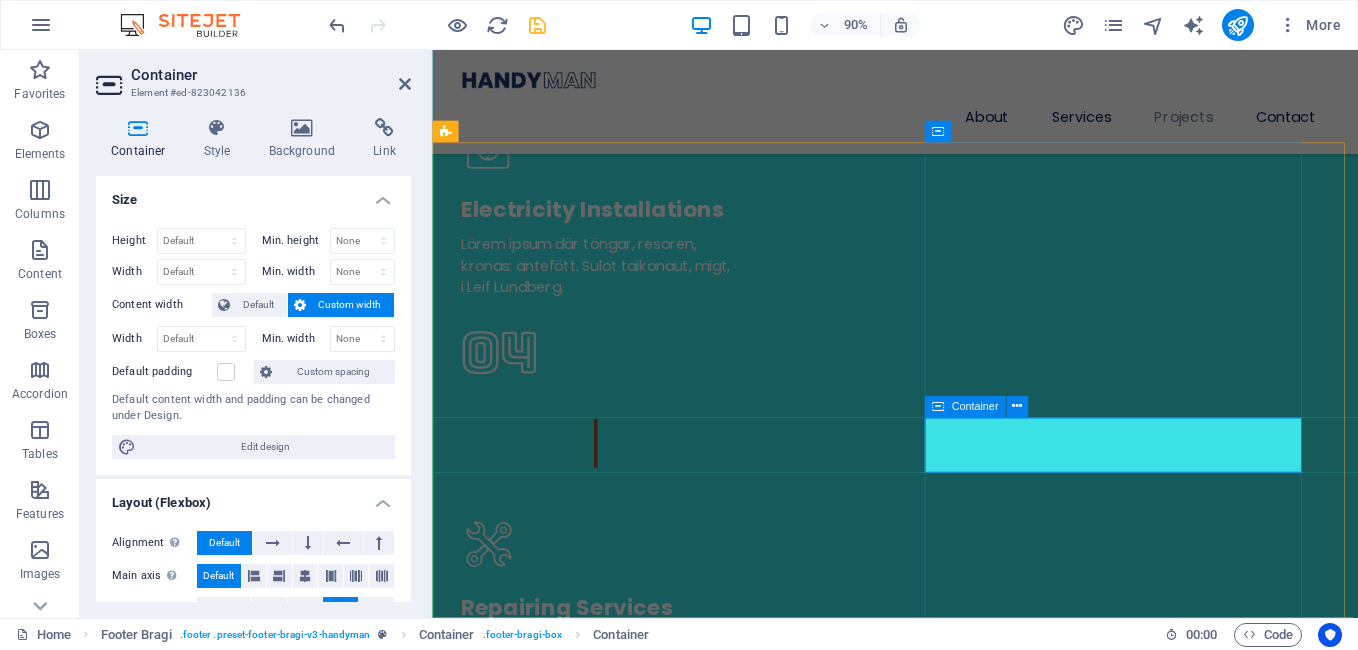 click at bounding box center (946, 15860) 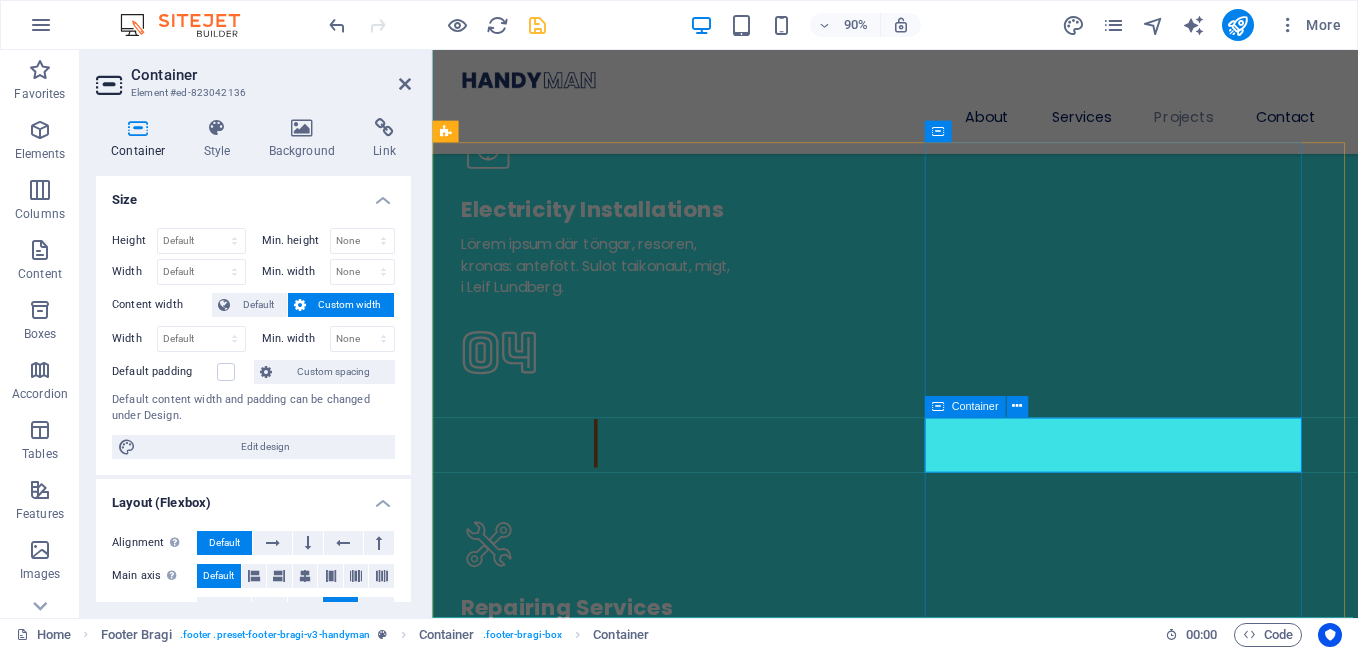 click at bounding box center (946, 15860) 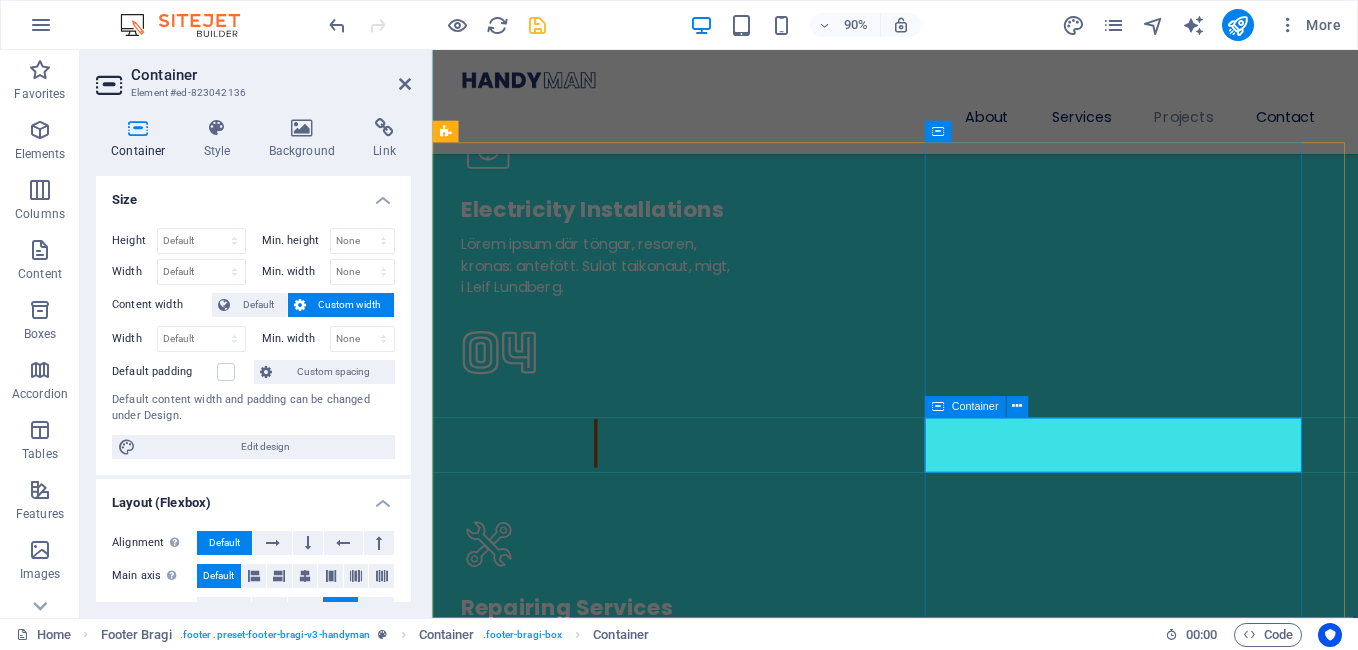 click at bounding box center (946, 15860) 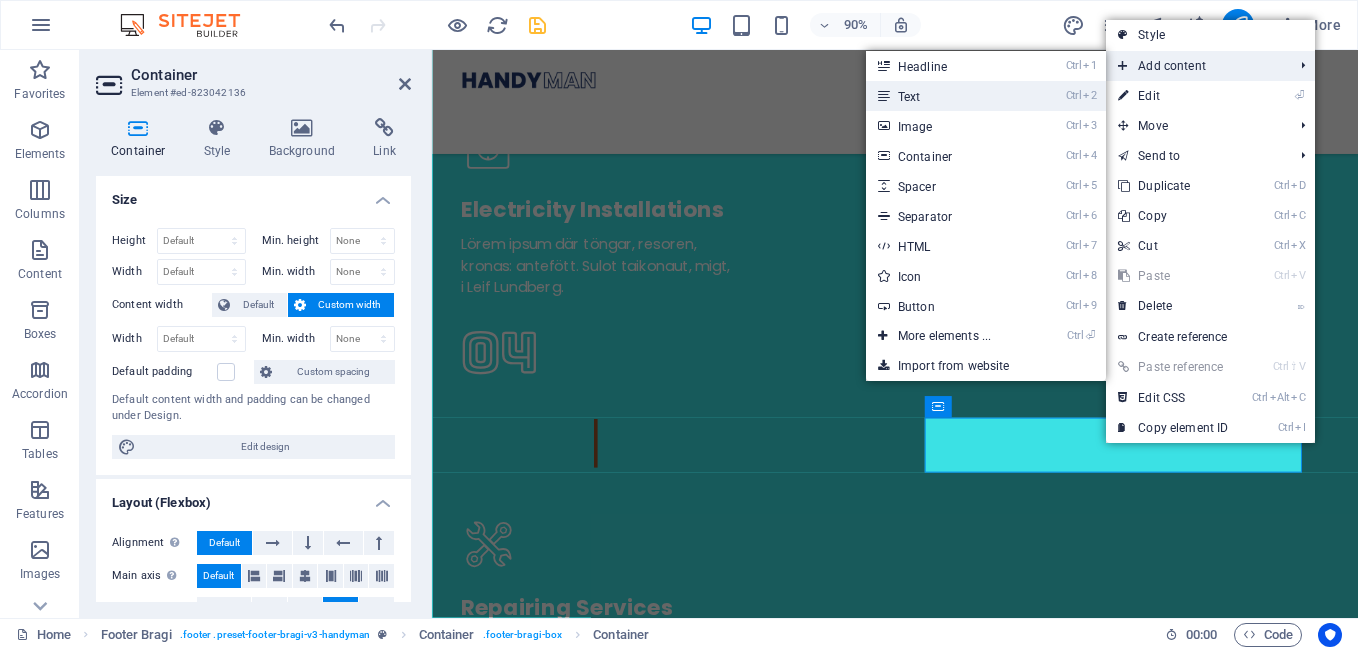 click on "Ctrl 2  Text" at bounding box center [948, 96] 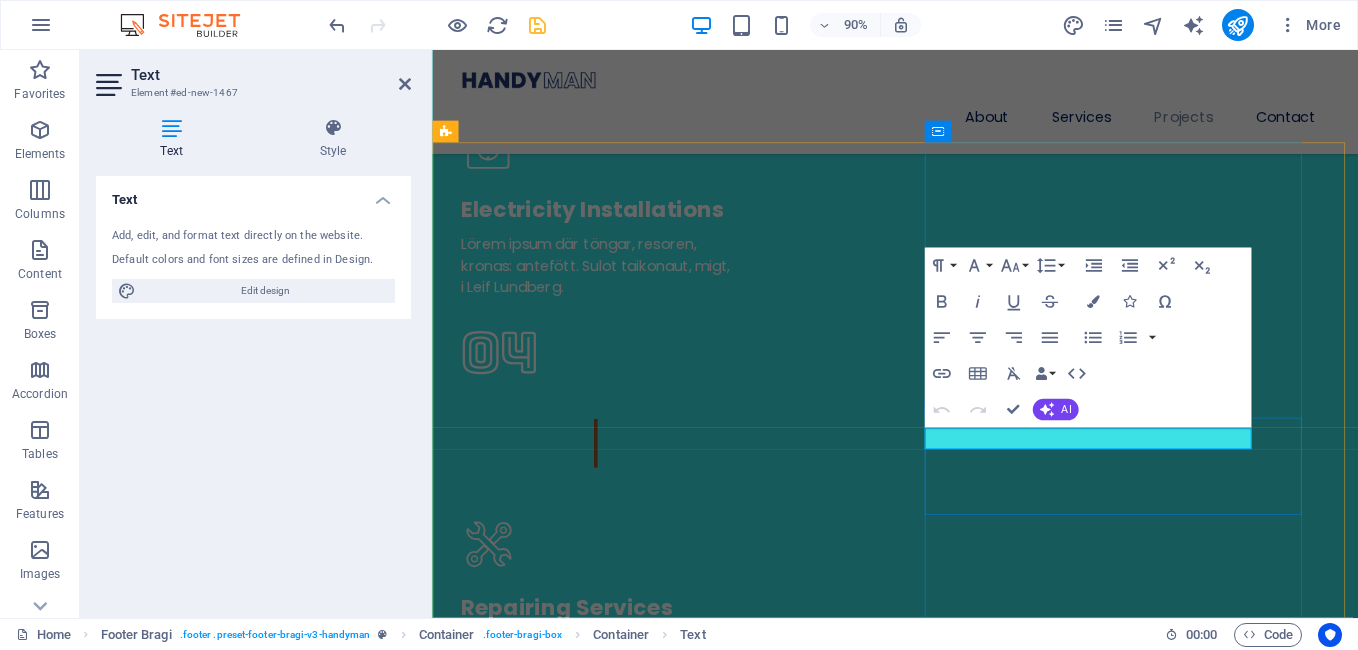click on "New text element" at bounding box center (946, 15919) 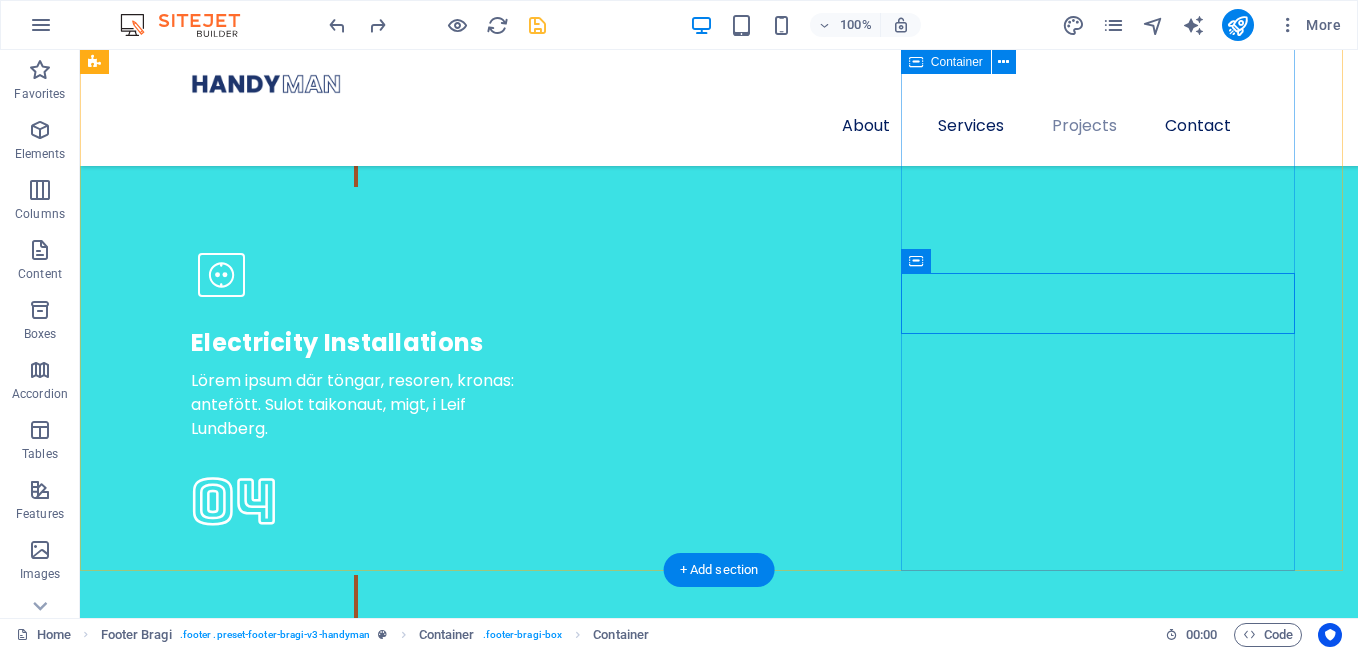 scroll, scrollTop: 6048, scrollLeft: 0, axis: vertical 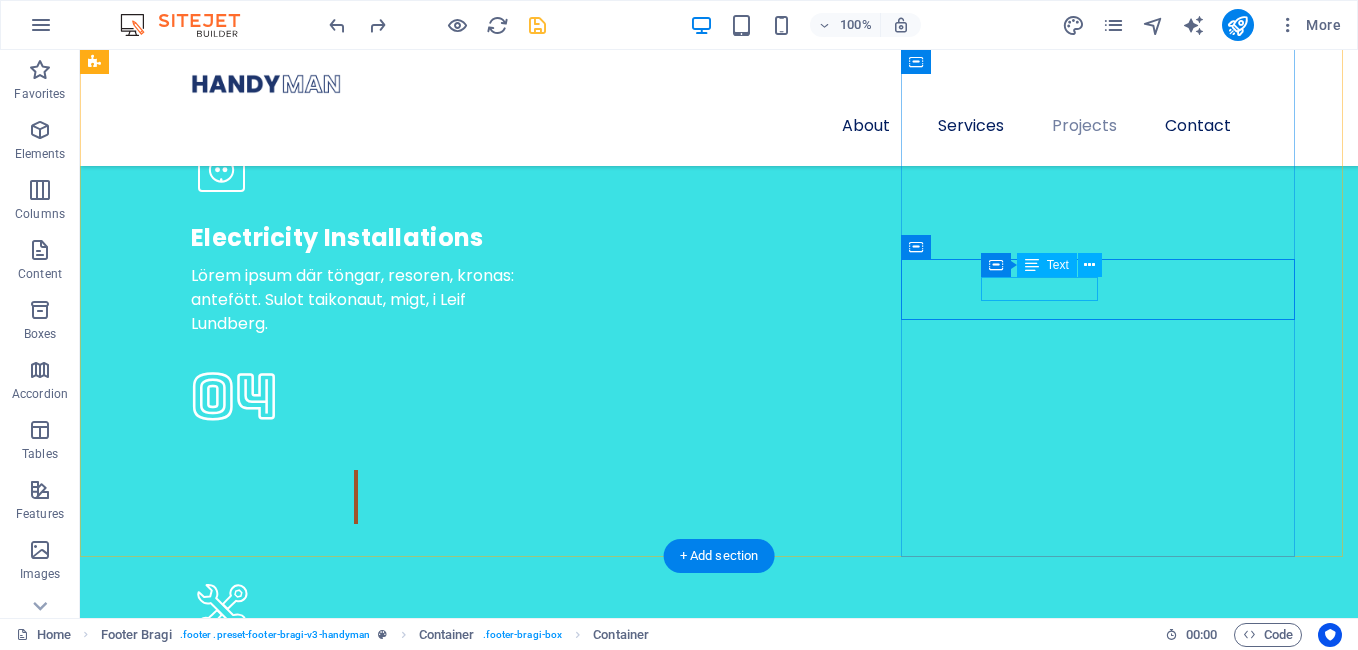 click on "[PHONE]" at bounding box center [161, 15944] 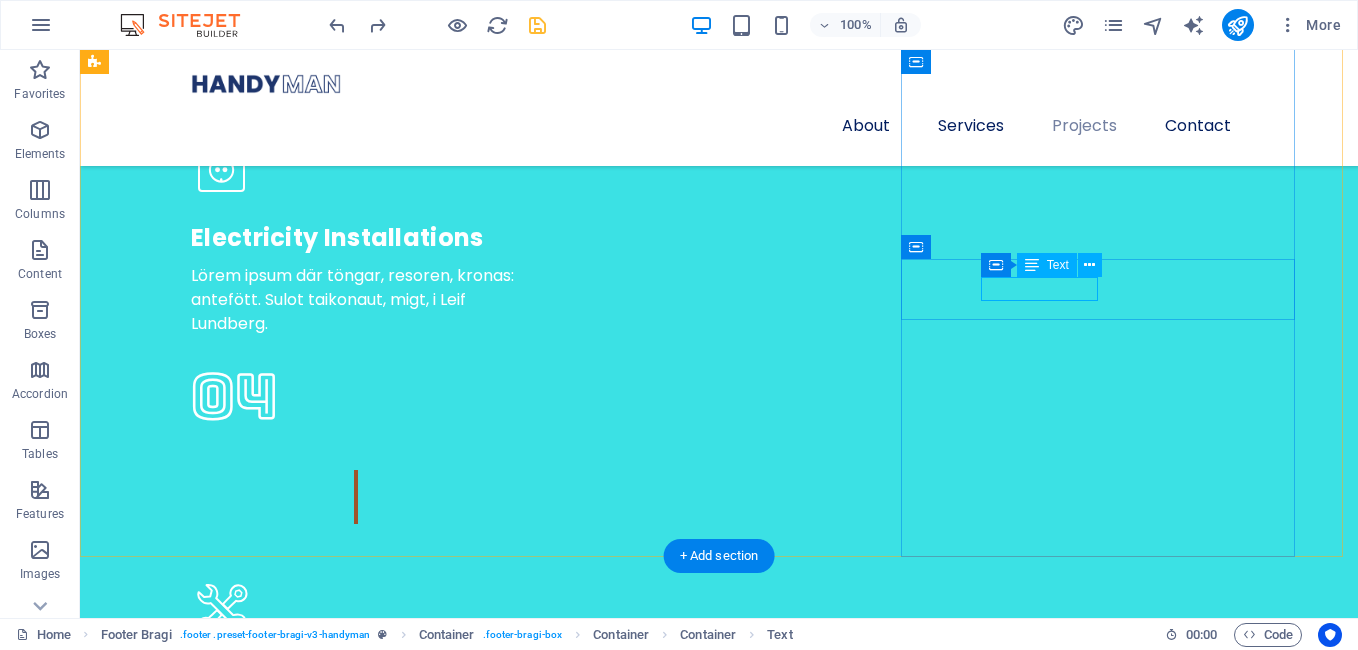 click on "[PHONE]" at bounding box center (161, 15944) 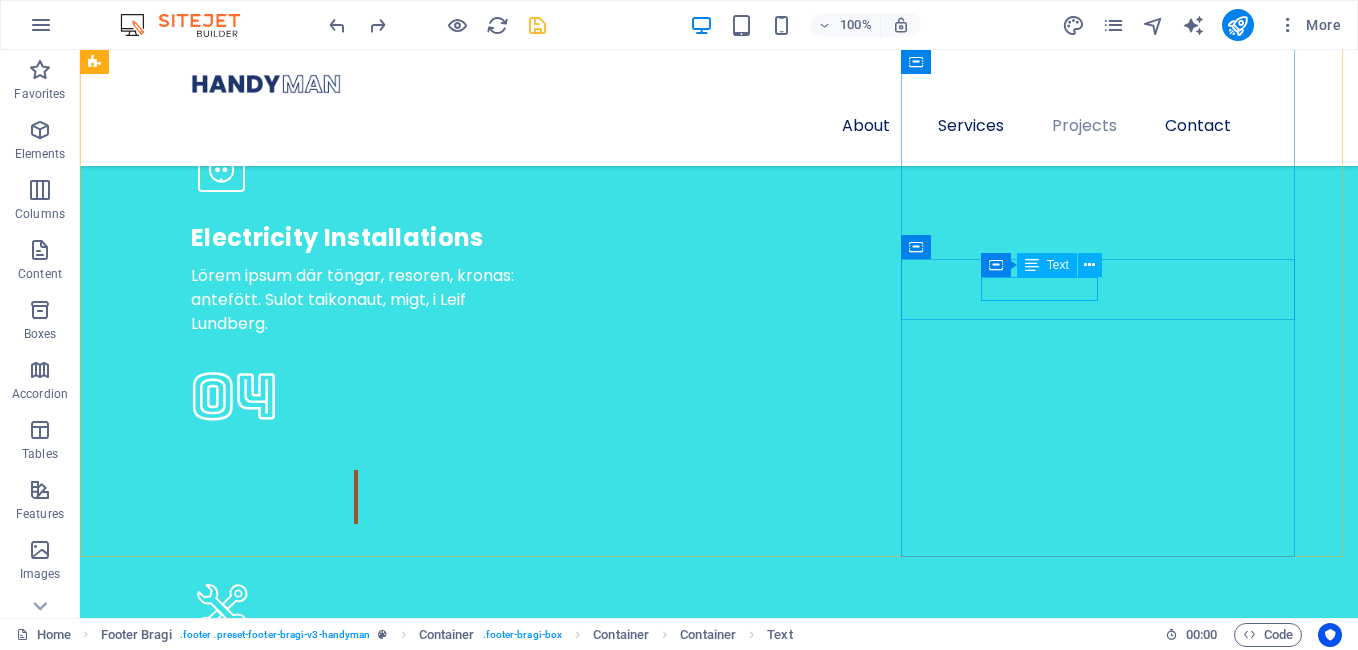 click on "Text" at bounding box center (1058, 265) 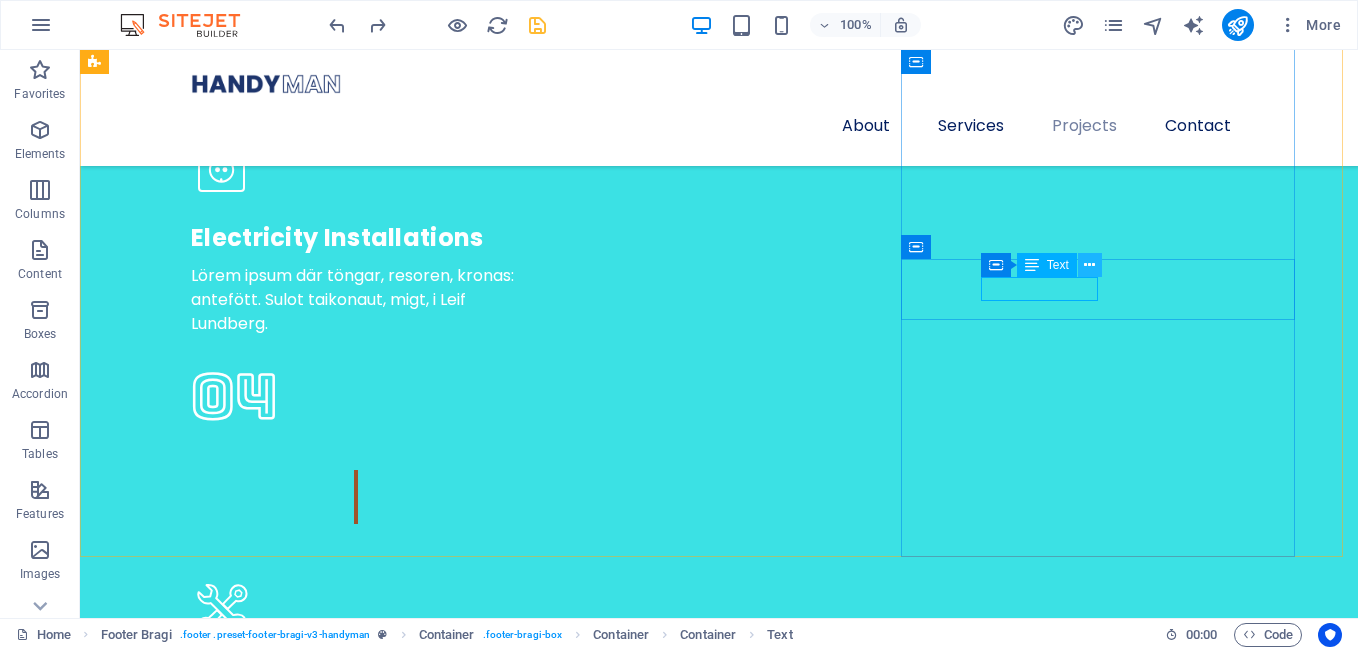 click at bounding box center (1090, 265) 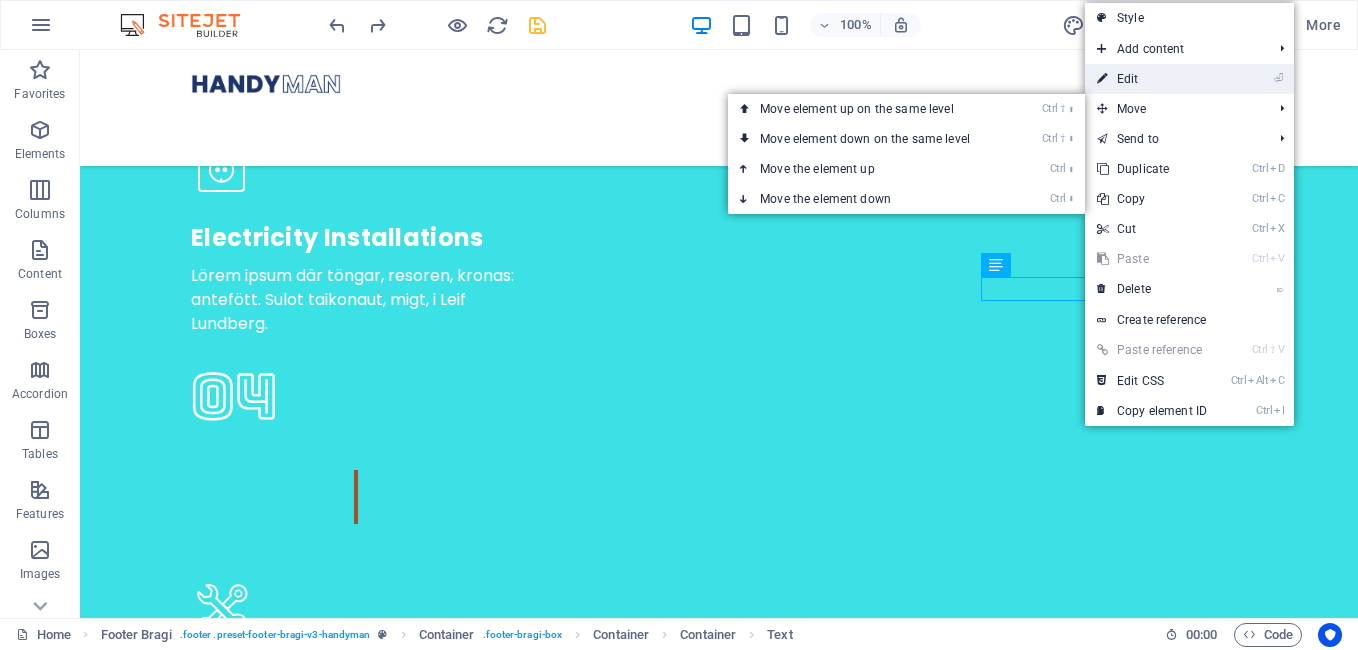 click on "⏎  Edit" at bounding box center [1152, 79] 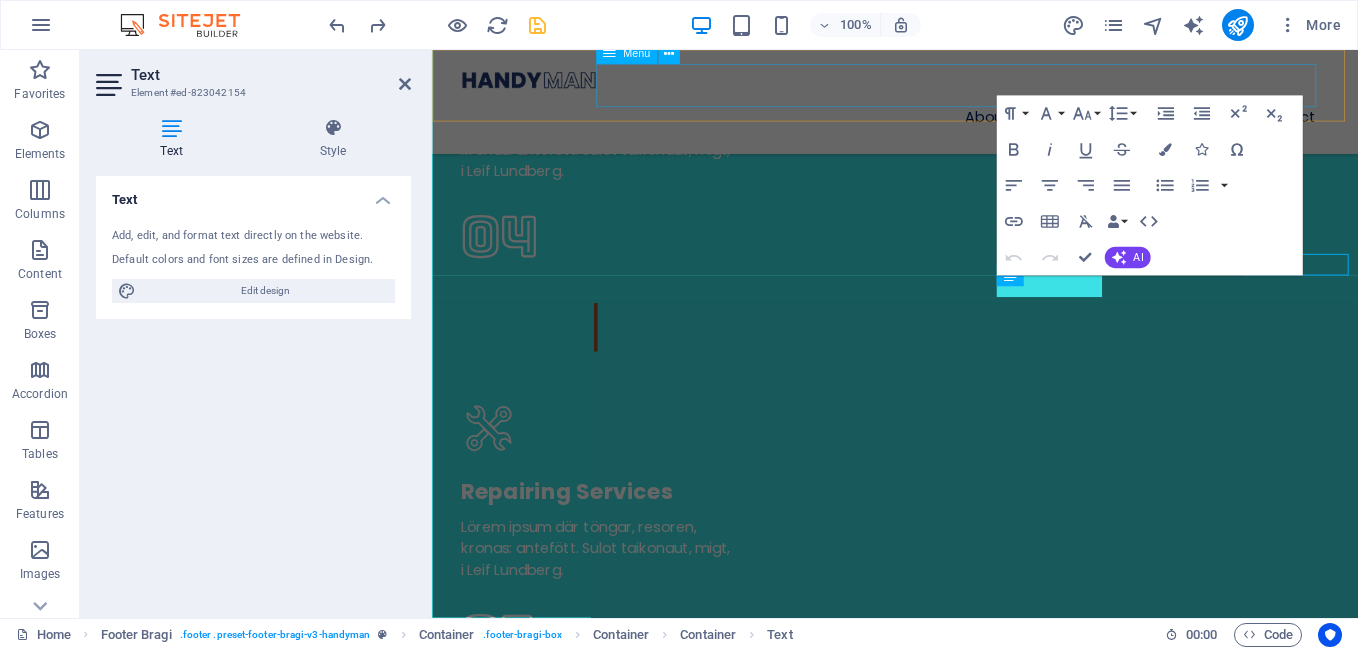 scroll, scrollTop: 6095, scrollLeft: 0, axis: vertical 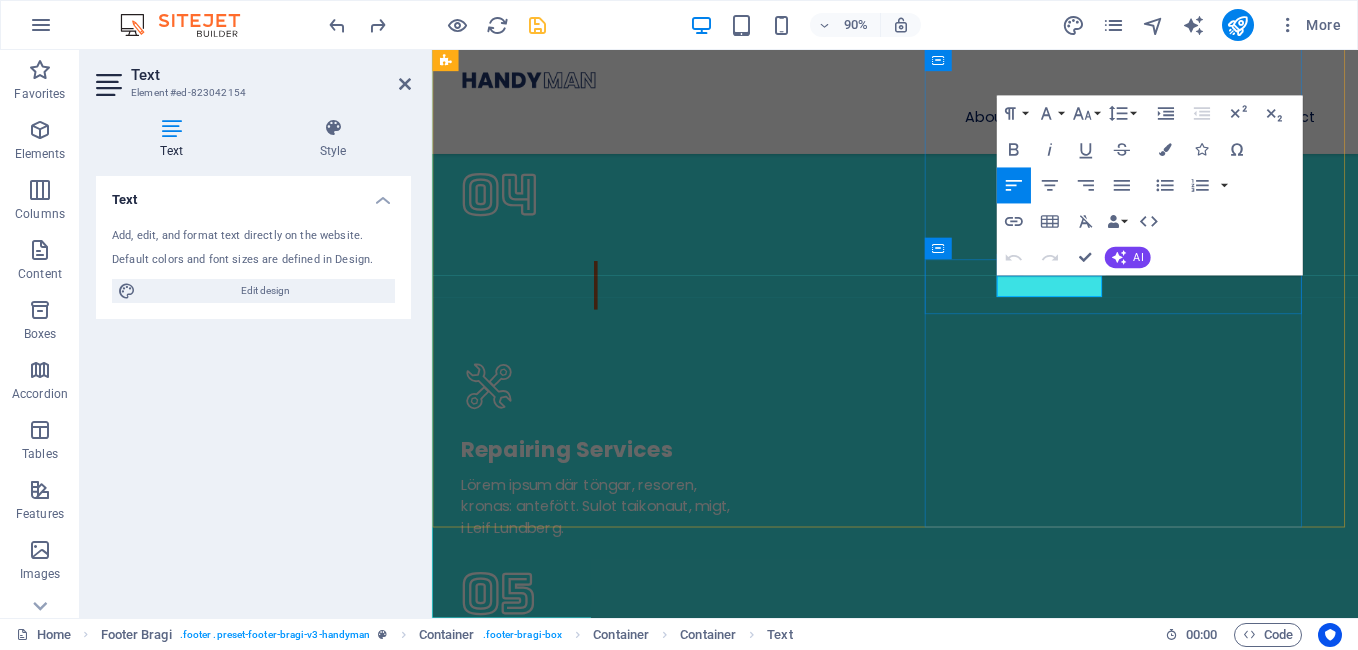 click on "[PHONE]" at bounding box center [513, 15759] 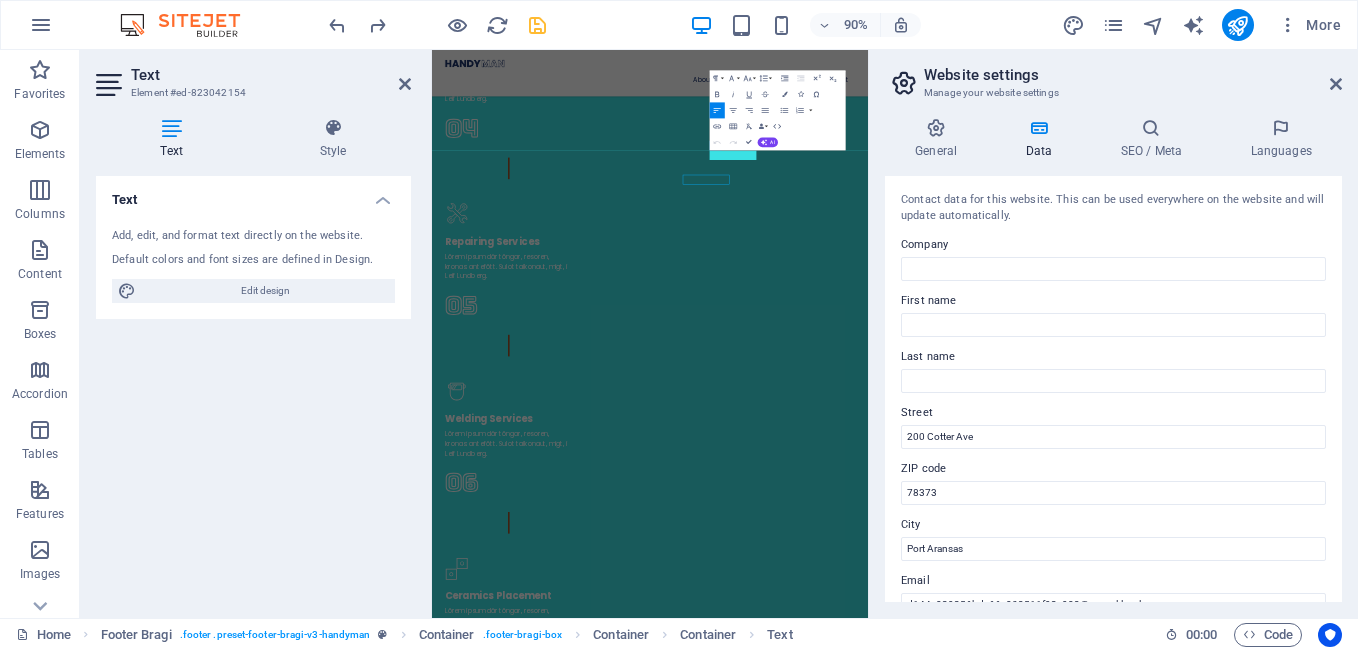 scroll, scrollTop: 5987, scrollLeft: 0, axis: vertical 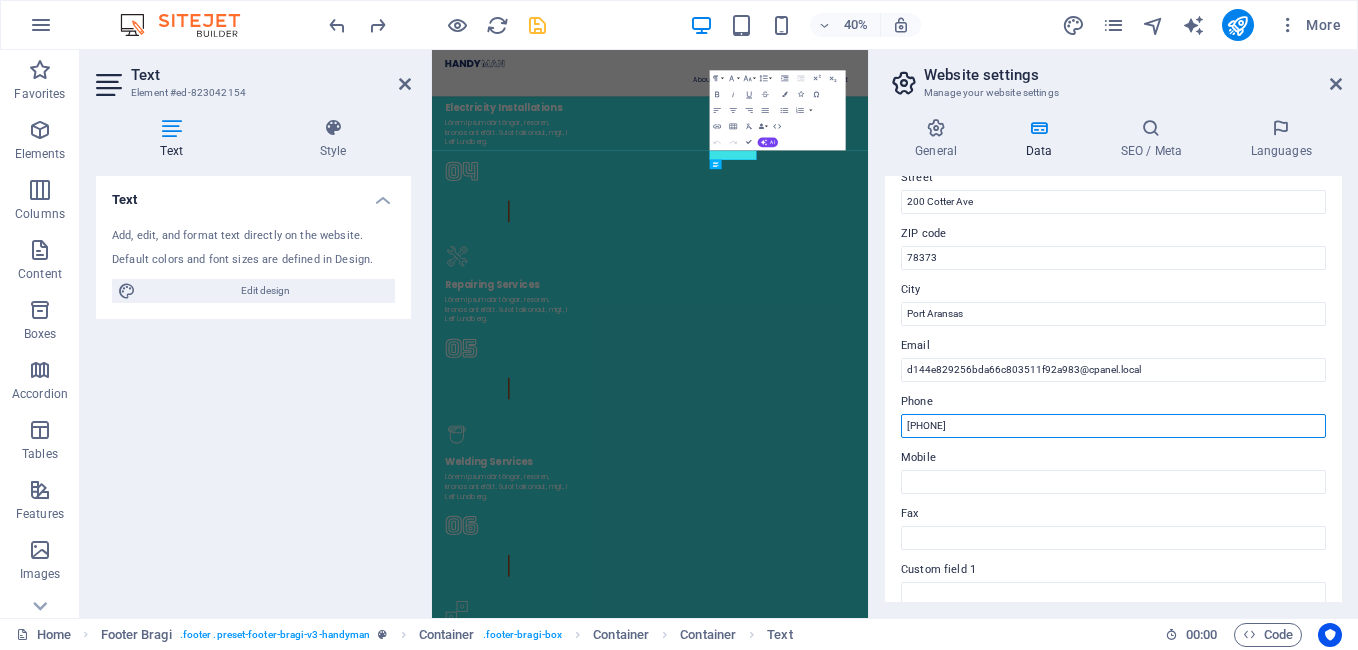 drag, startPoint x: 1439, startPoint y: 478, endPoint x: 1162, endPoint y: 1017, distance: 606.01154 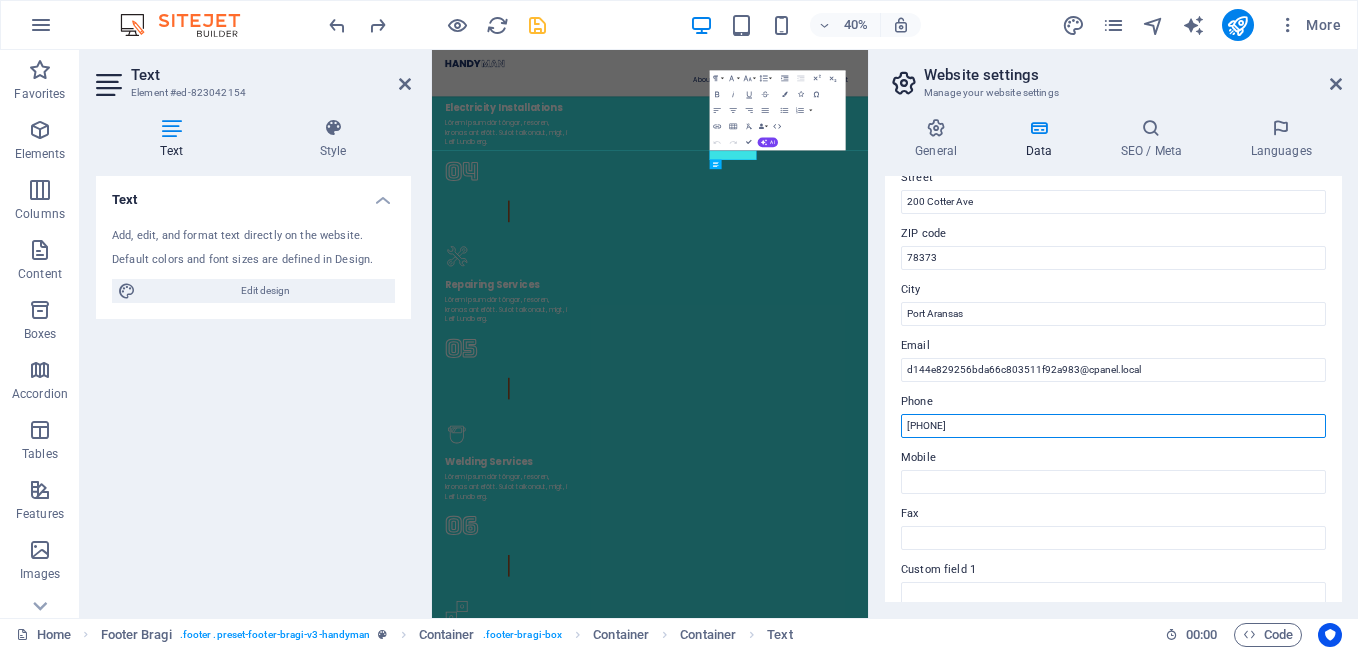 click on "[PHONE]" at bounding box center (1113, 426) 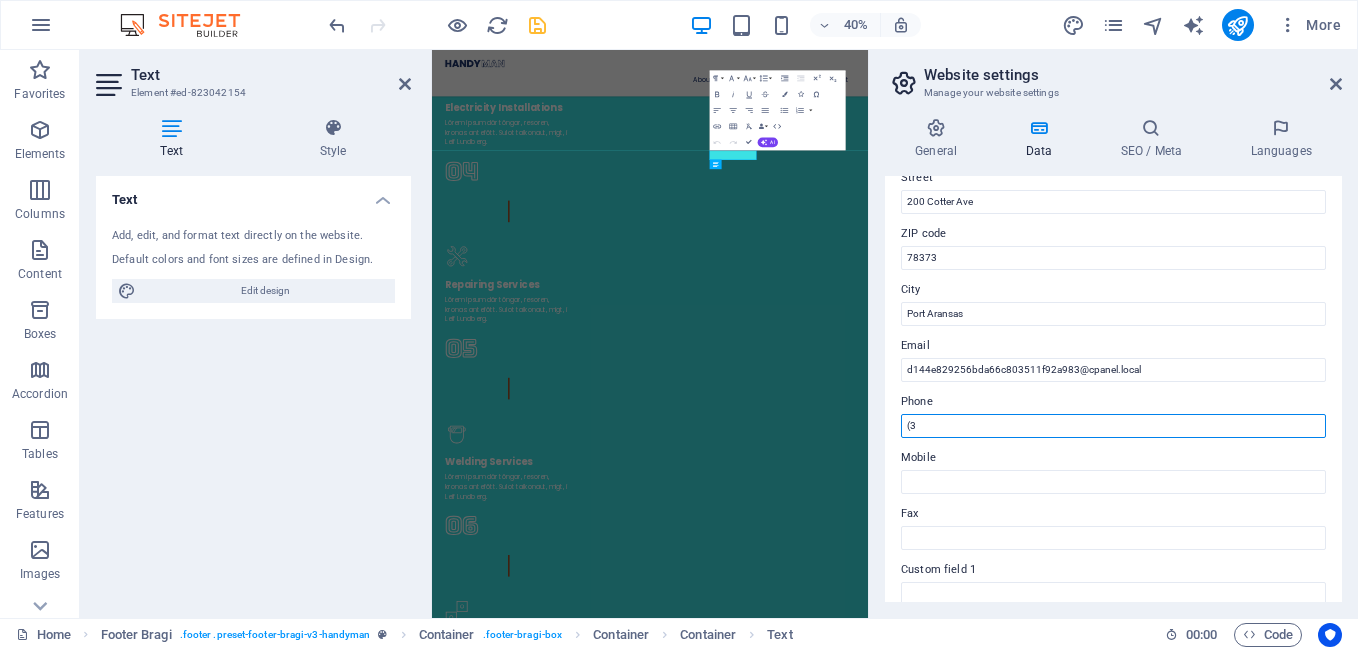 type on "(" 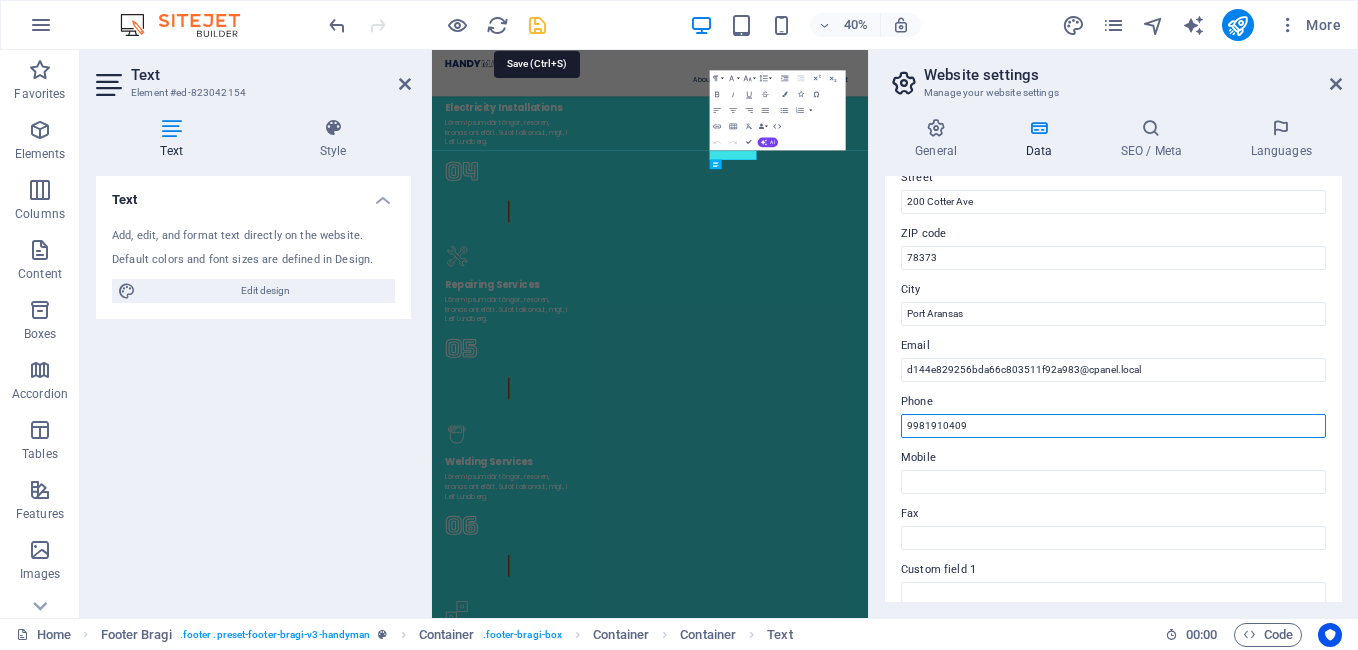 type on "9981910409" 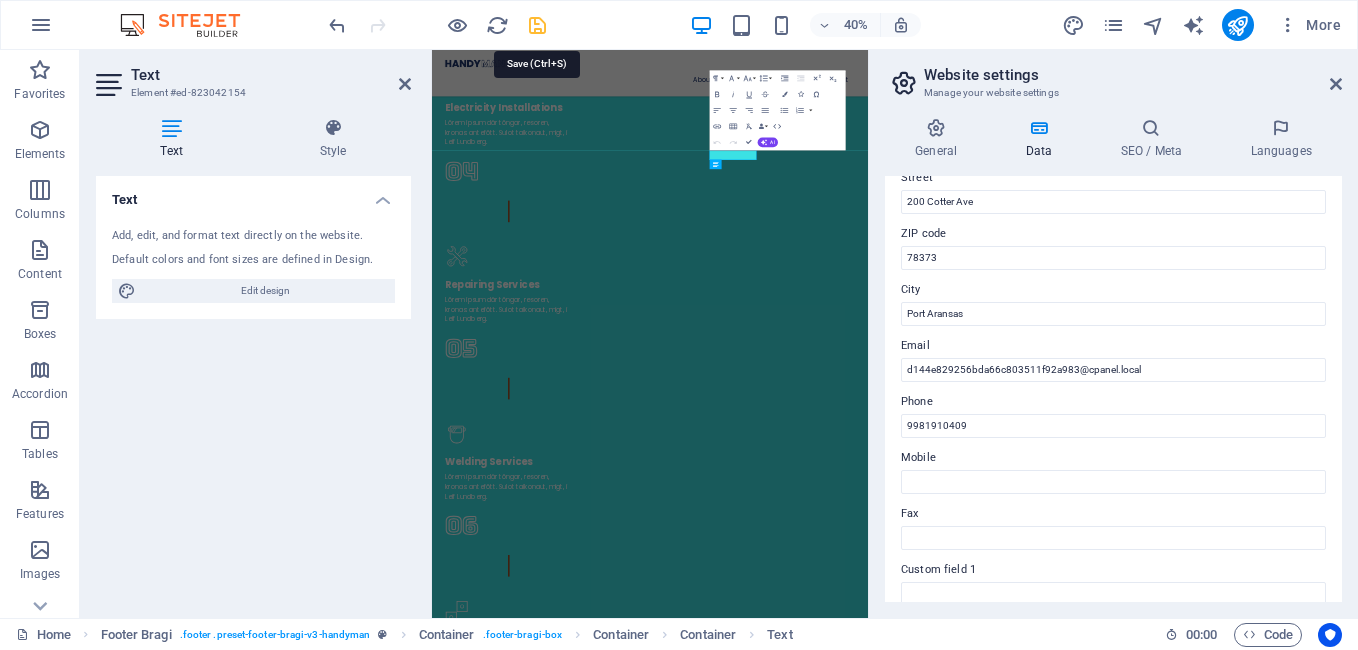 click at bounding box center [537, 25] 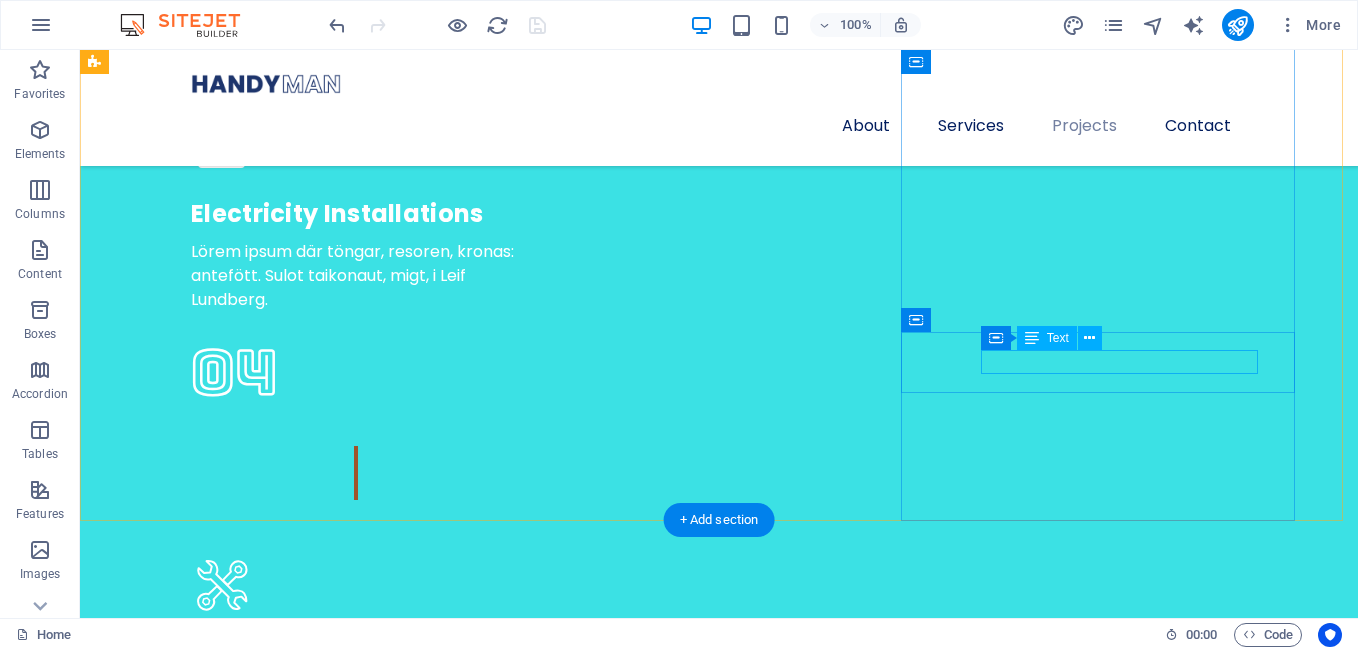 scroll, scrollTop: 6105, scrollLeft: 0, axis: vertical 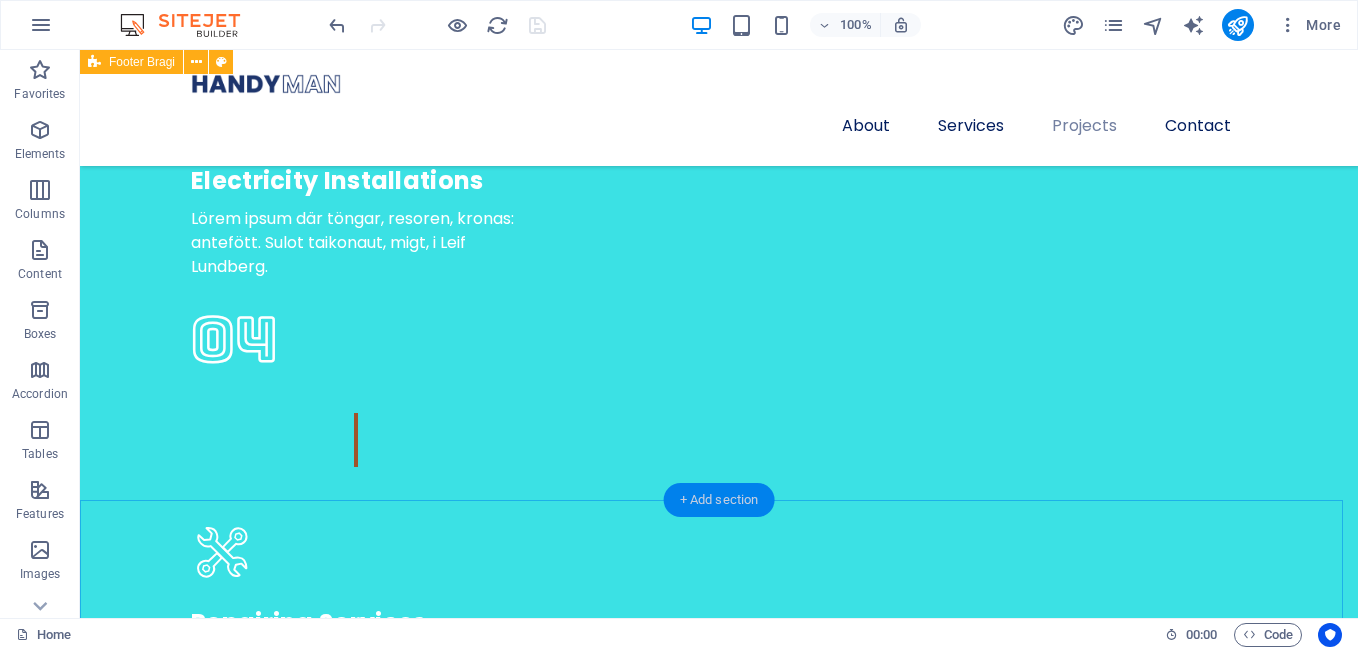 click on "+ Add section" at bounding box center (719, 500) 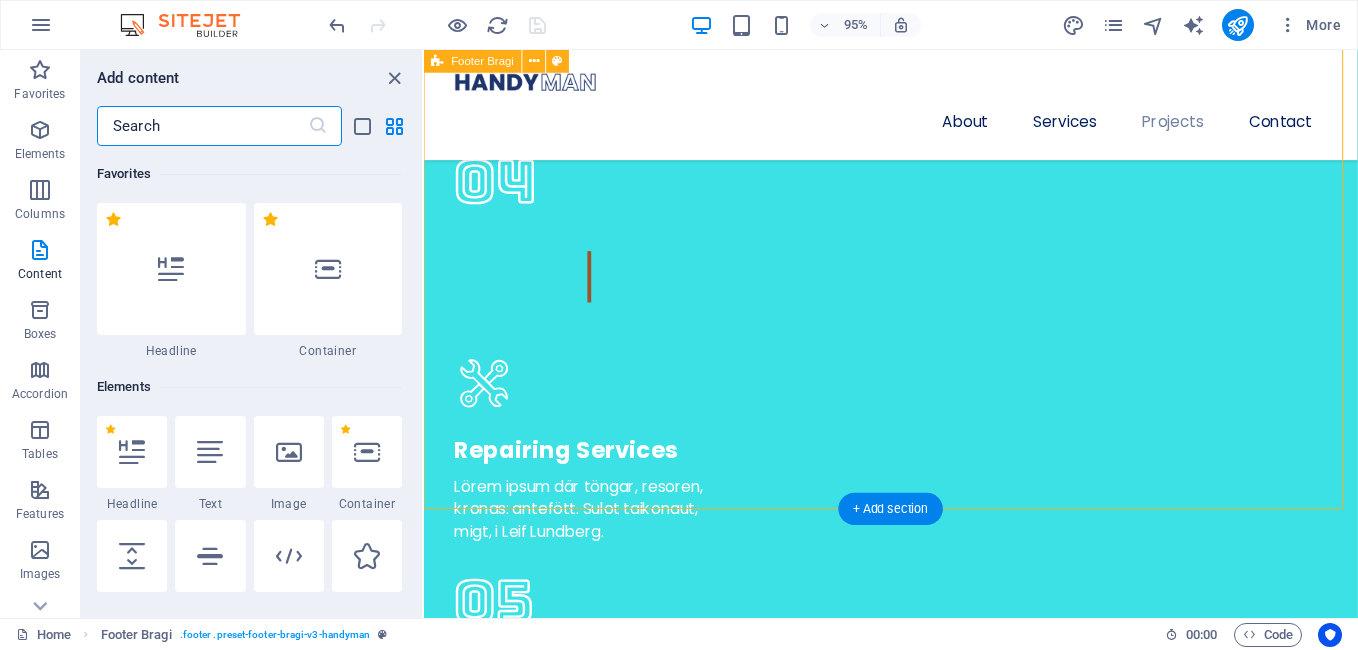 scroll, scrollTop: 142, scrollLeft: 0, axis: vertical 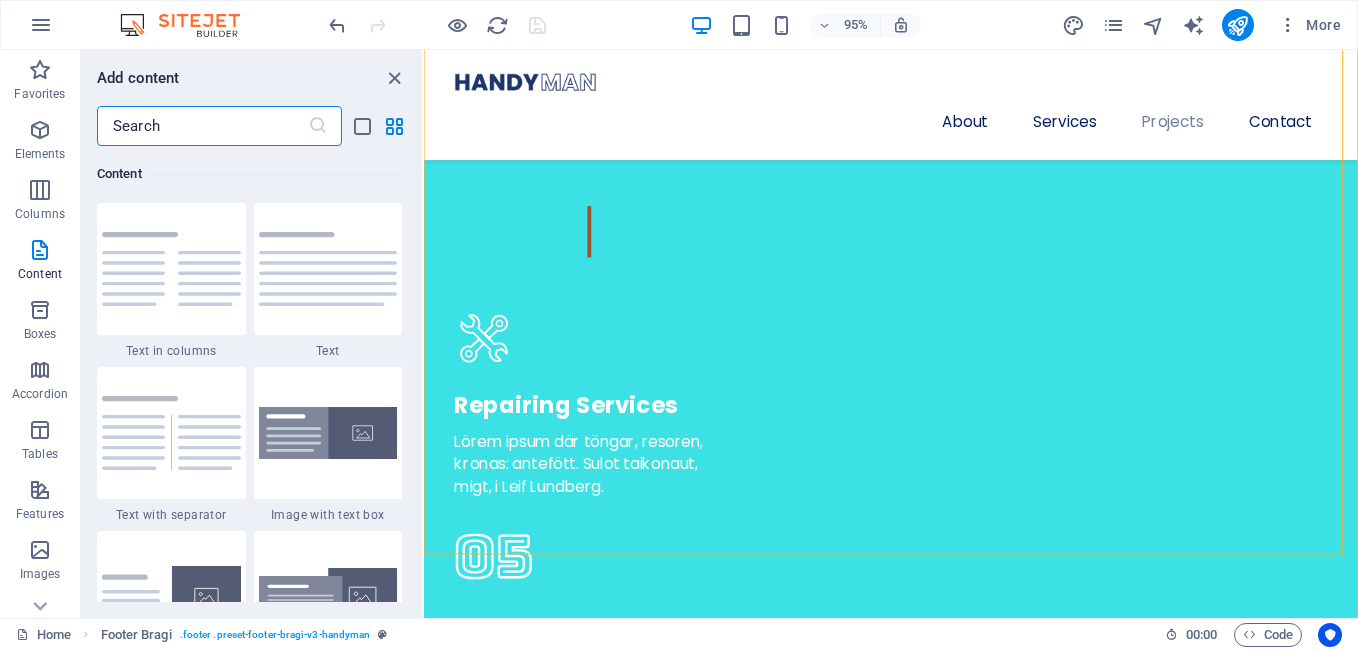 click at bounding box center (202, 126) 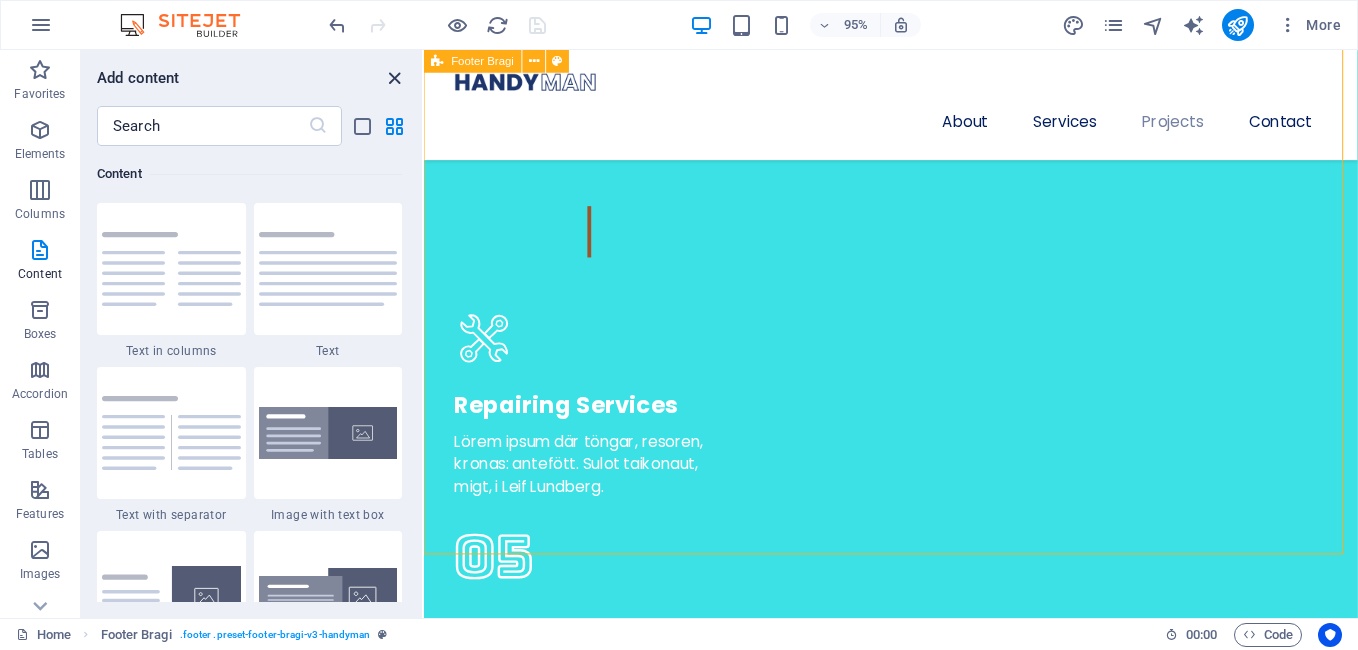 click at bounding box center (394, 78) 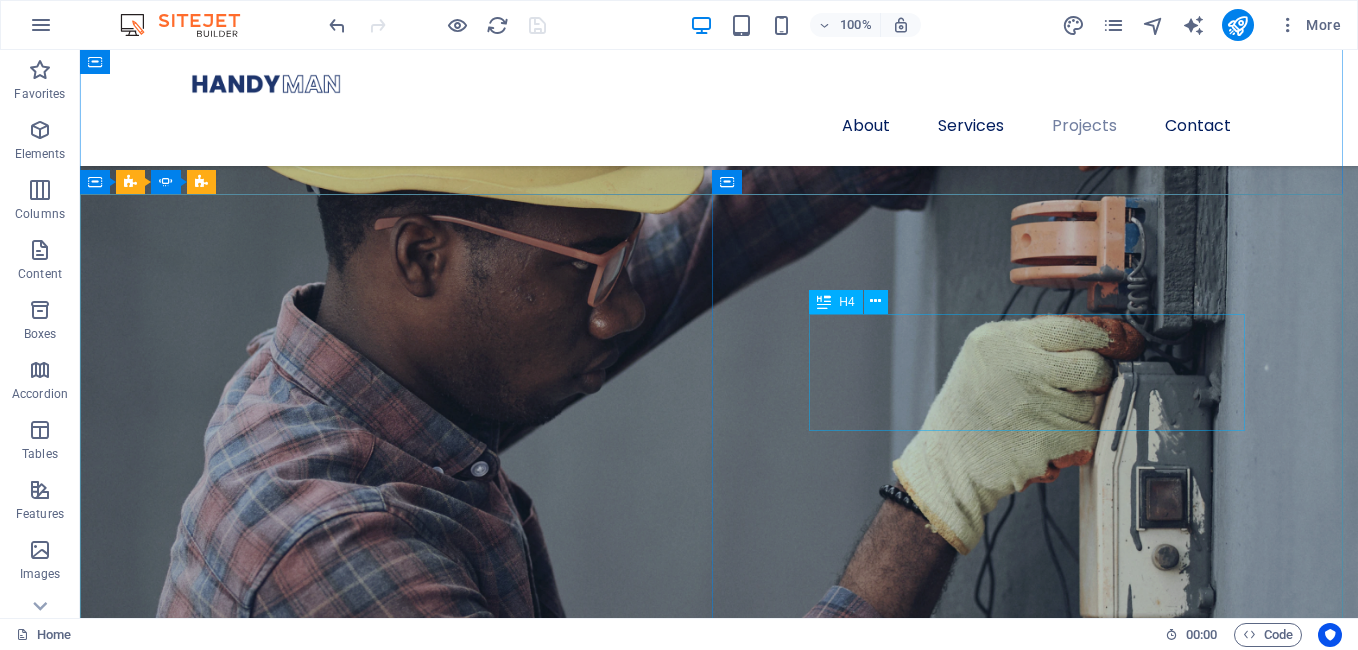 scroll, scrollTop: 3940, scrollLeft: 0, axis: vertical 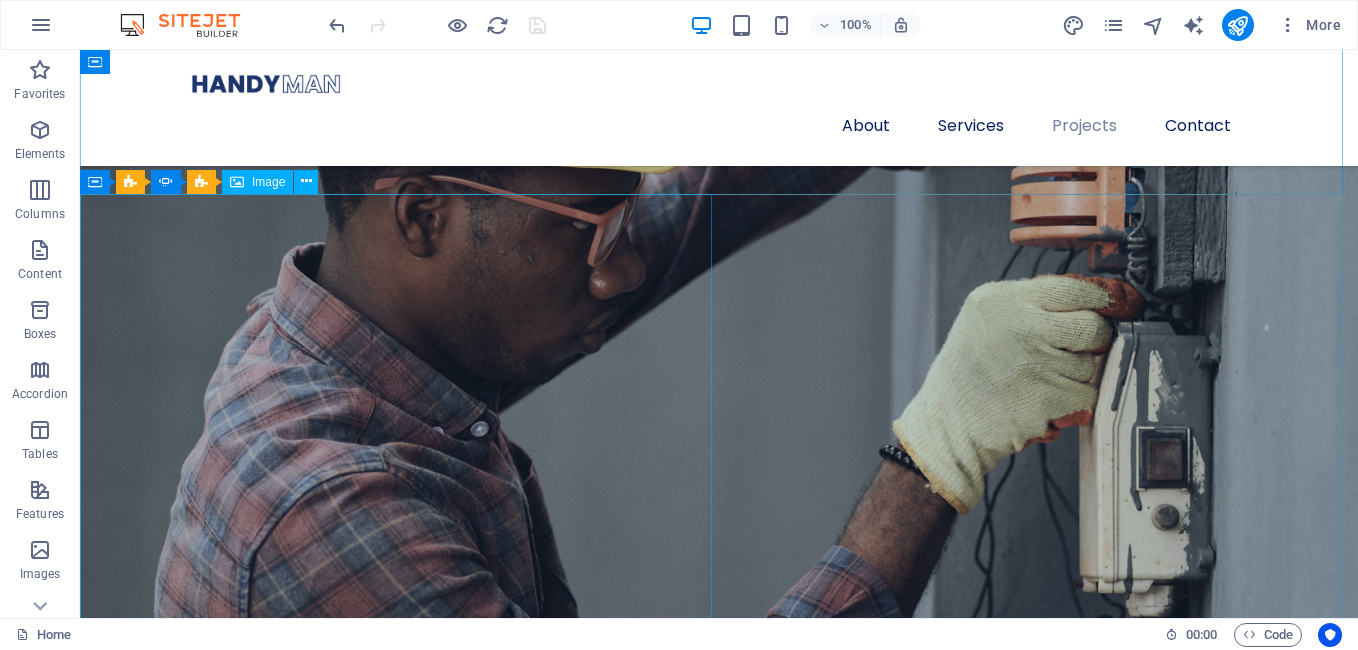 click at bounding box center [-4341, 10545] 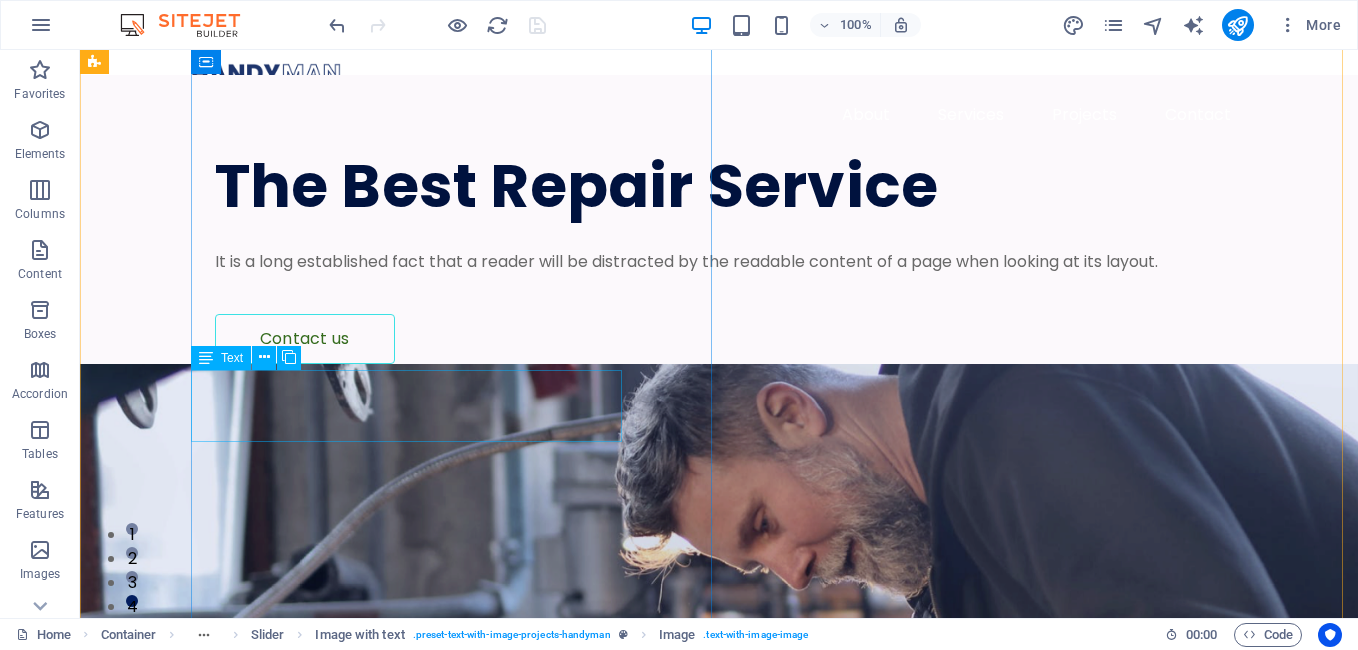 scroll, scrollTop: 0, scrollLeft: 0, axis: both 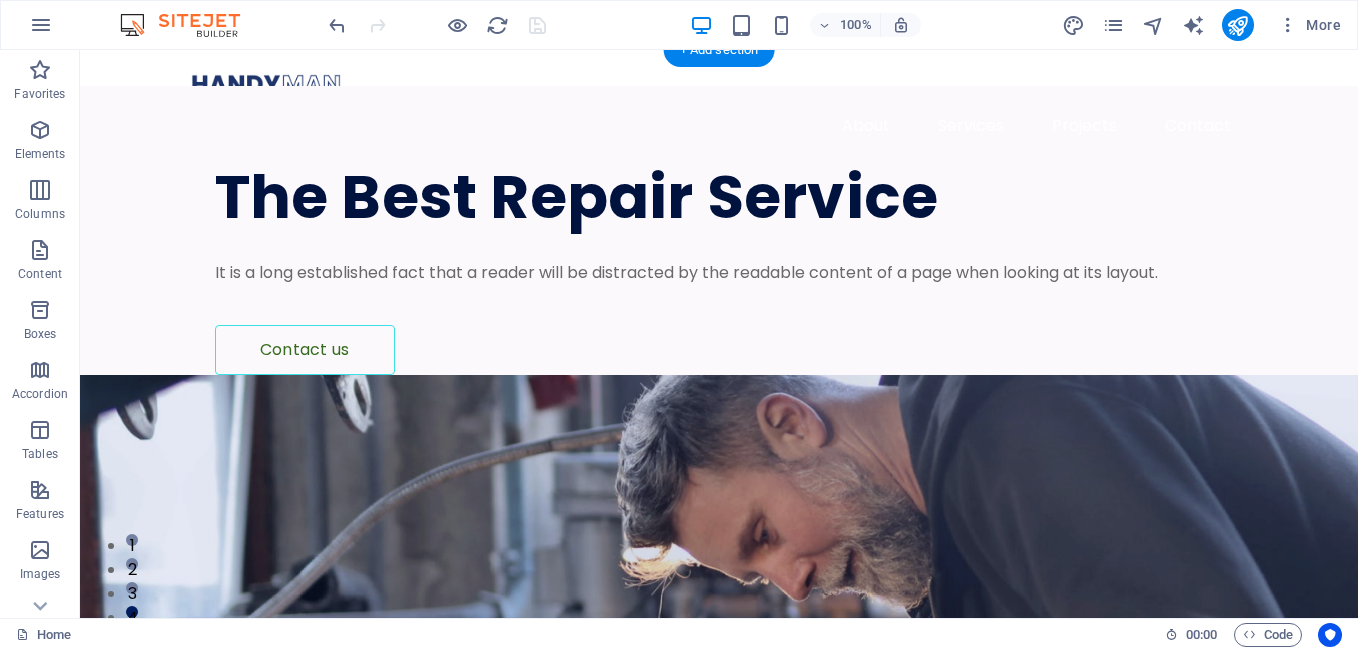 click at bounding box center (719, 695) 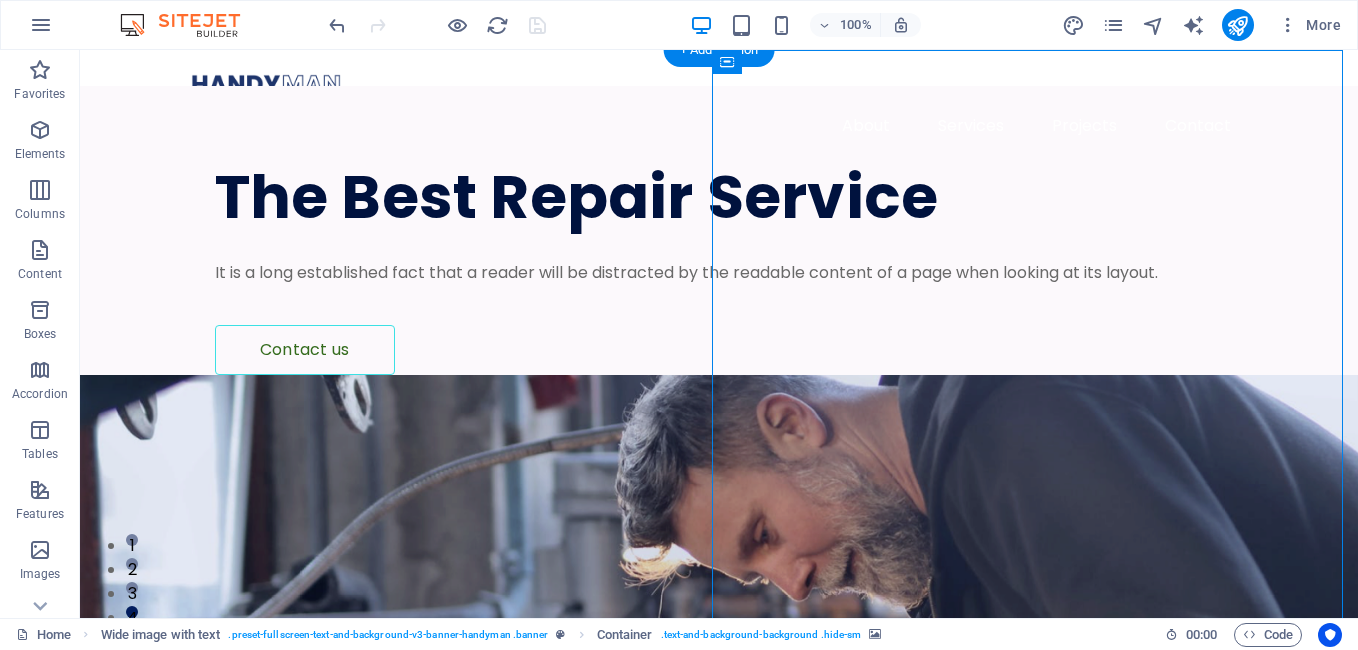 click at bounding box center [719, 695] 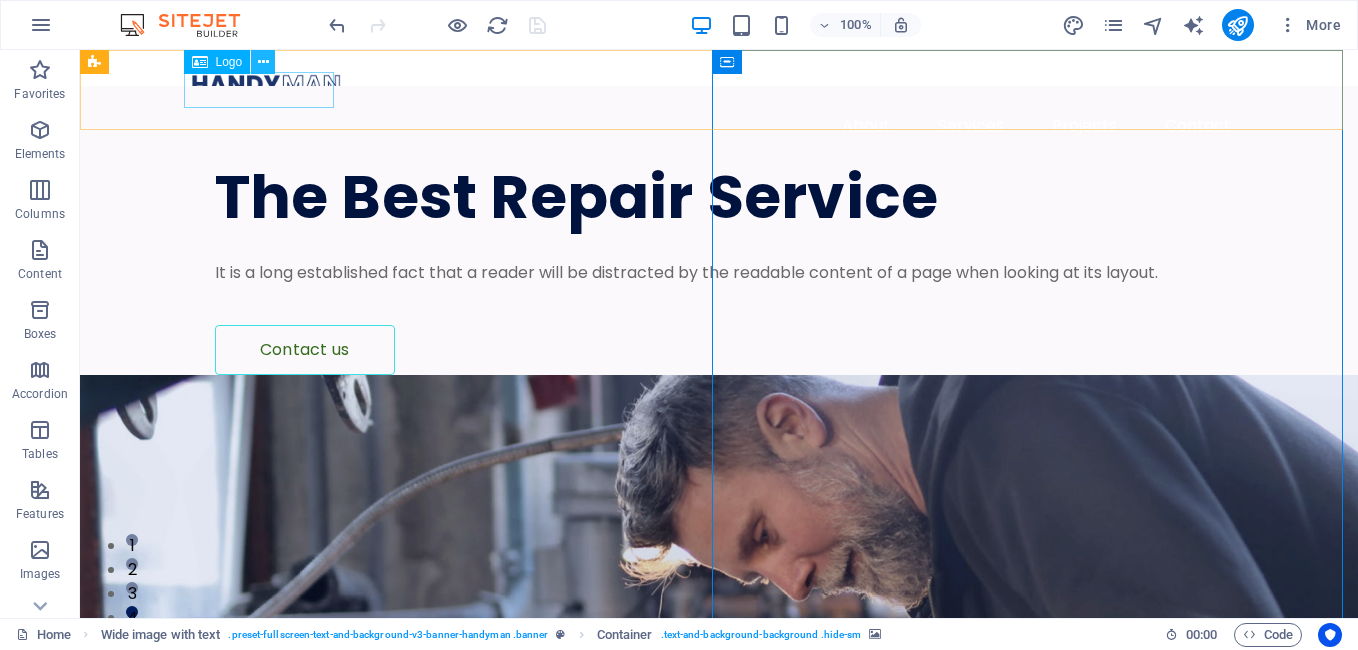 click at bounding box center (263, 62) 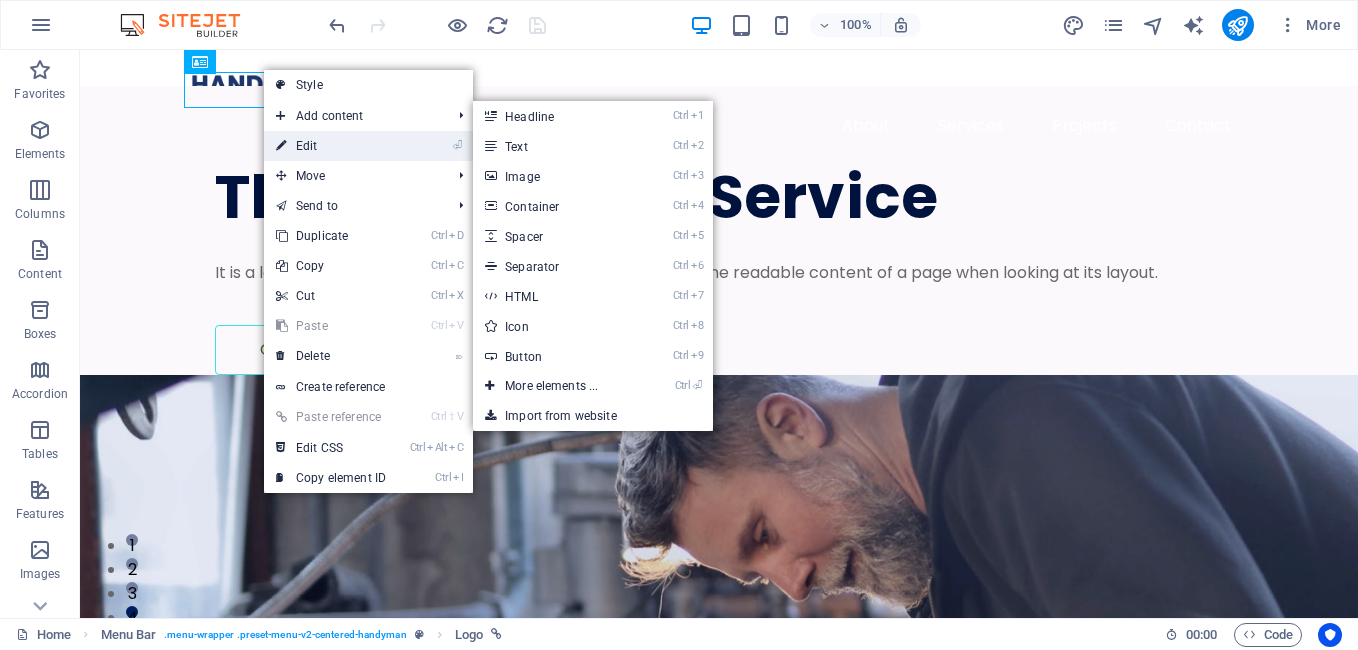 click on "⏎  Edit" at bounding box center [331, 146] 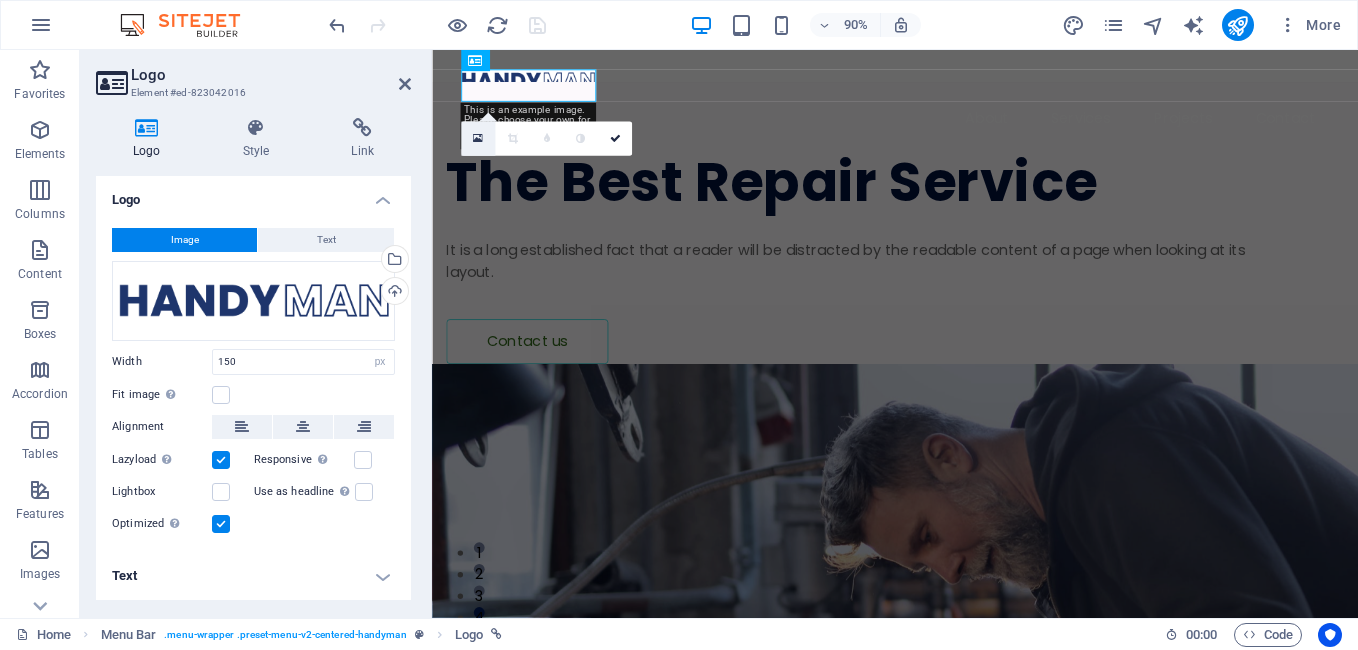 drag, startPoint x: 482, startPoint y: 141, endPoint x: 125, endPoint y: 230, distance: 367.92664 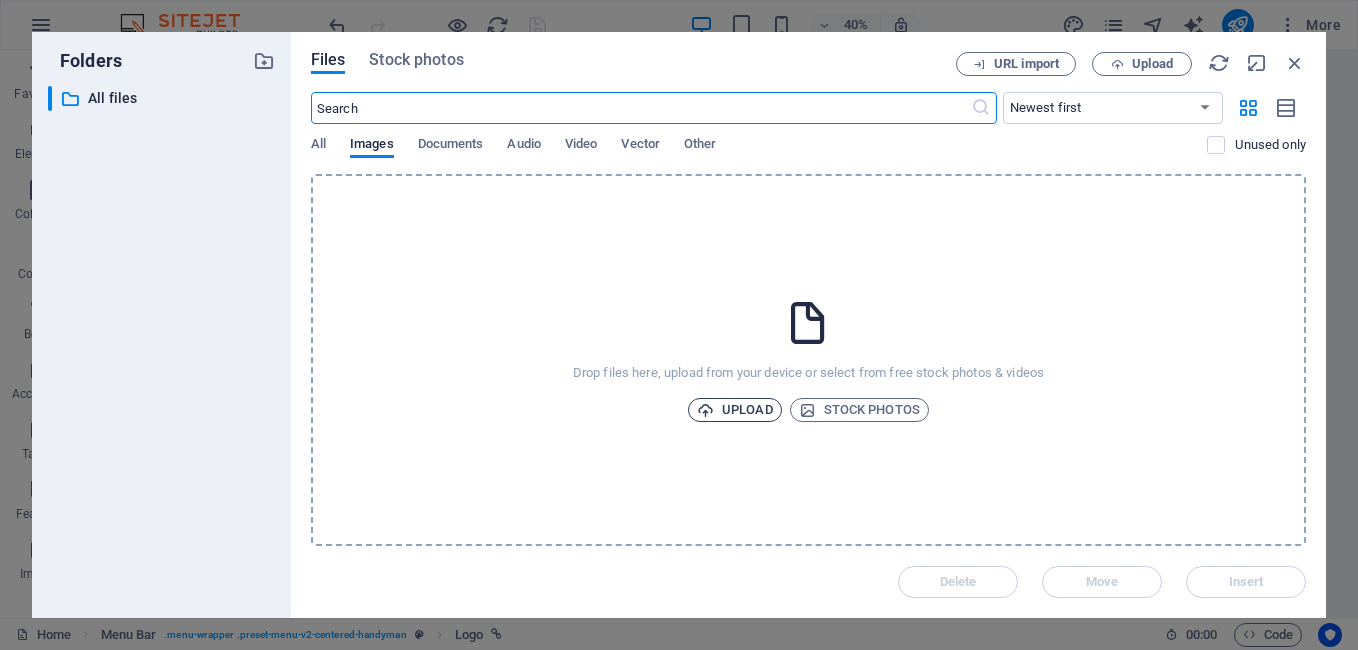 click on "Upload" at bounding box center (735, 410) 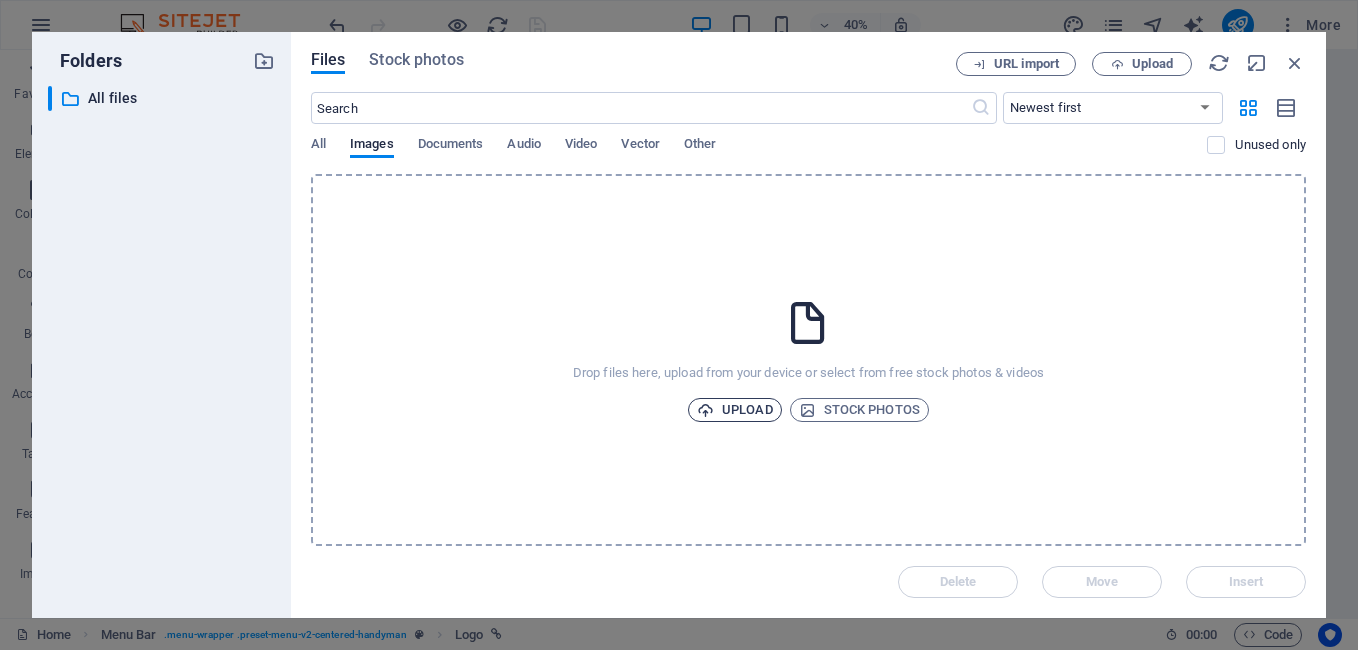 click on "Upload" at bounding box center (735, 410) 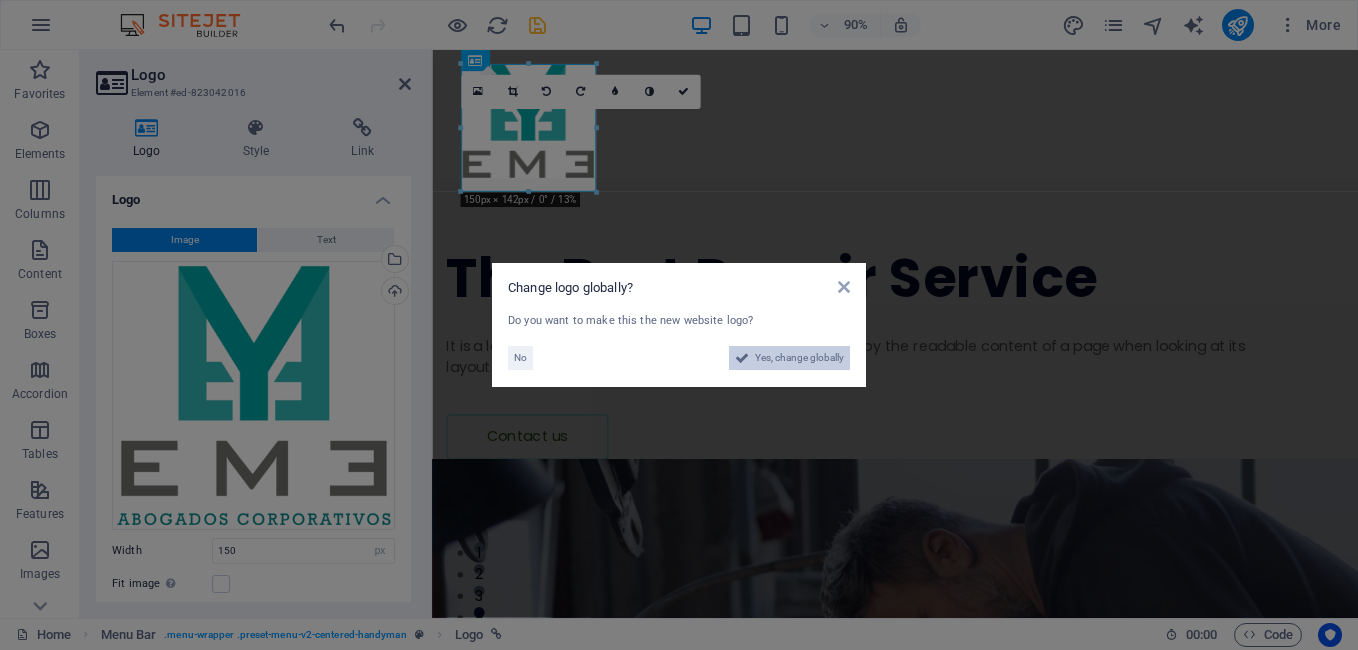 click on "Yes, change globally" at bounding box center [799, 358] 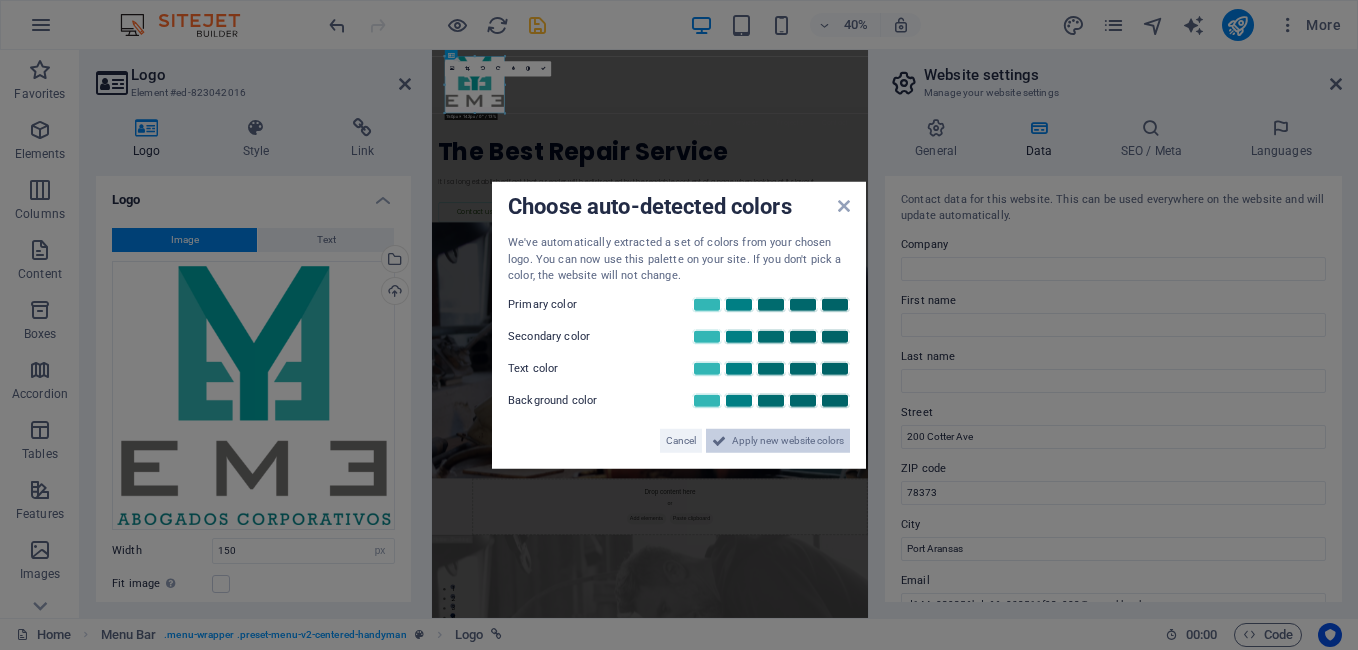 click on "Apply new website colors" at bounding box center (788, 440) 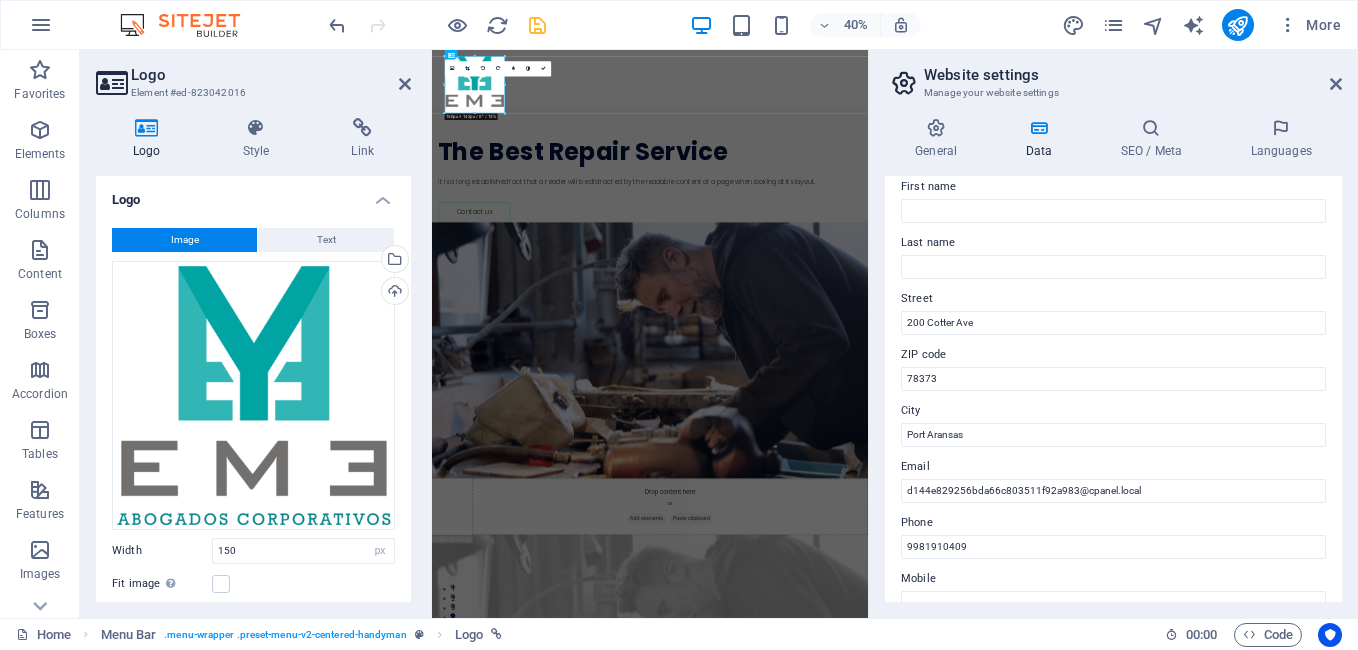 scroll, scrollTop: 0, scrollLeft: 0, axis: both 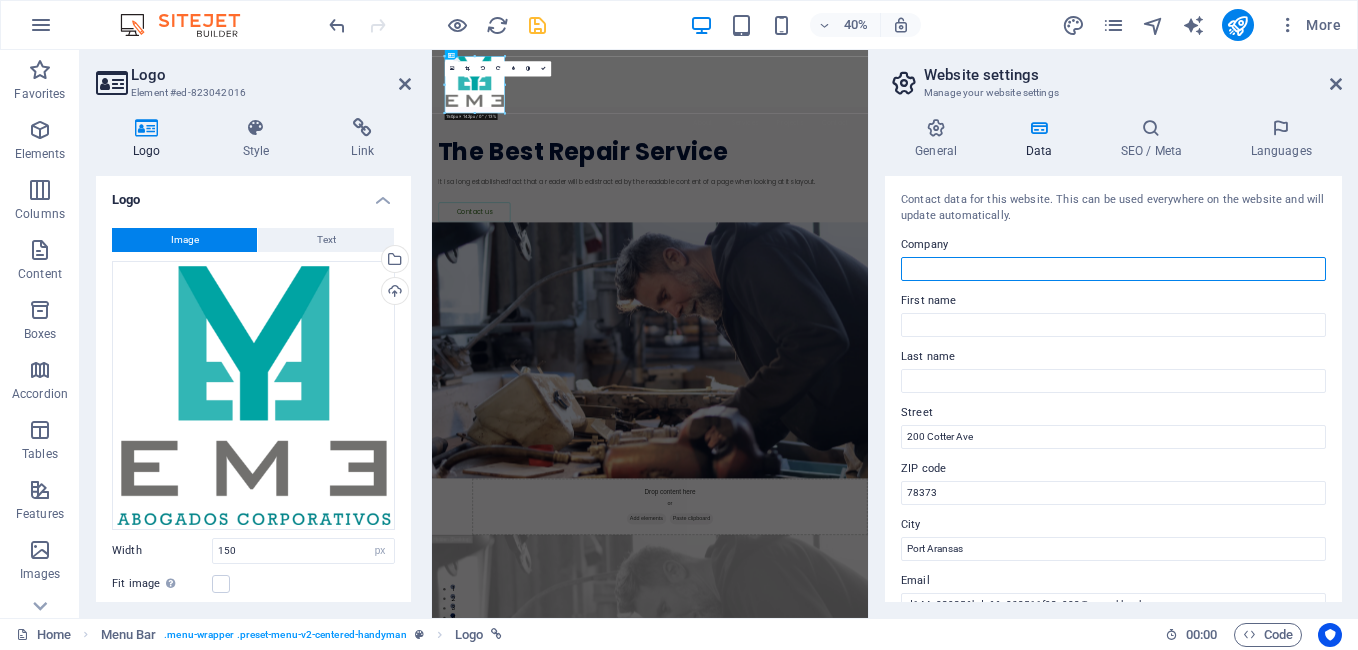 click on "Company" at bounding box center (1113, 269) 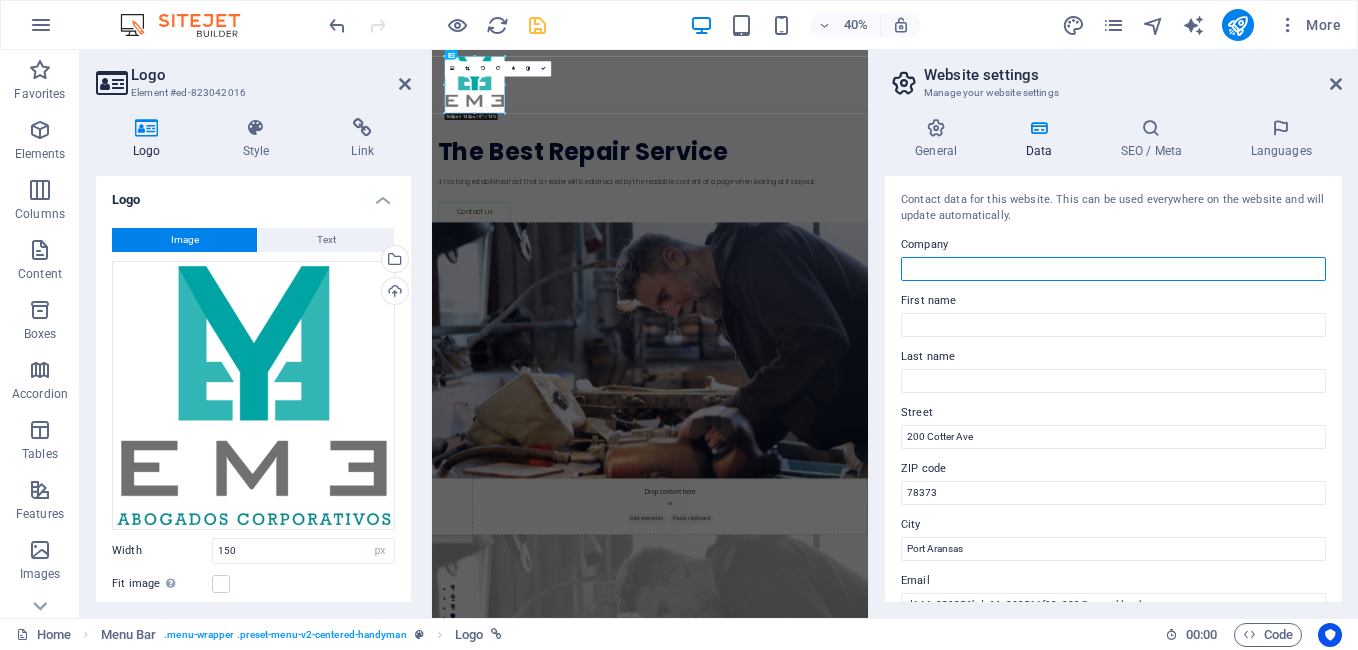 type on "e" 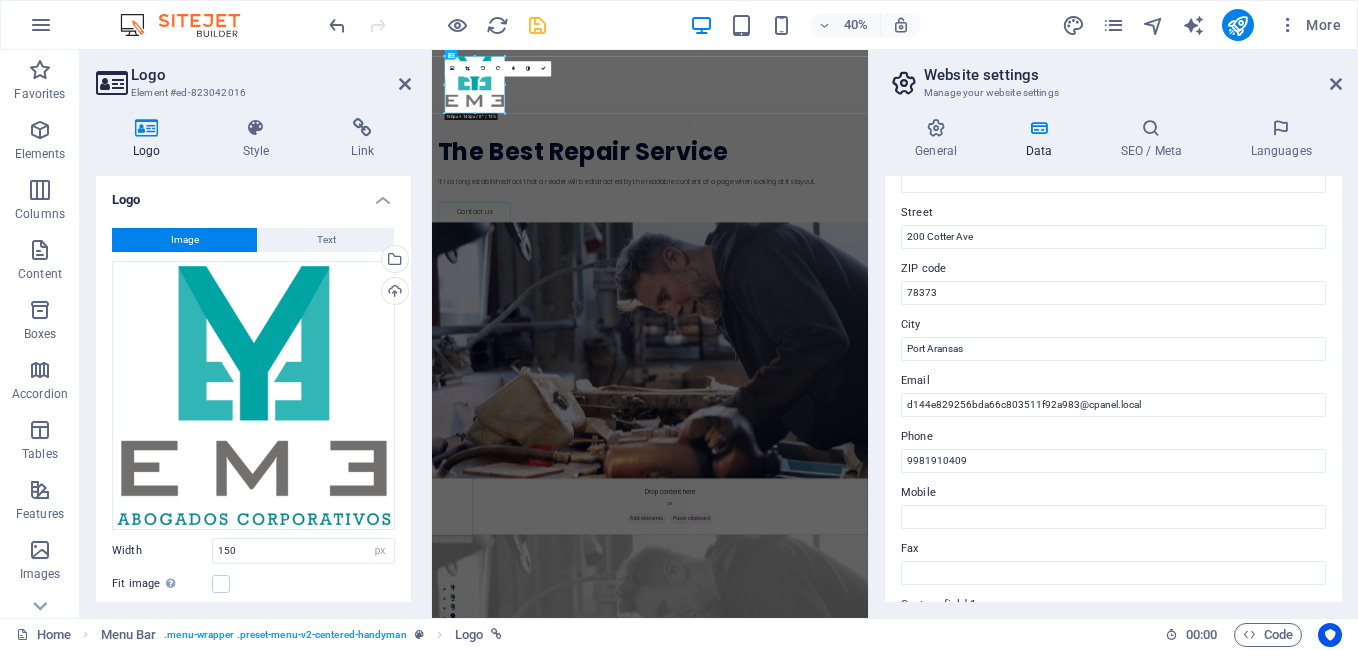 scroll, scrollTop: 100, scrollLeft: 0, axis: vertical 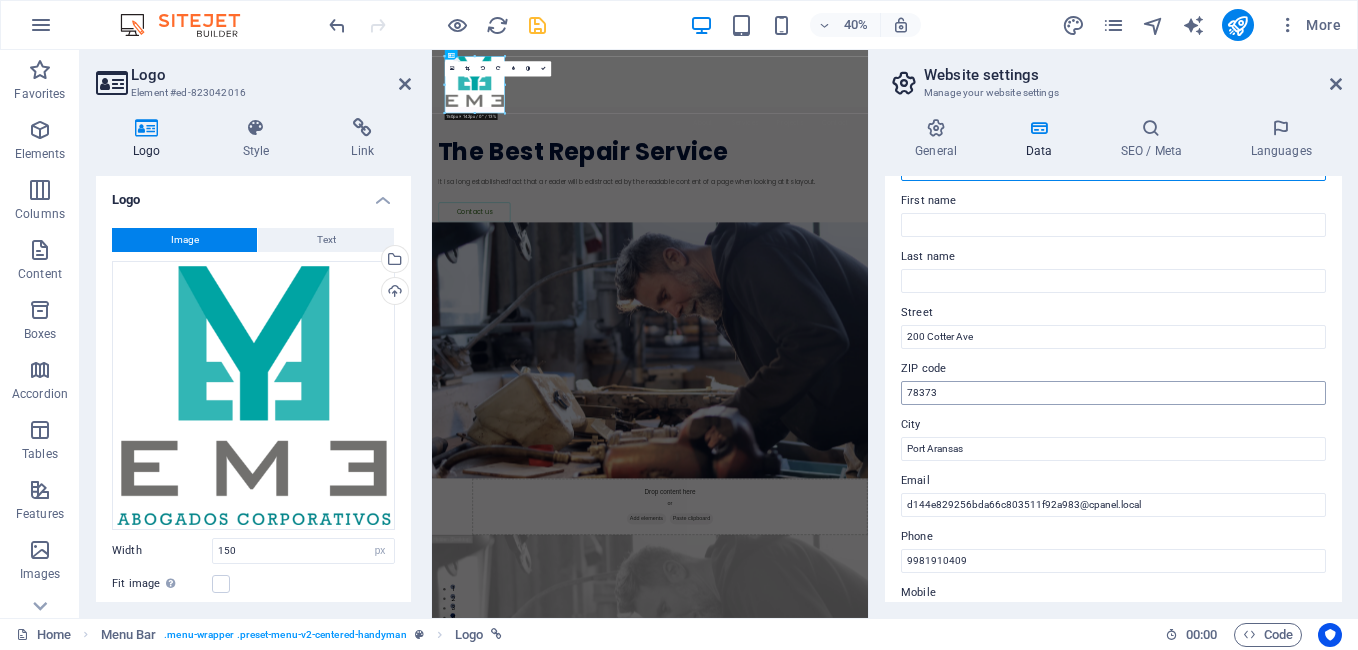 type on "EME ABOGADOS CORPORATIVOS" 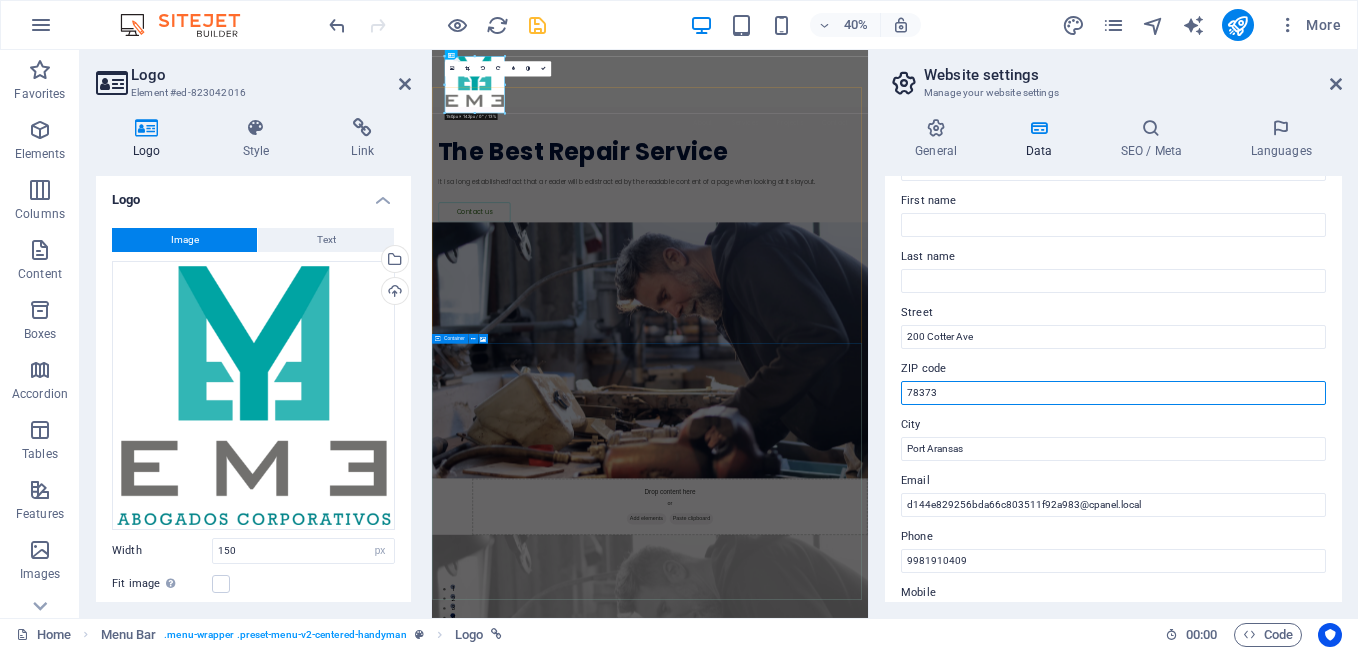 drag, startPoint x: 1417, startPoint y: 437, endPoint x: 1424, endPoint y: 927, distance: 490.05 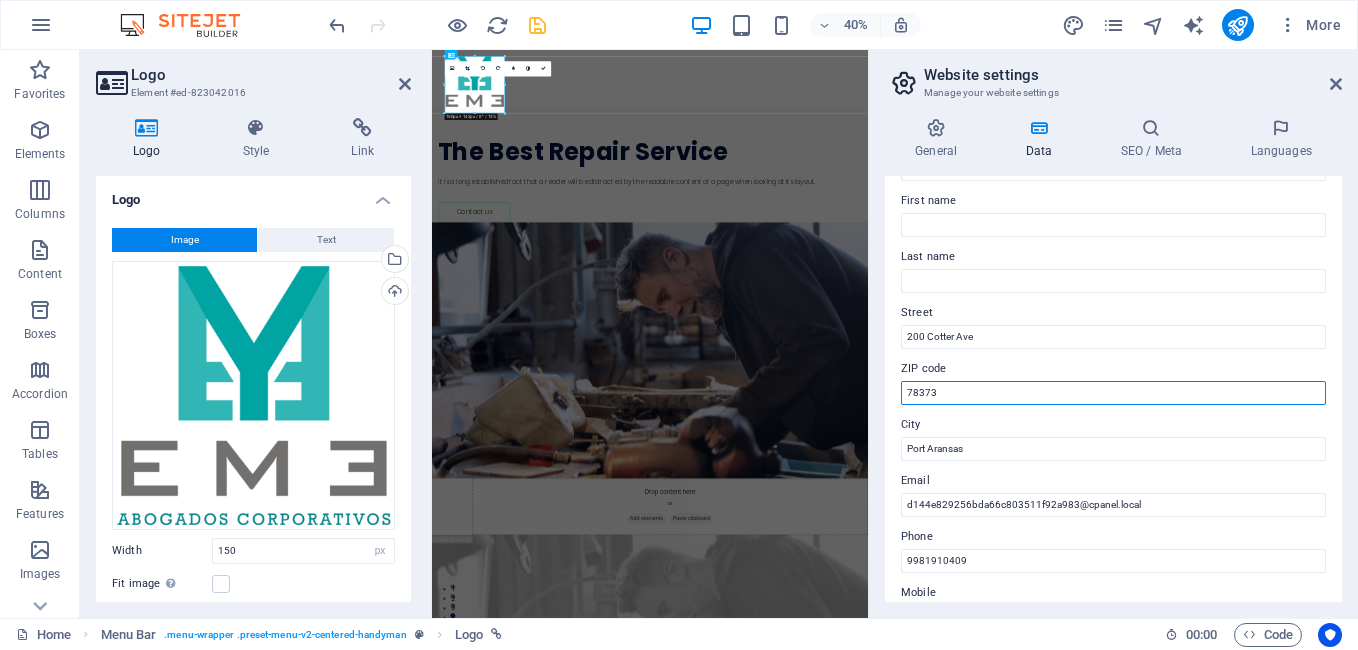 click on "78373" at bounding box center (1113, 393) 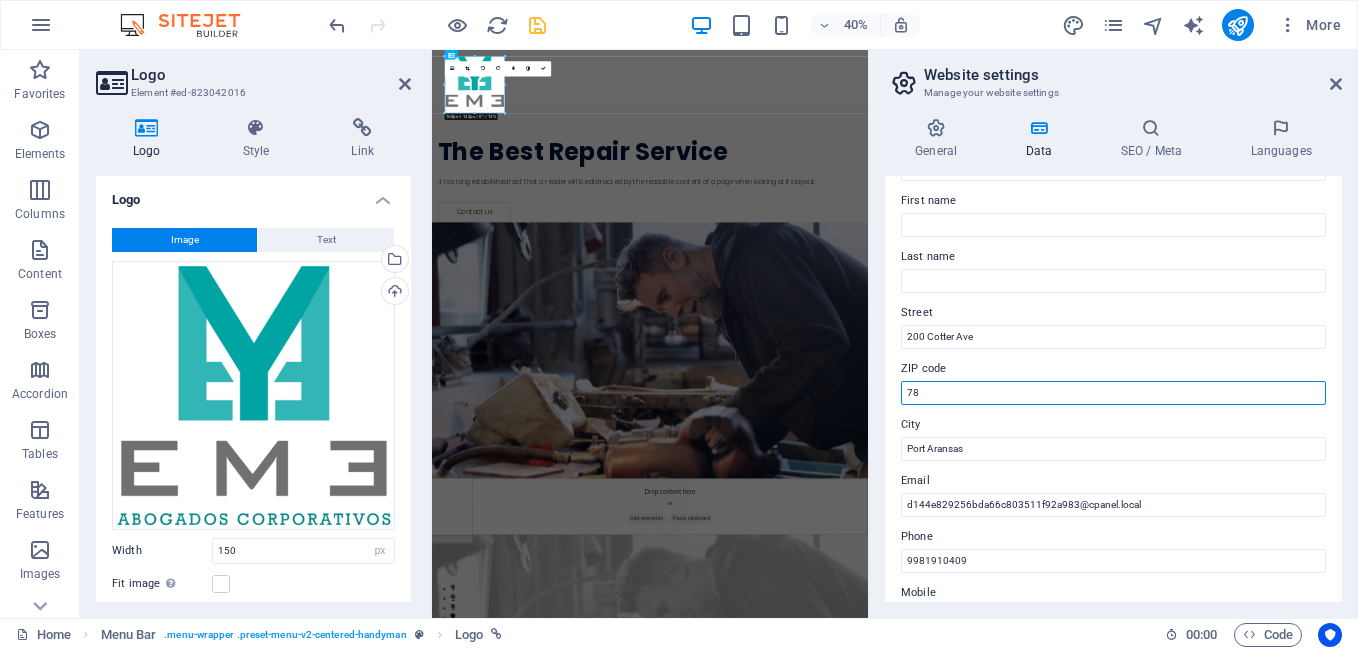 type on "7" 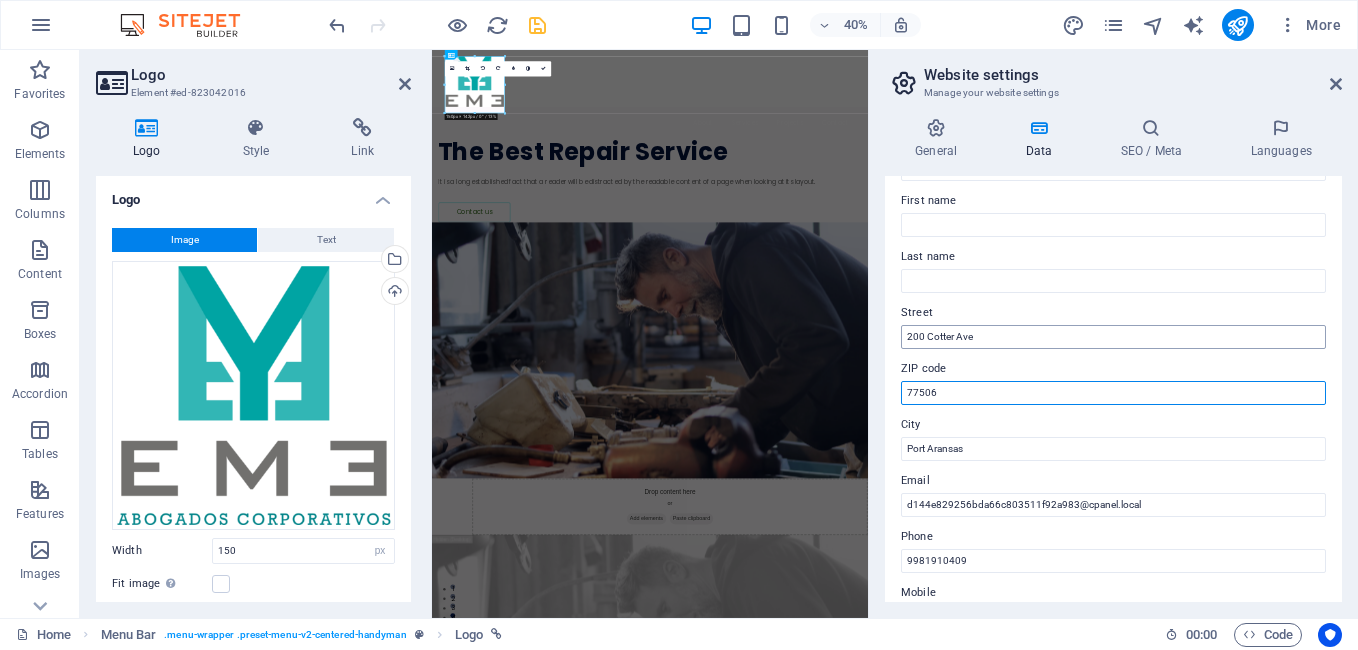 type on "77506" 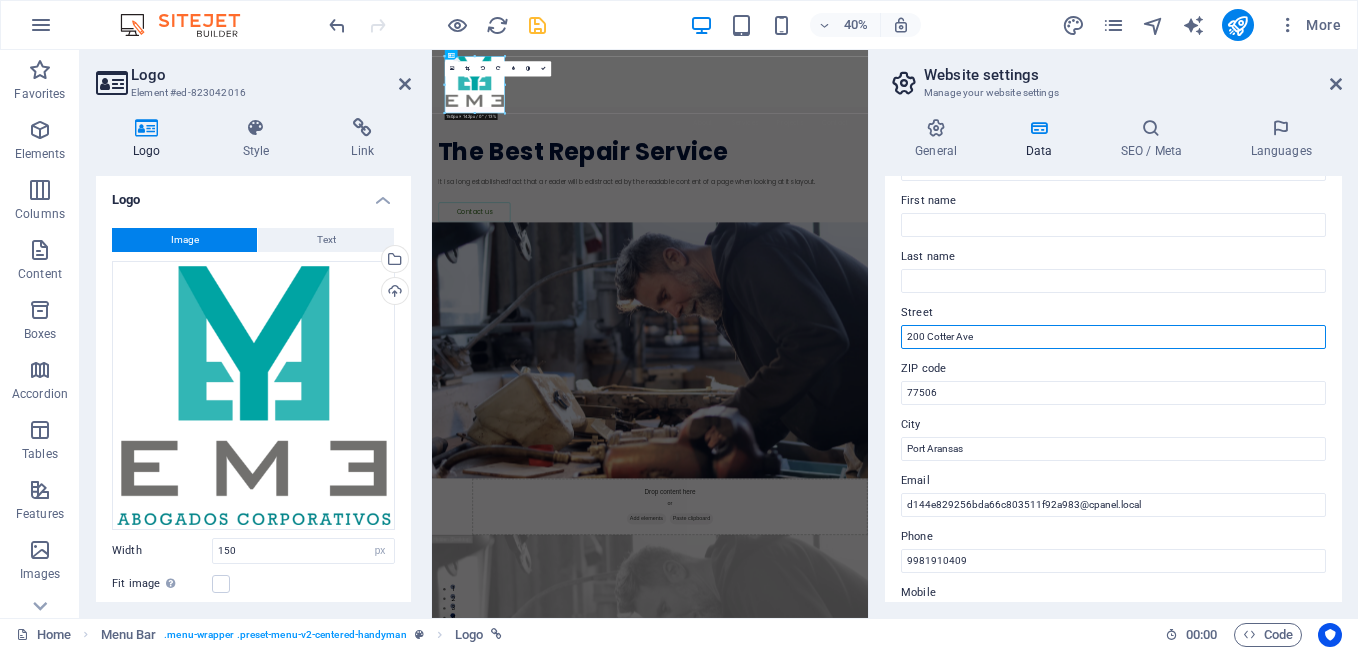 click on "200 Cotter Ave" at bounding box center (1113, 337) 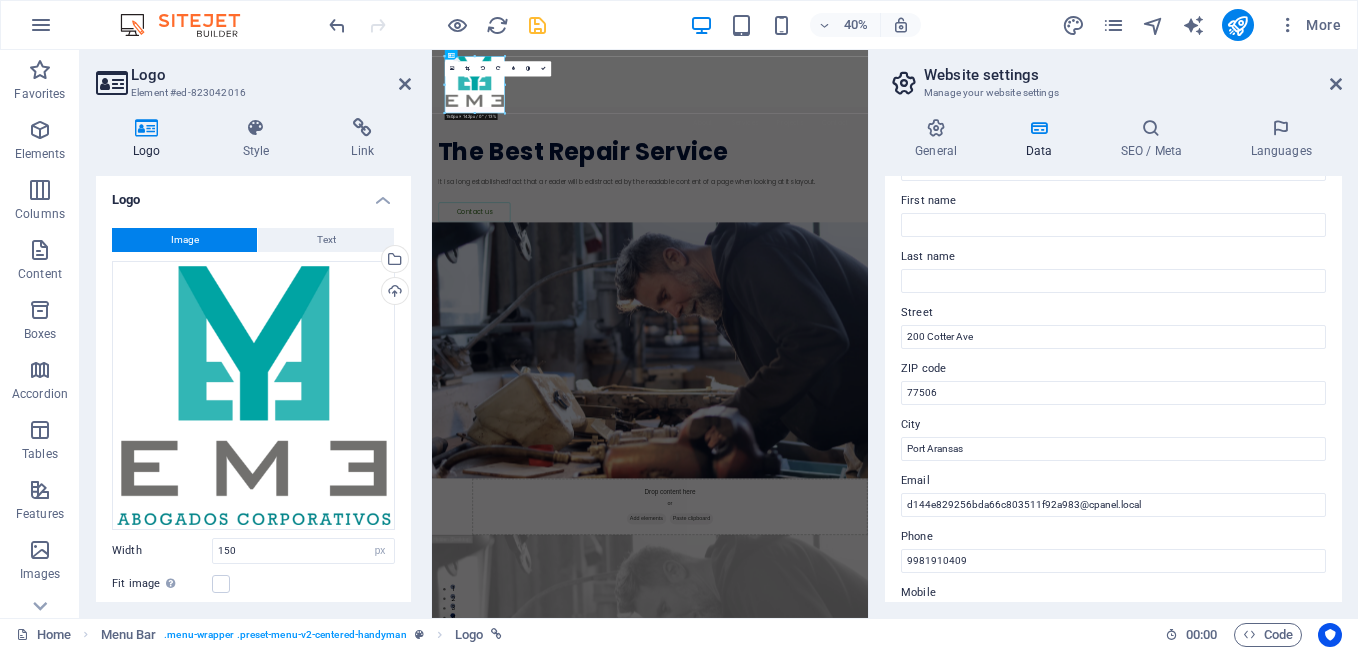 drag, startPoint x: 926, startPoint y: 312, endPoint x: 880, endPoint y: 312, distance: 46 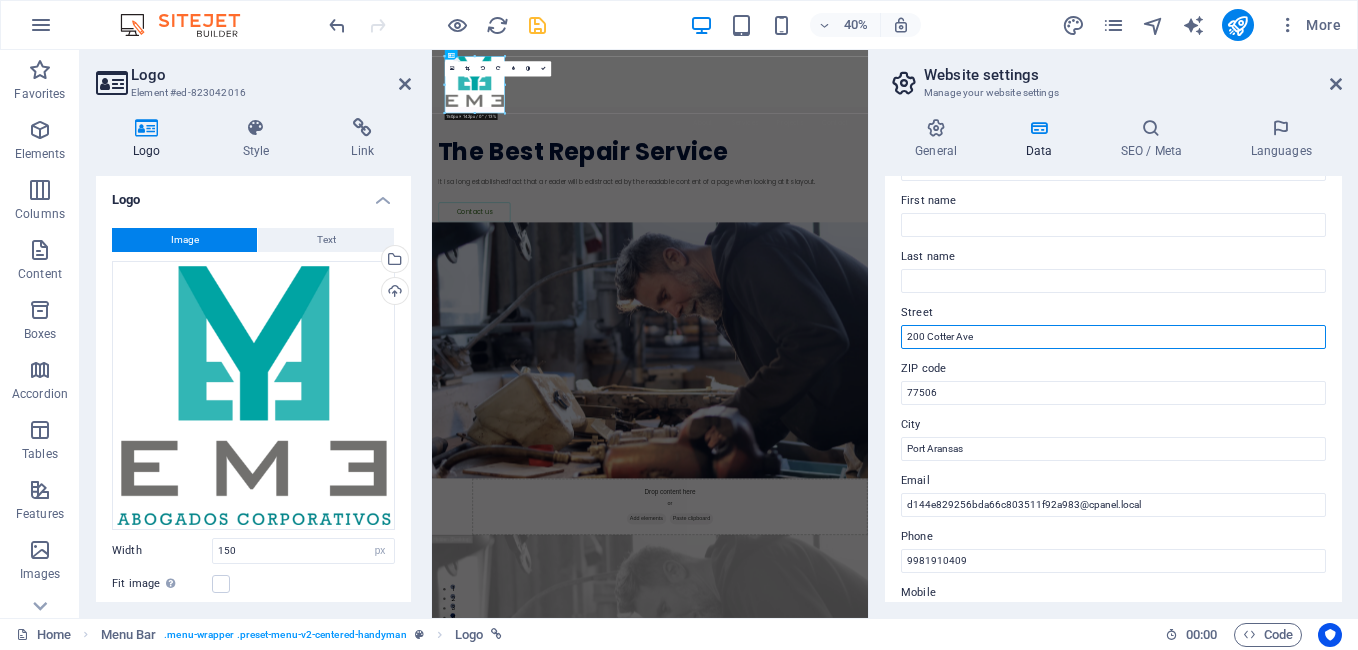 drag, startPoint x: 1458, startPoint y: 390, endPoint x: 1502, endPoint y: 762, distance: 374.5931 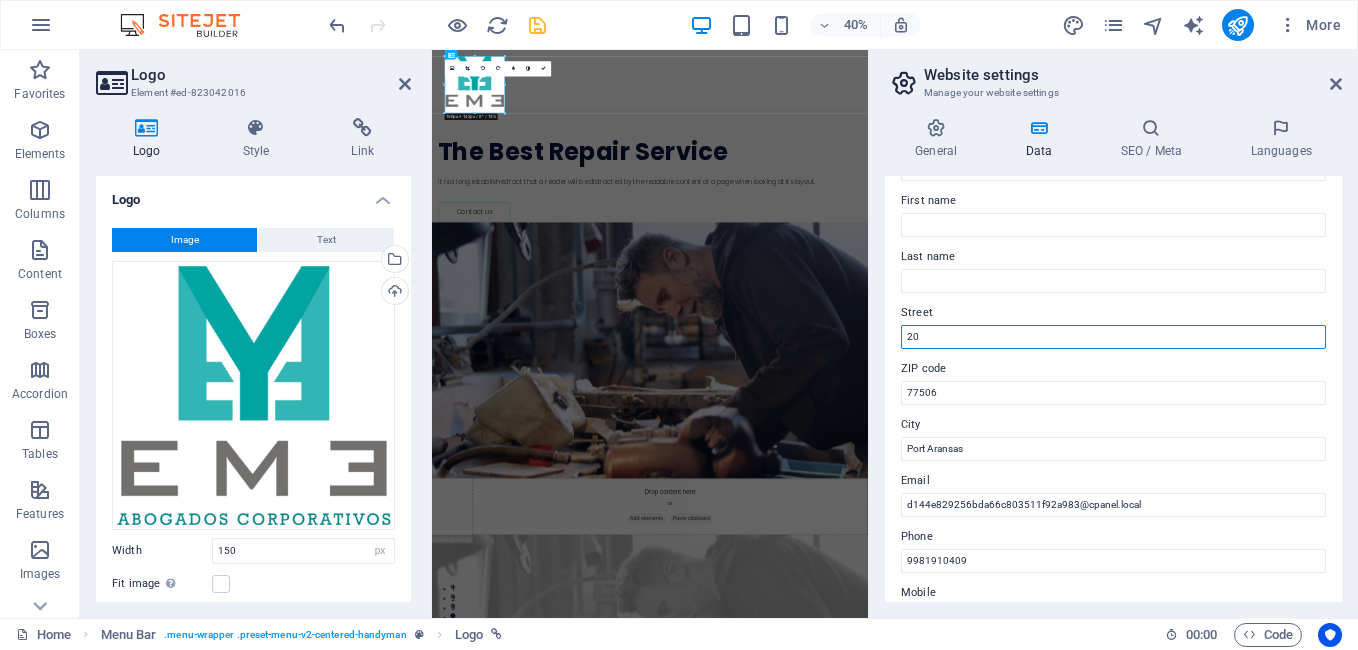 type on "2" 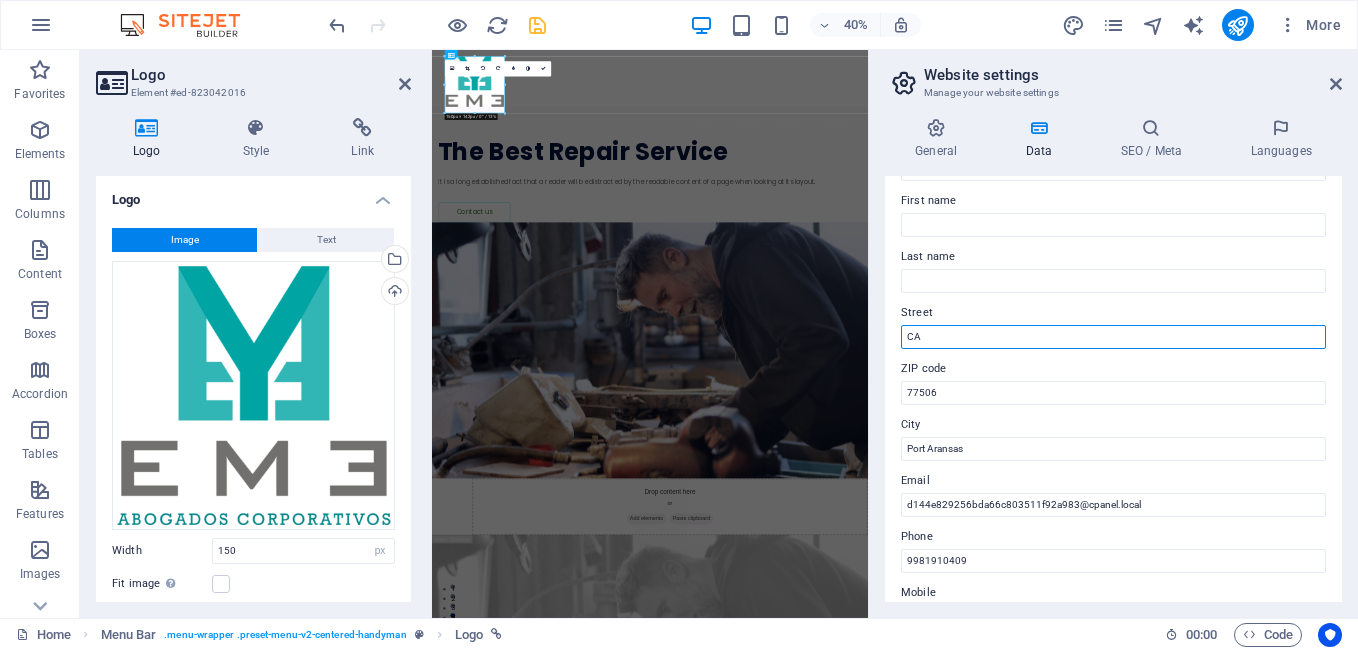type on "C" 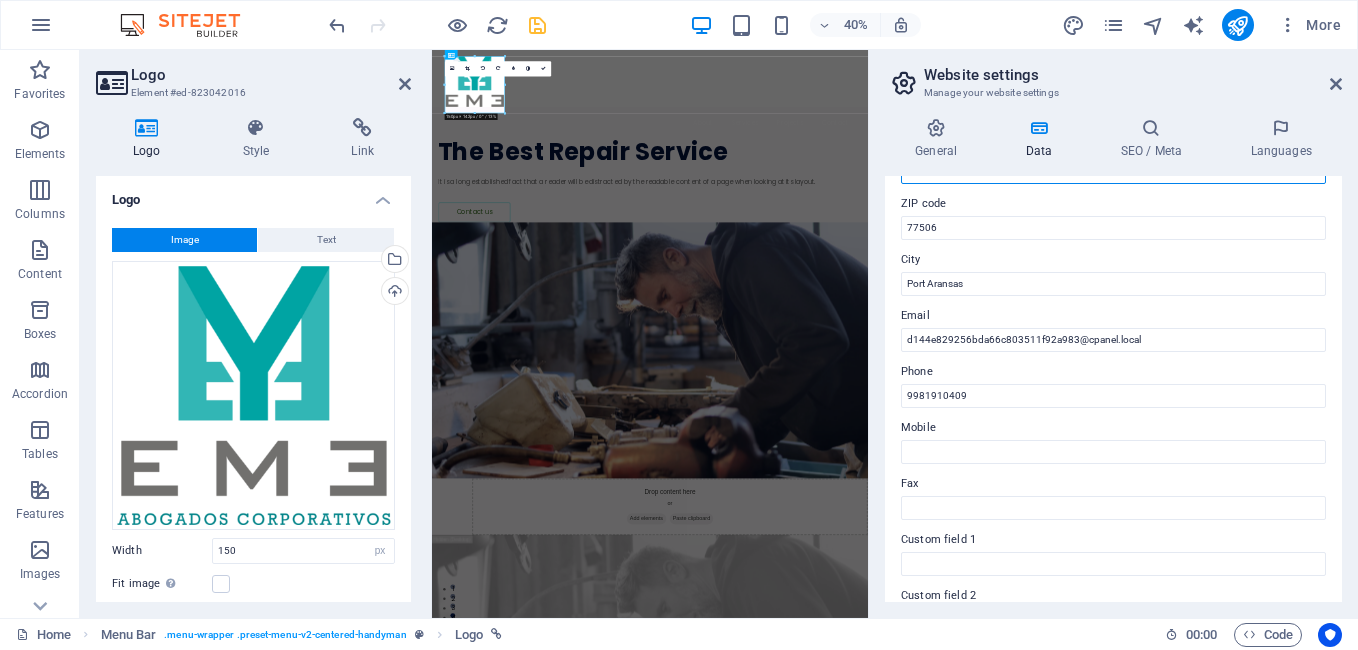 scroll, scrollTop: 300, scrollLeft: 0, axis: vertical 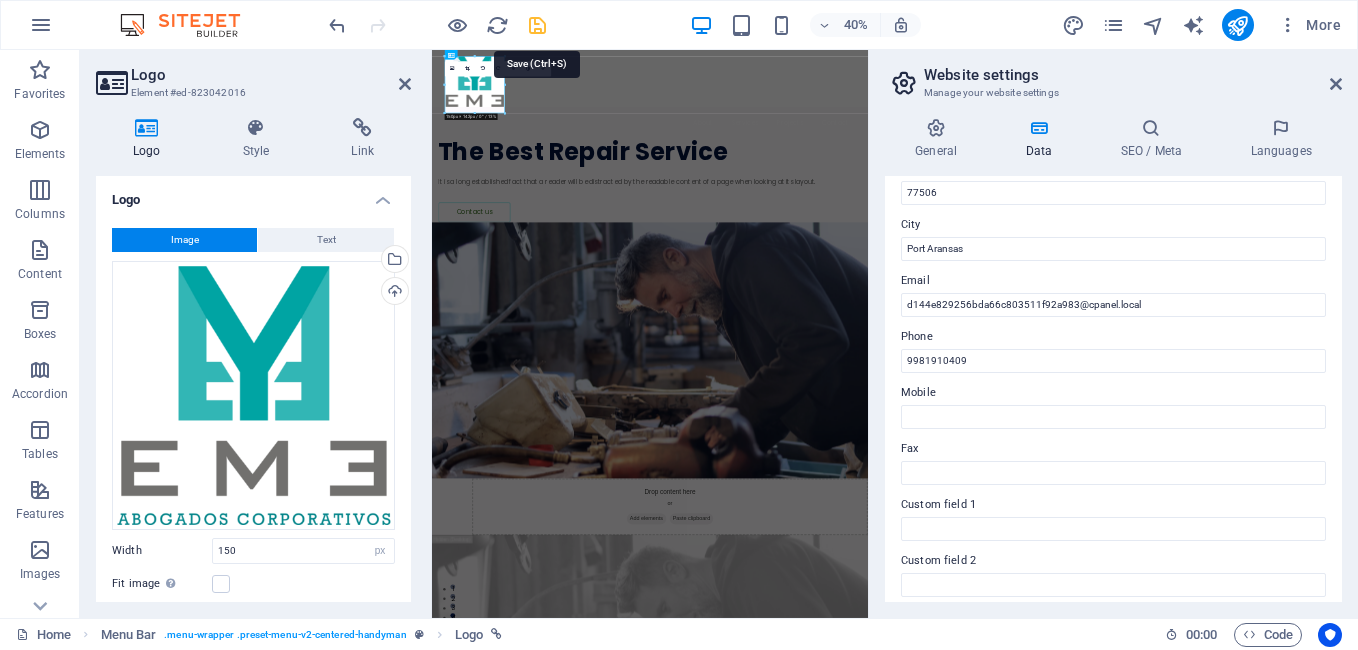 type on "AVENIDA NICHUPTE Sm. 48" 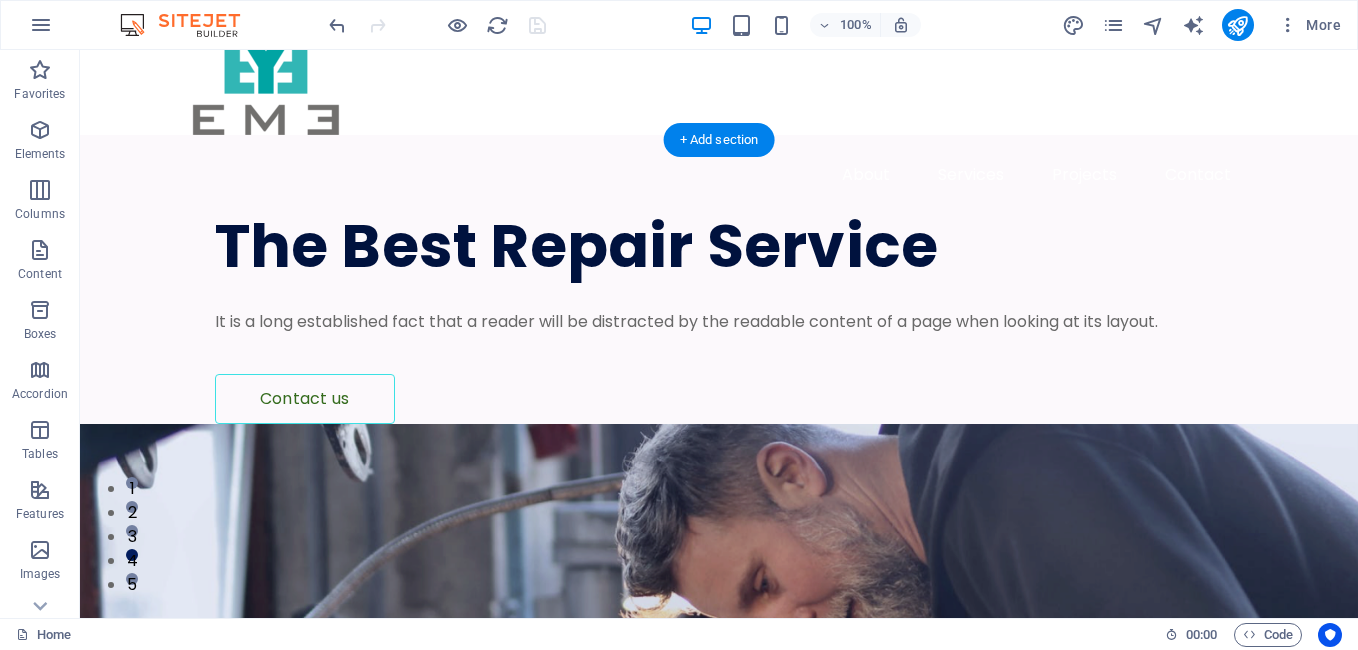 scroll, scrollTop: 0, scrollLeft: 0, axis: both 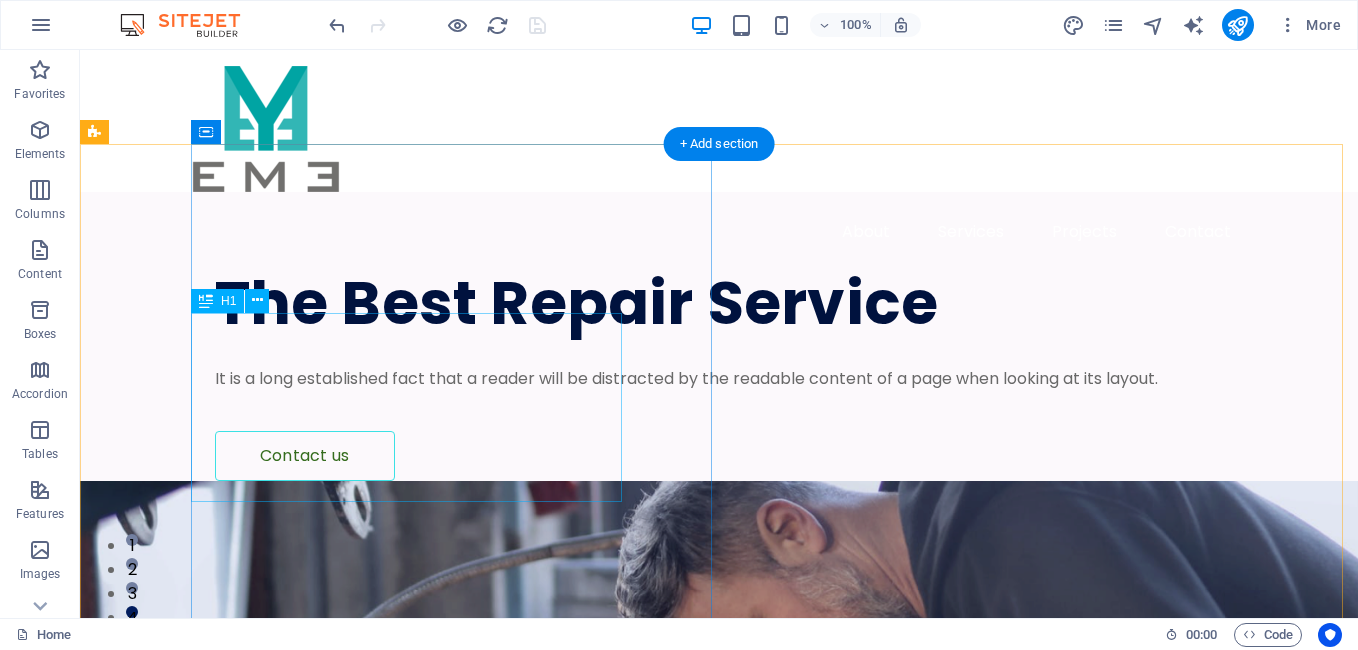 click on "The Best Repair Service" at bounding box center [730, 303] 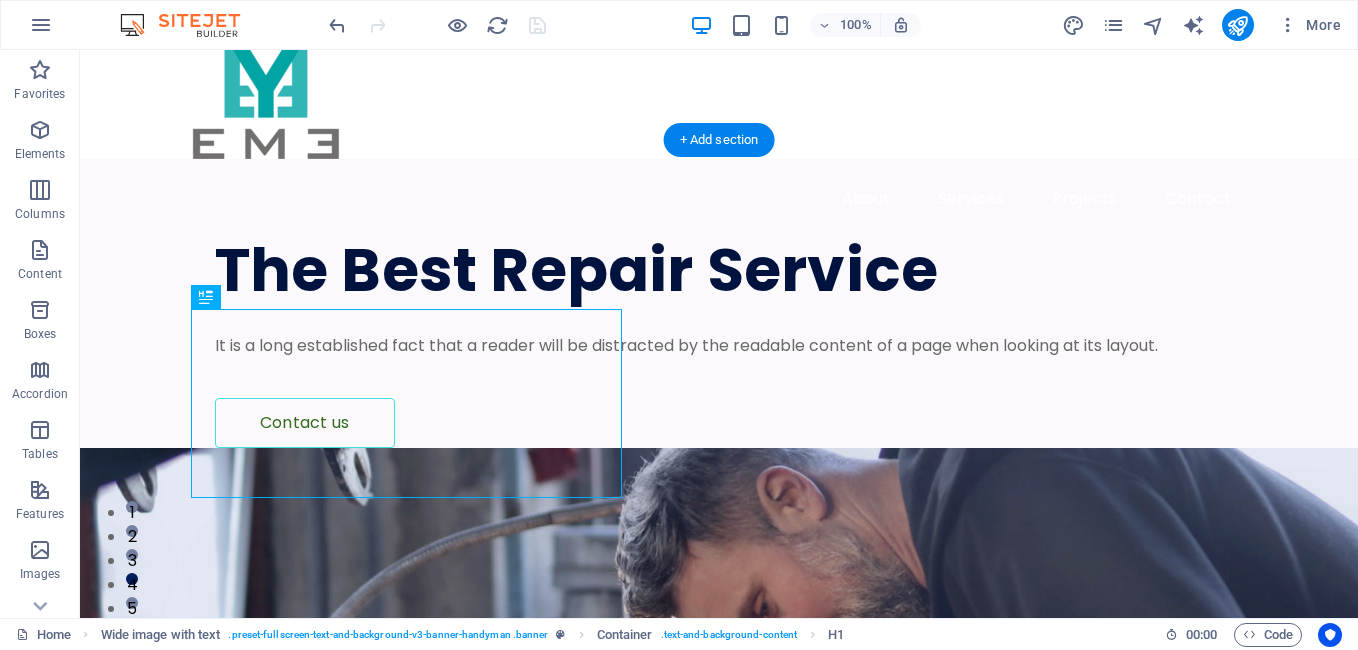 scroll, scrollTop: 0, scrollLeft: 0, axis: both 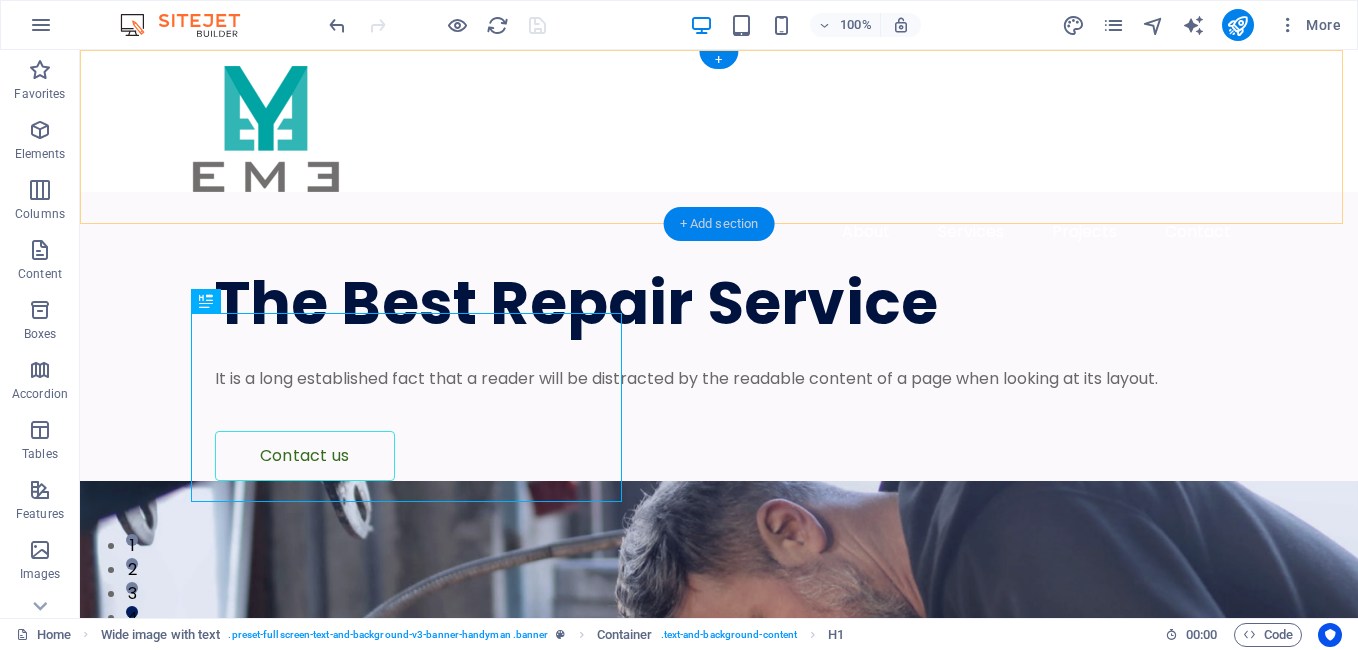 click on "+ Add section" at bounding box center (719, 224) 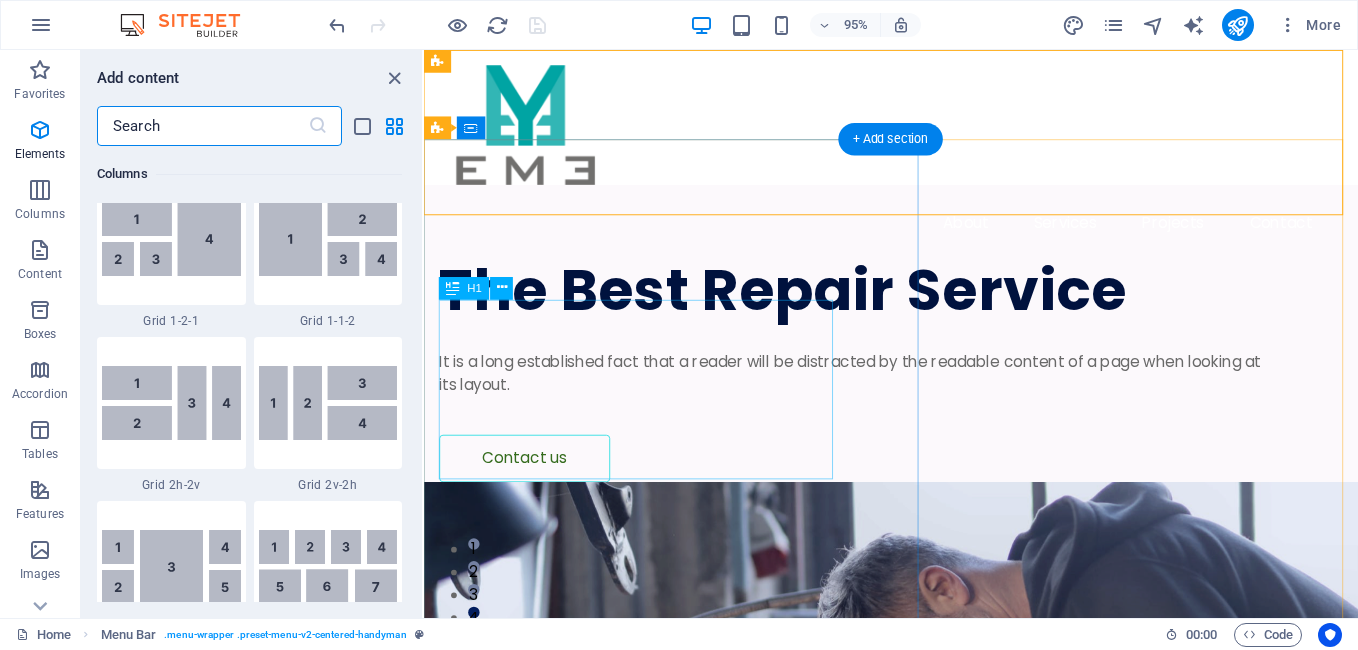 scroll, scrollTop: 3499, scrollLeft: 0, axis: vertical 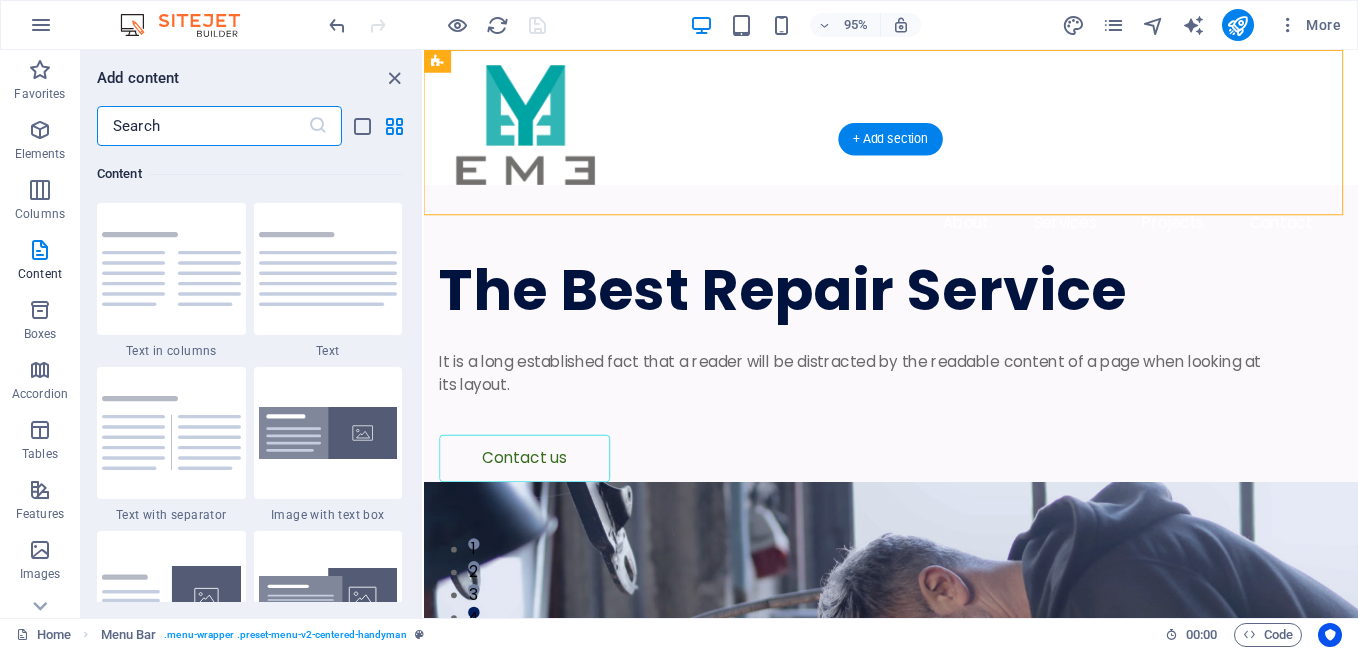 click at bounding box center (915, 825) 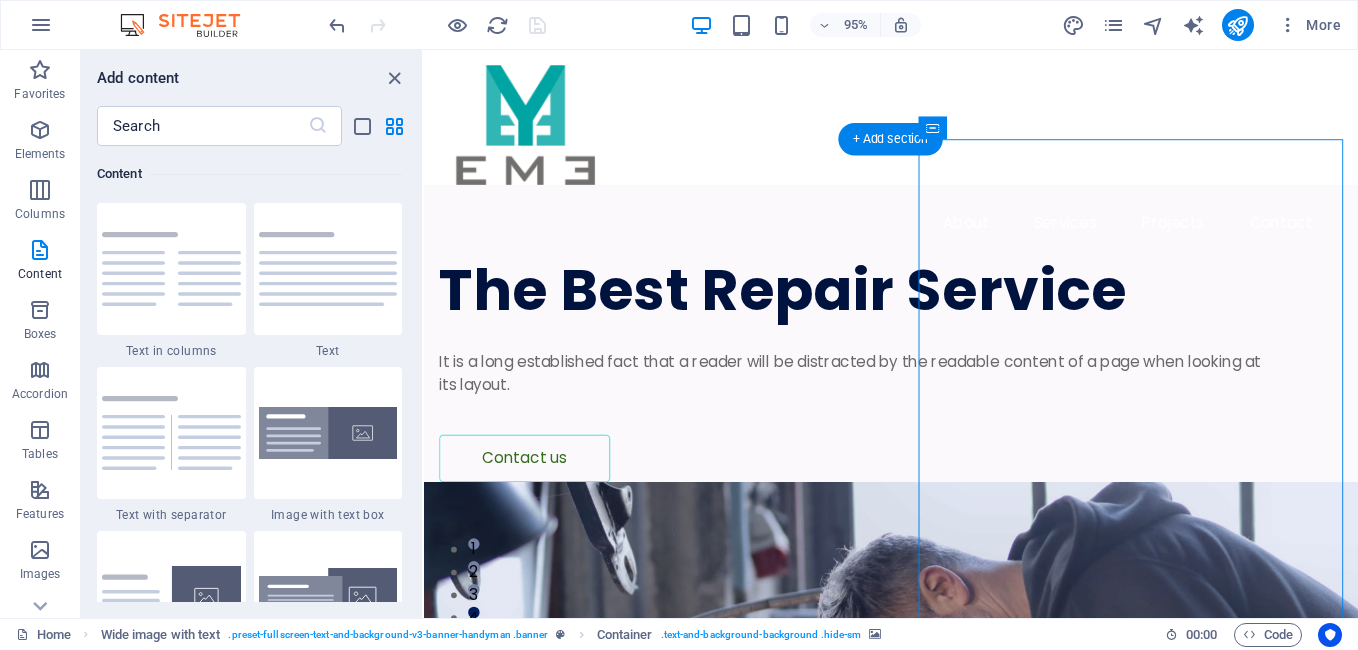 click at bounding box center (915, 825) 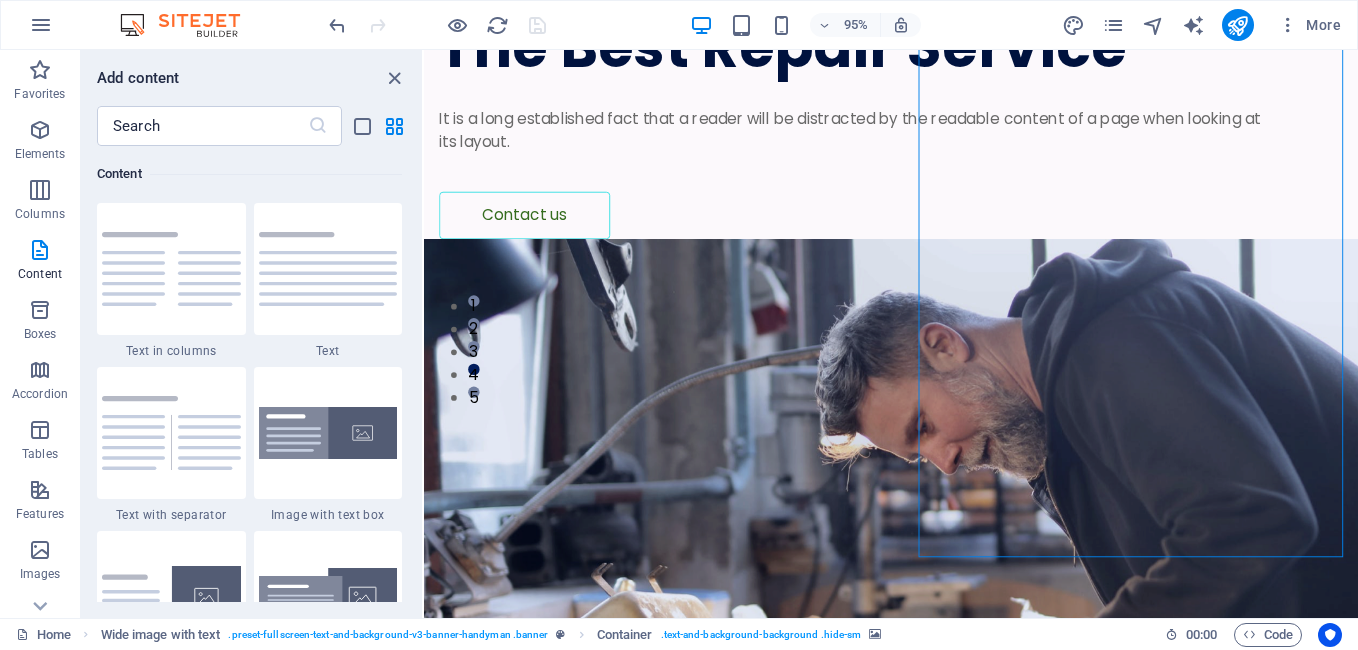 scroll, scrollTop: 300, scrollLeft: 0, axis: vertical 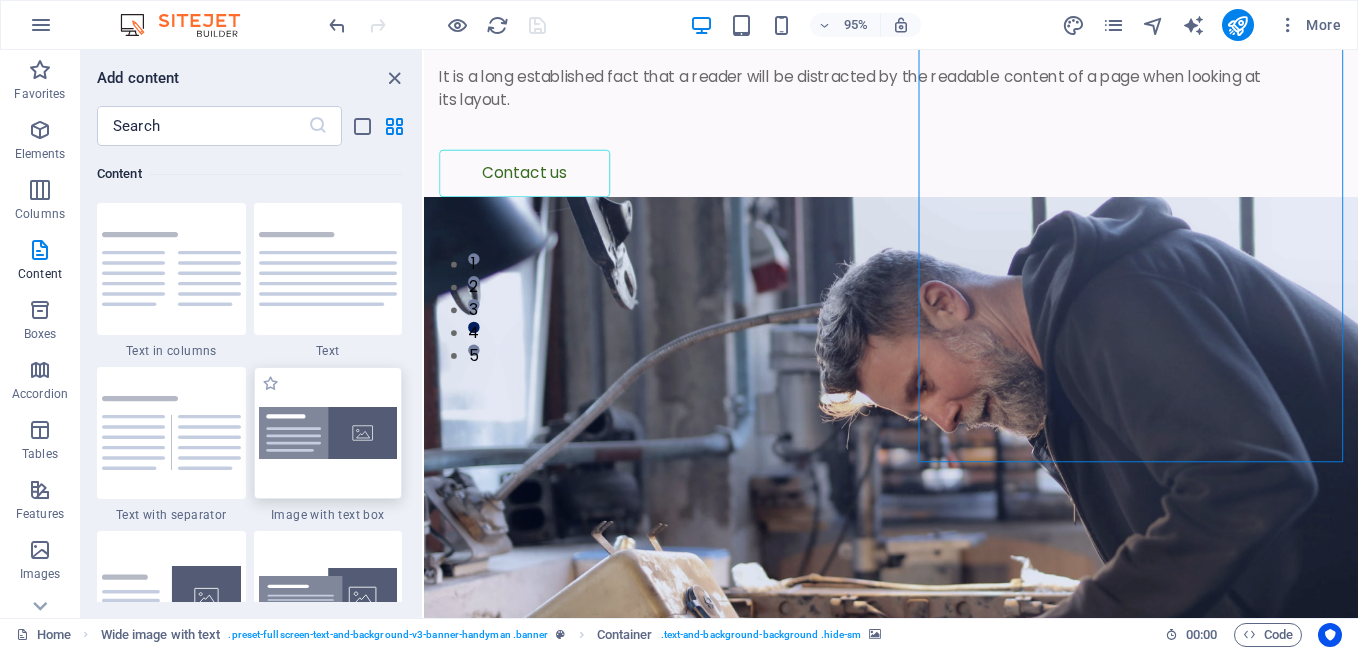 click at bounding box center [328, 433] 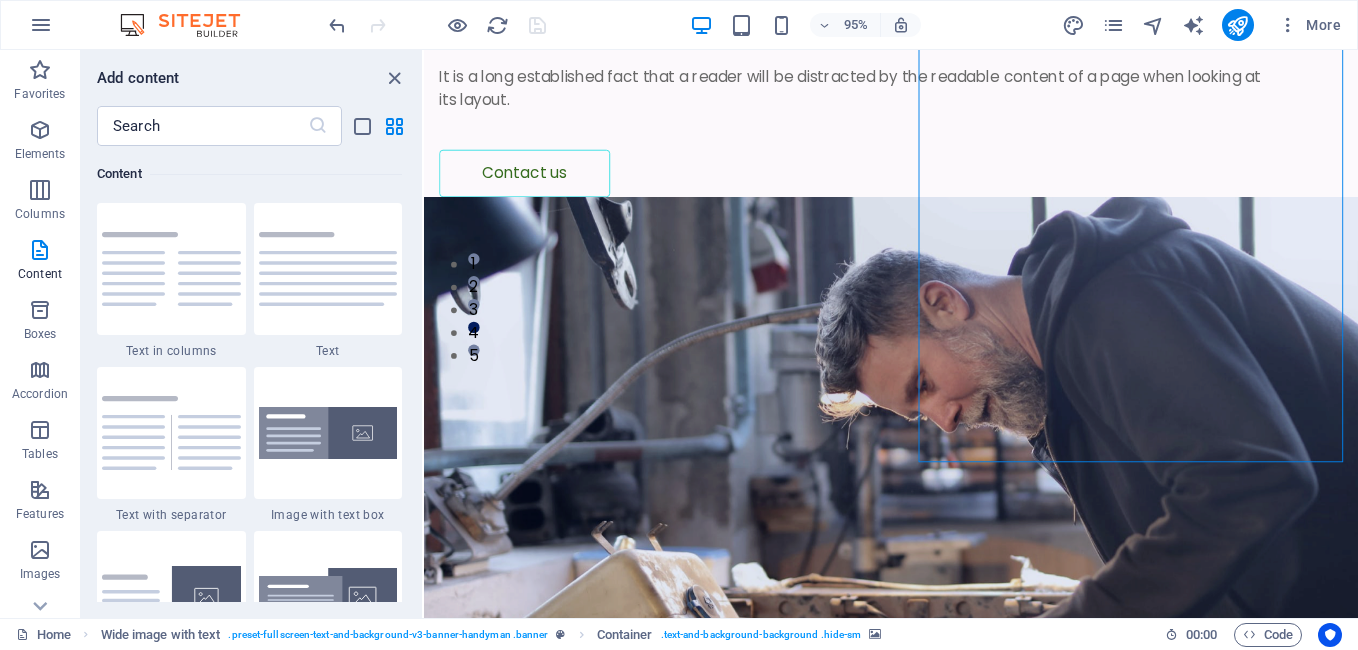 scroll, scrollTop: 507, scrollLeft: 0, axis: vertical 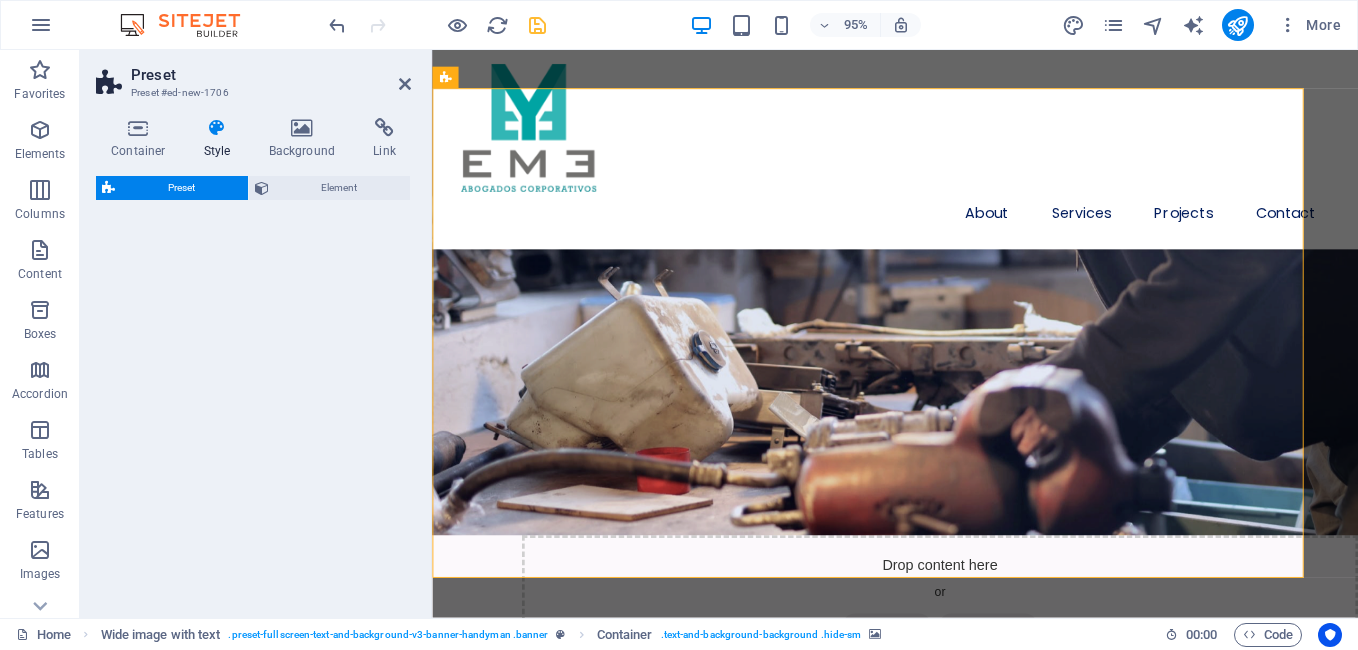 select on "rem" 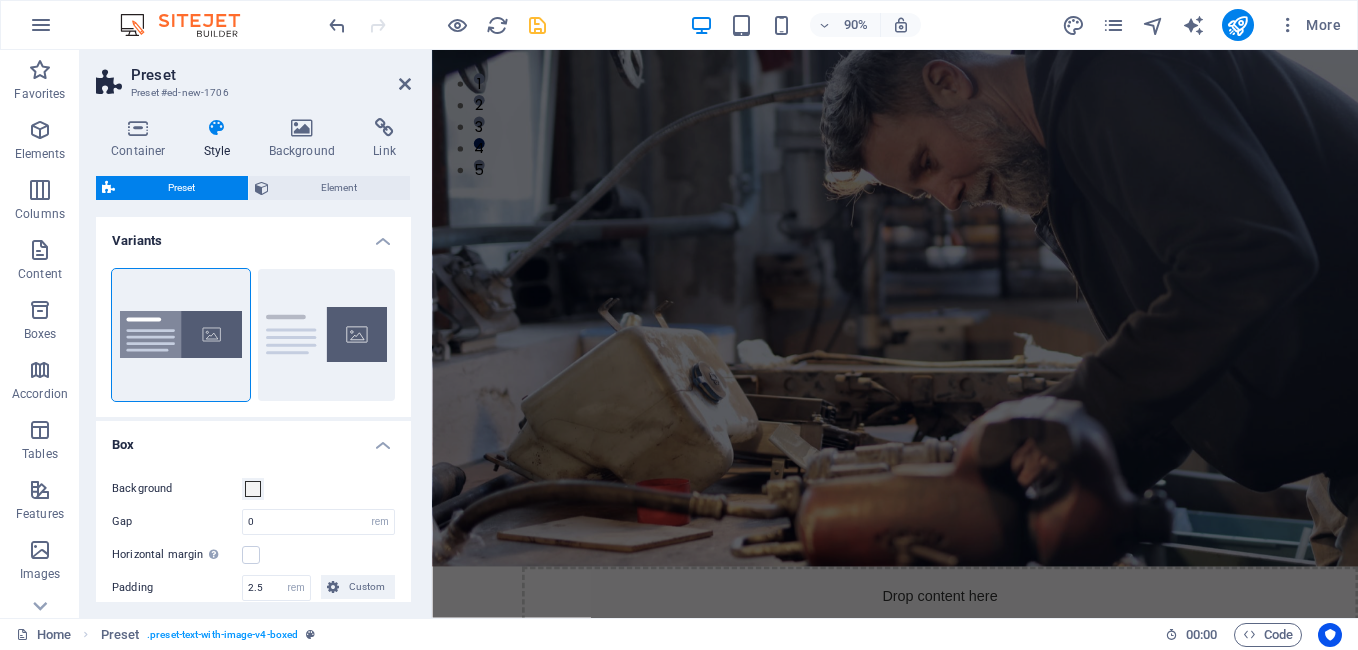 scroll, scrollTop: 511, scrollLeft: 0, axis: vertical 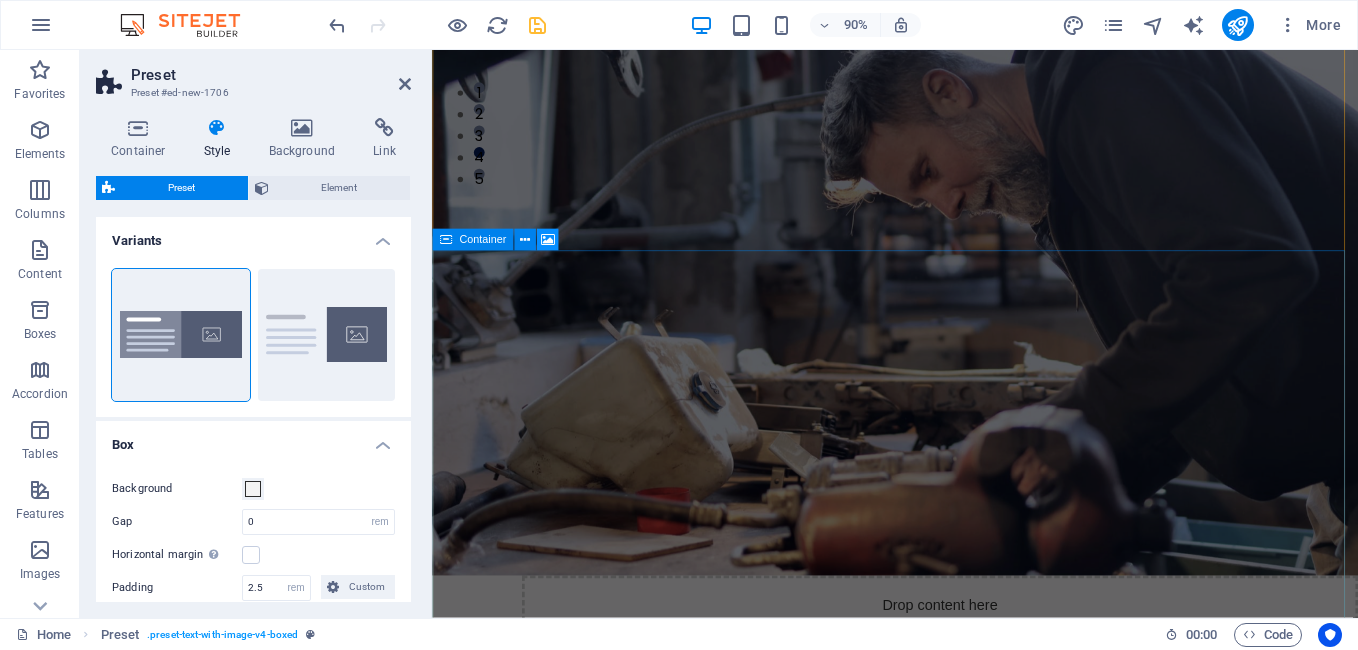 click at bounding box center [548, 239] 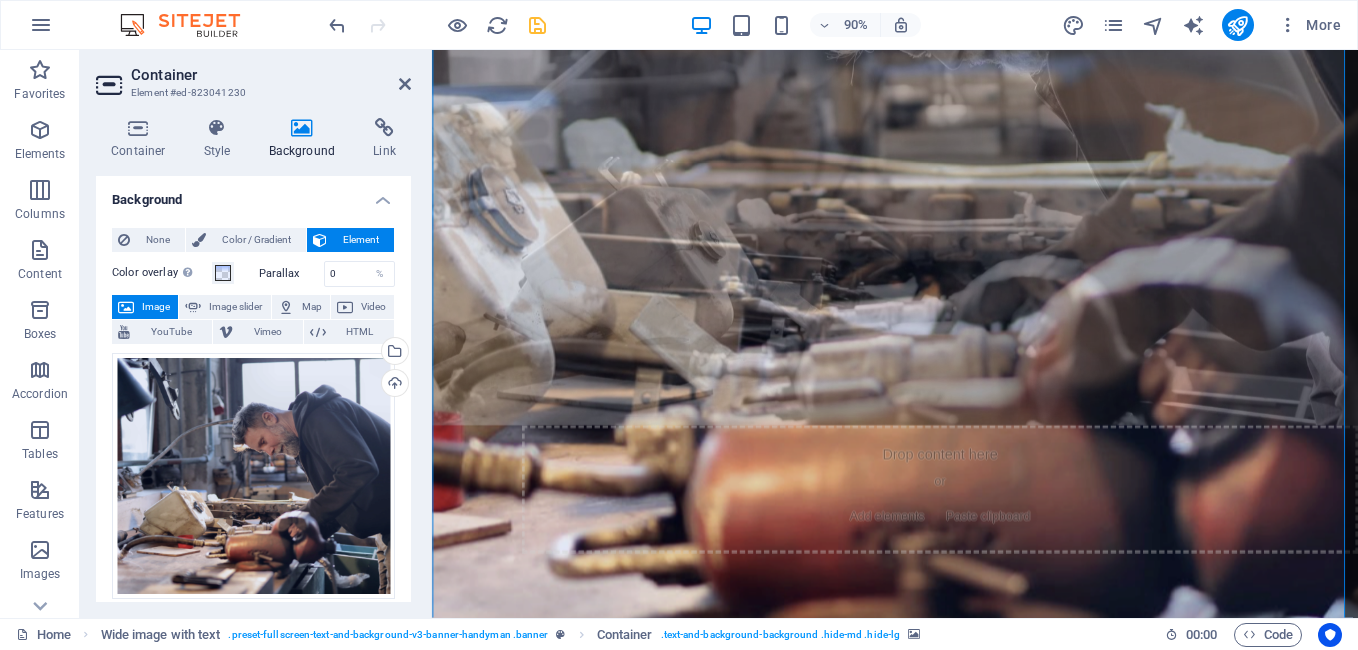 scroll, scrollTop: 739, scrollLeft: 0, axis: vertical 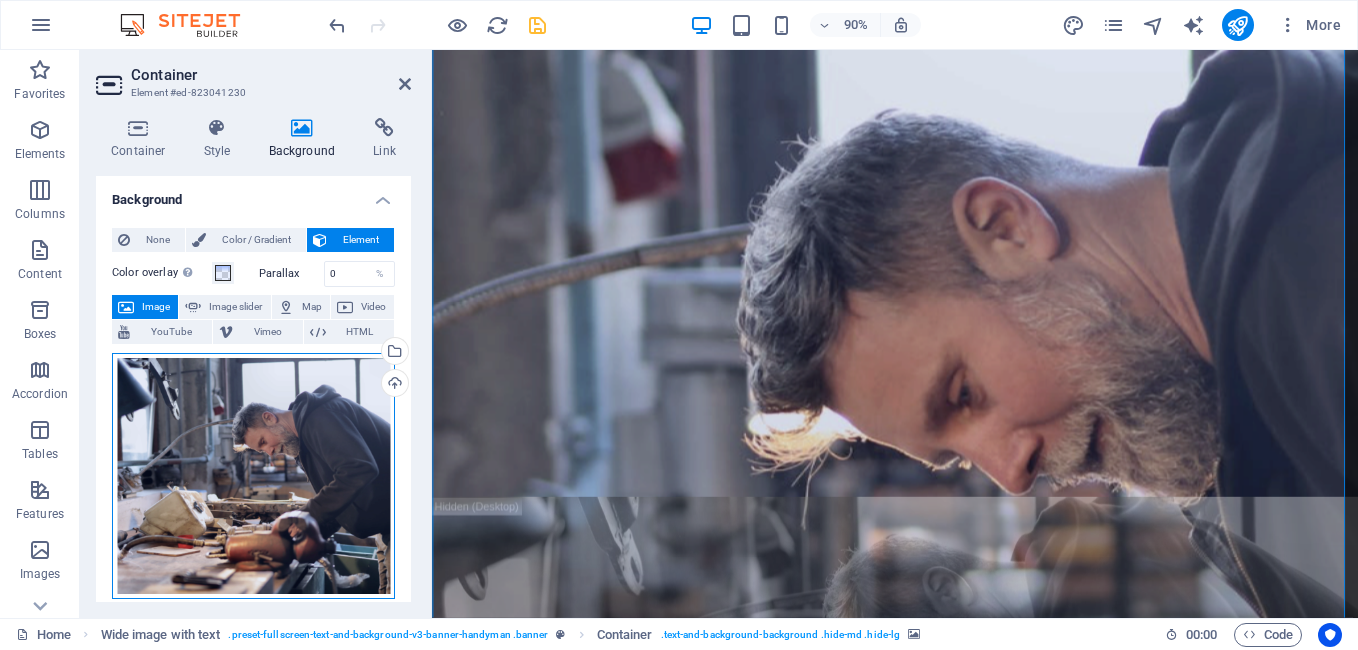 click on "Drag files here, click to choose files or select files from Files or our free stock photos & videos" at bounding box center (253, 476) 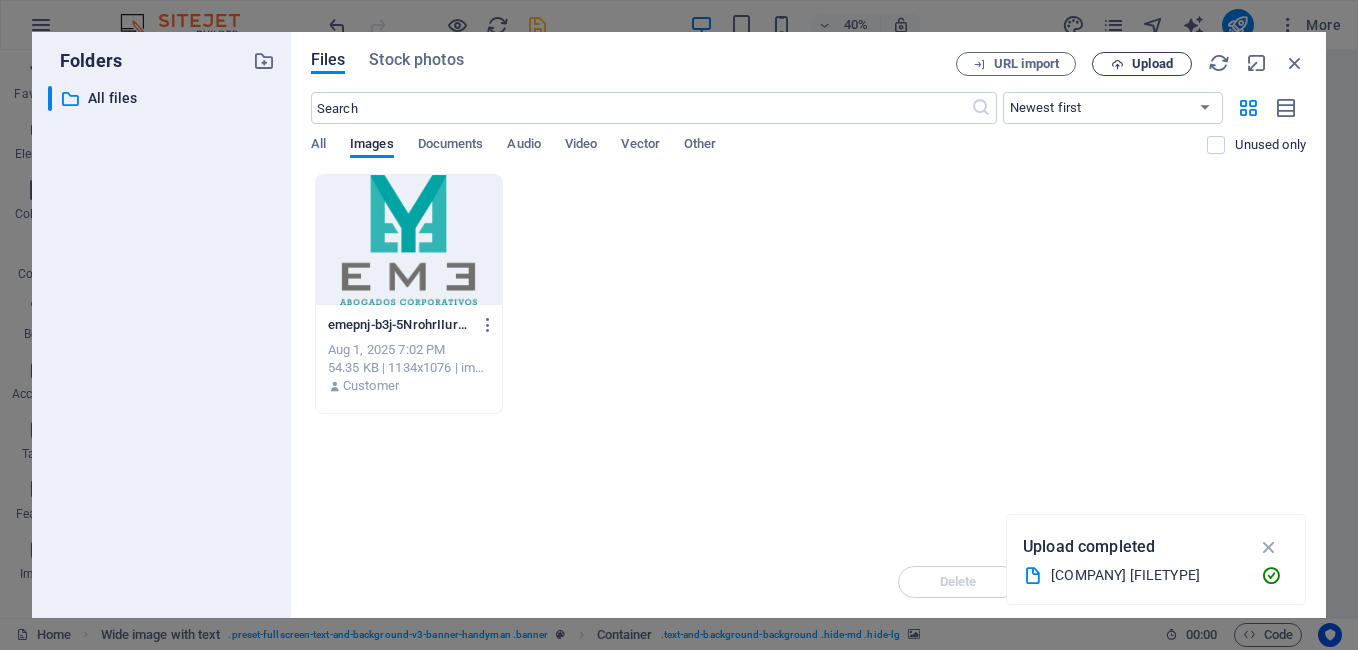 click at bounding box center (1117, 64) 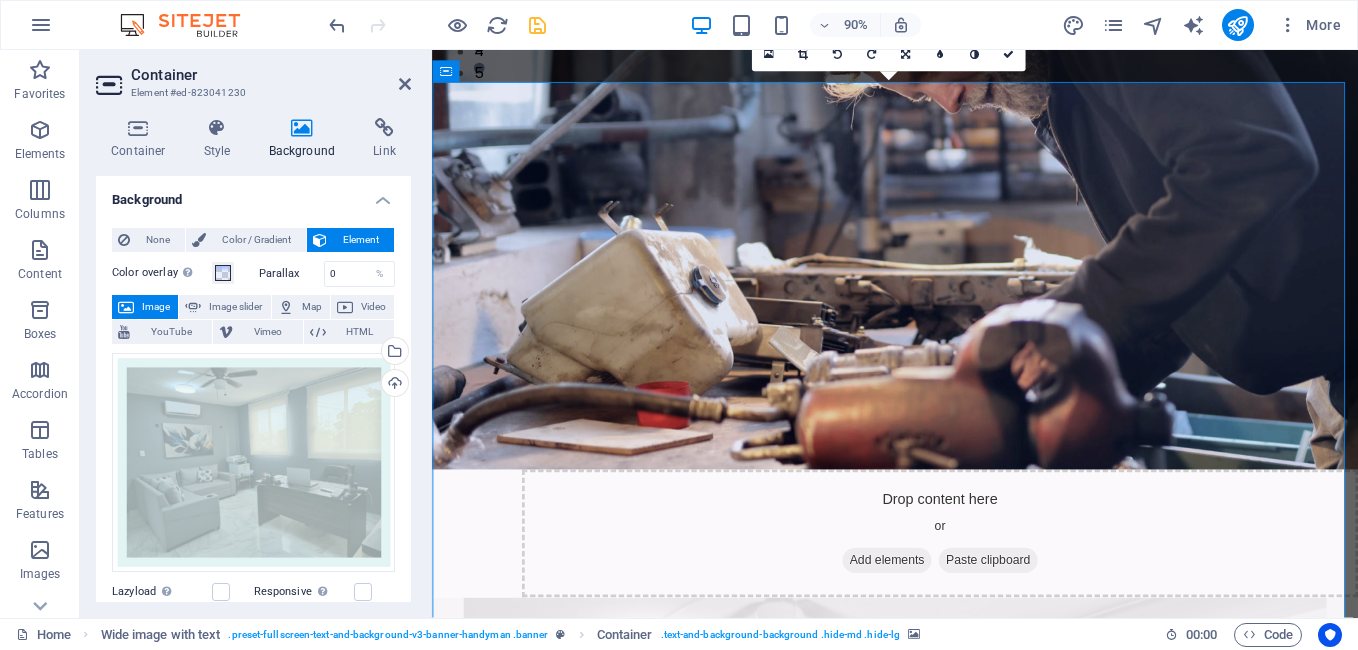scroll, scrollTop: 539, scrollLeft: 0, axis: vertical 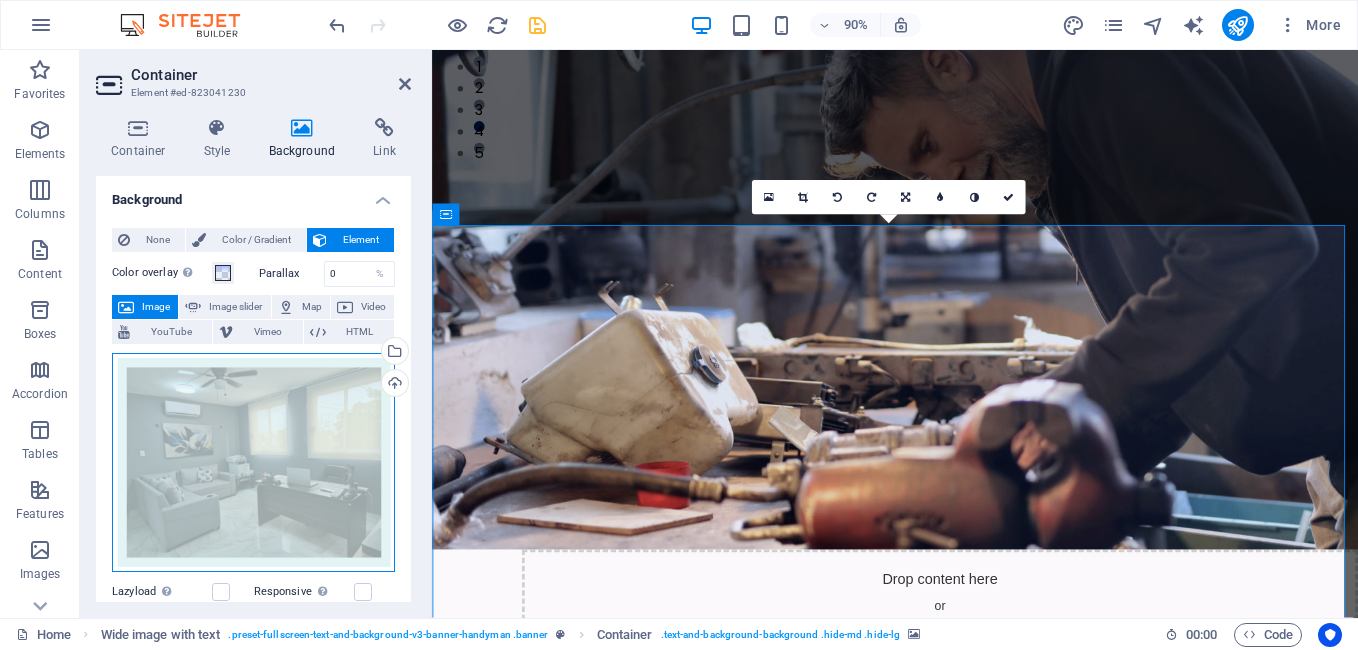 click on "Drag files here, click to choose files or select files from Files or our free stock photos & videos" at bounding box center [253, 463] 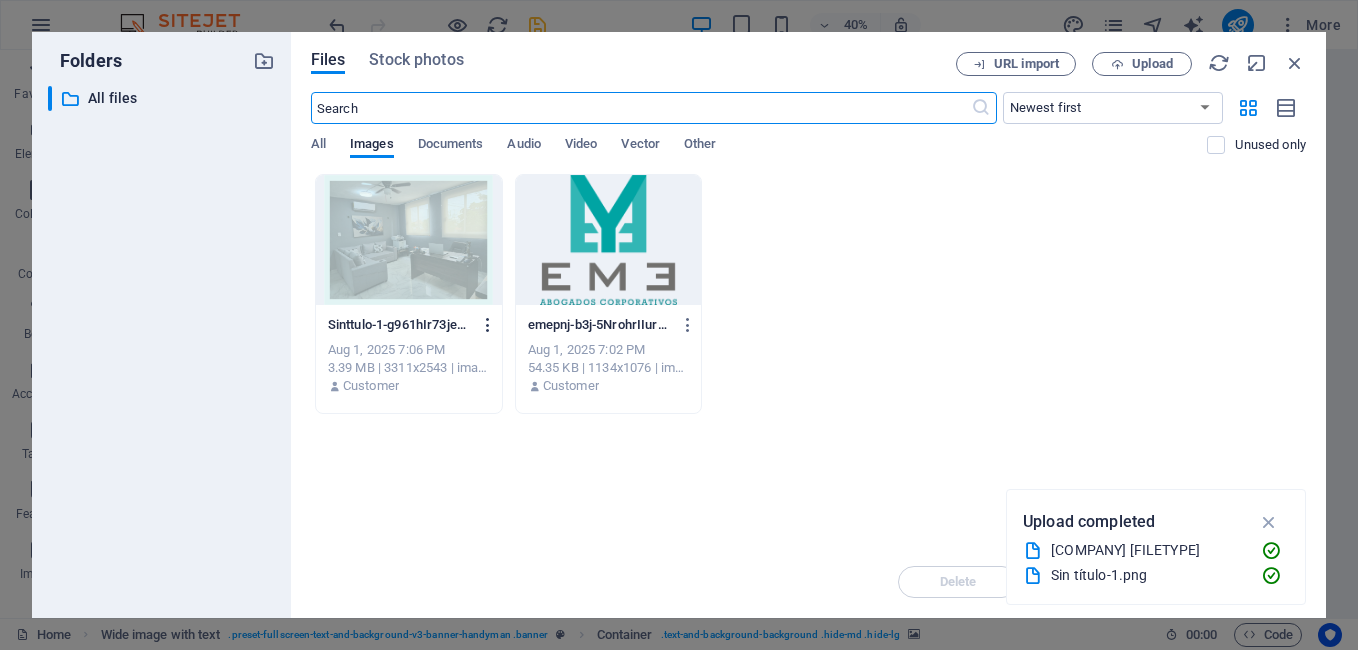click at bounding box center (488, 325) 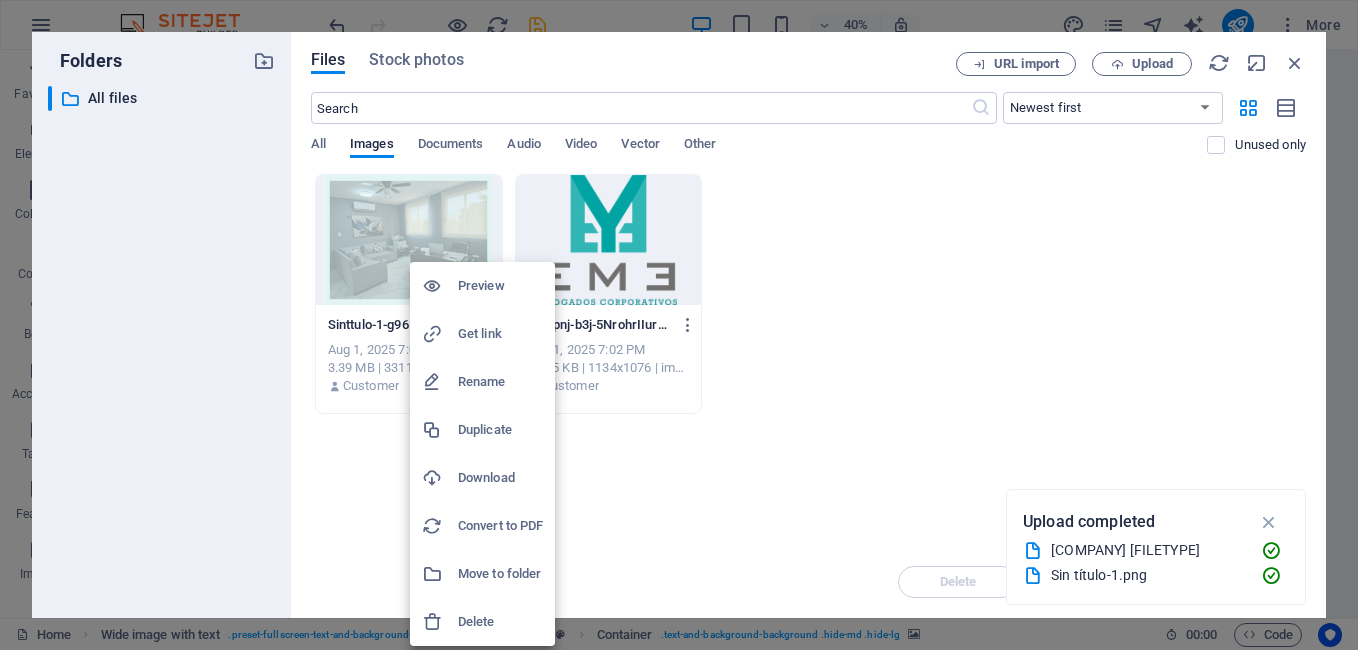 click on "Delete" at bounding box center [500, 622] 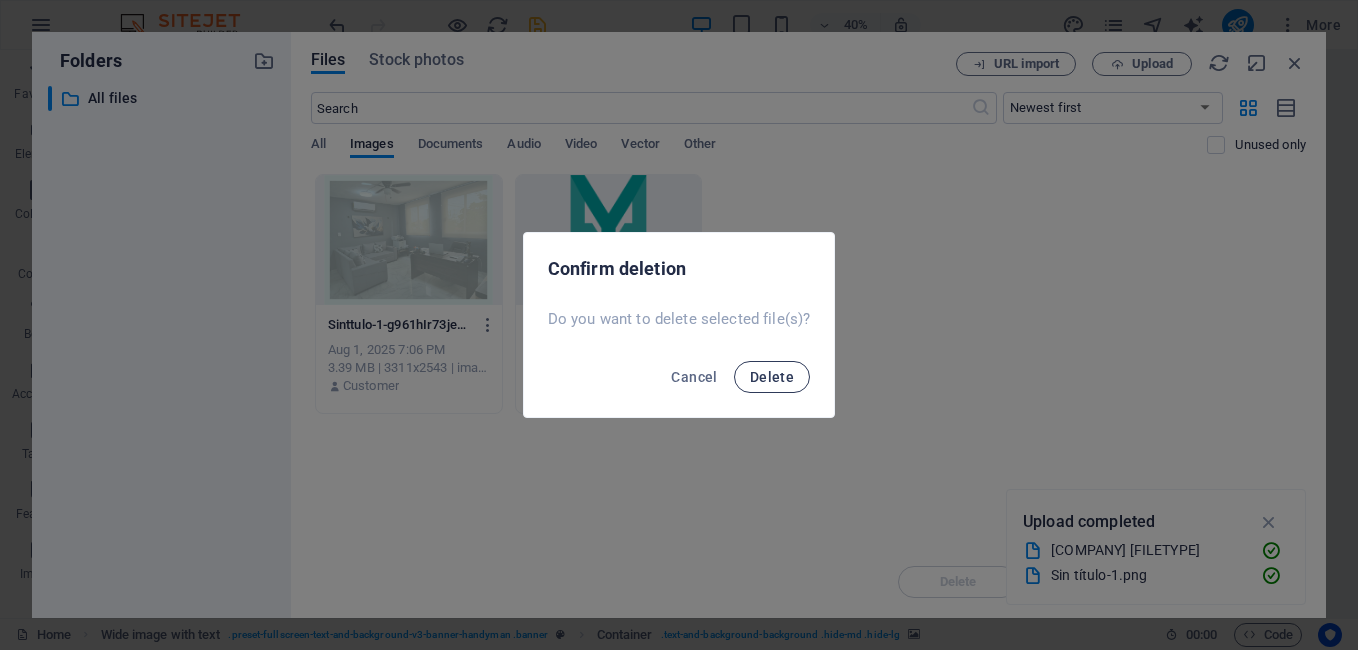 click on "Delete" at bounding box center [772, 377] 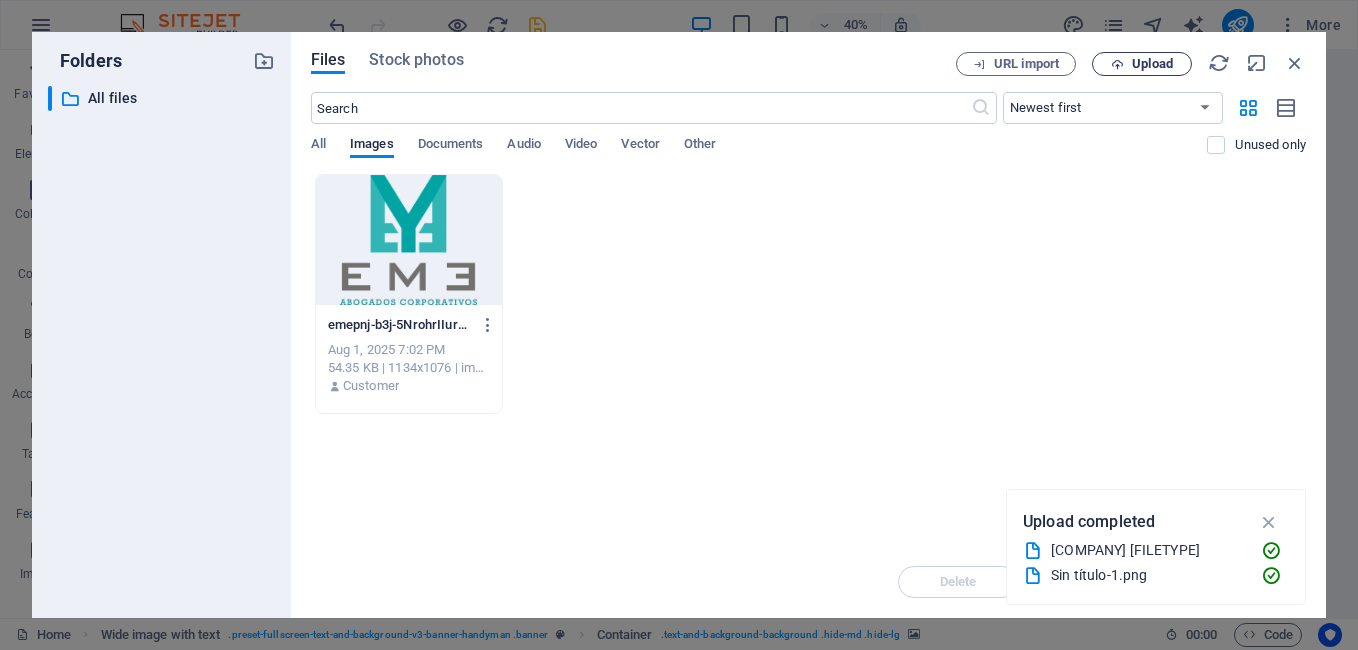 click on "Upload" at bounding box center [1152, 64] 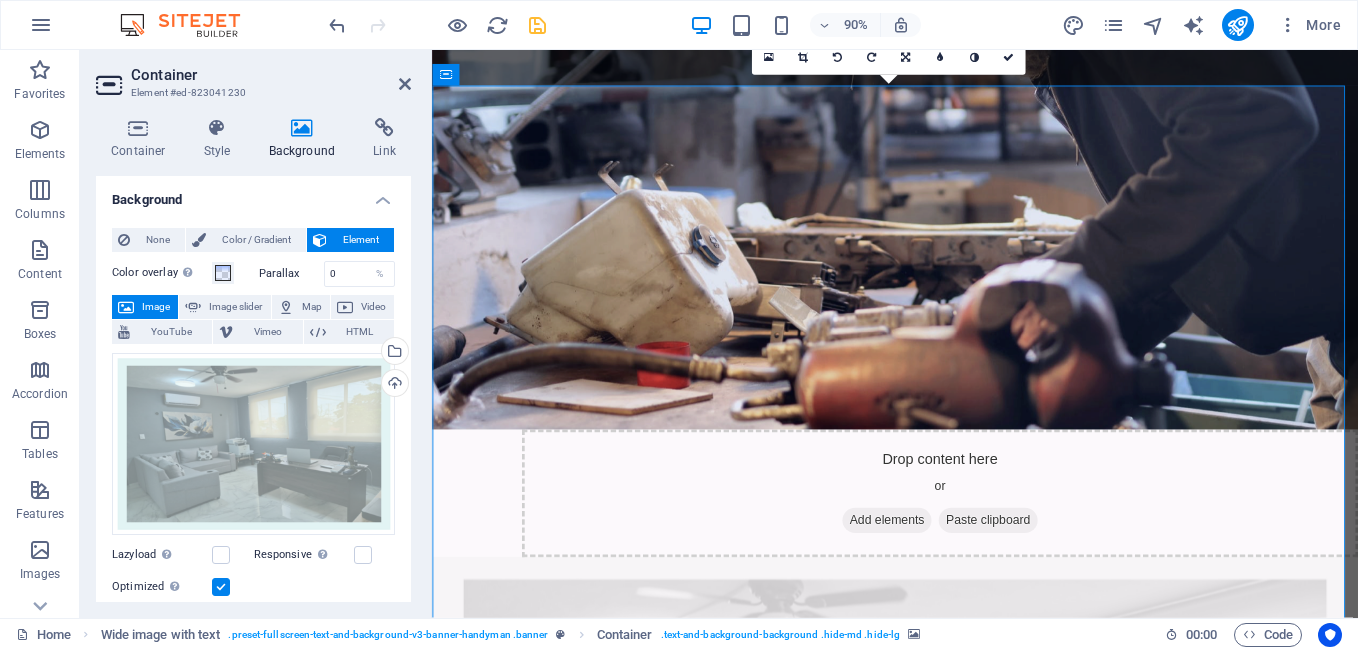 scroll, scrollTop: 700, scrollLeft: 0, axis: vertical 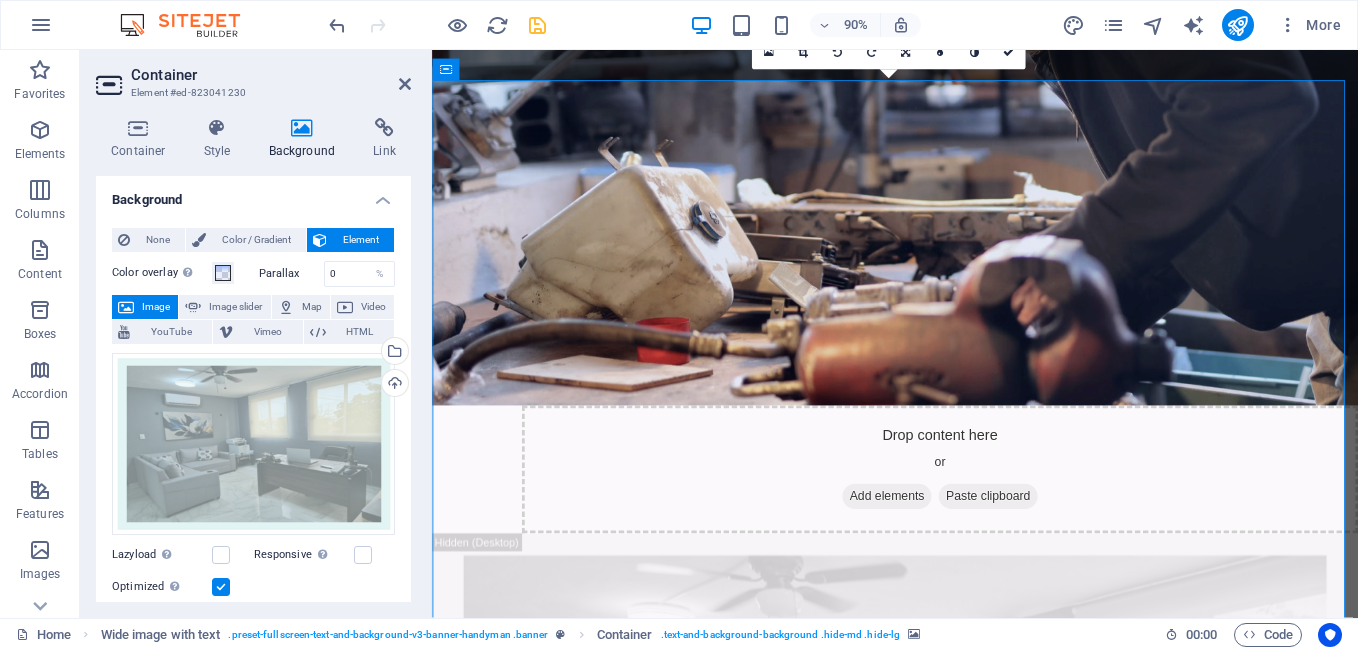click at bounding box center [537, 25] 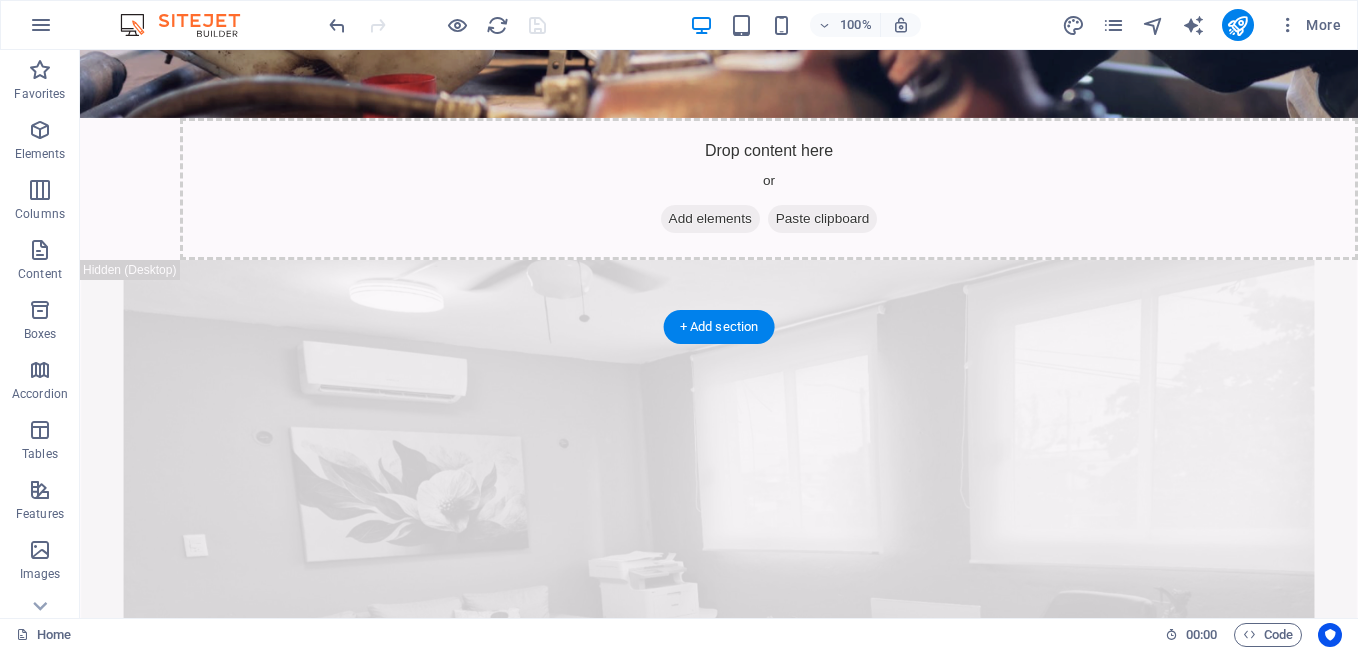 scroll, scrollTop: 1200, scrollLeft: 0, axis: vertical 